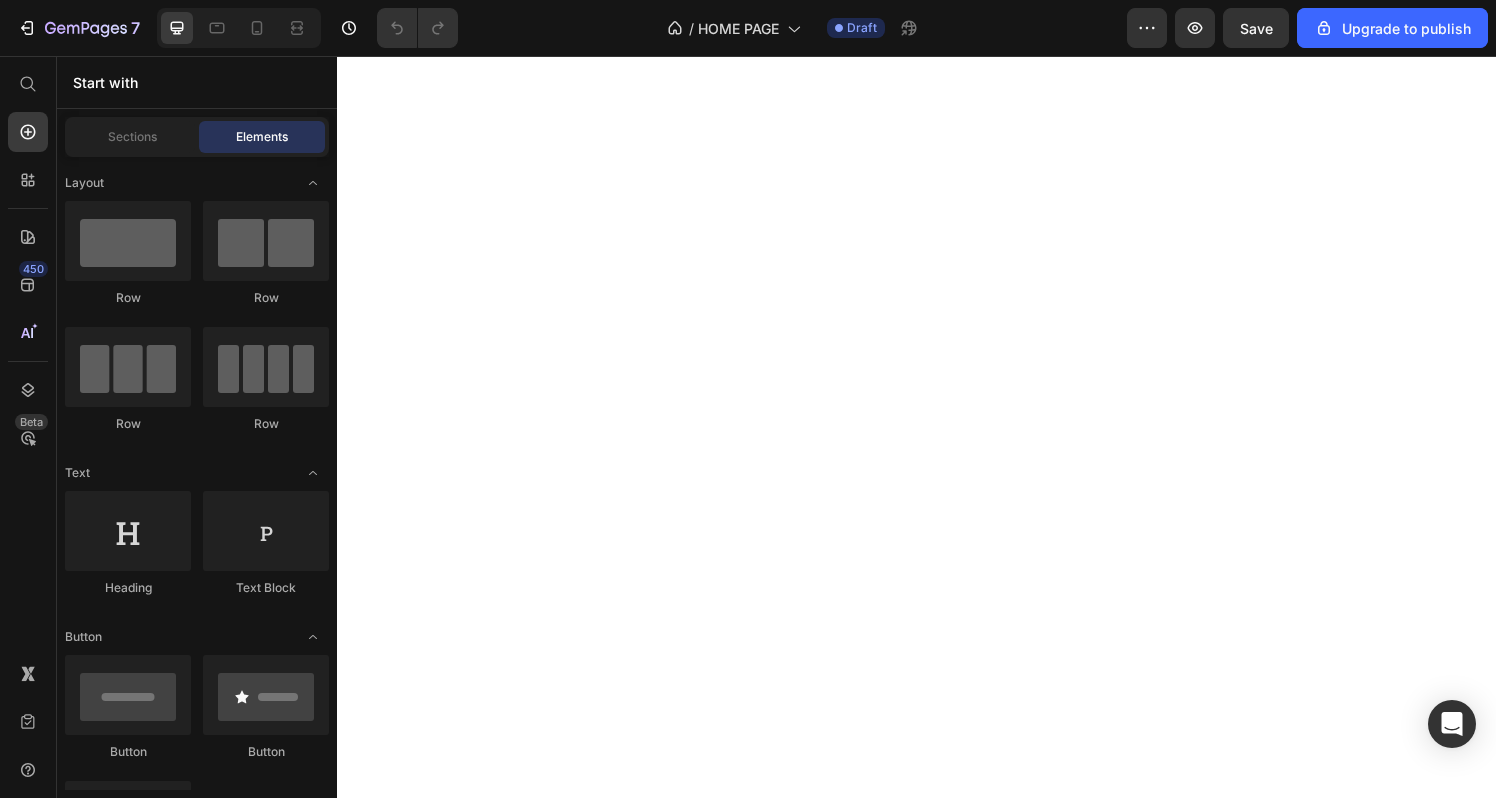 scroll, scrollTop: 0, scrollLeft: 0, axis: both 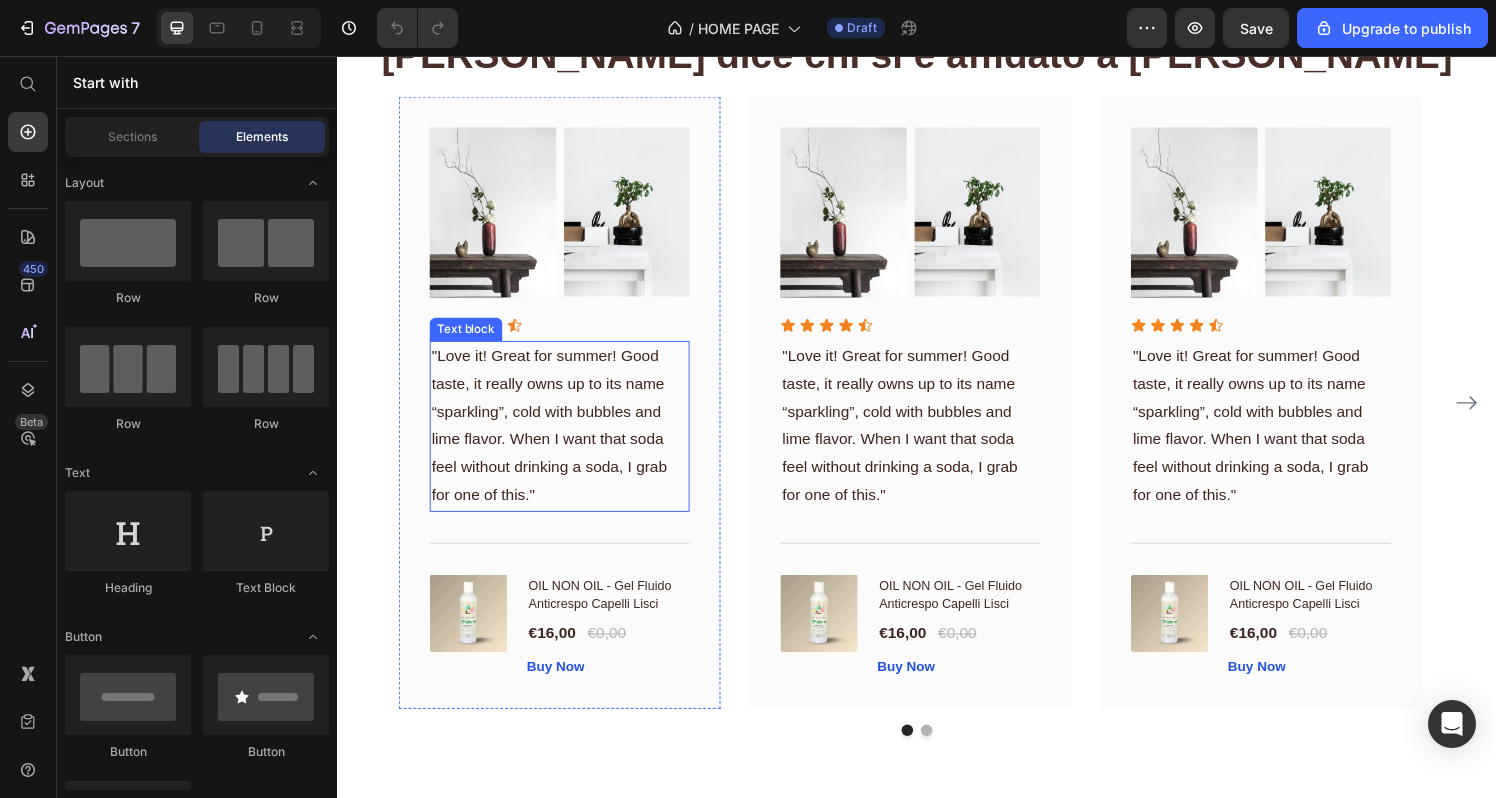 click on ""Love it! Great for summer! Good taste, it really owns up to its name “sparkling”, cold with bubbles and lime flavor. When I want that soda feel without drinking a soda, I grab for one of this."" at bounding box center [566, 439] 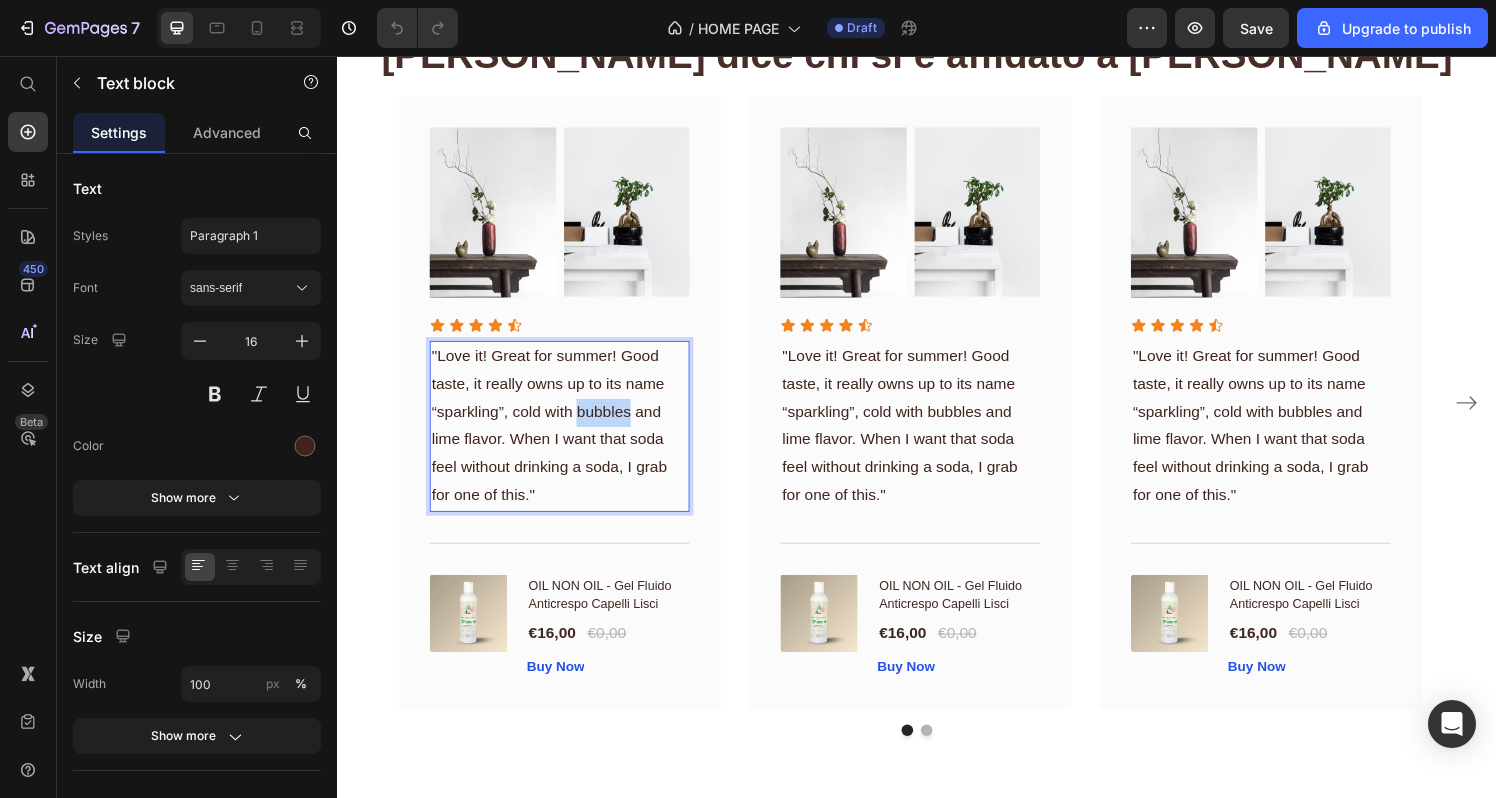 click on ""Love it! Great for summer! Good taste, it really owns up to its name “sparkling”, cold with bubbles and lime flavor. When I want that soda feel without drinking a soda, I grab for one of this."" at bounding box center [566, 439] 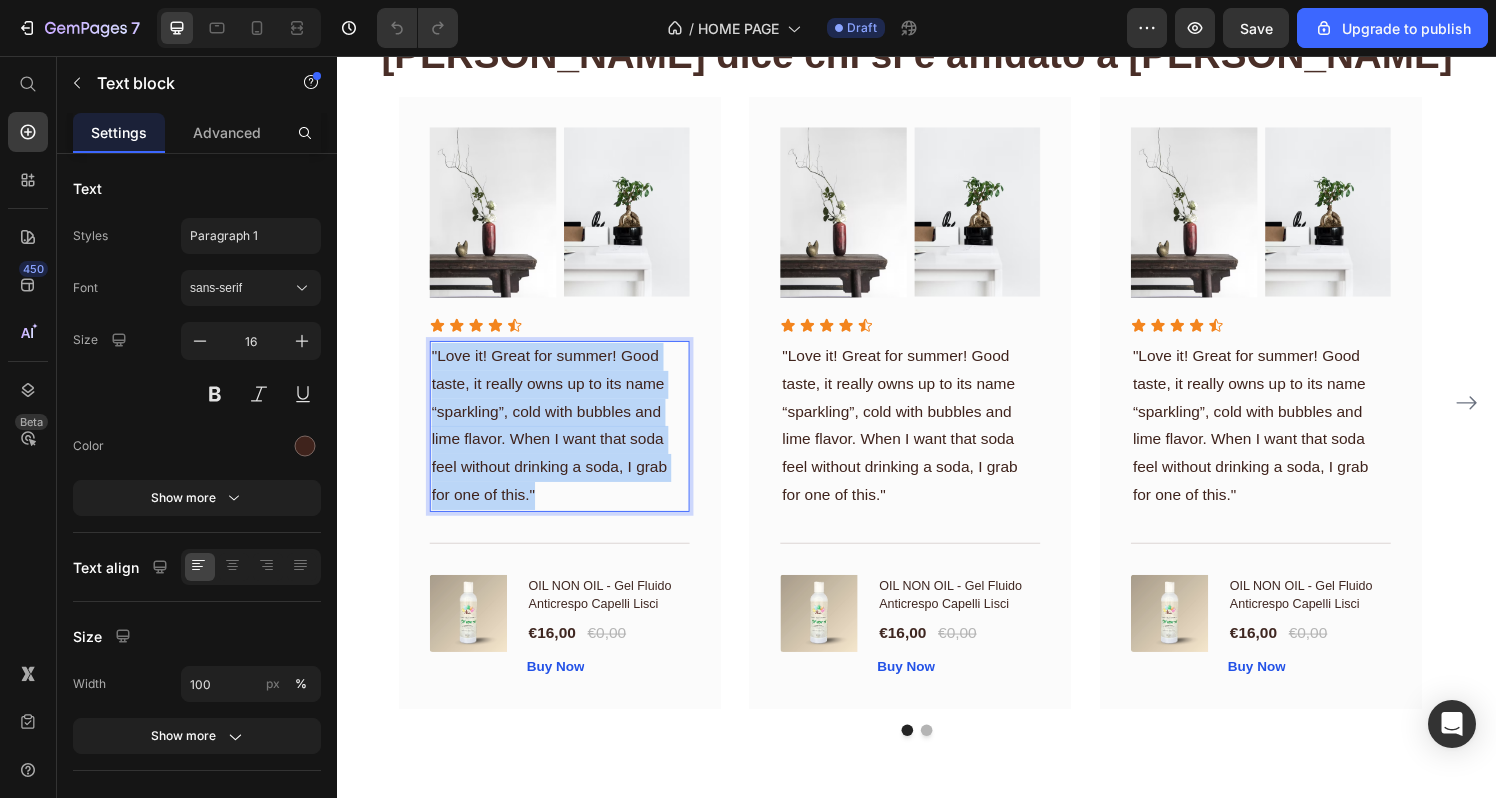 click on ""Love it! Great for summer! Good taste, it really owns up to its name “sparkling”, cold with bubbles and lime flavor. When I want that soda feel without drinking a soda, I grab for one of this."" at bounding box center (566, 439) 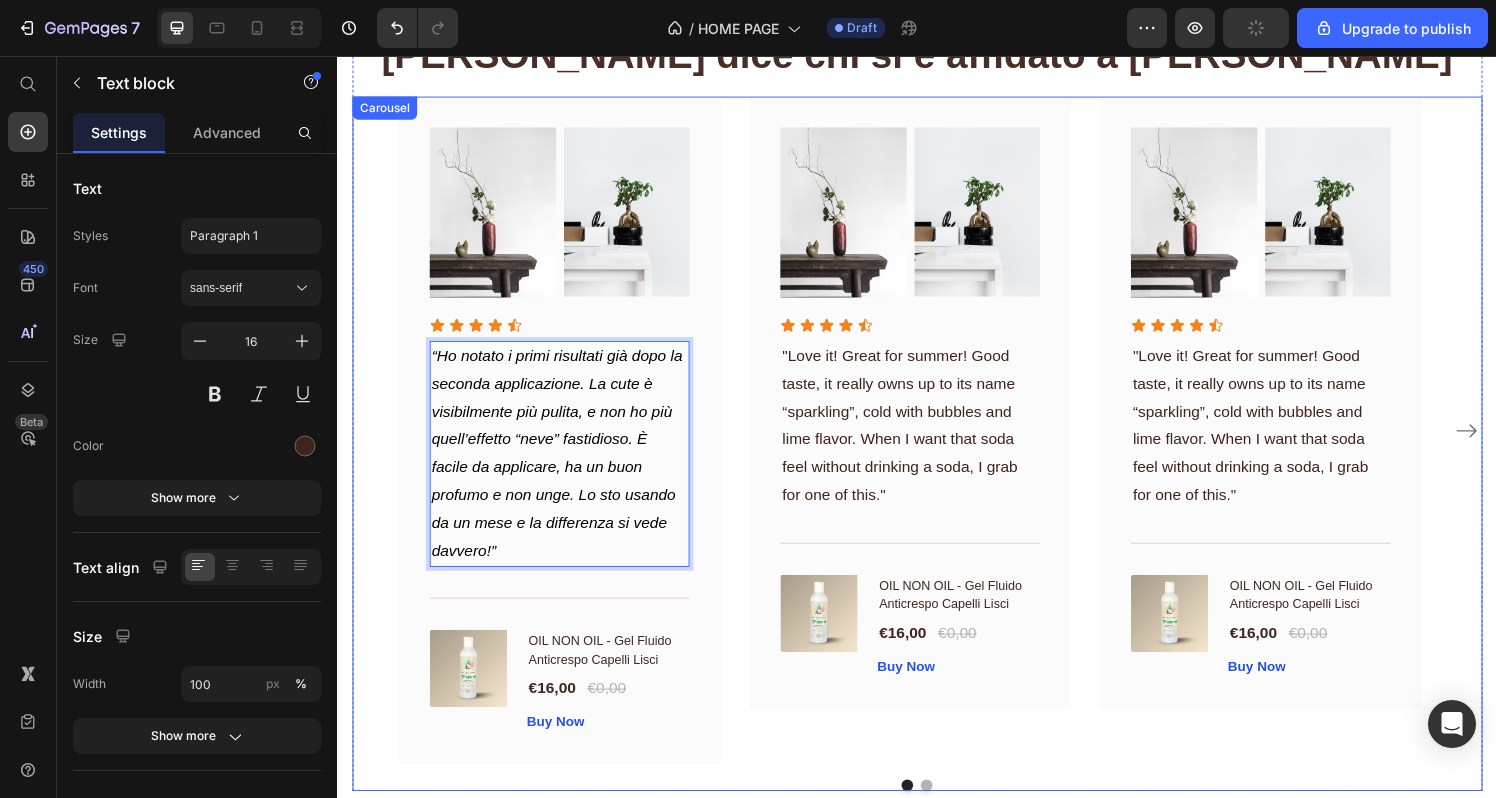 click on "Image Image Row Icon Icon Icon Icon Icon Icon List “Ho notato i primi risultati già dopo la seconda applicazione. La cute è visibilmente più pulita, e non ho più quell’effetto “neve” fastidioso. È facile da applicare, ha un buon profumo e non unge. Lo sto usando da un mese e la differenza si vede davvero!” Text block   0                Title Line (P) Images & Gallery OIL NON OIL - Gel Fluido Anticrespo Capelli Lisci (P) Title €16,00 (P) Price €0,00 (P) Price Row Buy Now (P) Cart Button Product Row Image Image Row Icon Icon Icon Icon Icon Icon List "Love it! Great for summer! Good taste, it really owns up to its name “sparkling”, cold with bubbles and lime flavor. When I want that soda feel without drinking a soda, I grab for one of this." Text block                Title Line (P) Images & Gallery OIL NON OIL - Gel Fluido Anticrespo Capelli Lisci (P) Title €16,00 (P) Price €0,00 (P) Price Row Buy Now (P) Cart Button Product Row Image Image Row Icon Icon Icon Icon Icon Icon List Title" at bounding box center (937, 443) 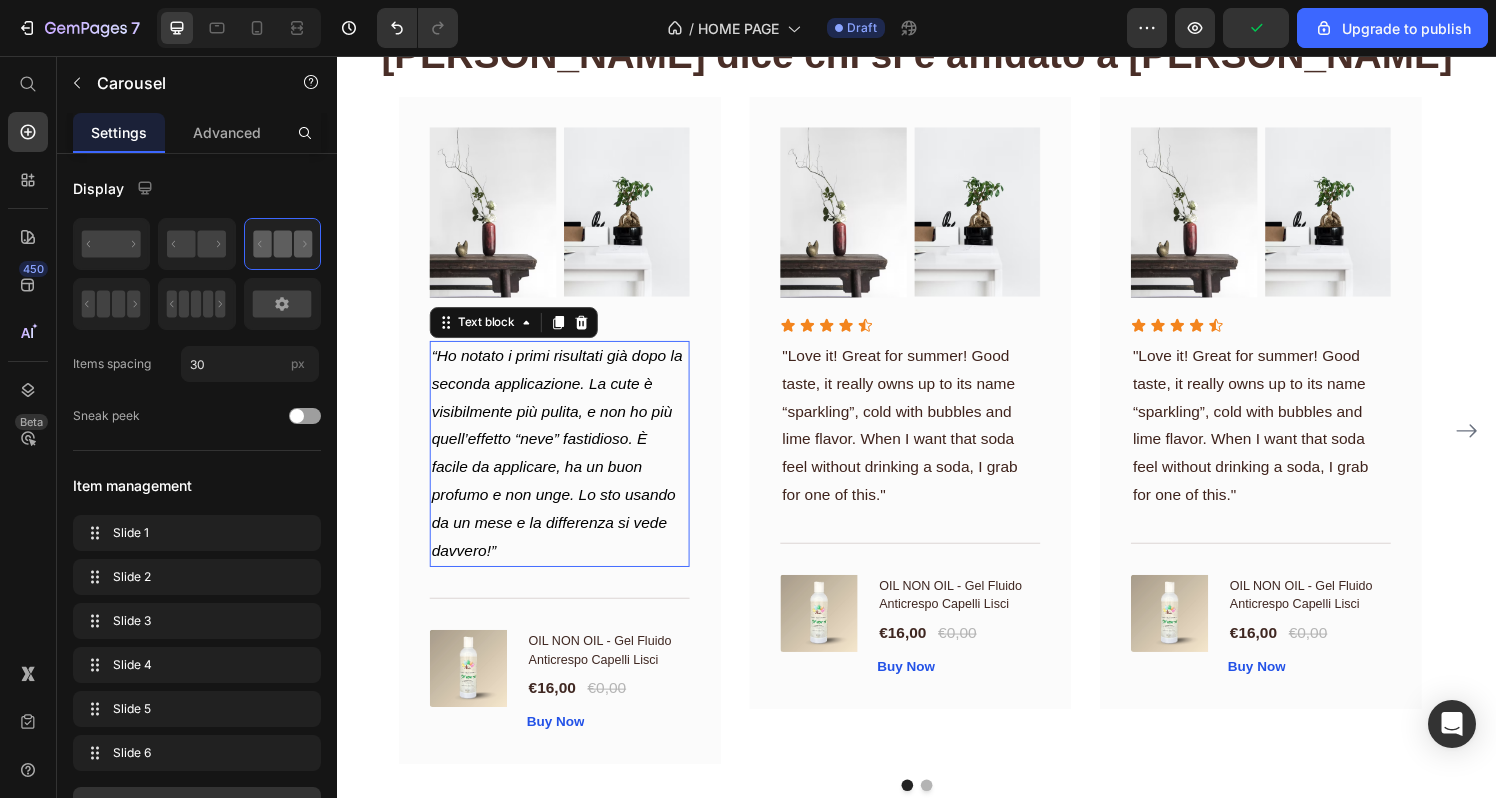 click on "“Ho notato i primi risultati già dopo la seconda applicazione. La cute è visibilmente più pulita, e non ho più quell’effetto “neve” fastidioso. È facile da applicare, ha un buon profumo e non unge. Lo sto usando da un mese e la differenza si vede davvero!”" at bounding box center [566, 468] 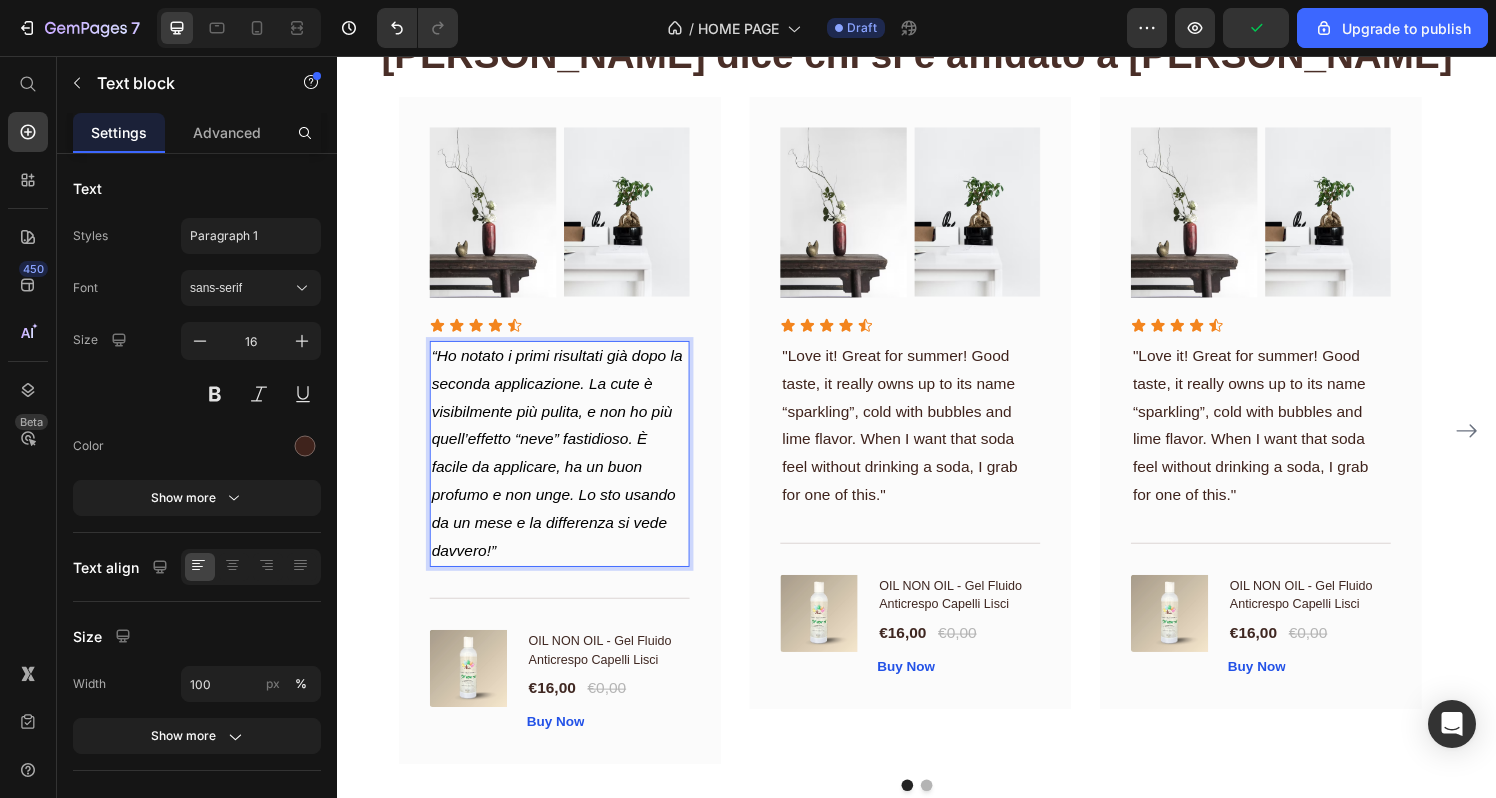 click on "Image Image Row Icon Icon Icon Icon Icon Icon List “Ho notato i primi risultati già dopo la seconda applicazione. La cute è visibilmente più pulita, e non ho più quell’effetto “neve” fastidioso. È facile da applicare, ha un buon profumo e non unge. Lo sto usando da un mese e la differenza si vede davvero!” Text block   0                Title Line (P) Images & Gallery OIL NON OIL - Gel Fluido Anticrespo Capelli Lisci (P) Title €16,00 (P) Price €0,00 (P) Price Row Buy Now (P) Cart Button Product Row Image Image Row Icon Icon Icon Icon Icon Icon List "Love it! Great for summer! Good taste, it really owns up to its name “sparkling”, cold with bubbles and lime flavor. When I want that soda feel without drinking a soda, I grab for one of this." Text block                Title Line (P) Images & Gallery OIL NON OIL - Gel Fluido Anticrespo Capelli Lisci (P) Title €16,00 (P) Price €0,00 (P) Price Row Buy Now (P) Cart Button Product Row Image Image Row Icon Icon Icon Icon Icon Icon List Title" at bounding box center (937, 443) 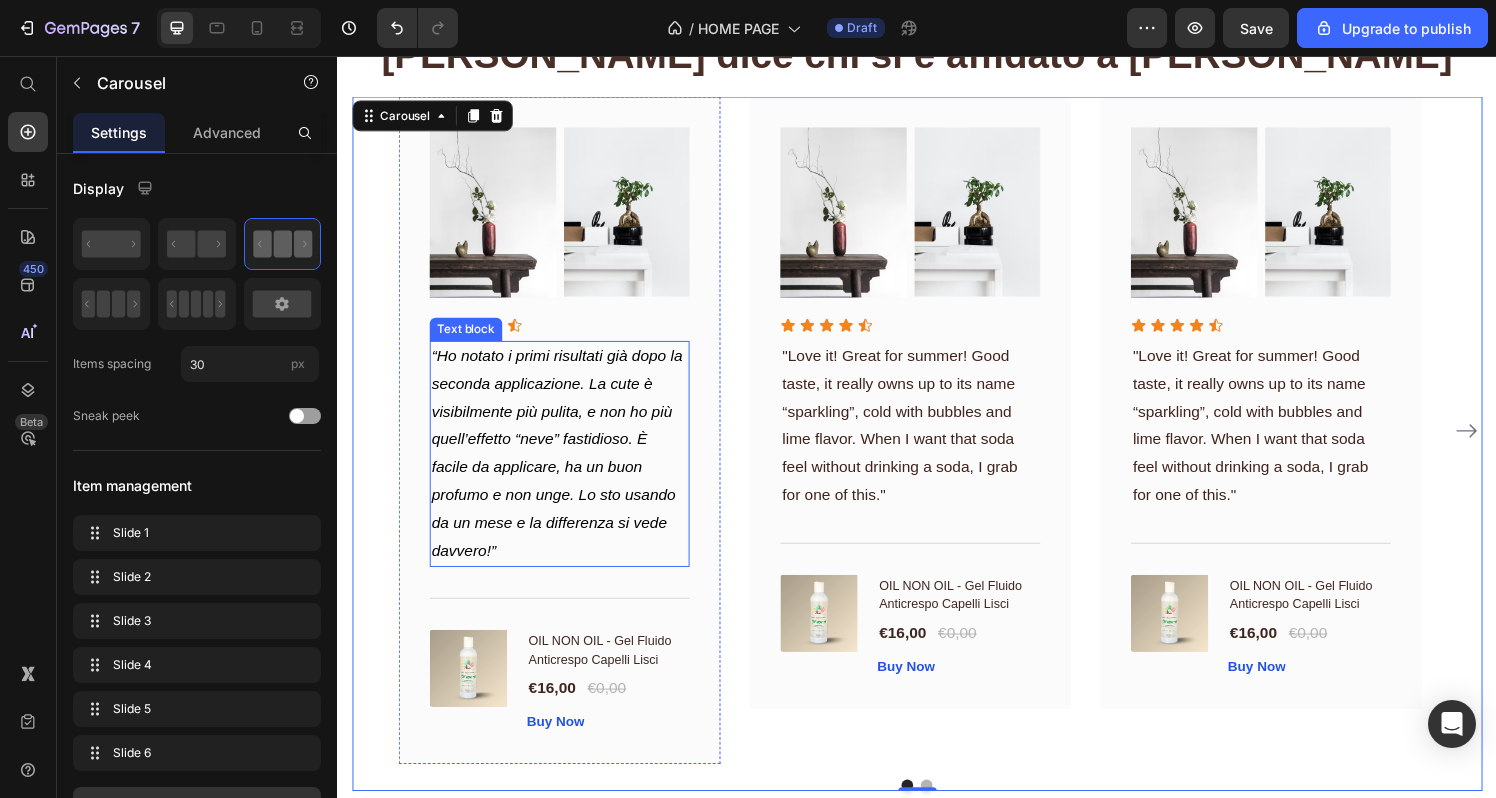 click on "“Ho notato i primi risultati già dopo la seconda applicazione. La cute è visibilmente più pulita, e non ho più quell’effetto “neve” fastidioso. È facile da applicare, ha un buon profumo e non unge. Lo sto usando da un mese e la differenza si vede davvero!”" at bounding box center (564, 467) 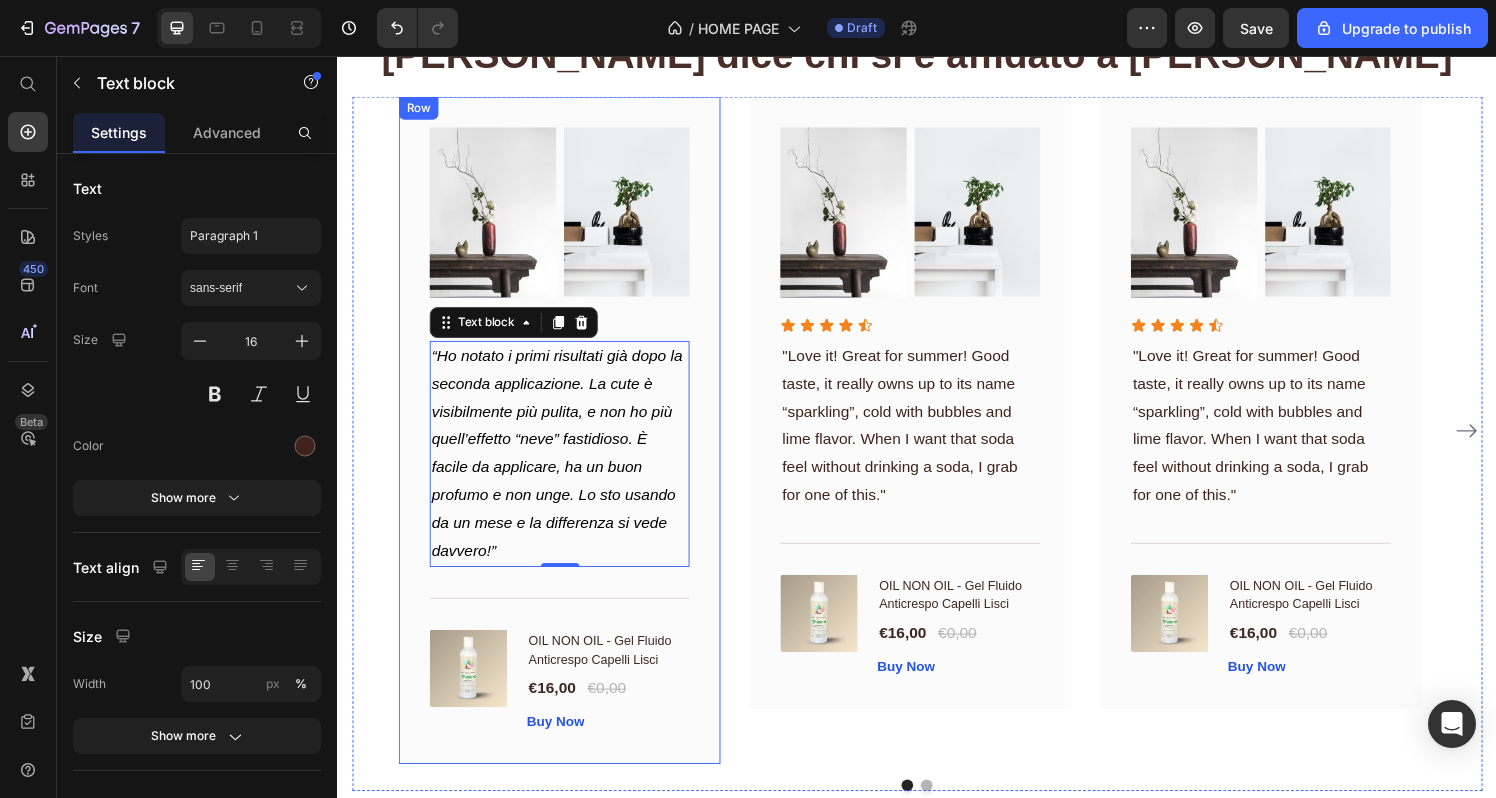 click on "Image Image Row Icon Icon Icon Icon Icon Icon List “Ho notato i primi risultati già dopo la seconda applicazione. La cute è visibilmente più pulita, e non ho più quell’effetto “neve” fastidioso. È facile da applicare, ha un buon profumo e non unge. Lo sto usando da un mese e la differenza si vede davvero!” Text block   0                Title Line (P) Images & Gallery OIL NON OIL - Gel Fluido Anticrespo Capelli Lisci (P) Title €16,00 (P) Price €0,00 (P) Price Row Buy Now (P) Cart Button Product Row" at bounding box center [566, 443] 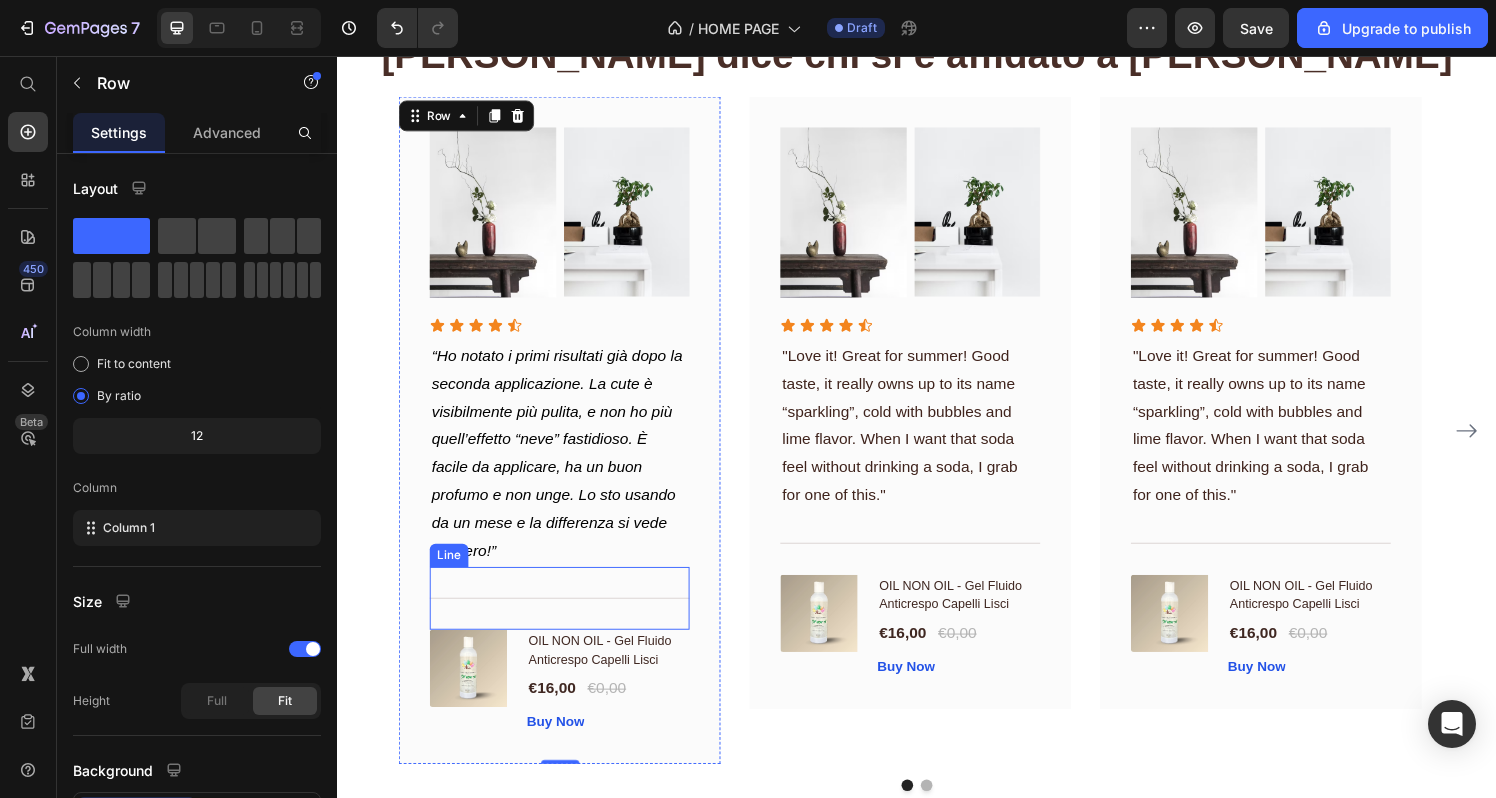 click on "Title Line" at bounding box center [566, 617] 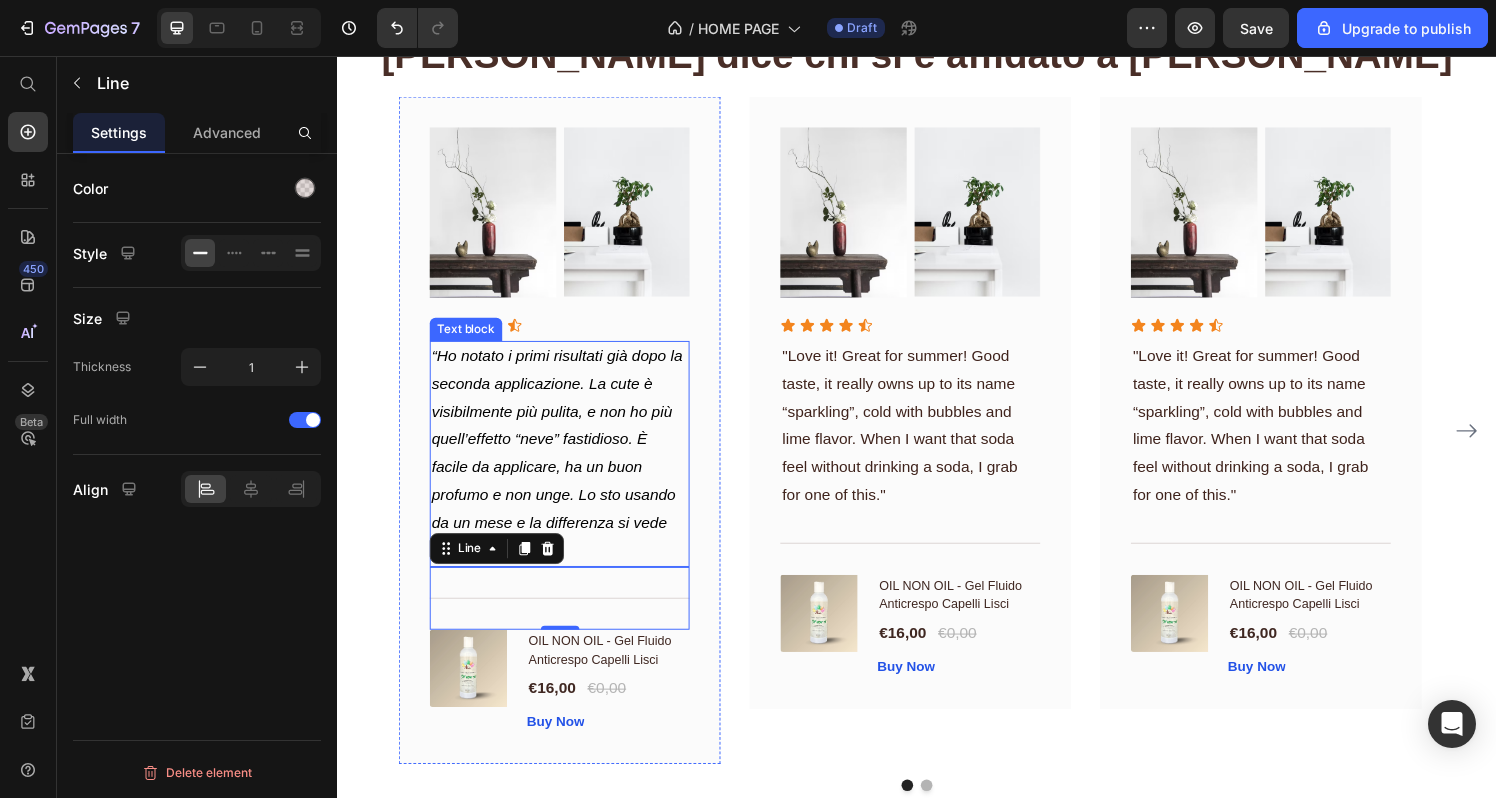click on "“Ho notato i primi risultati già dopo la seconda applicazione. La cute è visibilmente più pulita, e non ho più quell’effetto “neve” fastidioso. È facile da applicare, ha un buon profumo e non unge. Lo sto usando da un mese e la differenza si vede davvero!”" at bounding box center (564, 467) 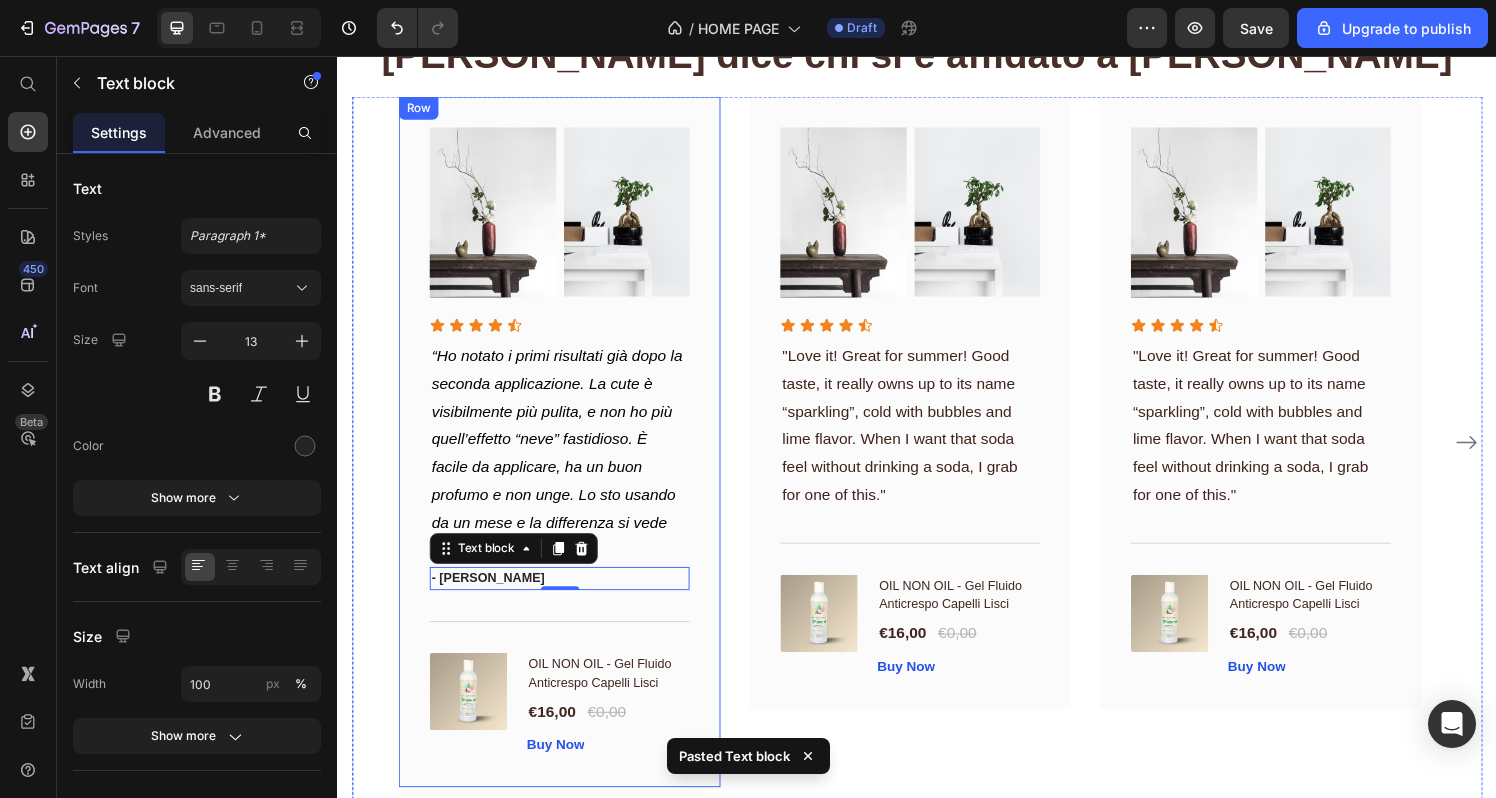click on "Image Image Row Icon Icon Icon Icon Icon Icon List “Ho notato i primi risultati già dopo la seconda applicazione. La cute è visibilmente più pulita, e non ho più quell’effetto “neve” fastidioso. È facile da applicare, ha un buon profumo e non unge. Lo sto usando da un mese e la differenza si vede davvero!” Text block - [PERSON_NAME] Text block   0                Title Line (P) Images & Gallery OIL NON OIL - Gel Fluido Anticrespo Capelli Lisci (P) Title €16,00 (P) Price €0,00 (P) Price Row Buy Now (P) Cart Button Product Row Image Image Row Icon Icon Icon Icon Icon Icon List "Love it! Great for summer! Good taste, it really owns up to its name “sparkling”, cold with bubbles and lime flavor. When I want that soda feel without drinking a soda, I grab for one of this." Text block                Title Line (P) Images & Gallery OIL NON OIL - Gel Fluido Anticrespo Capelli Lisci (P) Title €16,00 (P) Price €0,00 (P) Price Row Buy Now (P) Cart Button Product Row Image Image Row Icon Icon Icon" at bounding box center [937, 455] 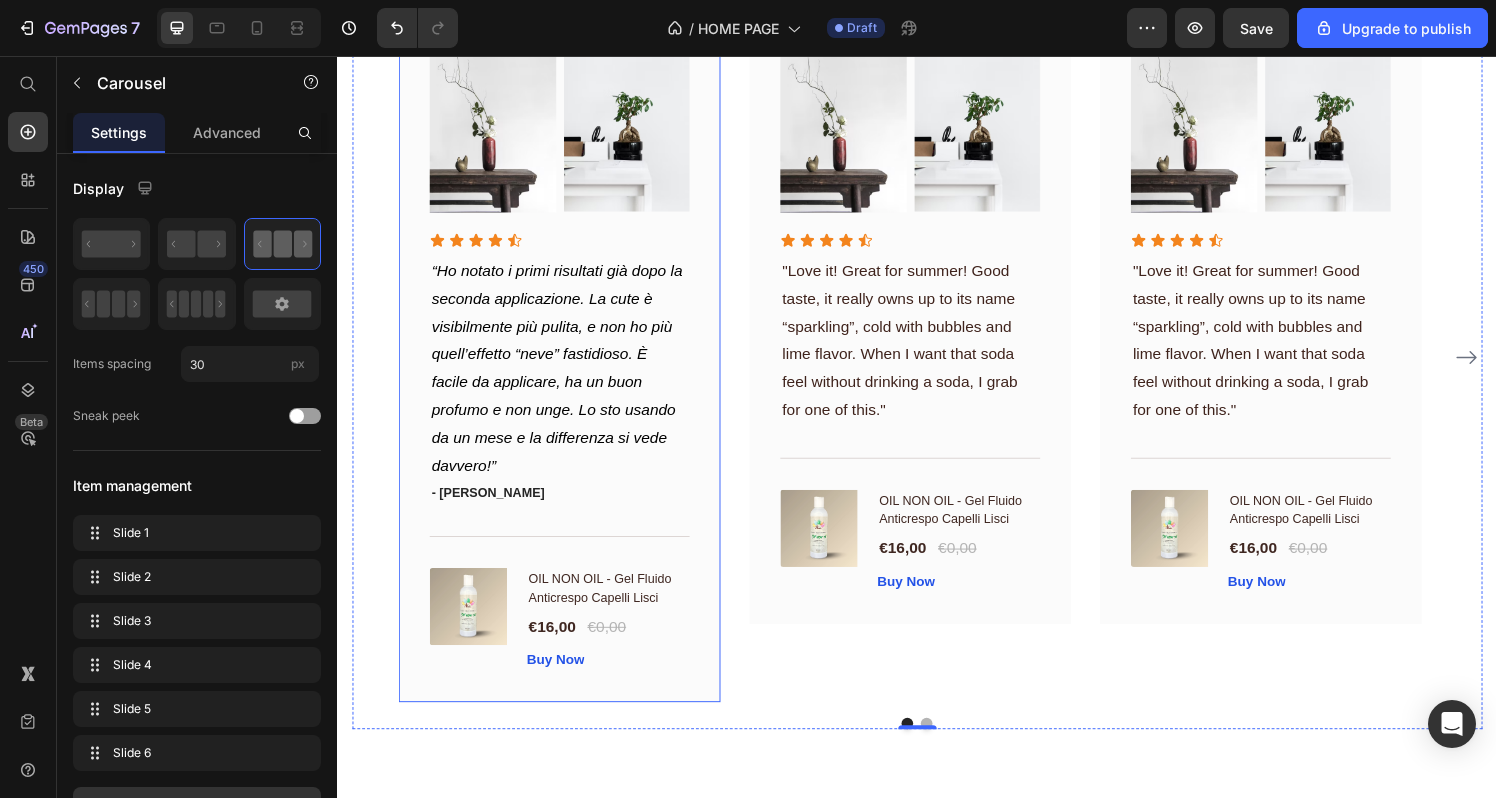scroll, scrollTop: 3638, scrollLeft: 0, axis: vertical 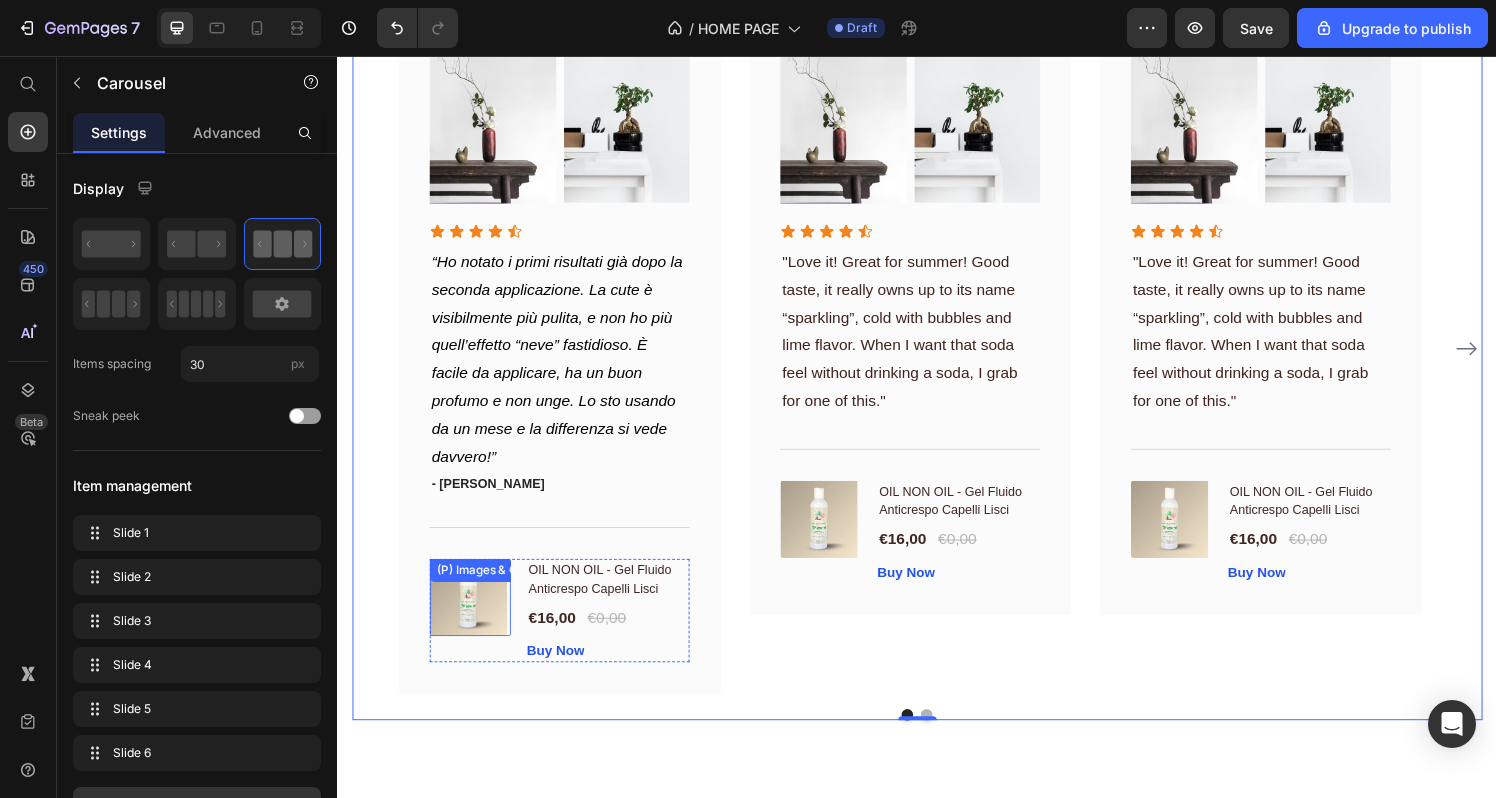 click at bounding box center (472, 617) 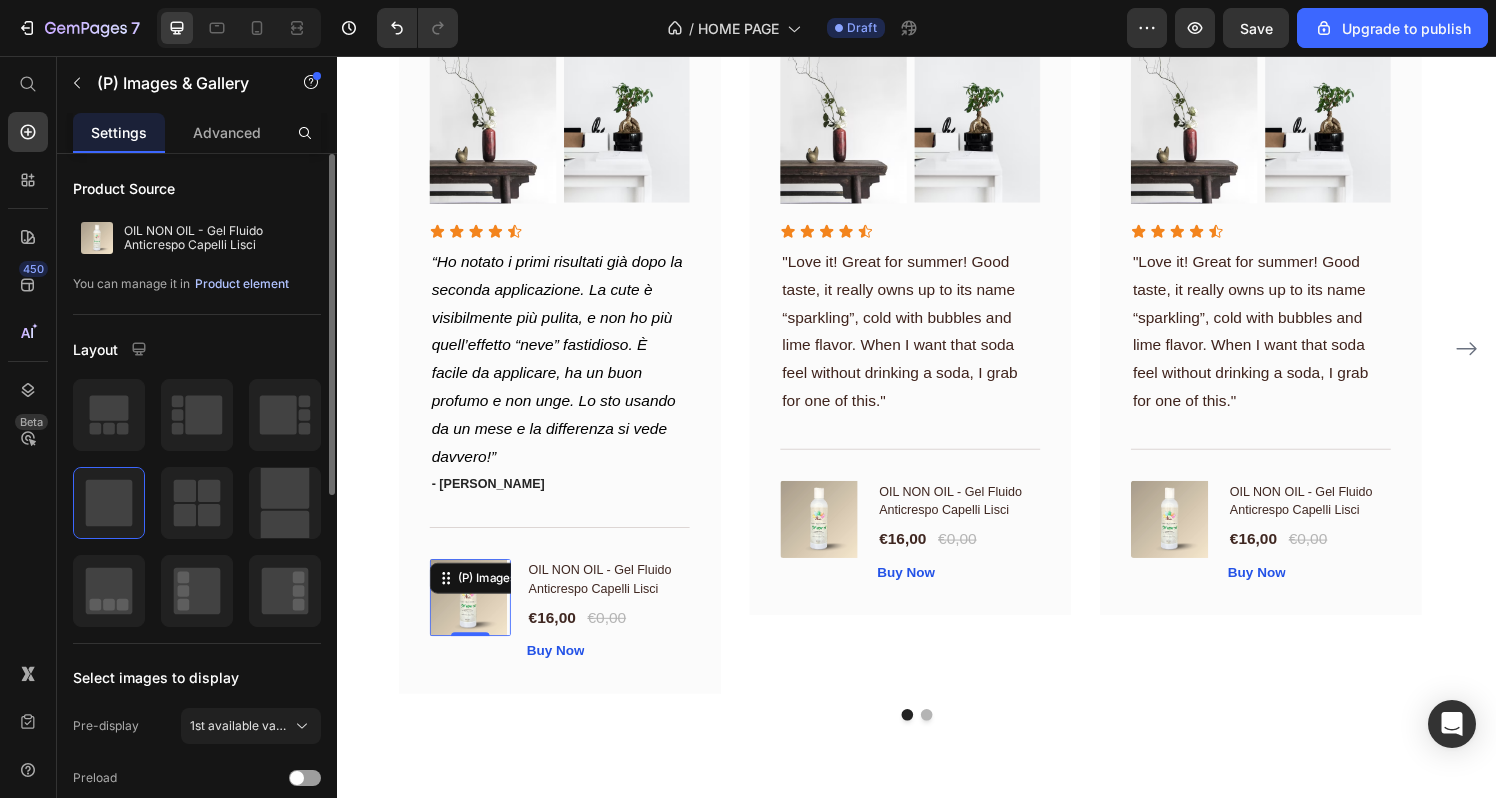 click on "Product element" at bounding box center (242, 284) 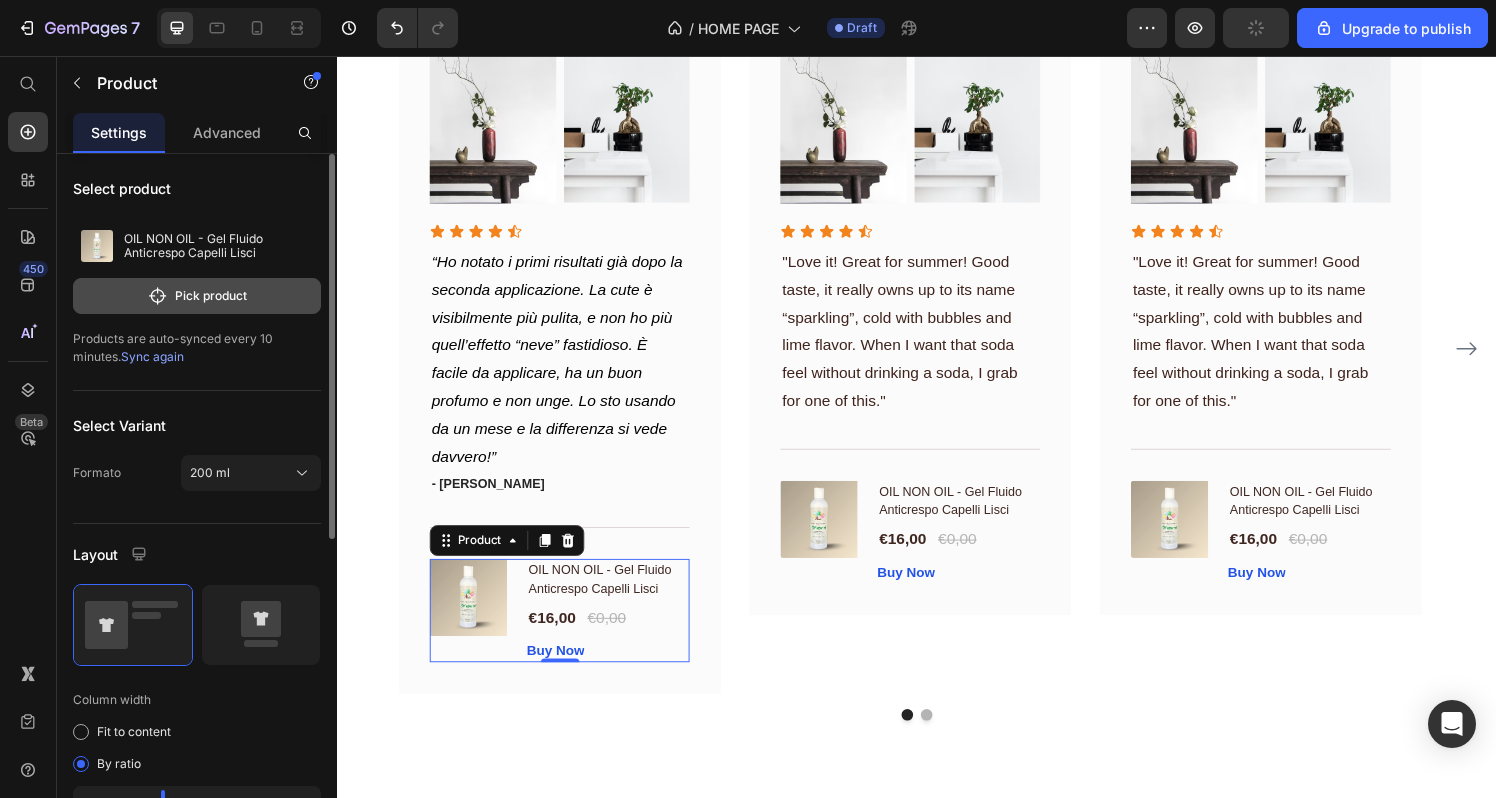 click on "Pick product" at bounding box center [197, 296] 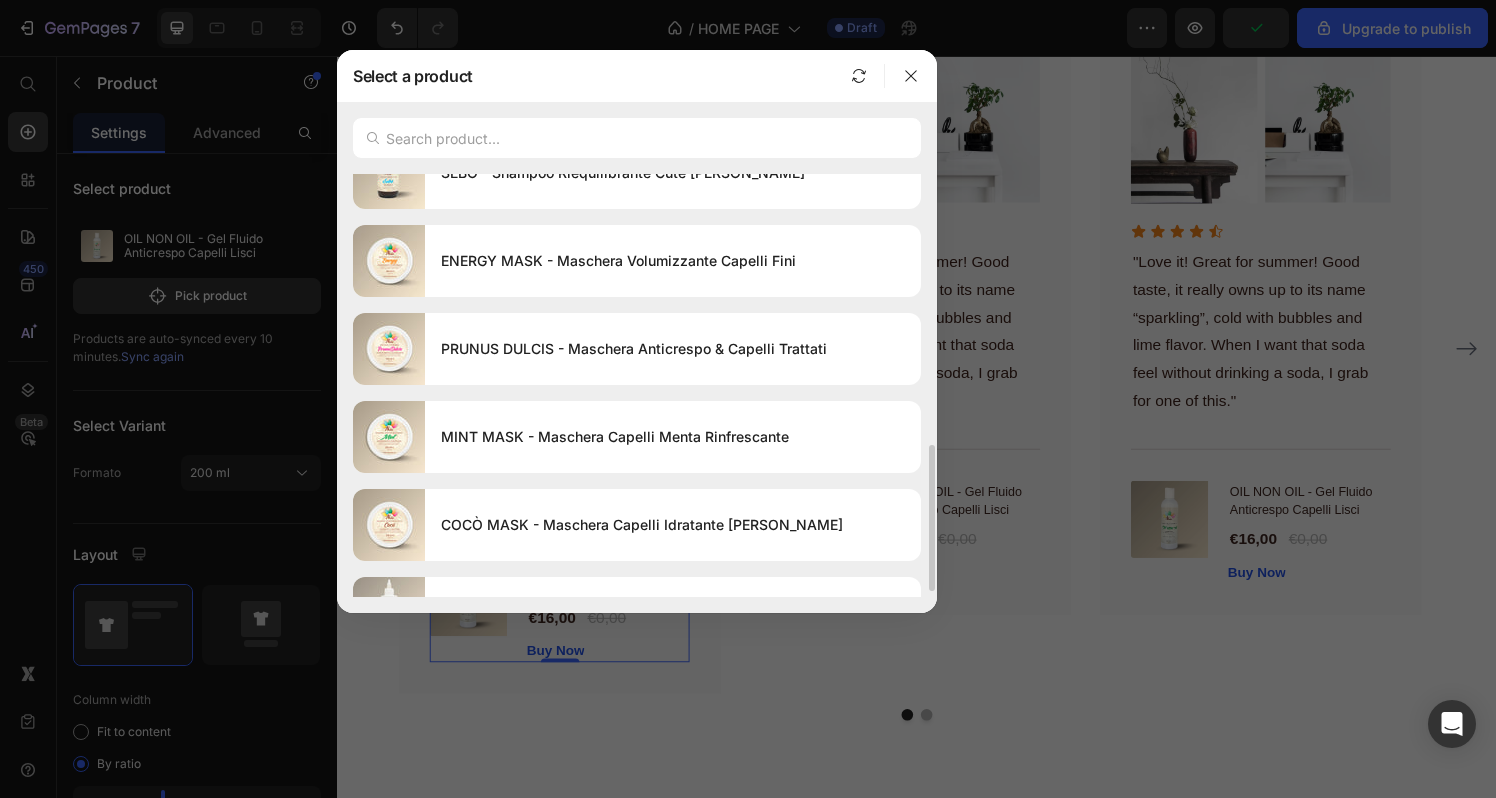 scroll, scrollTop: 795, scrollLeft: 0, axis: vertical 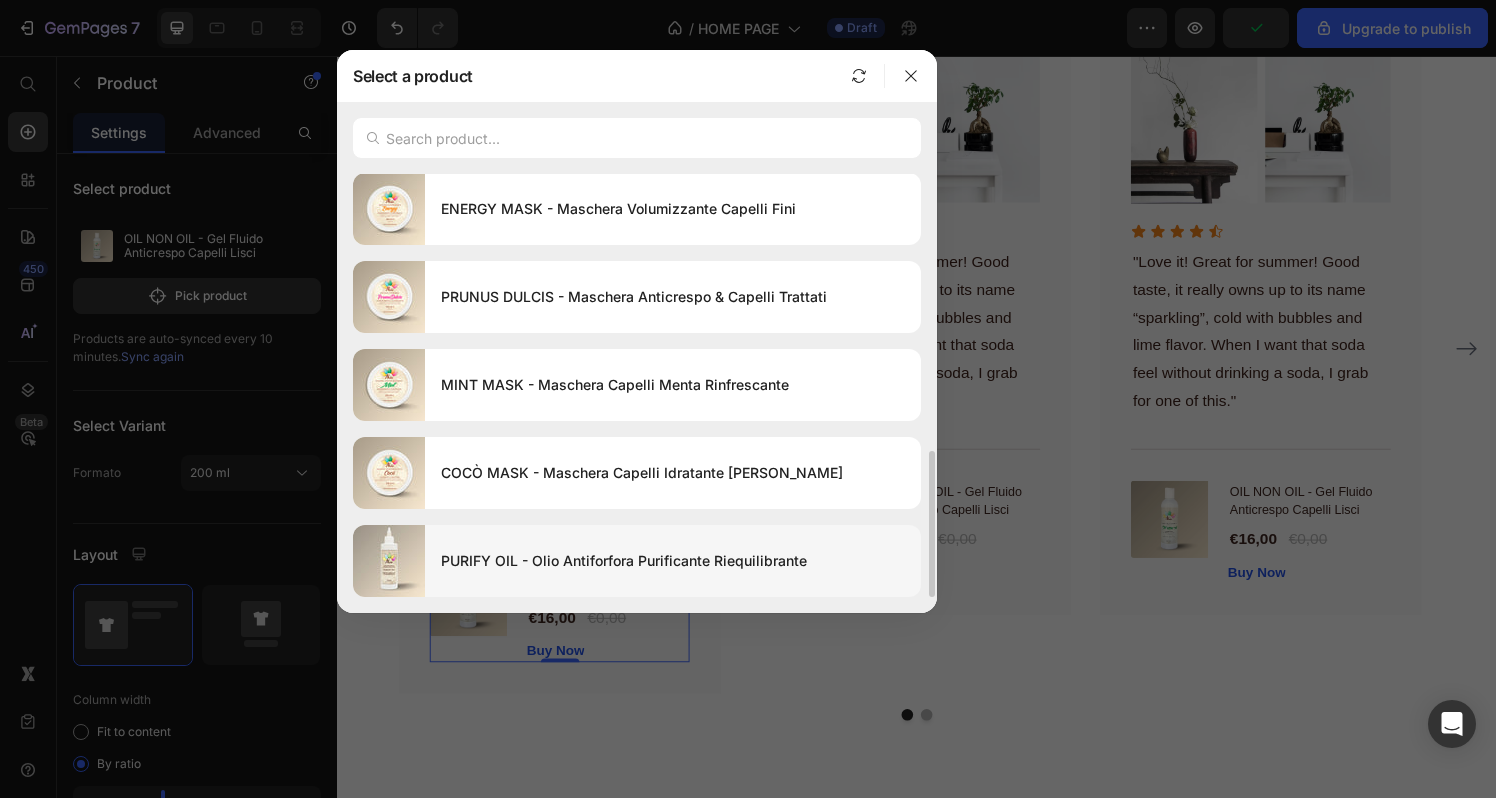click on "PURIFY OIL - Olio Antiforfora Purificante Riequilibrante" at bounding box center (673, 561) 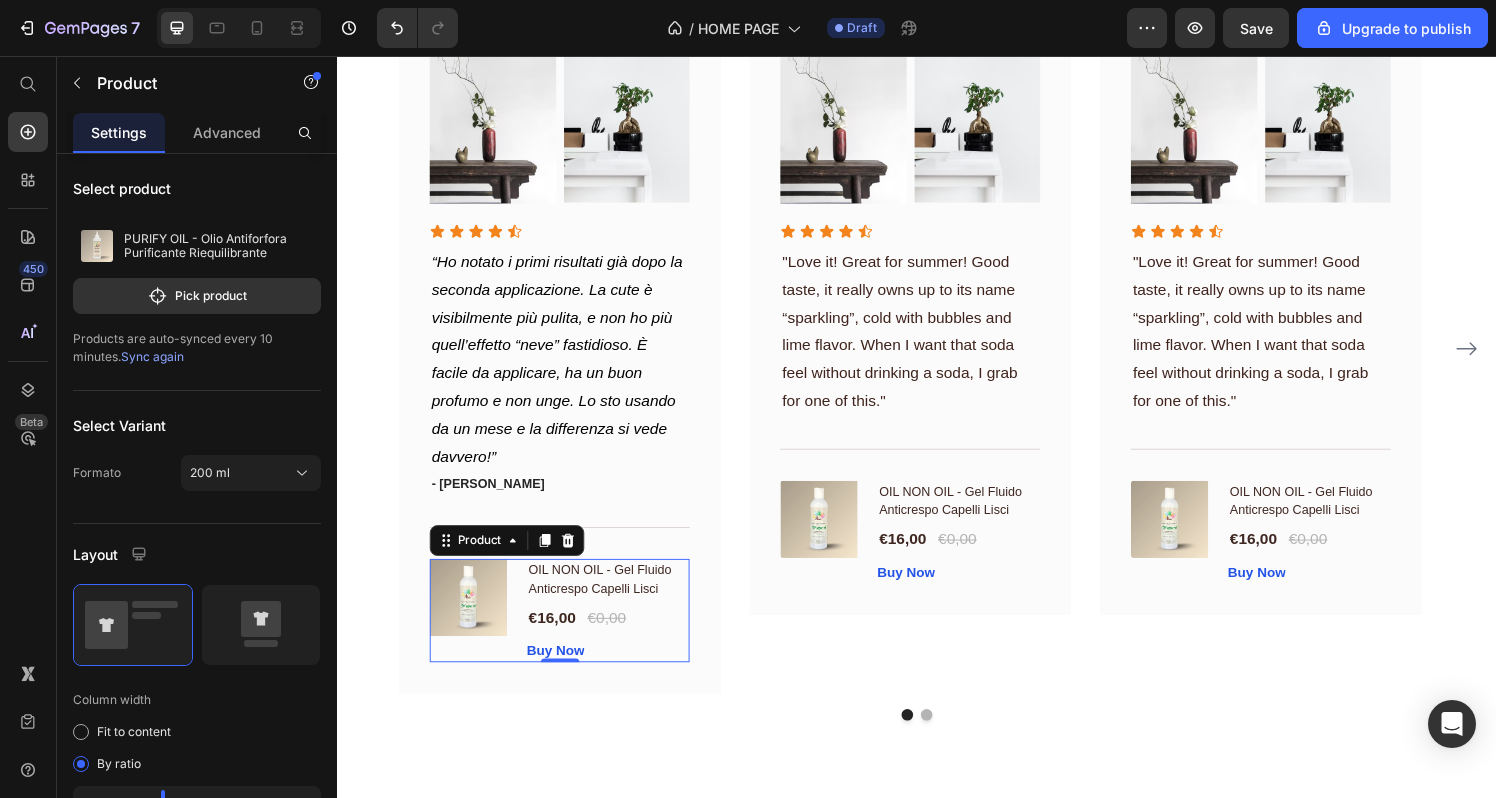 scroll, scrollTop: 3647, scrollLeft: 0, axis: vertical 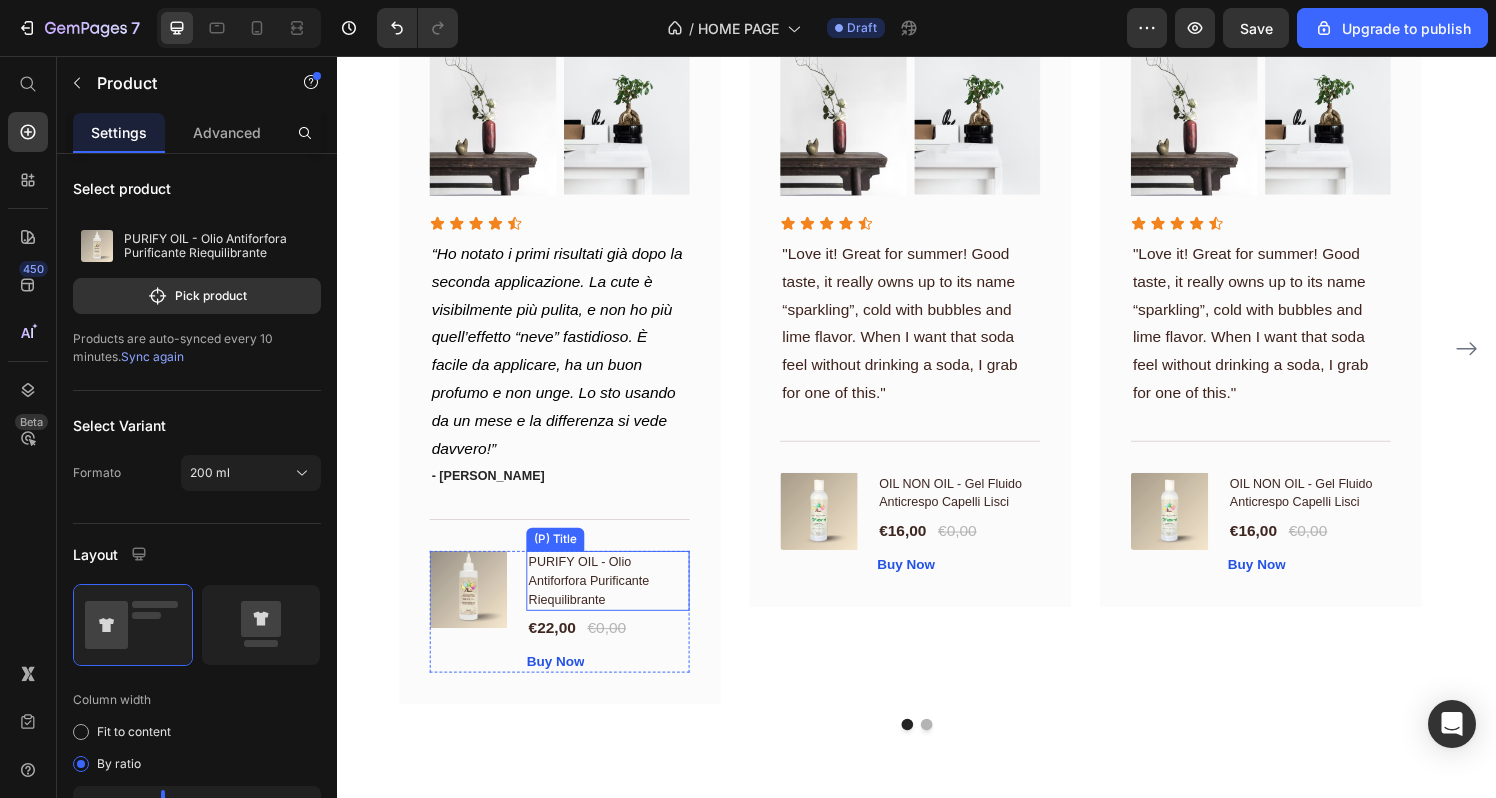 click on "PURIFY OIL - Olio Antiforfora Purificante Riequilibrante" at bounding box center [616, 599] 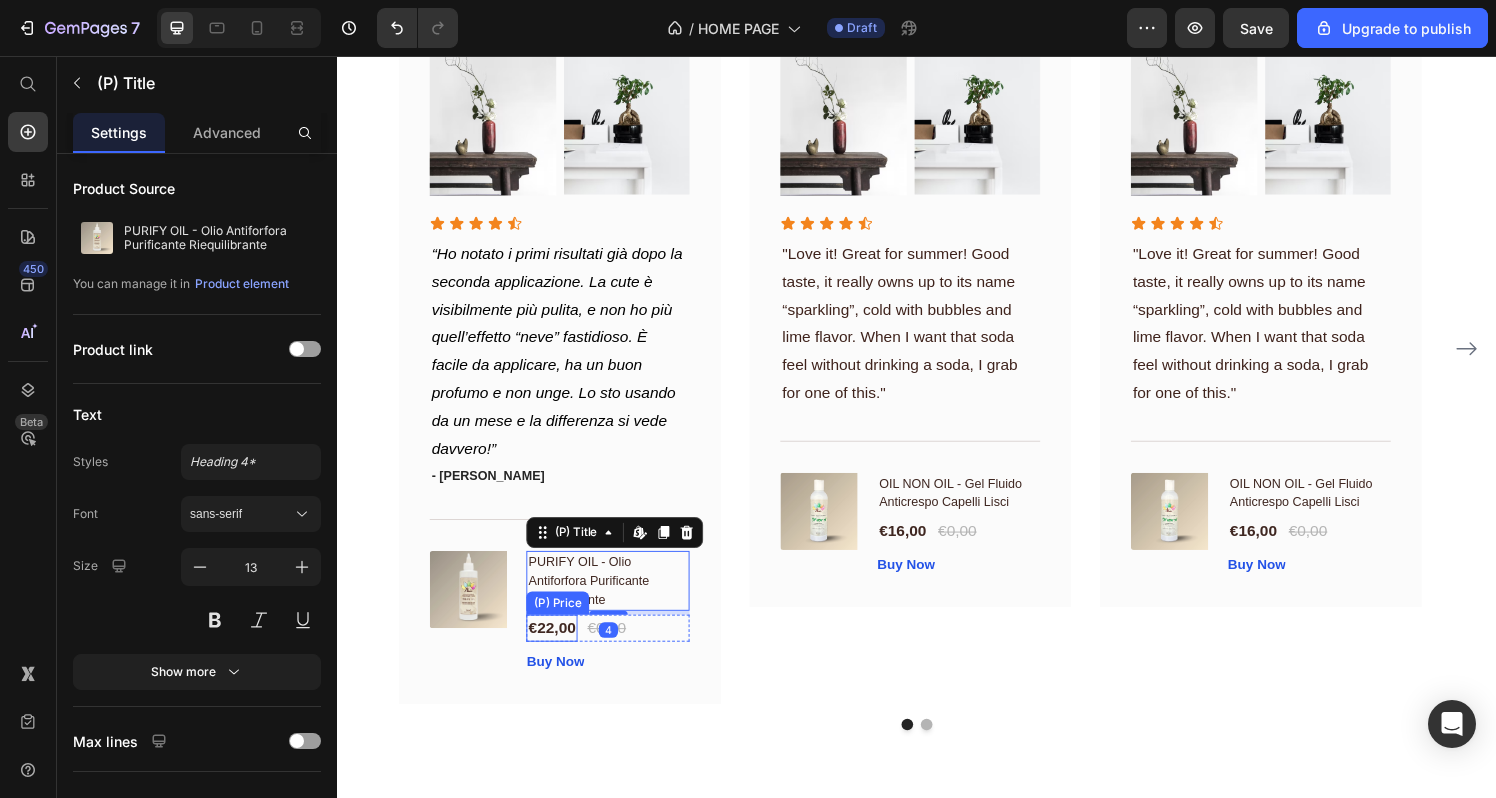 click on "€22,00" at bounding box center [558, 648] 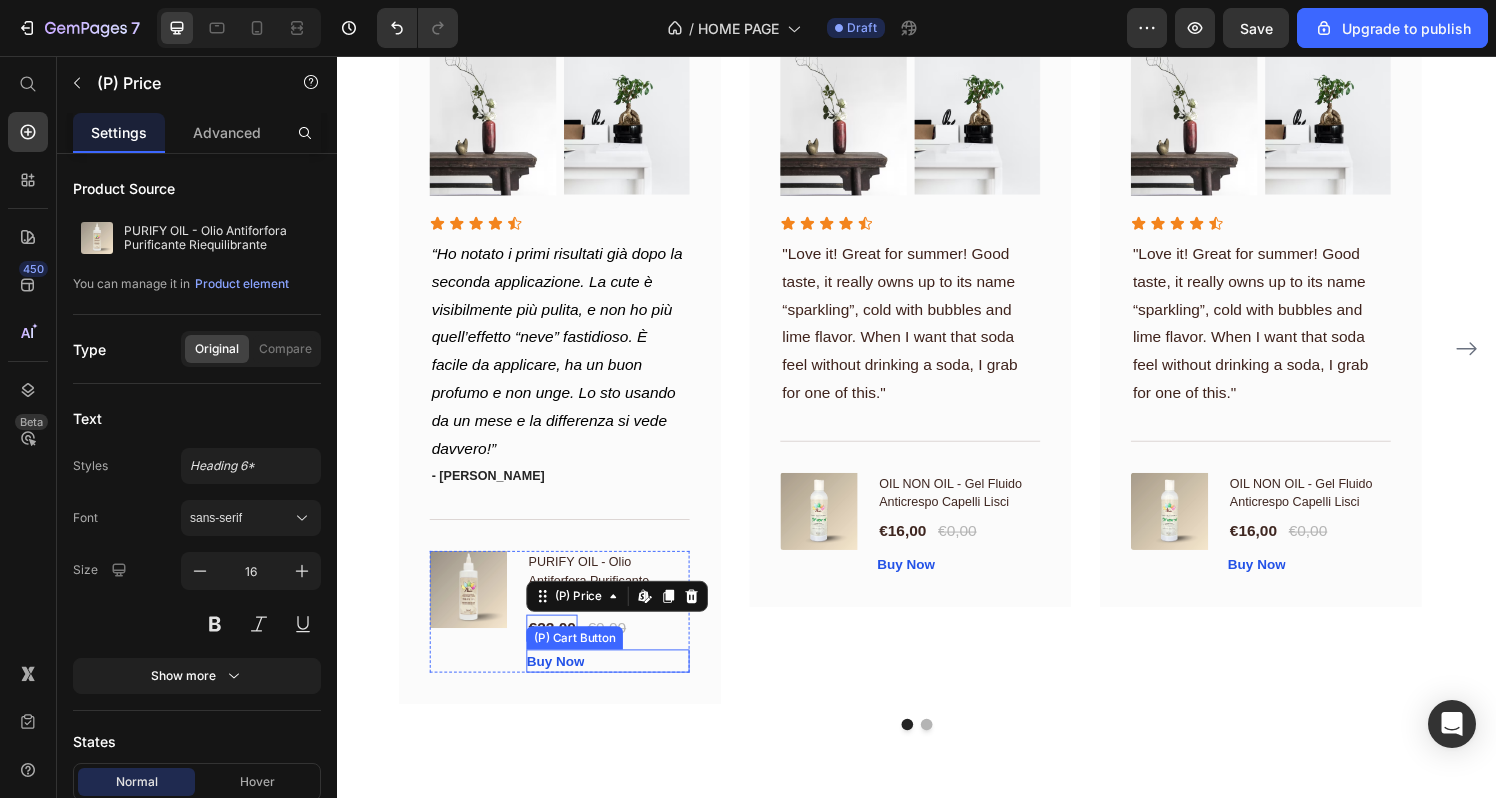click on "Buy Now (P) Cart Button" at bounding box center [616, 682] 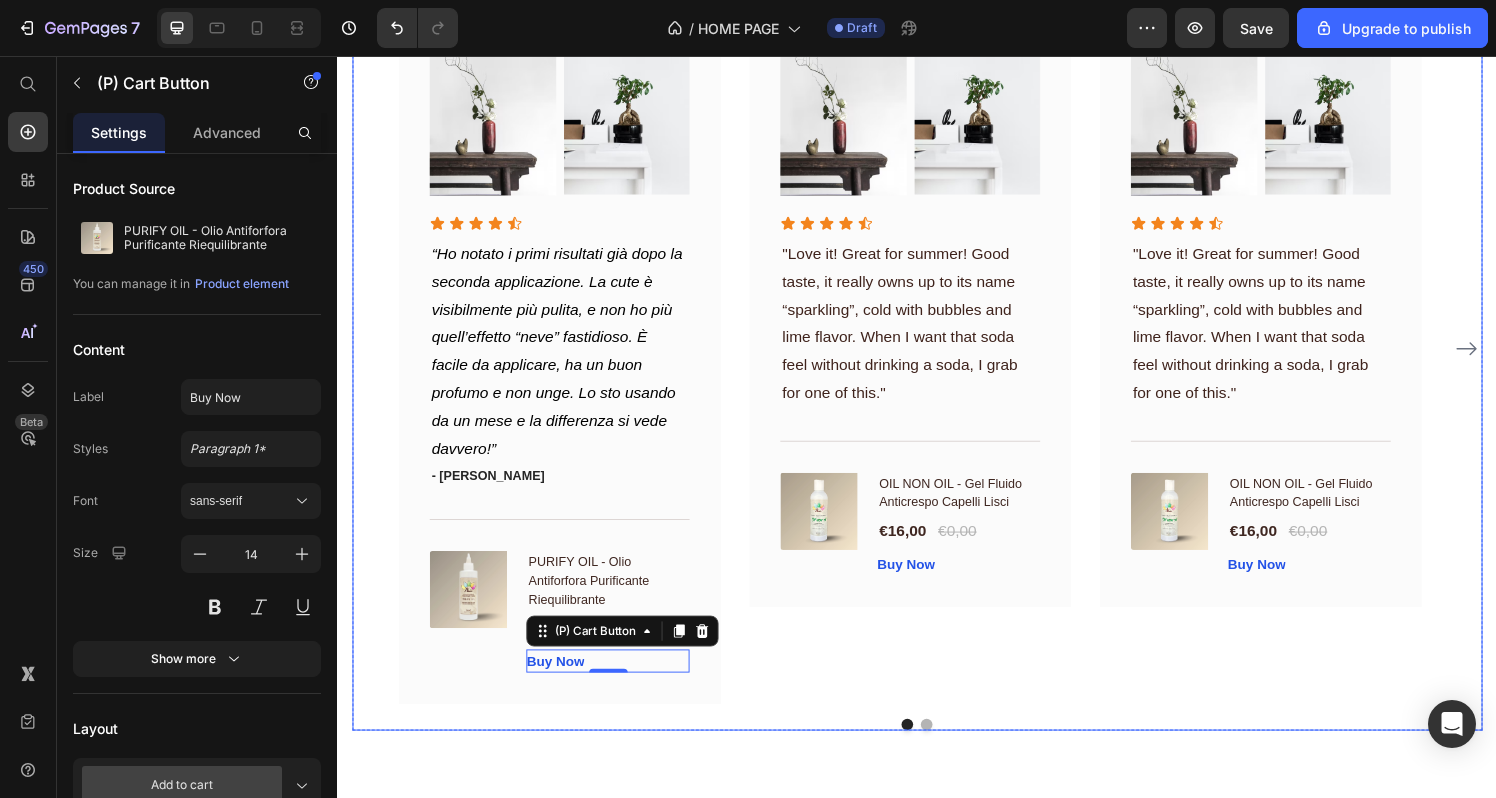 click on "Image Image Row Icon Icon Icon Icon Icon Icon List “Ho notato i primi risultati già dopo la seconda applicazione. La cute è visibilmente più pulita, e non ho più quell’effetto “neve” fastidioso. È facile da applicare, ha un buon profumo e non unge. Lo sto usando da un mese e la differenza si vede davvero!” Text block - [PERSON_NAME] Text block                Title Line (P) Images & Gallery PURIFY OIL - Olio Antiforfora Purificante Riequilibrante (P) Title €22,00 (P) Price €0,00 (P) Price Row Buy Now (P) Cart Button   0 Product Row Image Image Row Icon Icon Icon Icon Icon Icon List "Love it! Great for summer! Good taste, it really owns up to its name “sparkling”, cold with bubbles and lime flavor. When I want that soda feel without drinking a soda, I grab for one of this." Text block                Title Line (P) Images & Gallery OIL NON OIL - Gel Fluido Anticrespo Capelli Lisci (P) Title €16,00 (P) Price €0,00 (P) Price Row Buy Now (P) Cart Button Product Row Image Image Row Icon Icon" at bounding box center (937, 359) 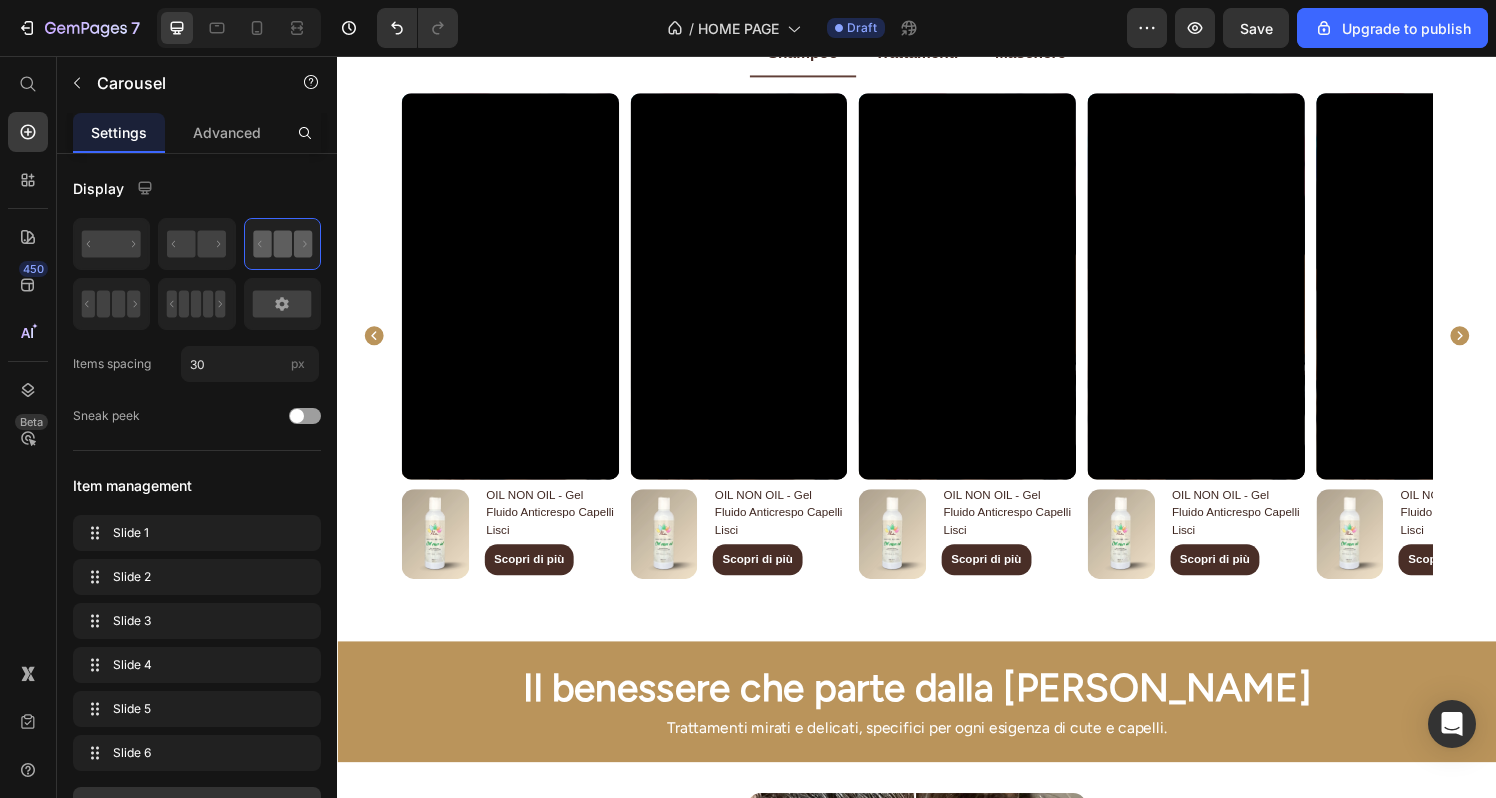scroll, scrollTop: 1534, scrollLeft: 0, axis: vertical 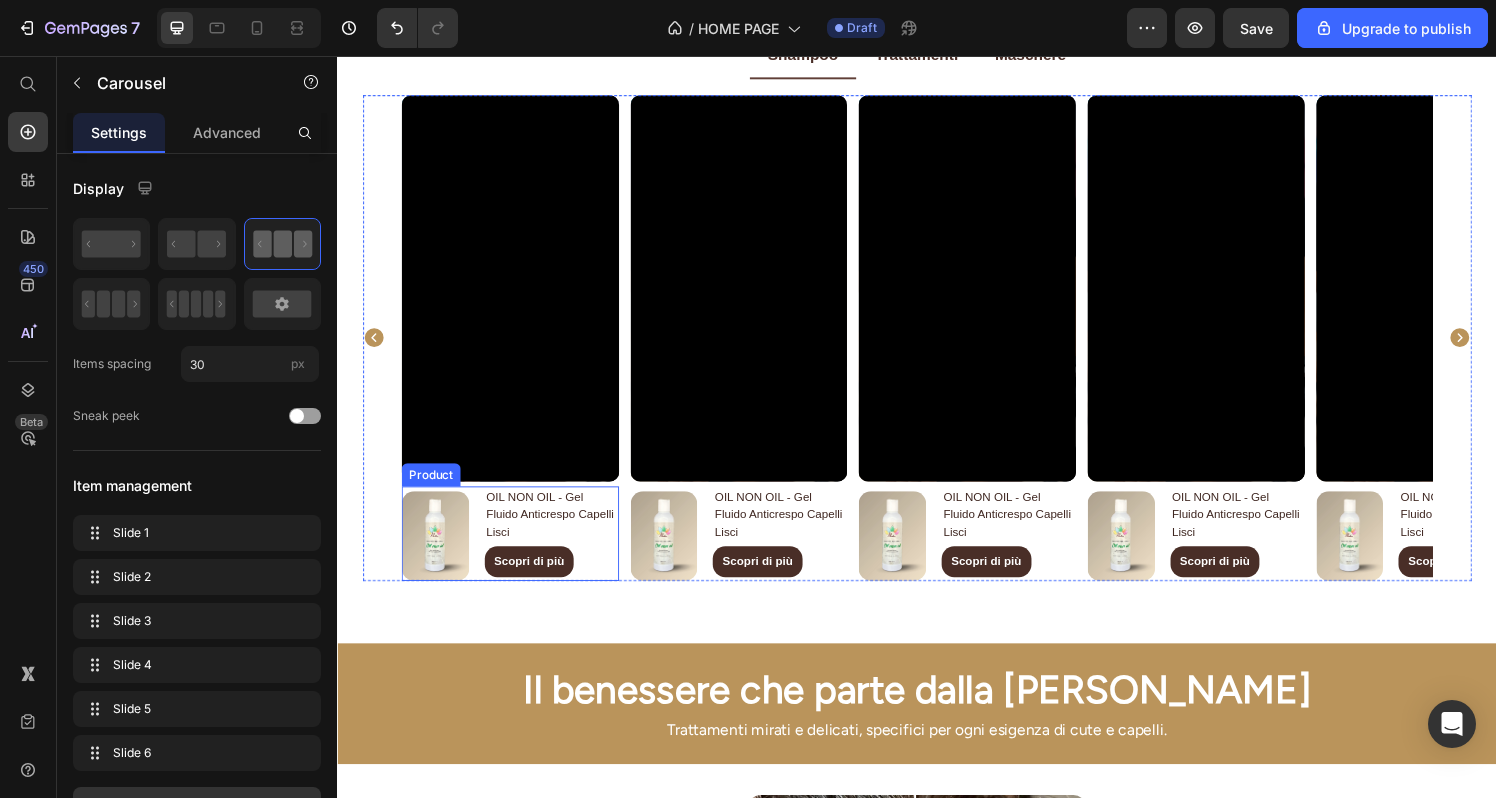 click on "(P) Images & Gallery OIL NON OIL - Gel Fluido Anticrespo Capelli Lisci (P) Title Scopri di più Product View More Product" at bounding box center [515, 550] 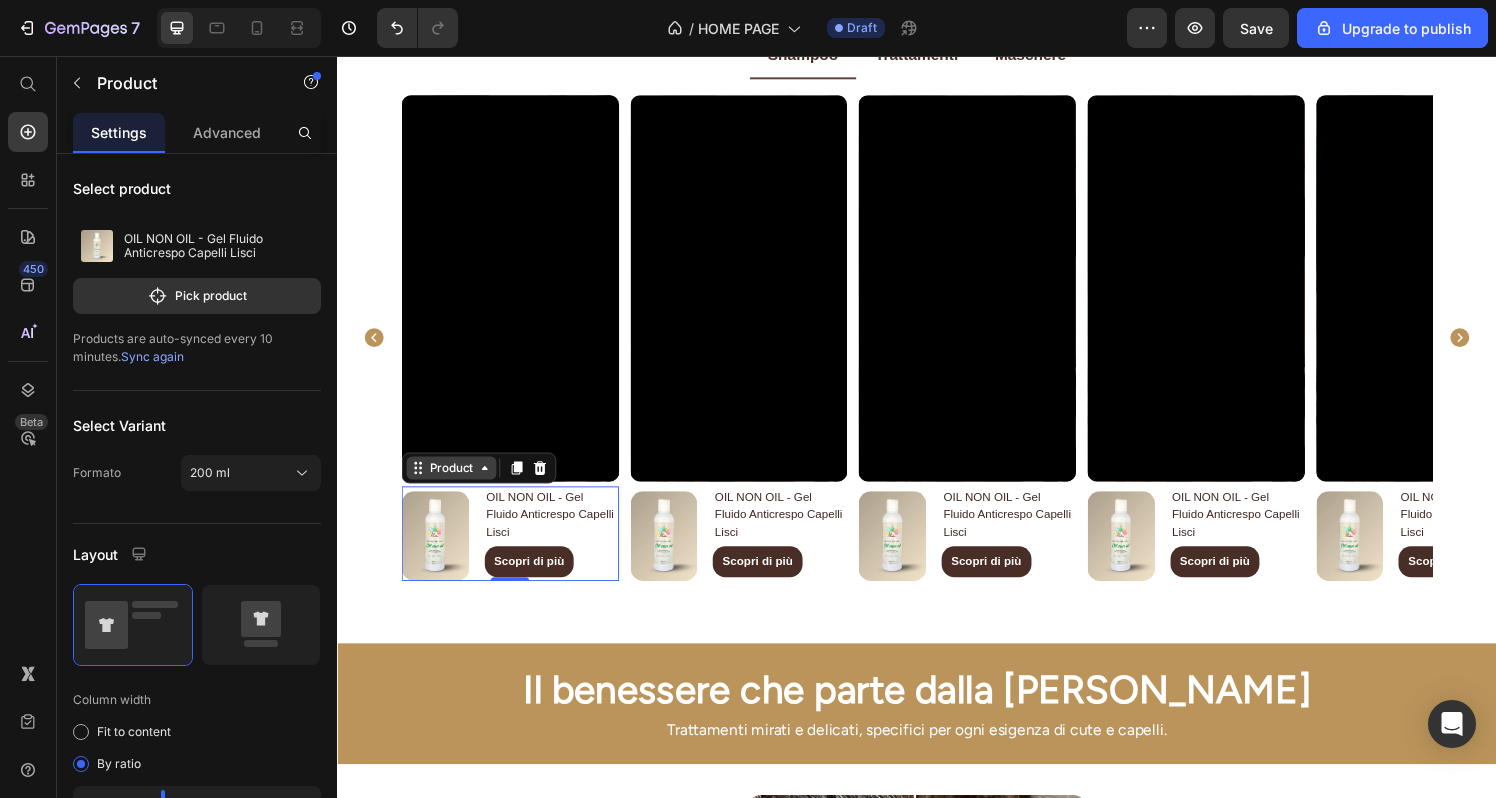click on "Product" at bounding box center [454, 482] 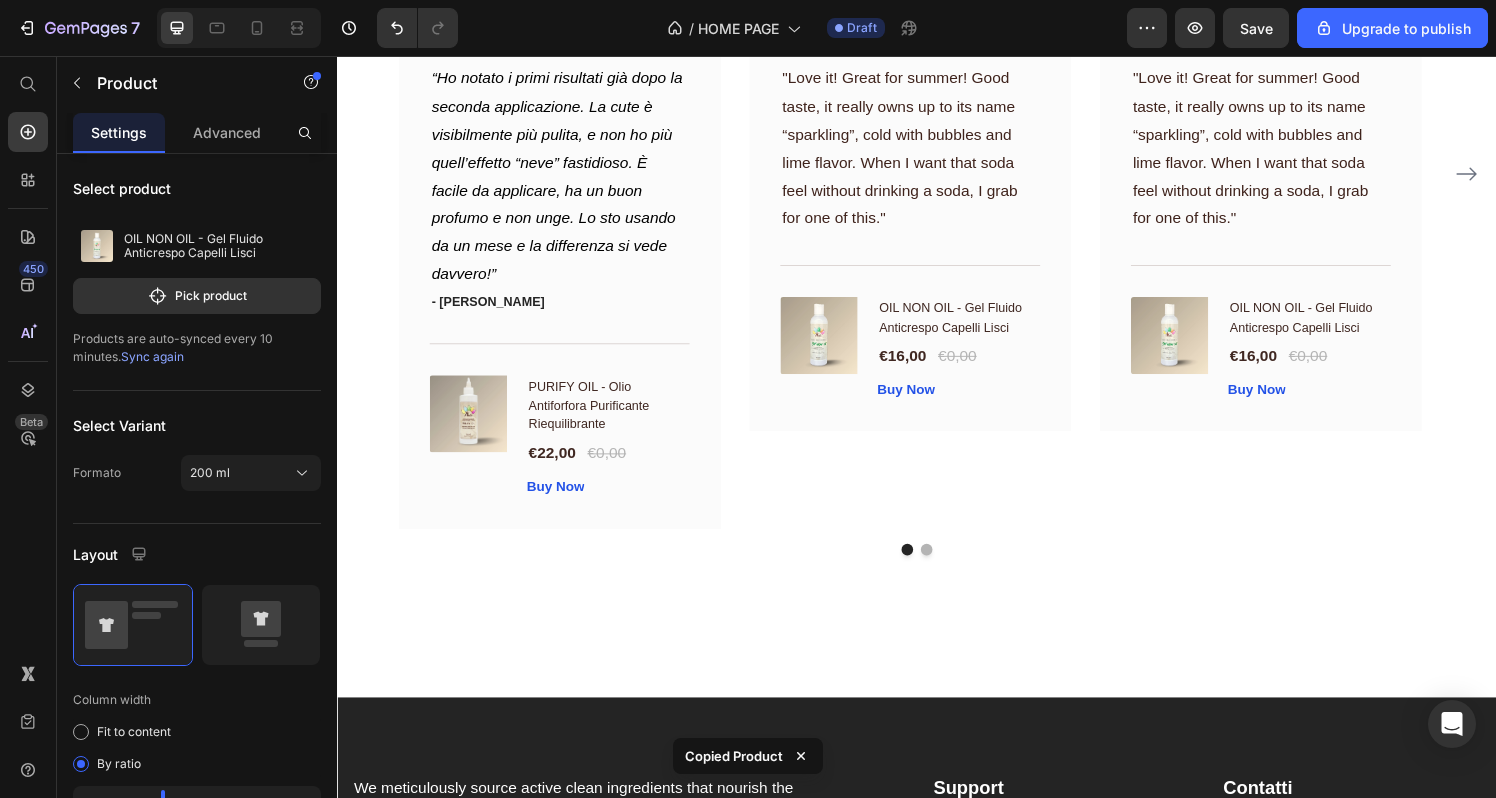 scroll, scrollTop: 3819, scrollLeft: 0, axis: vertical 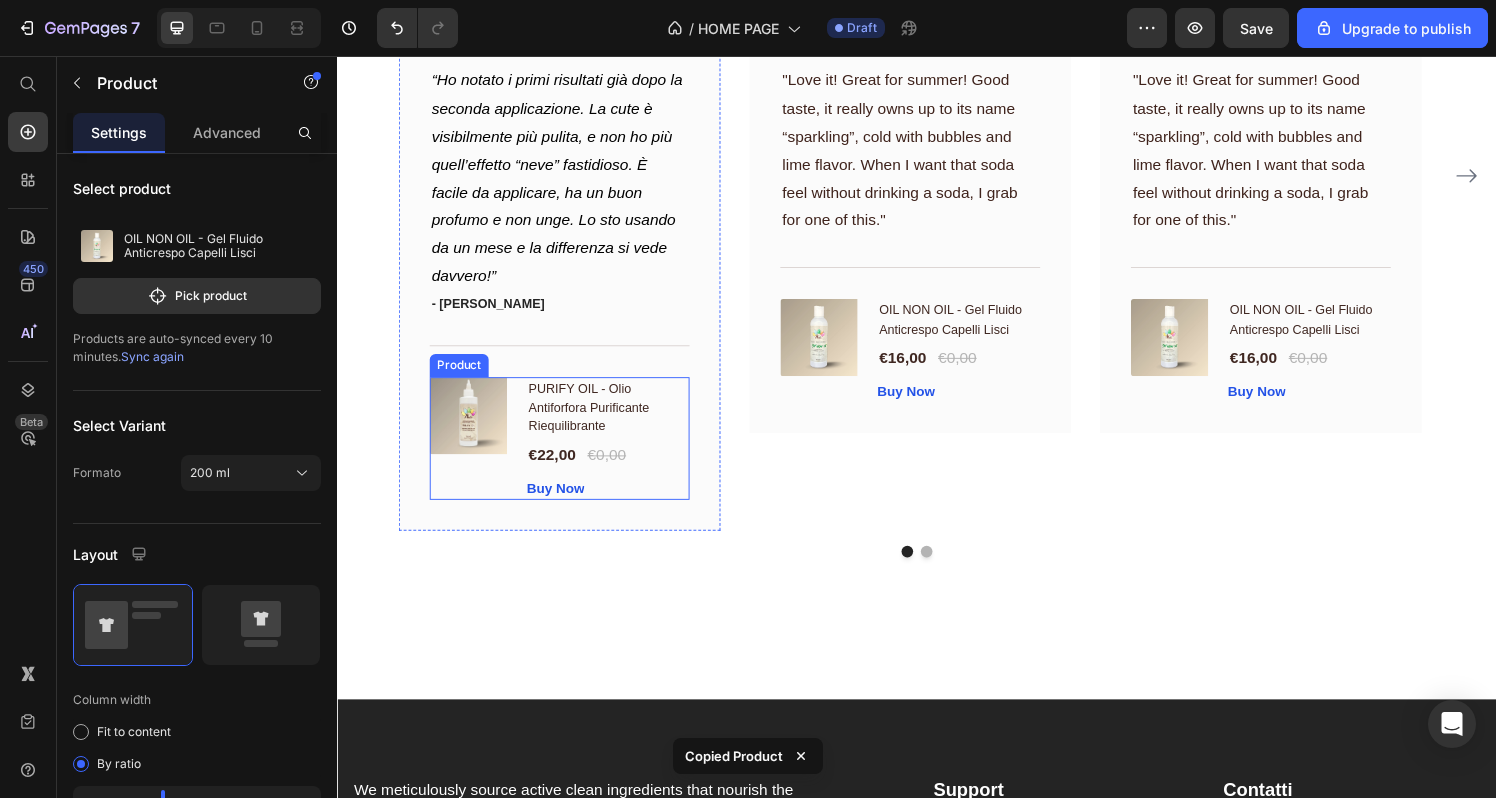 click on "(P) Images & Gallery" at bounding box center [474, 451] 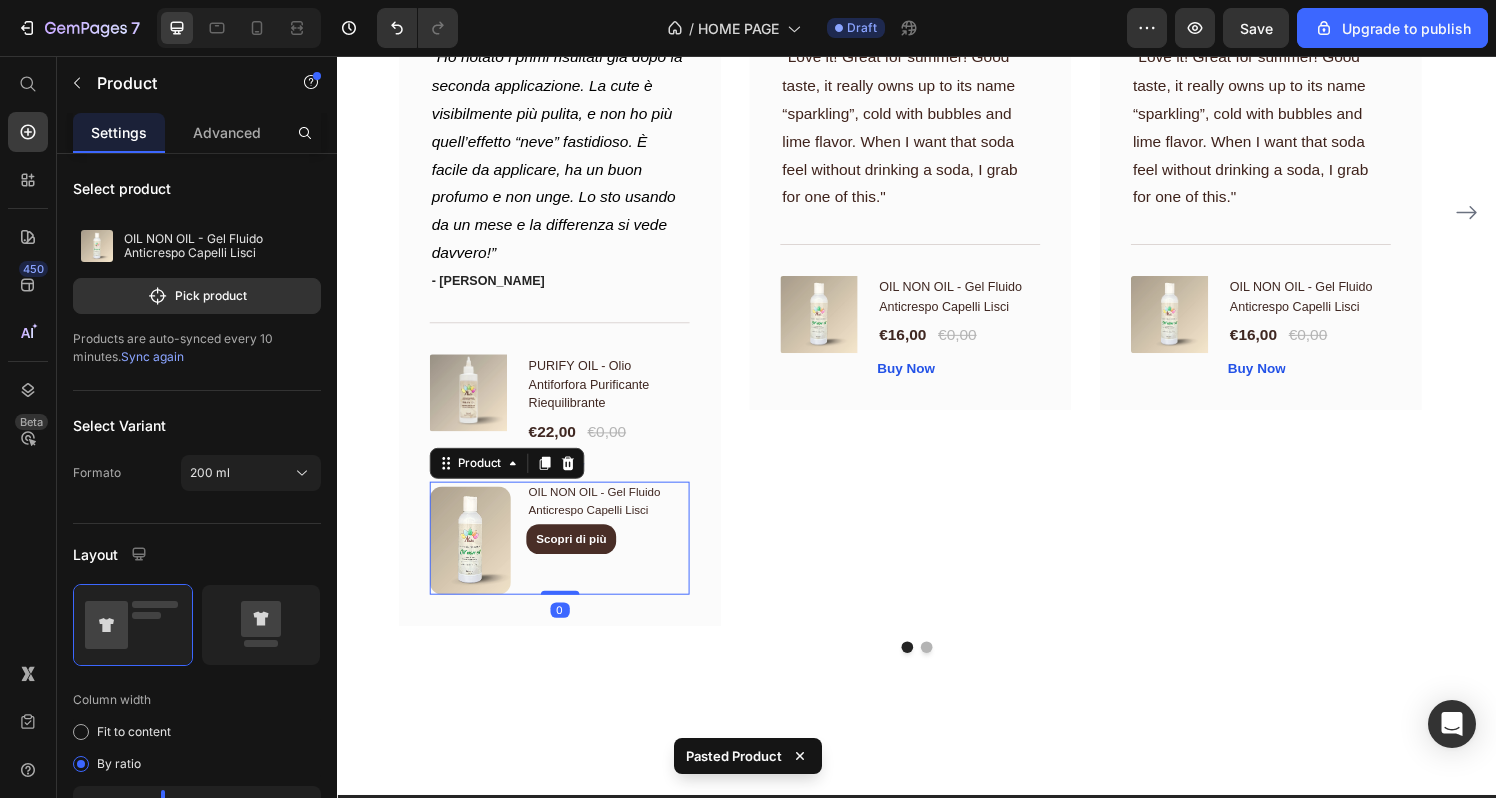 scroll, scrollTop: 3816, scrollLeft: 0, axis: vertical 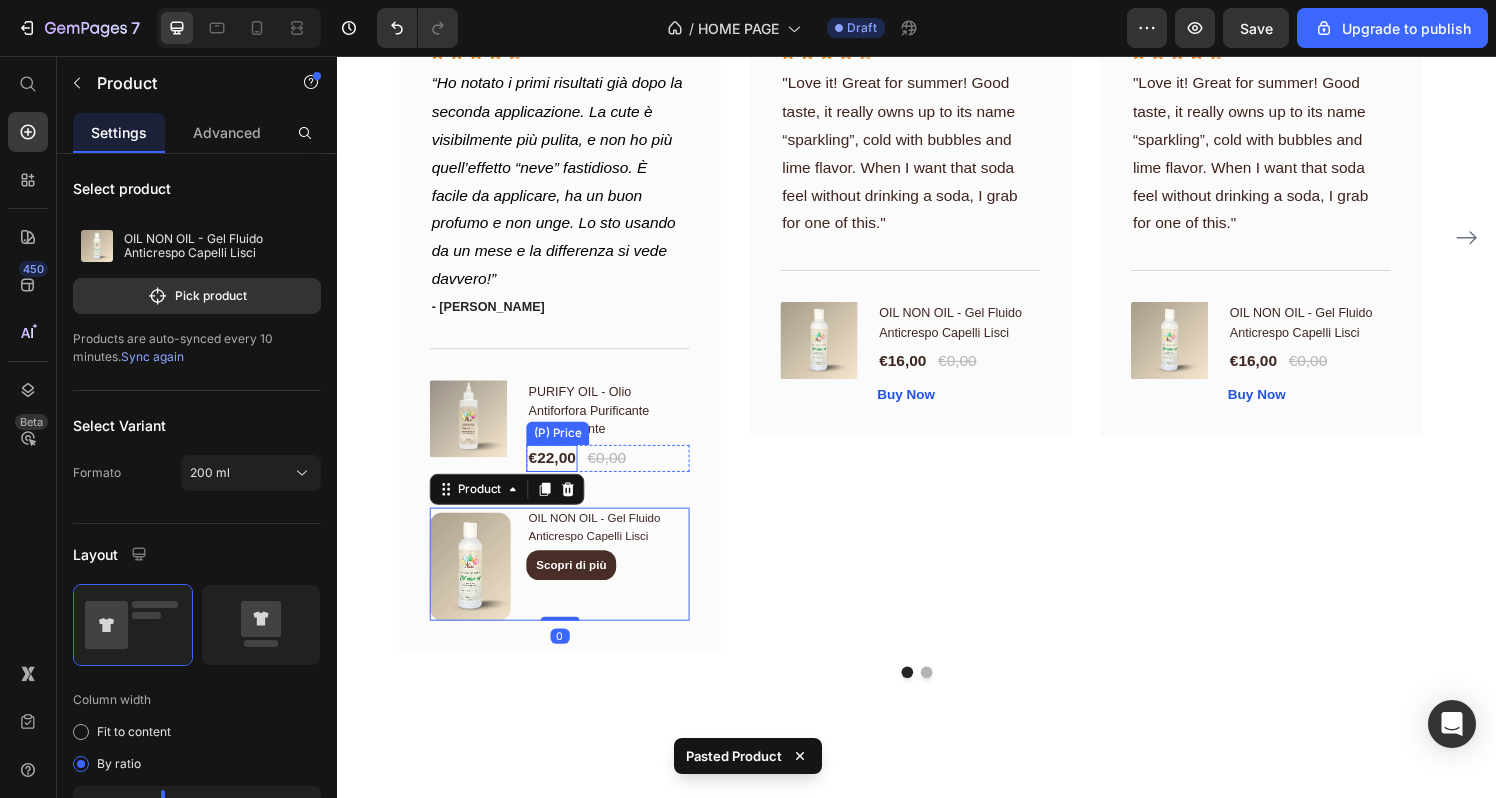 click on "€22,00" at bounding box center [558, 472] 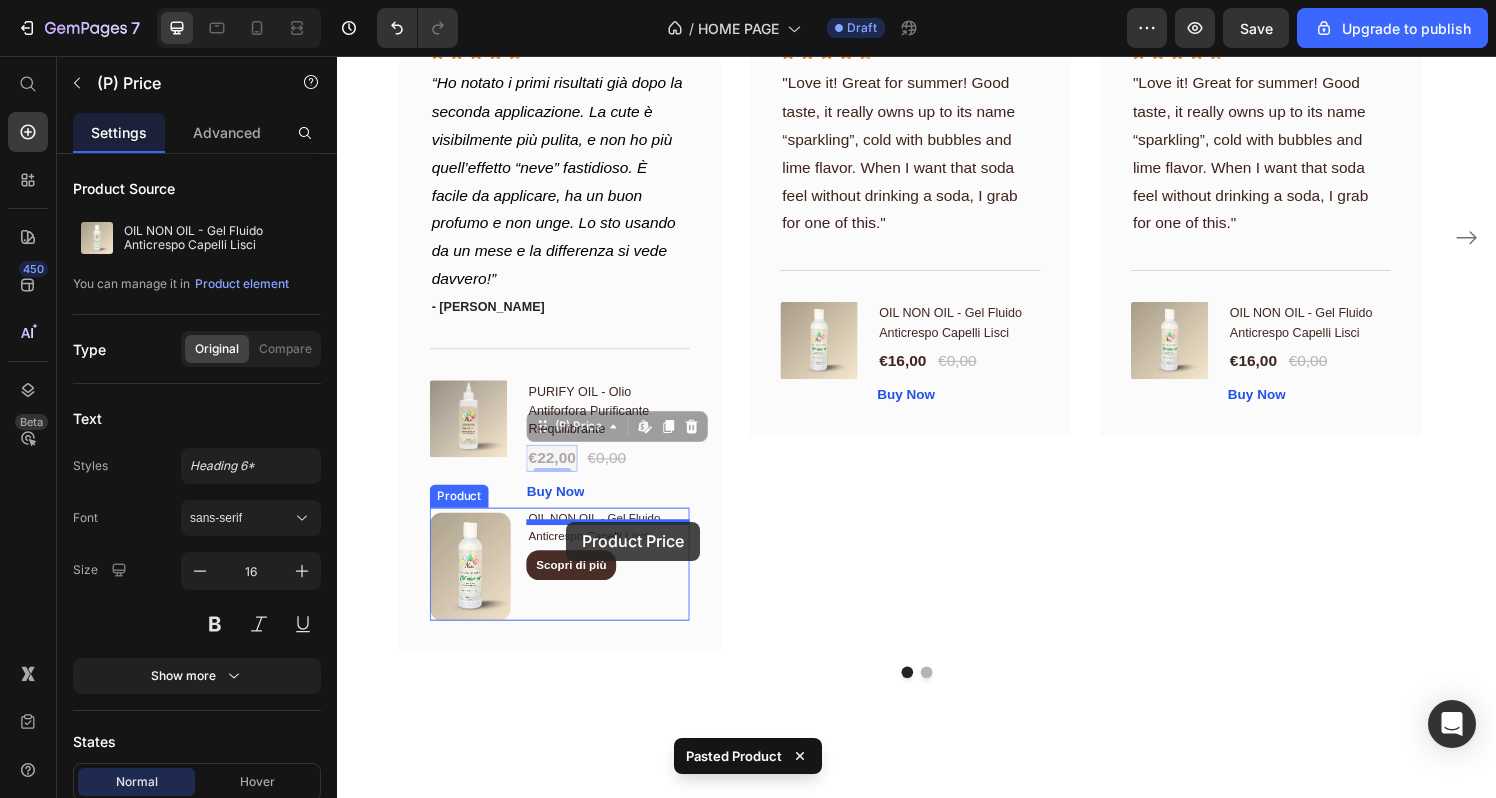 drag, startPoint x: 546, startPoint y: 417, endPoint x: 574, endPoint y: 538, distance: 124.197426 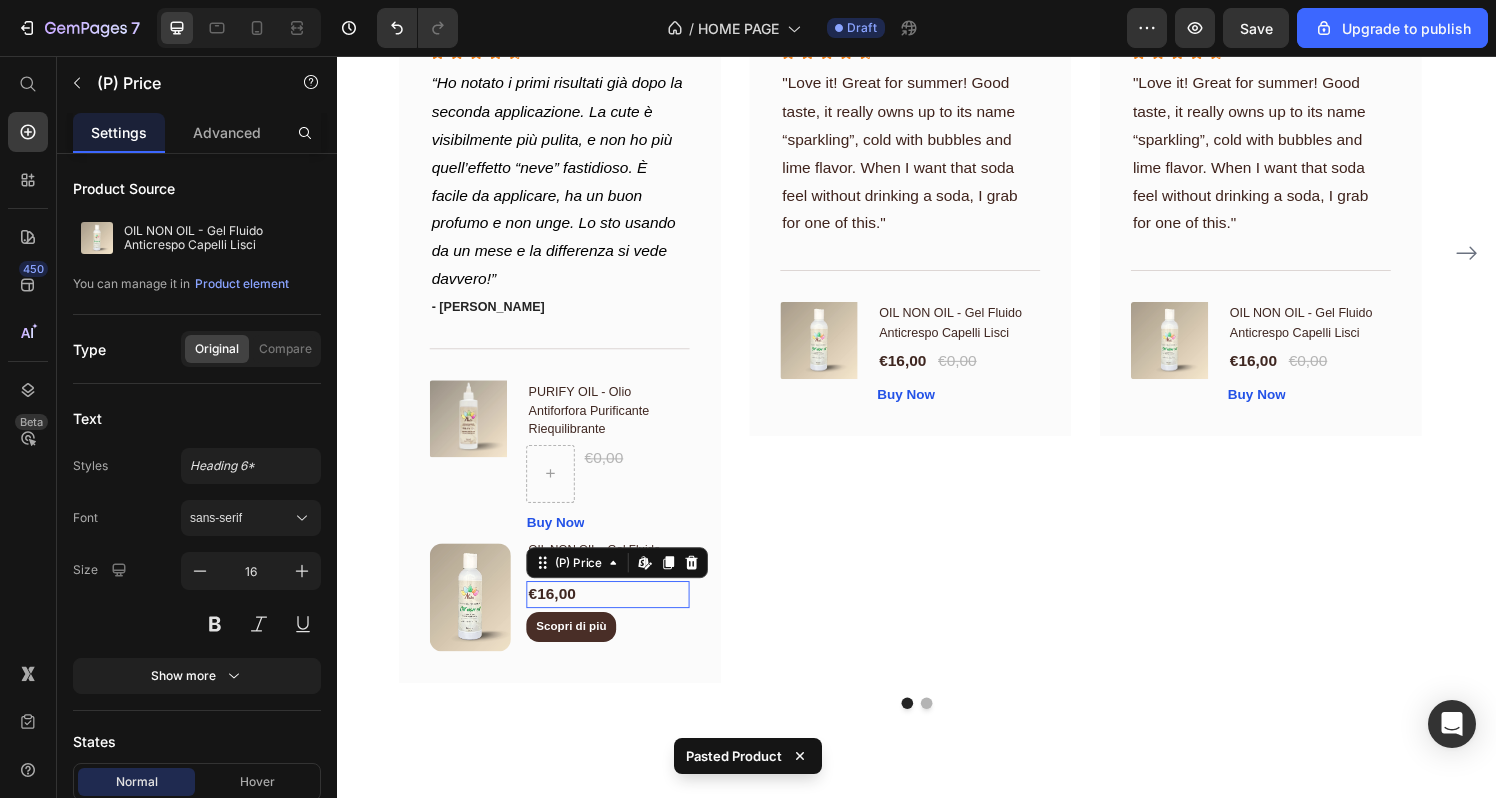 scroll, scrollTop: 3832, scrollLeft: 0, axis: vertical 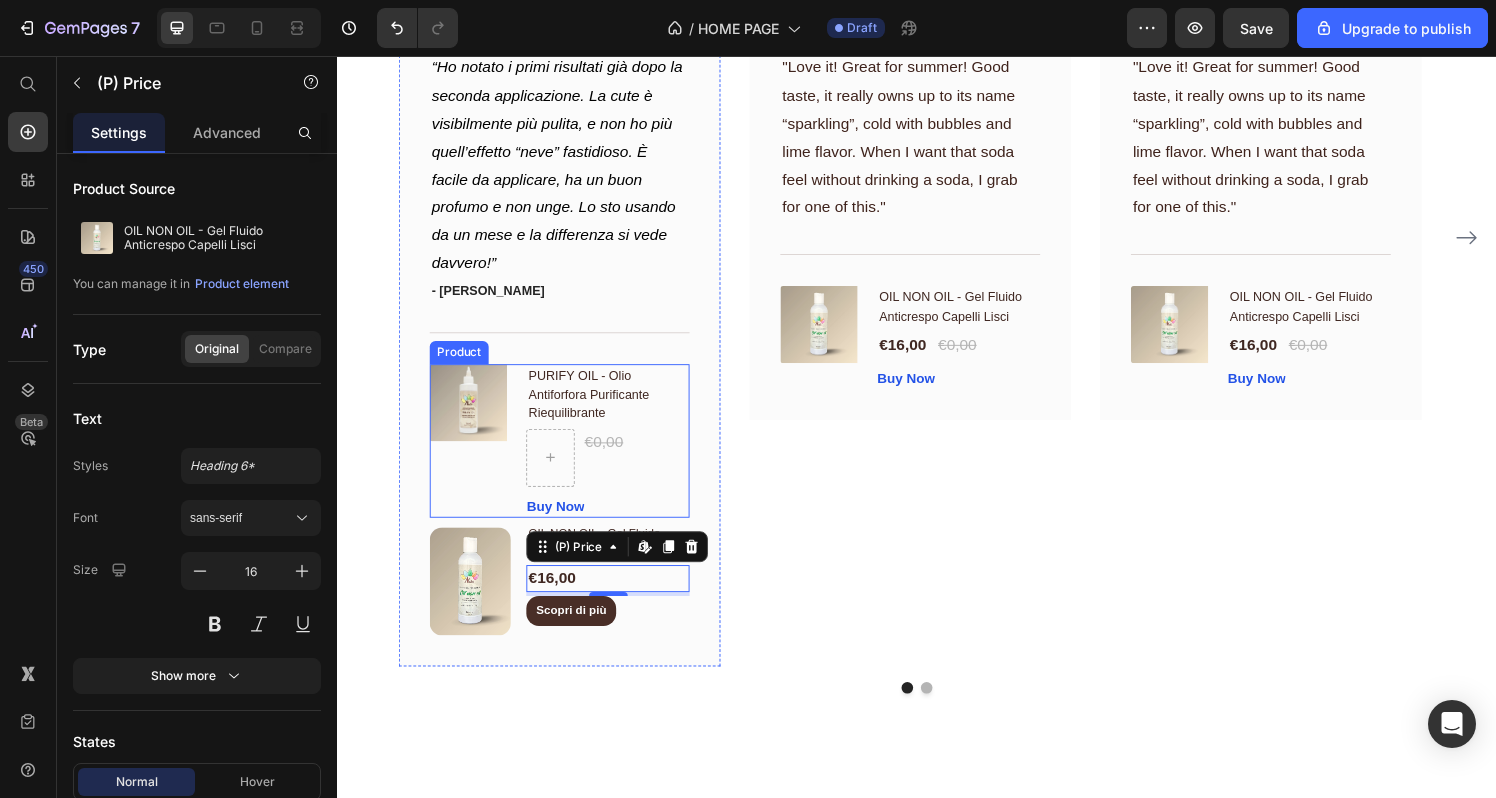 click on "(P) Images & Gallery PURIFY OIL - Olio Antiforfora Purificante Riequilibrante (P) Title
€0,00 (P) Price Row Buy Now (P) Cart Button Product" at bounding box center [566, 454] 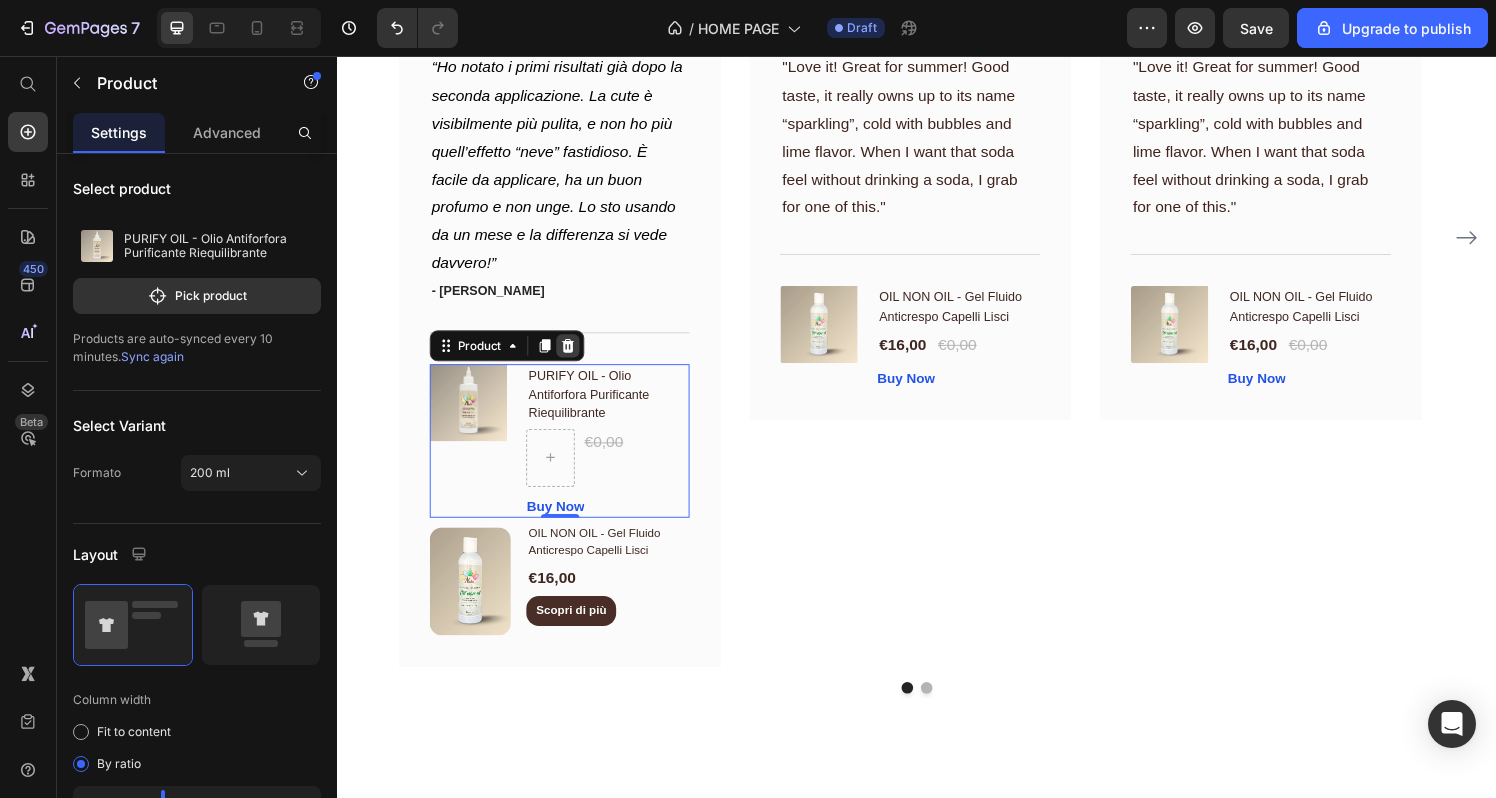 click 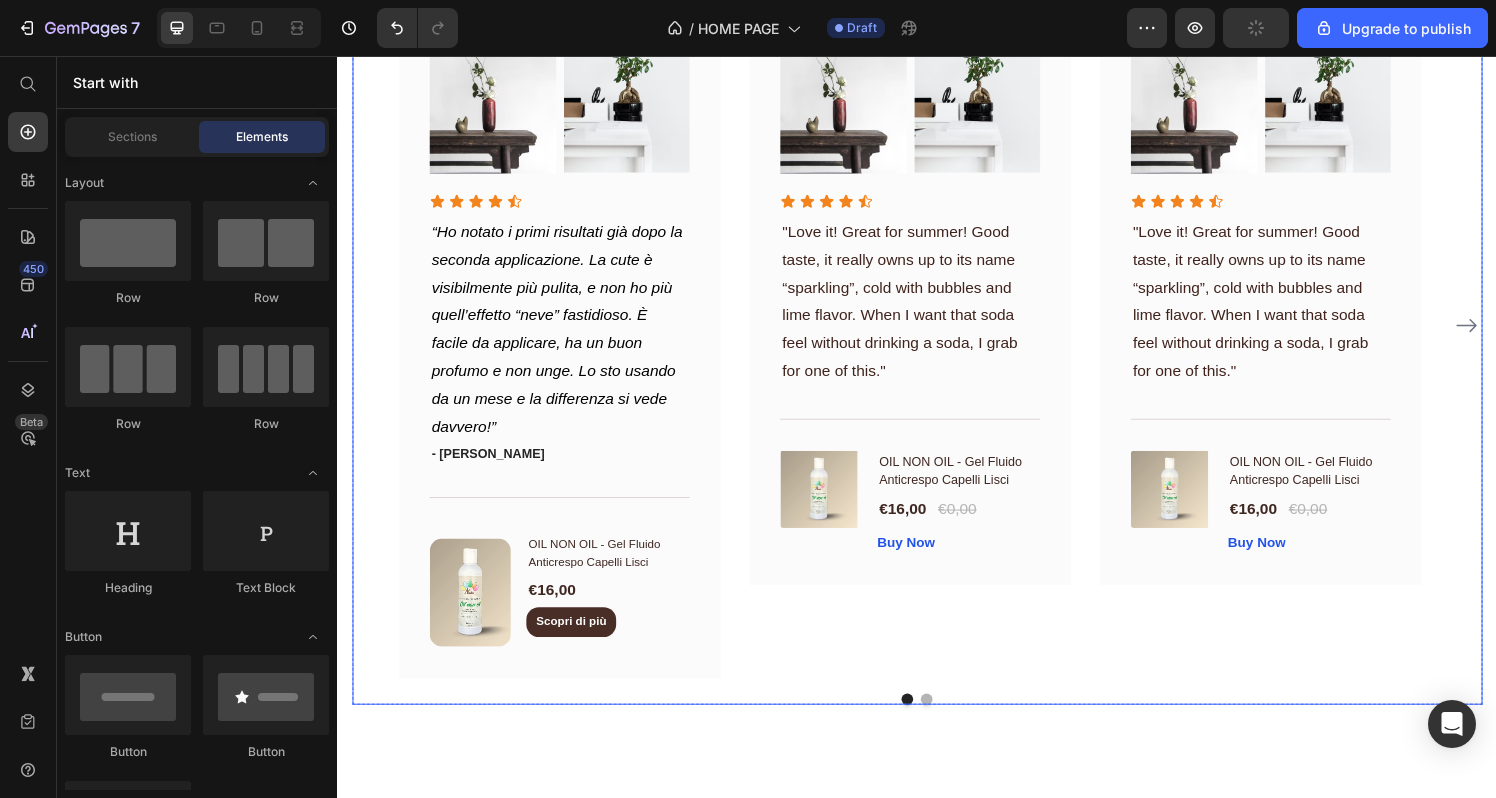 scroll, scrollTop: 3648, scrollLeft: 0, axis: vertical 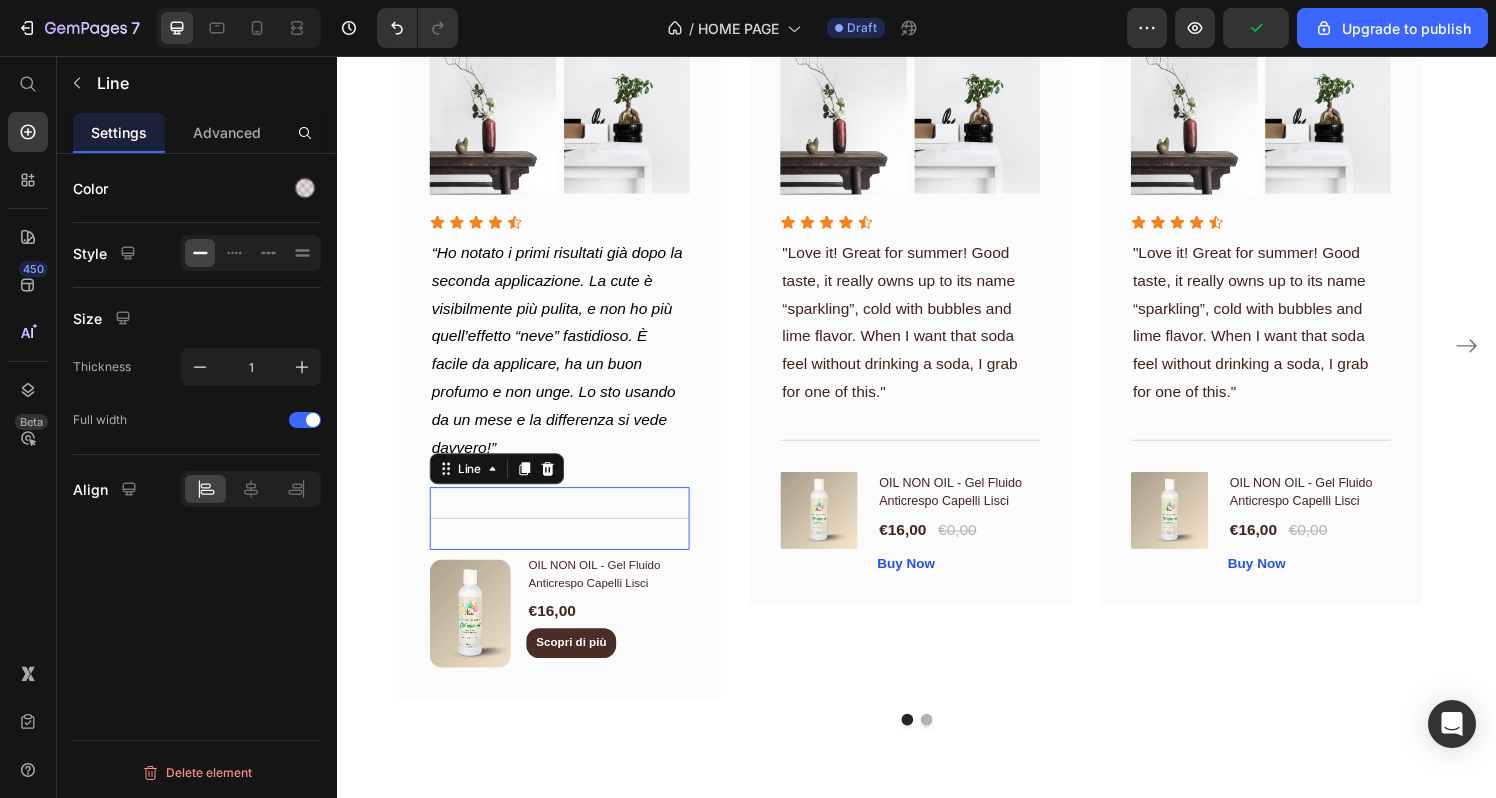 click on "Title Line   0" at bounding box center [566, 534] 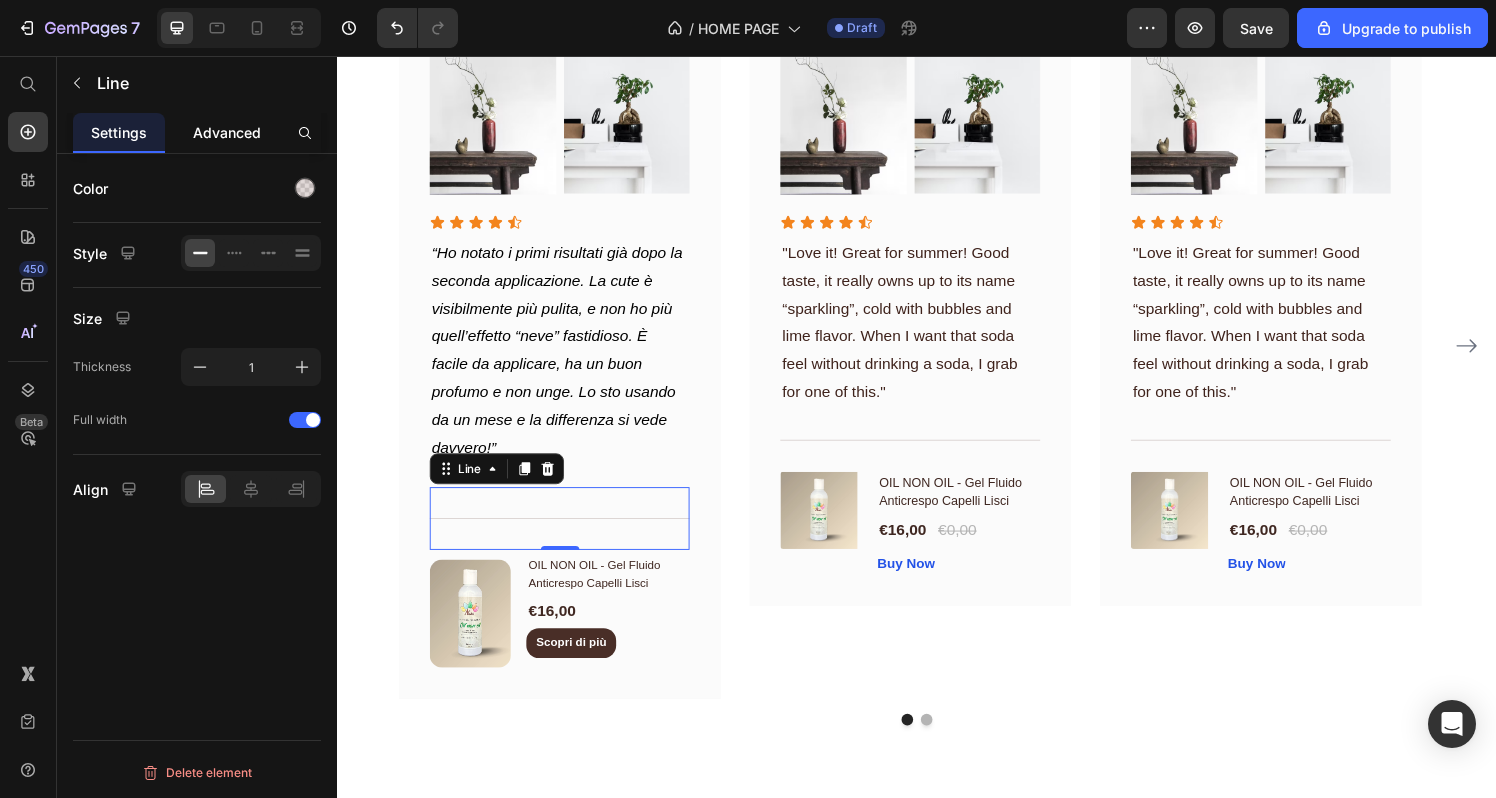 click on "Advanced" at bounding box center [227, 132] 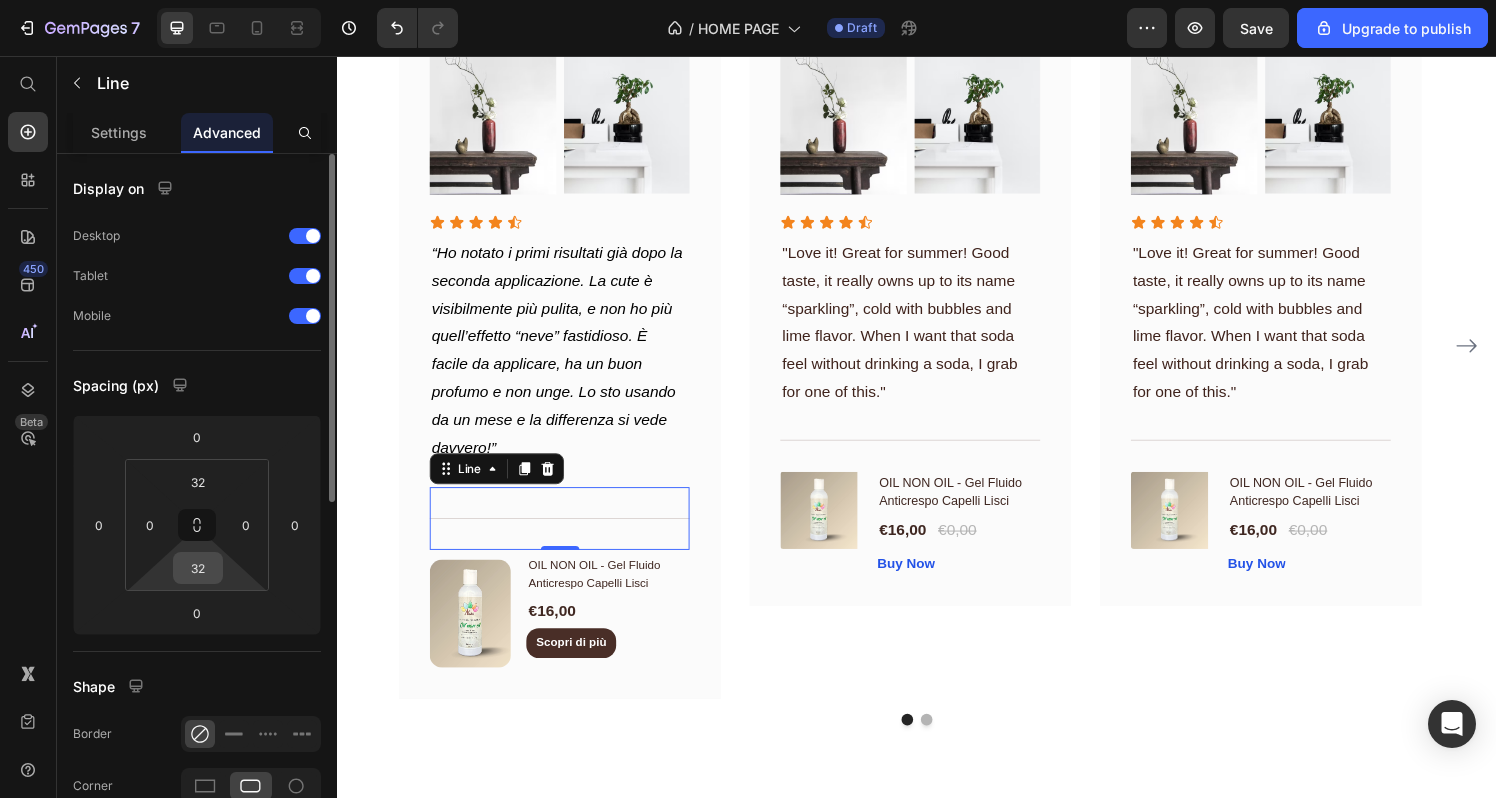 click on "32" at bounding box center [198, 568] 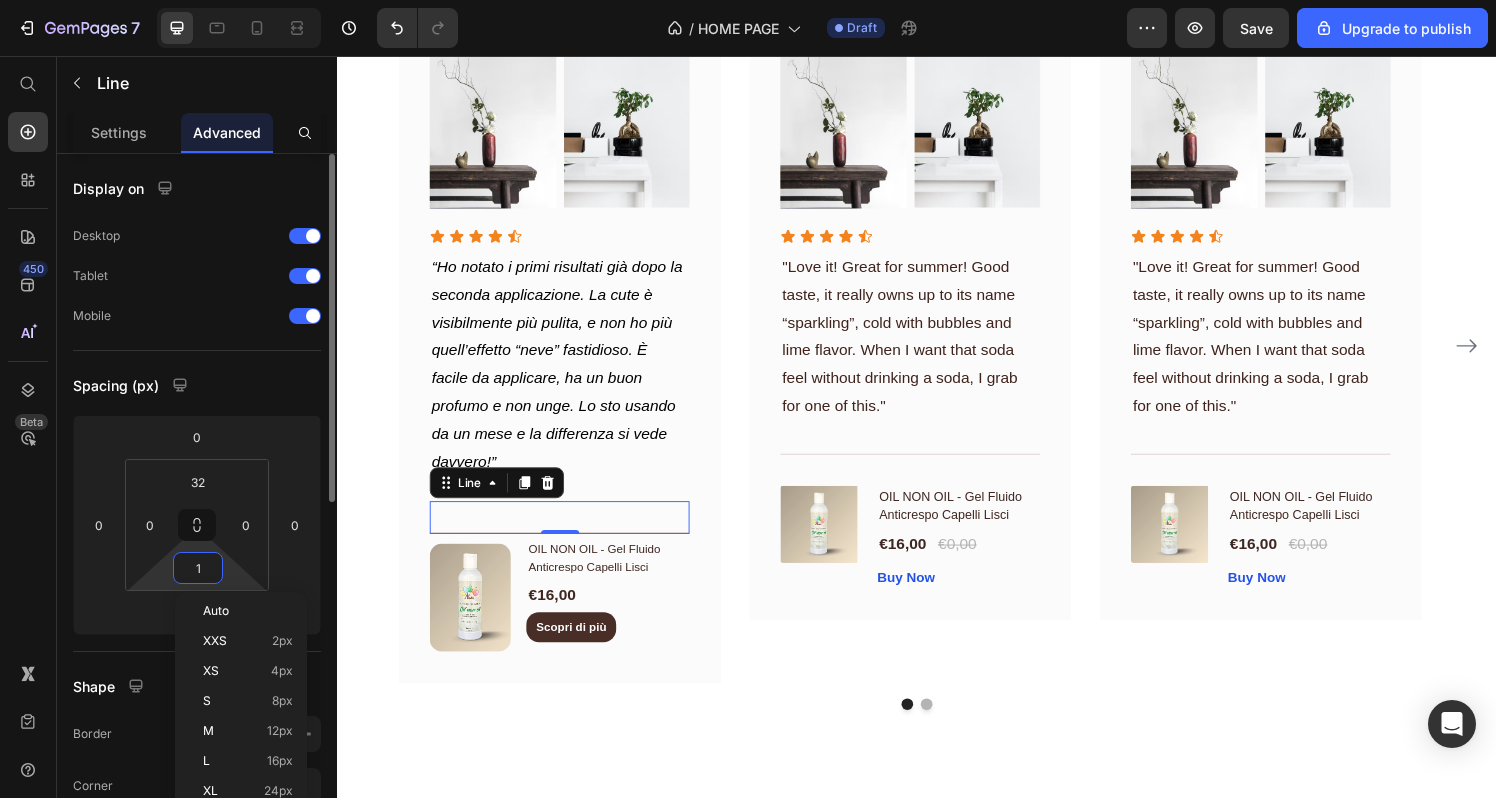 scroll, scrollTop: 3637, scrollLeft: 0, axis: vertical 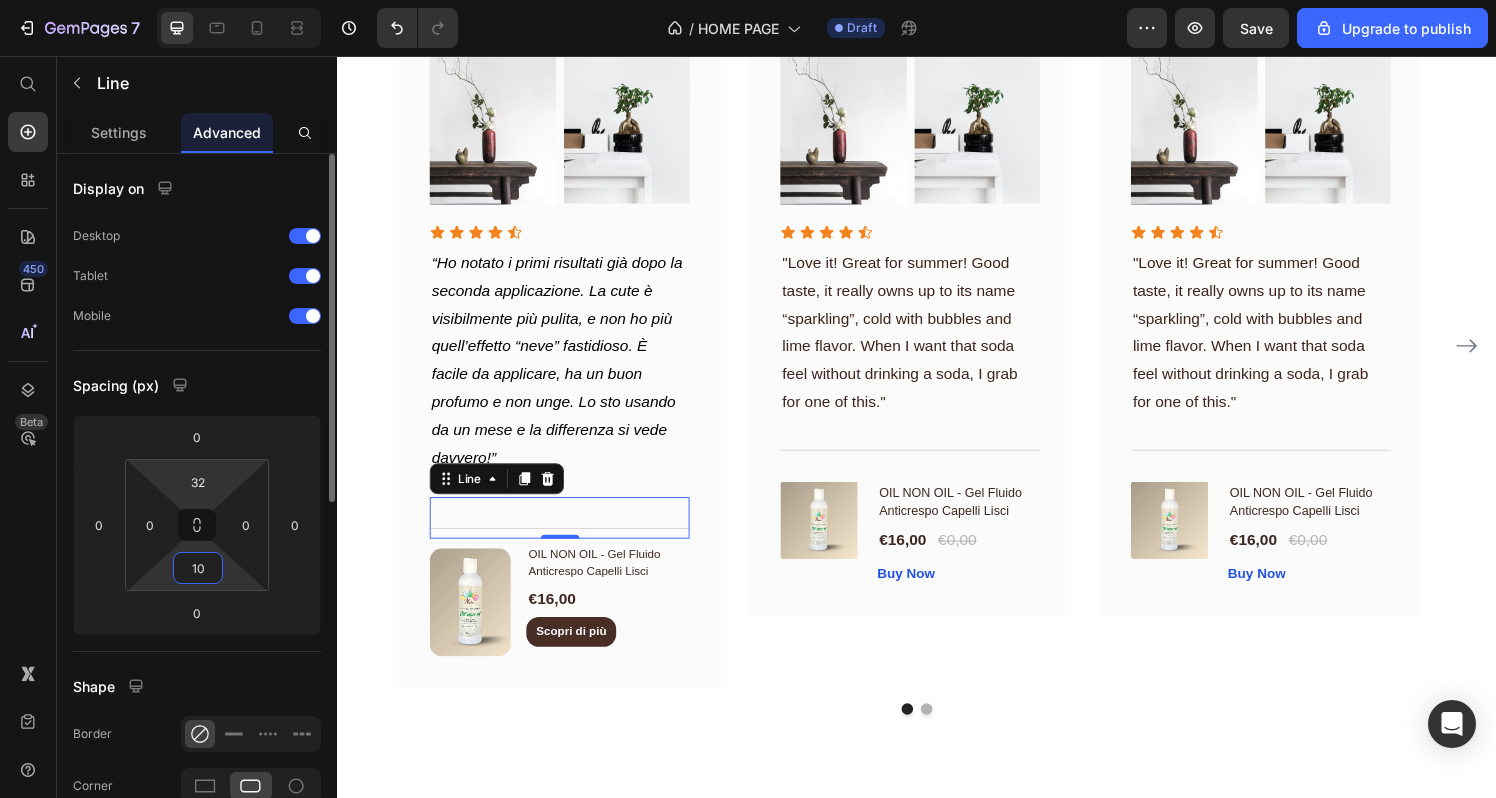 type on "10" 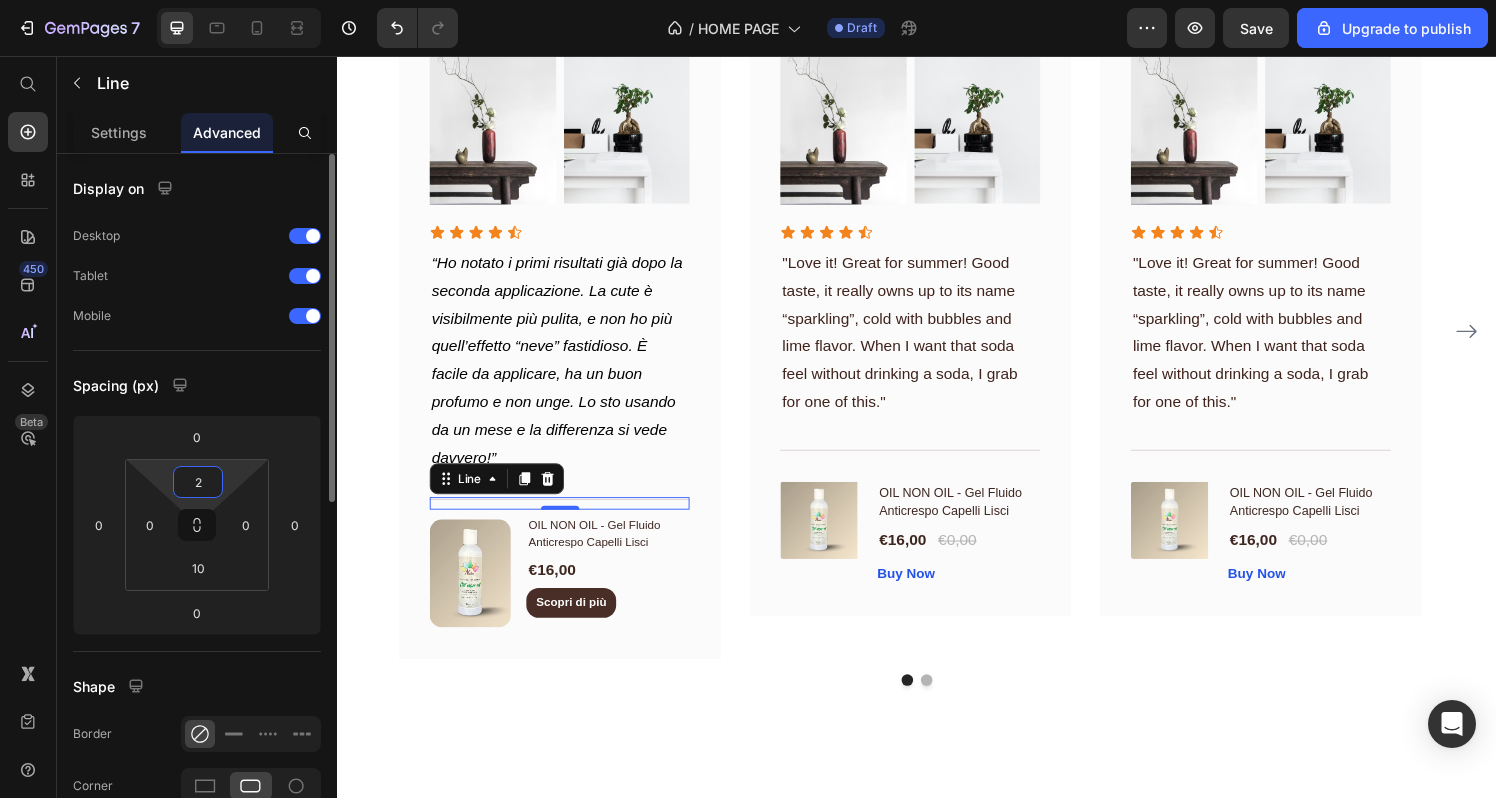 scroll, scrollTop: 3622, scrollLeft: 0, axis: vertical 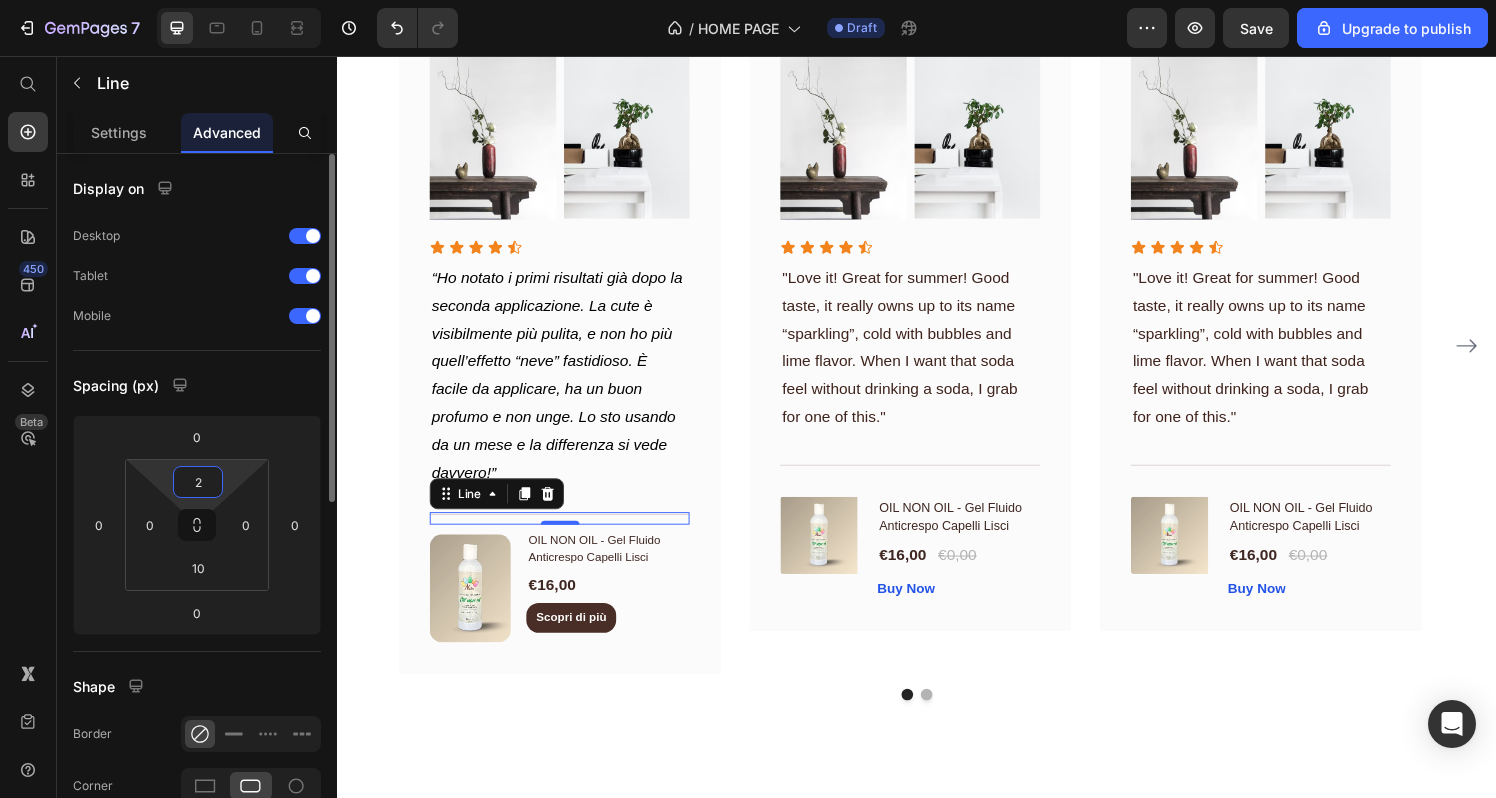 click on "2" at bounding box center (198, 482) 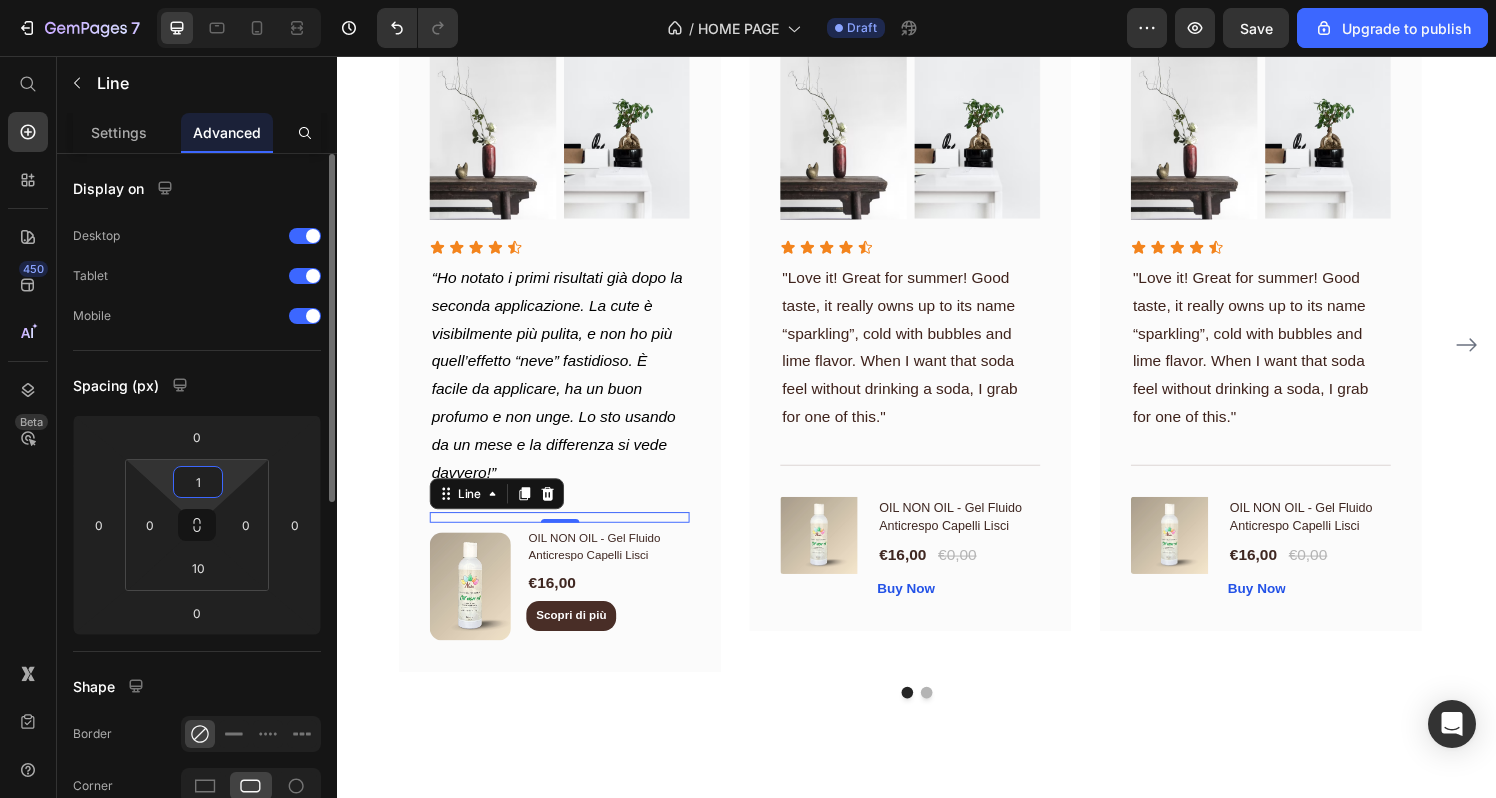 type on "10" 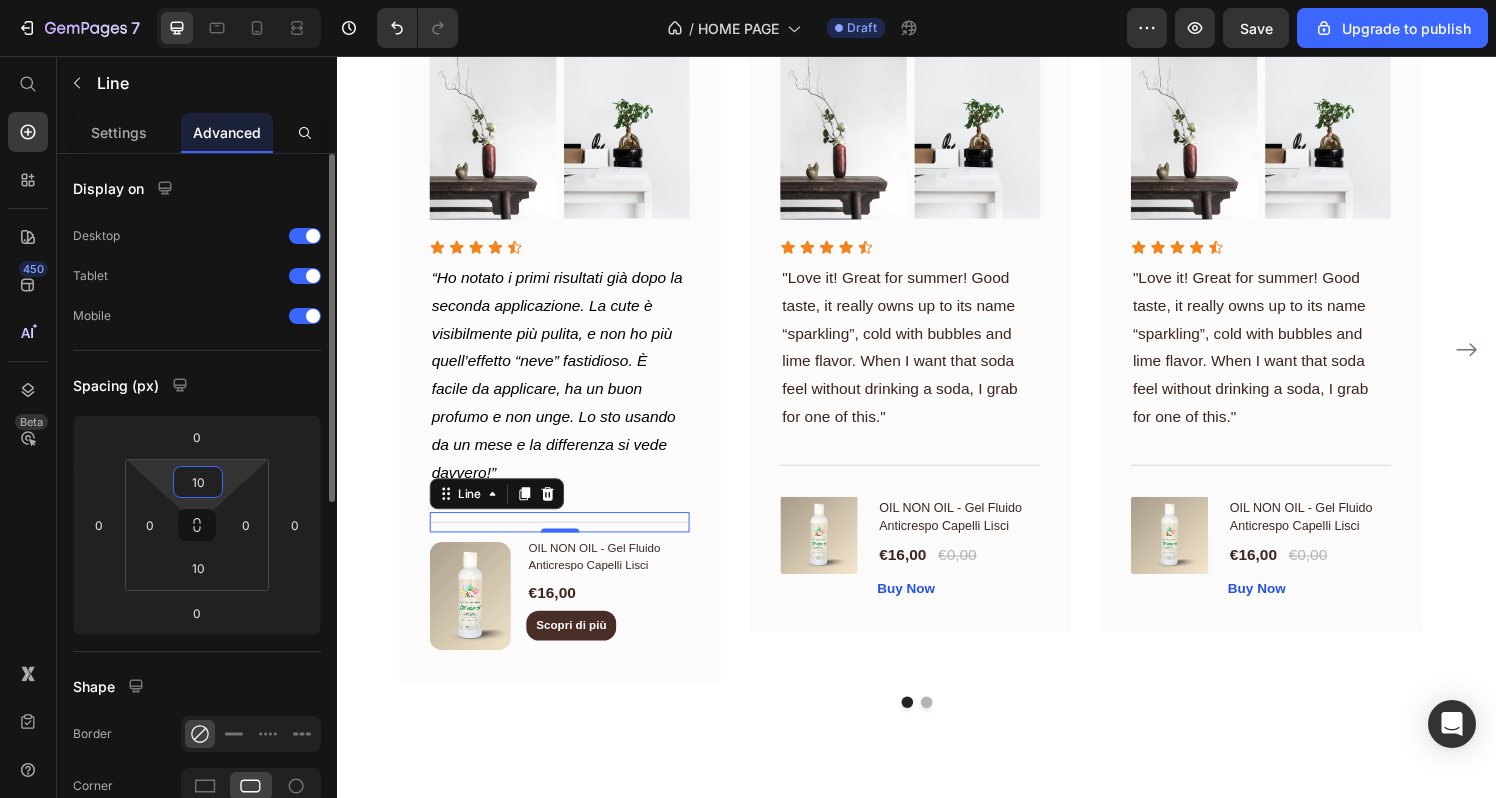 scroll, scrollTop: 3626, scrollLeft: 0, axis: vertical 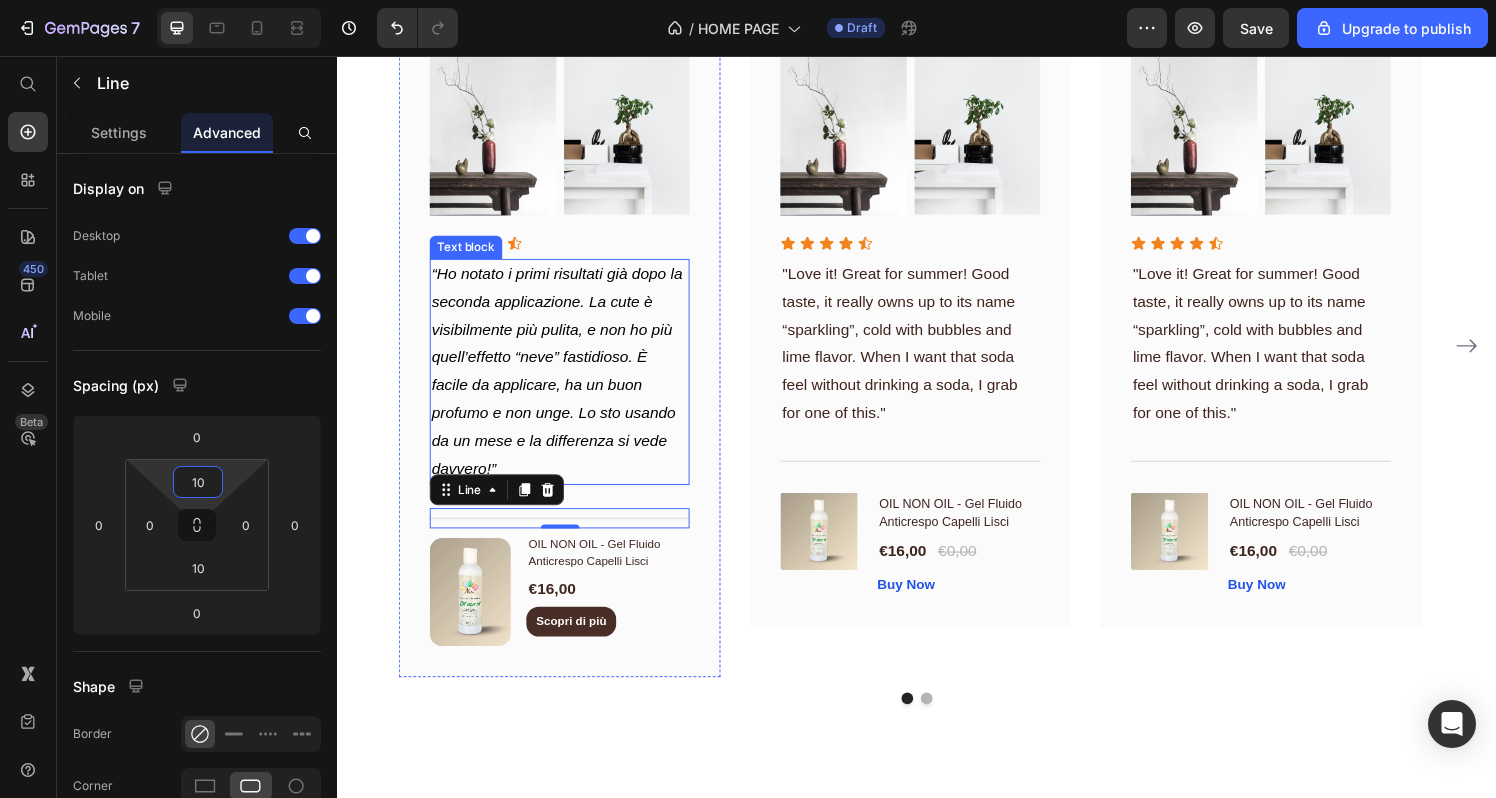 click on "“Ho notato i primi risultati già dopo la seconda applicazione. La cute è visibilmente più pulita, e non ho più quell’effetto “neve” fastidioso. È facile da applicare, ha un buon profumo e non unge. Lo sto usando da un mese e la differenza si vede davvero!”" at bounding box center [566, 383] 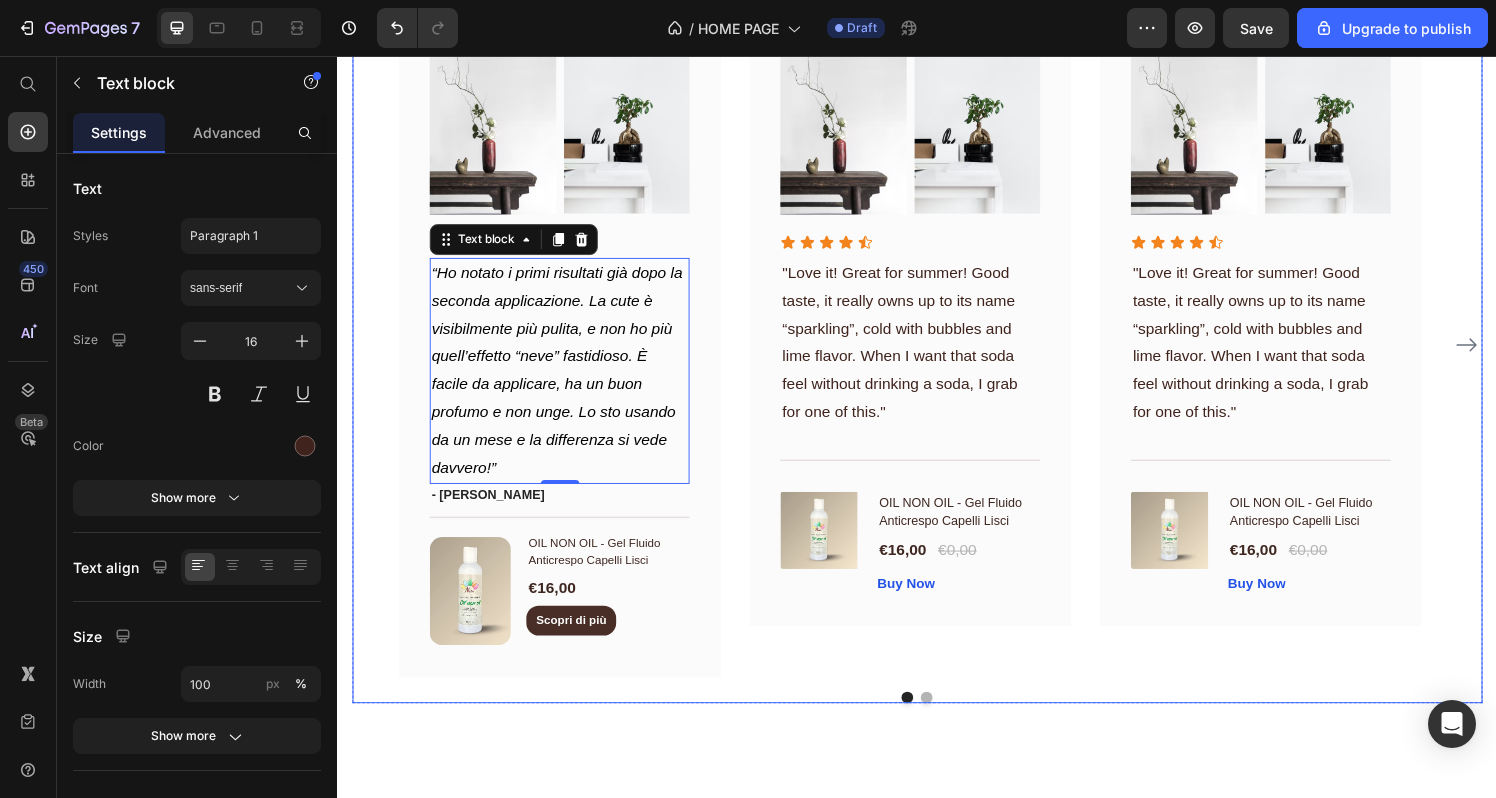 scroll, scrollTop: 3628, scrollLeft: 0, axis: vertical 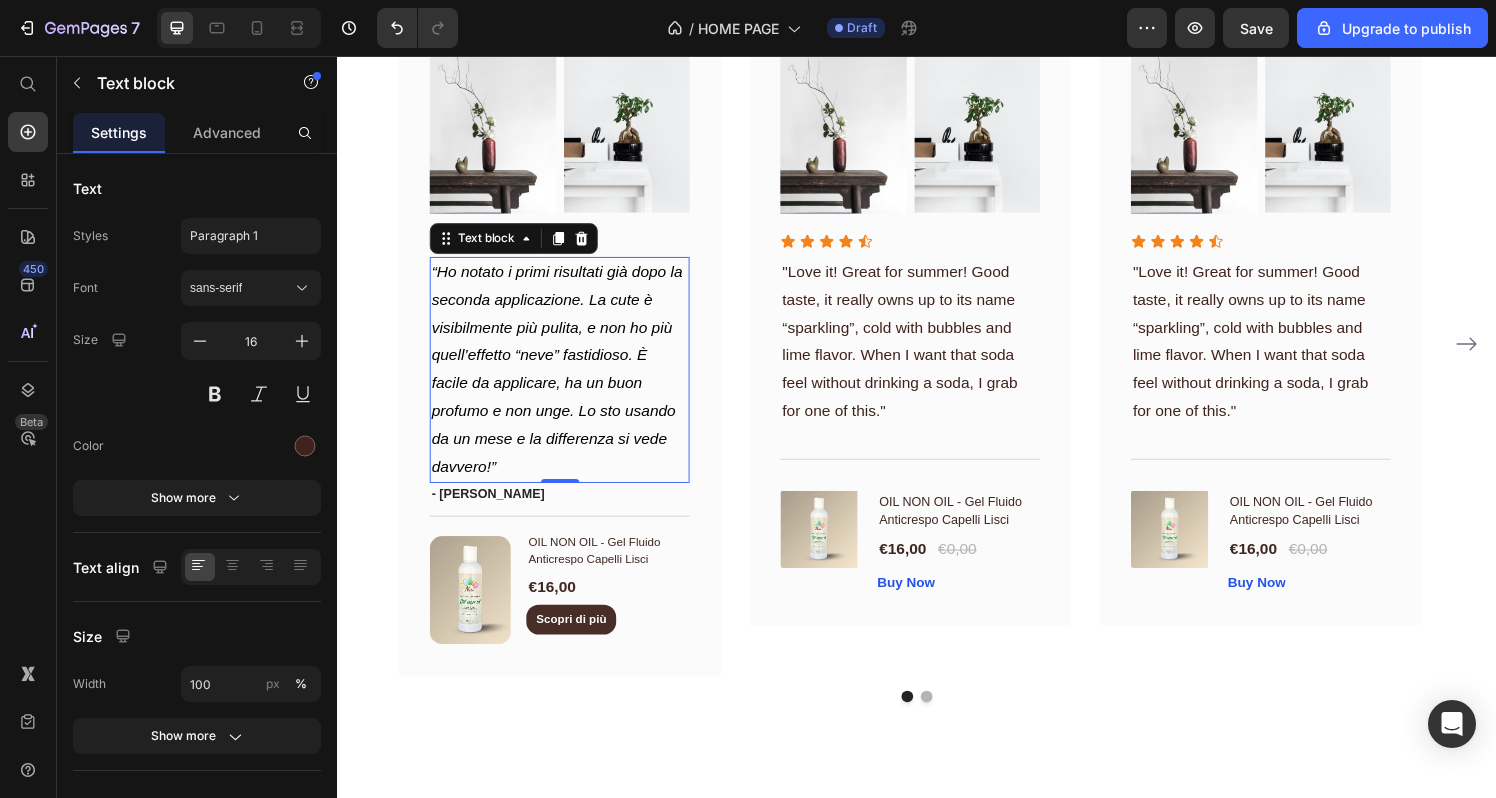 click on "“Ho notato i primi risultati già dopo la seconda applicazione. La cute è visibilmente più pulita, e non ho più quell’effetto “neve” fastidioso. È facile da applicare, ha un buon profumo e non unge. Lo sto usando da un mese e la differenza si vede davvero!”" at bounding box center (564, 380) 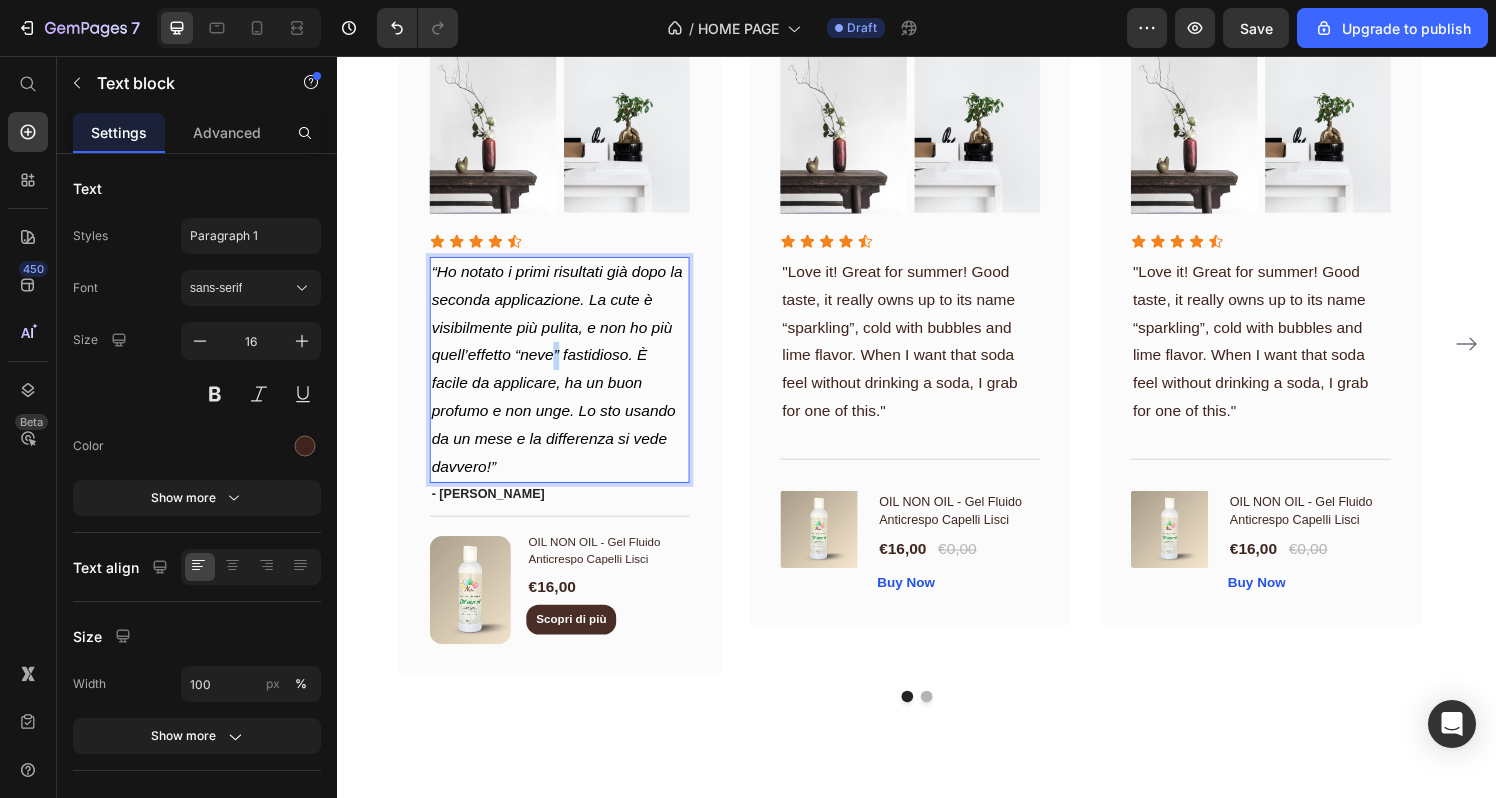 click on "“Ho notato i primi risultati già dopo la seconda applicazione. La cute è visibilmente più pulita, e non ho più quell’effetto “neve” fastidioso. È facile da applicare, ha un buon profumo e non unge. Lo sto usando da un mese e la differenza si vede davvero!”" at bounding box center [564, 380] 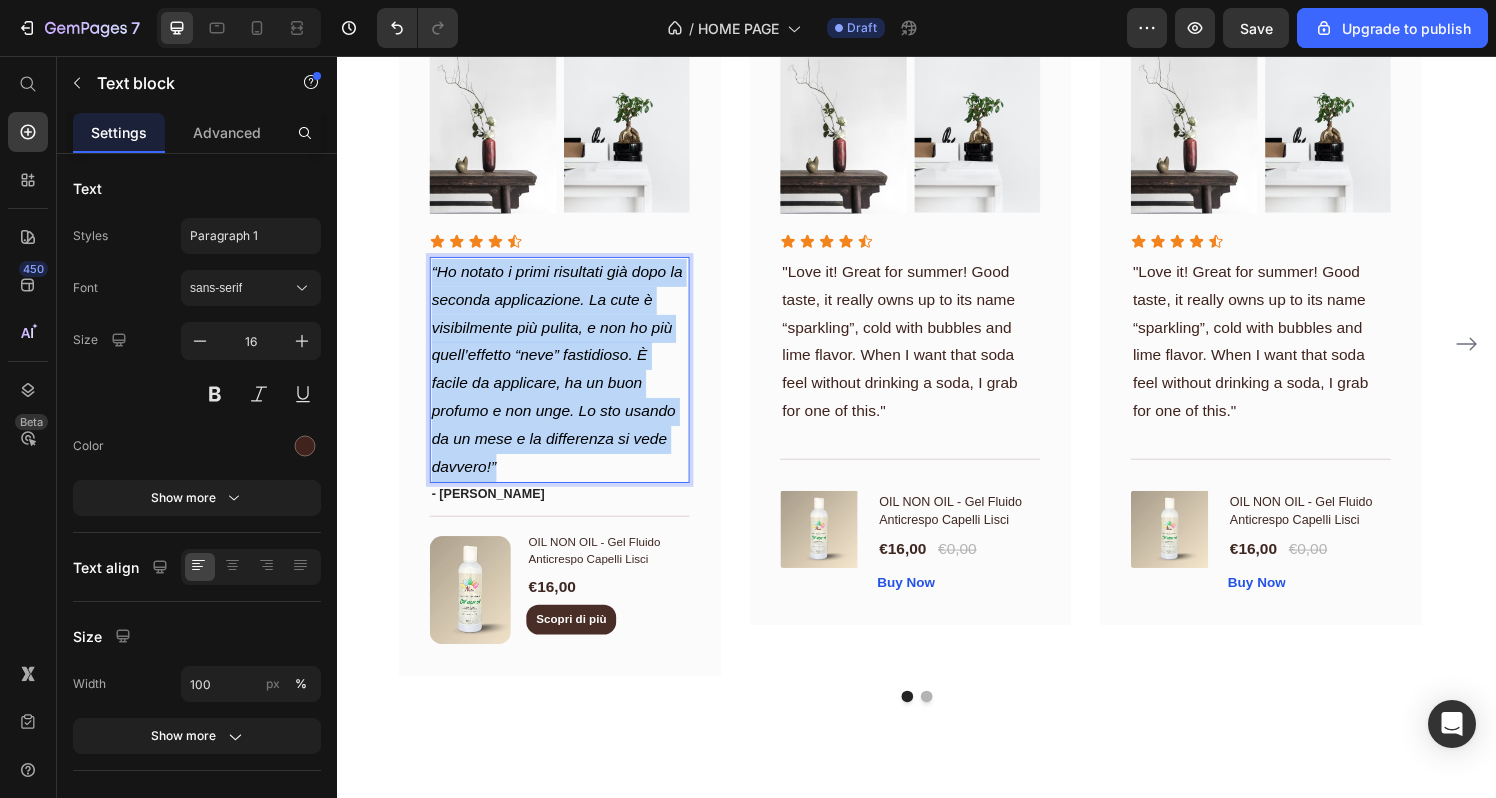 click on "“Ho notato i primi risultati già dopo la seconda applicazione. La cute è visibilmente più pulita, e non ho più quell’effetto “neve” fastidioso. È facile da applicare, ha un buon profumo e non unge. Lo sto usando da un mese e la differenza si vede davvero!”" at bounding box center (564, 380) 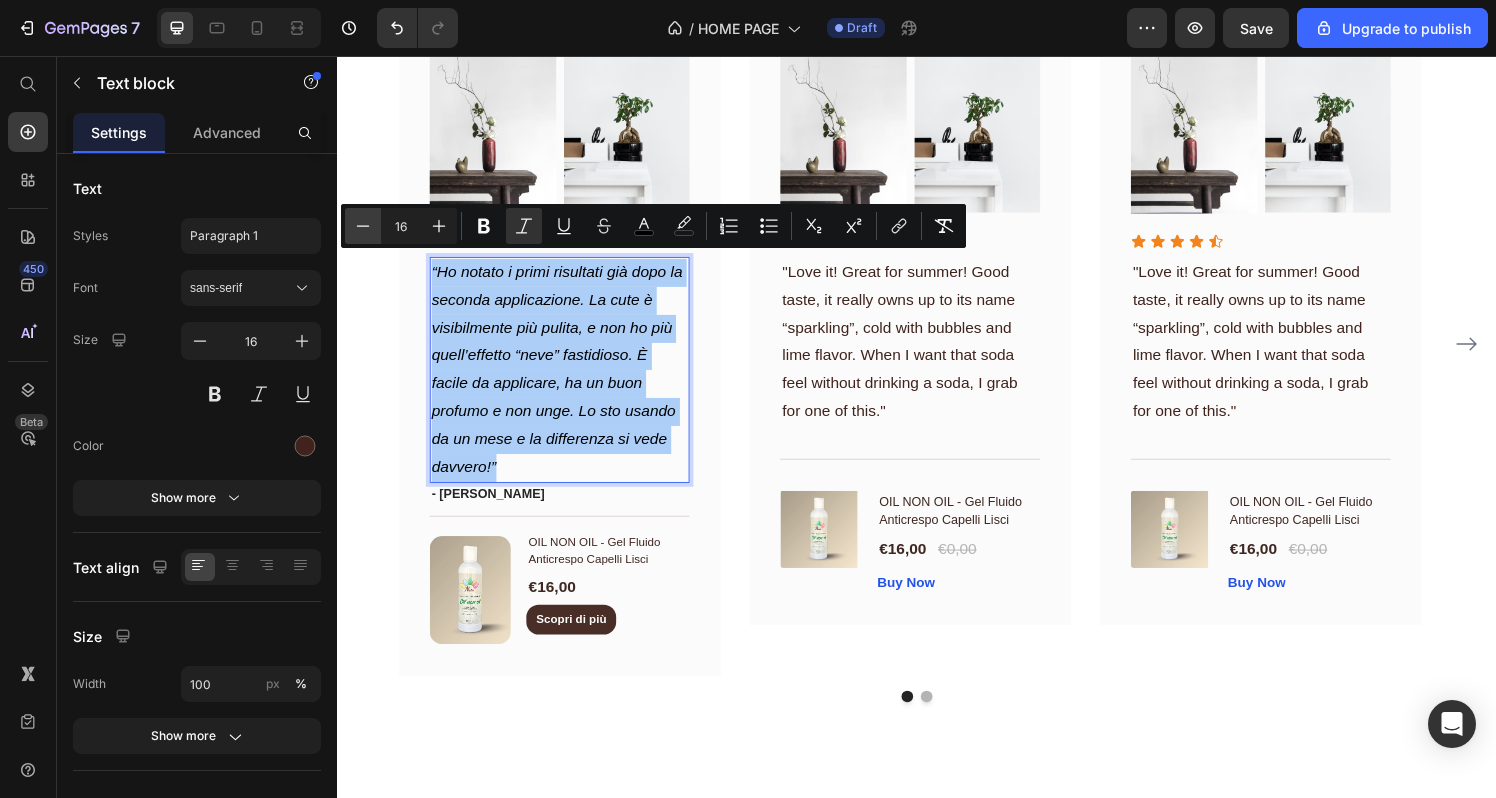 click 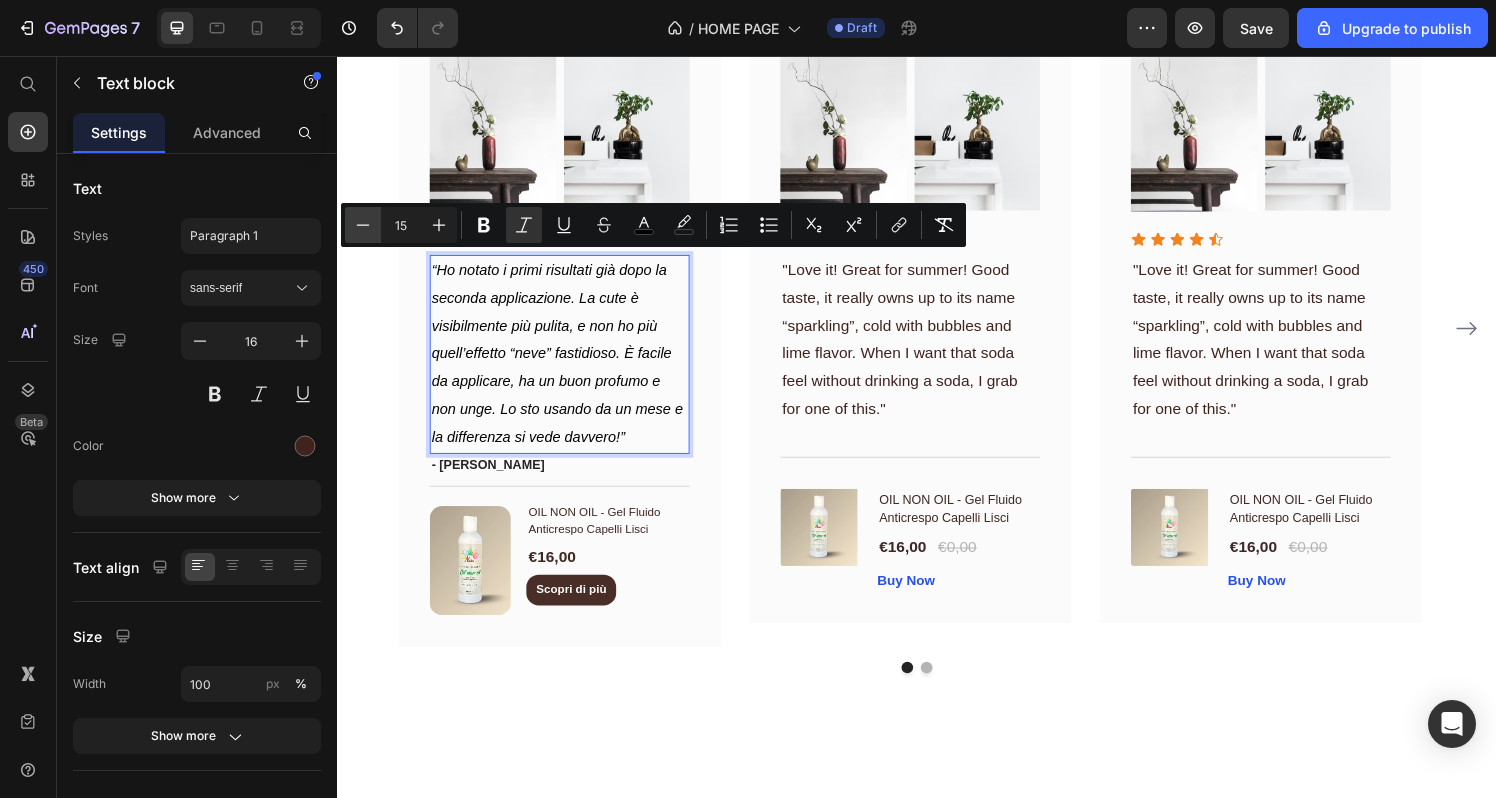 click 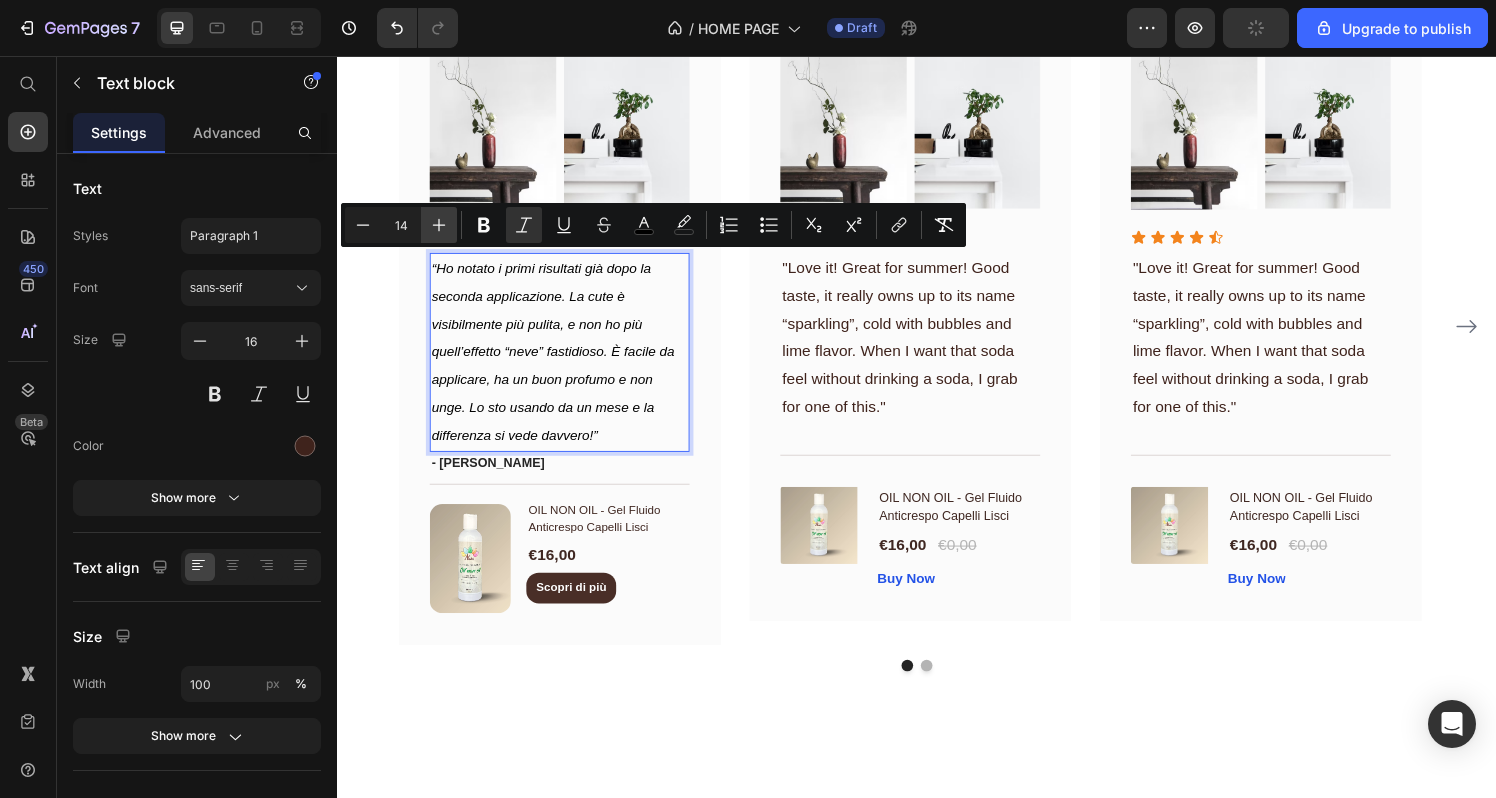 click 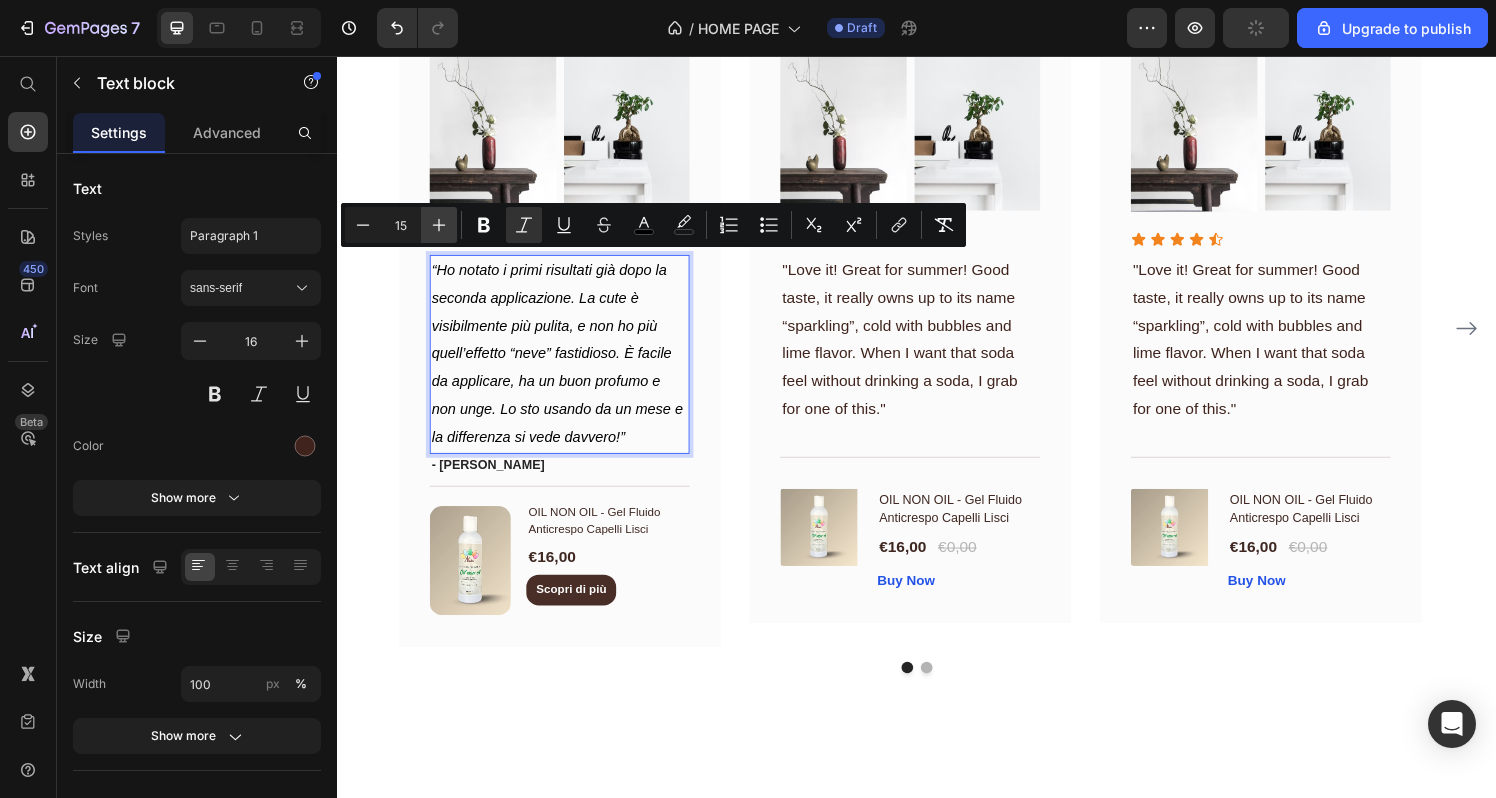 click 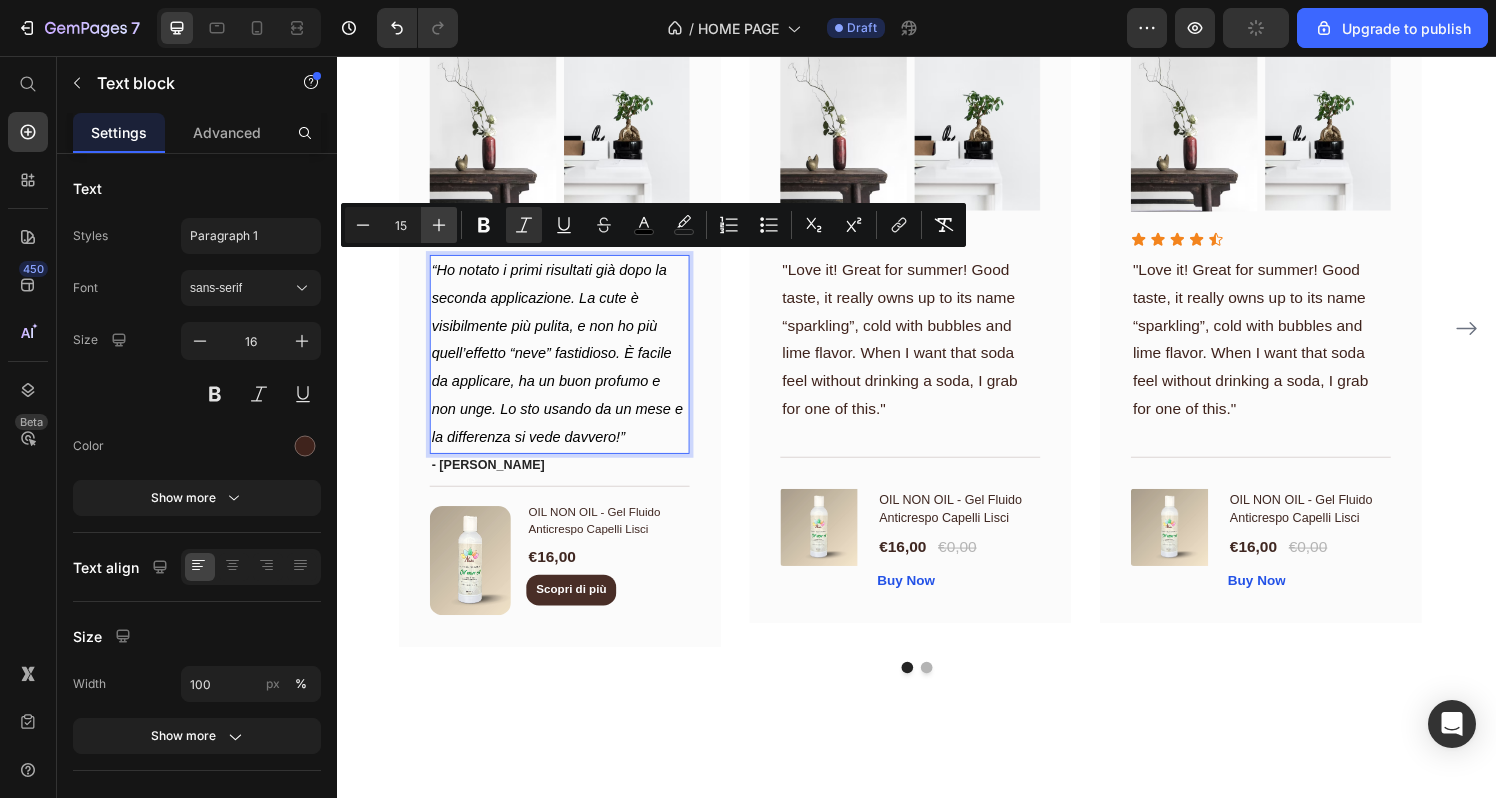 type on "16" 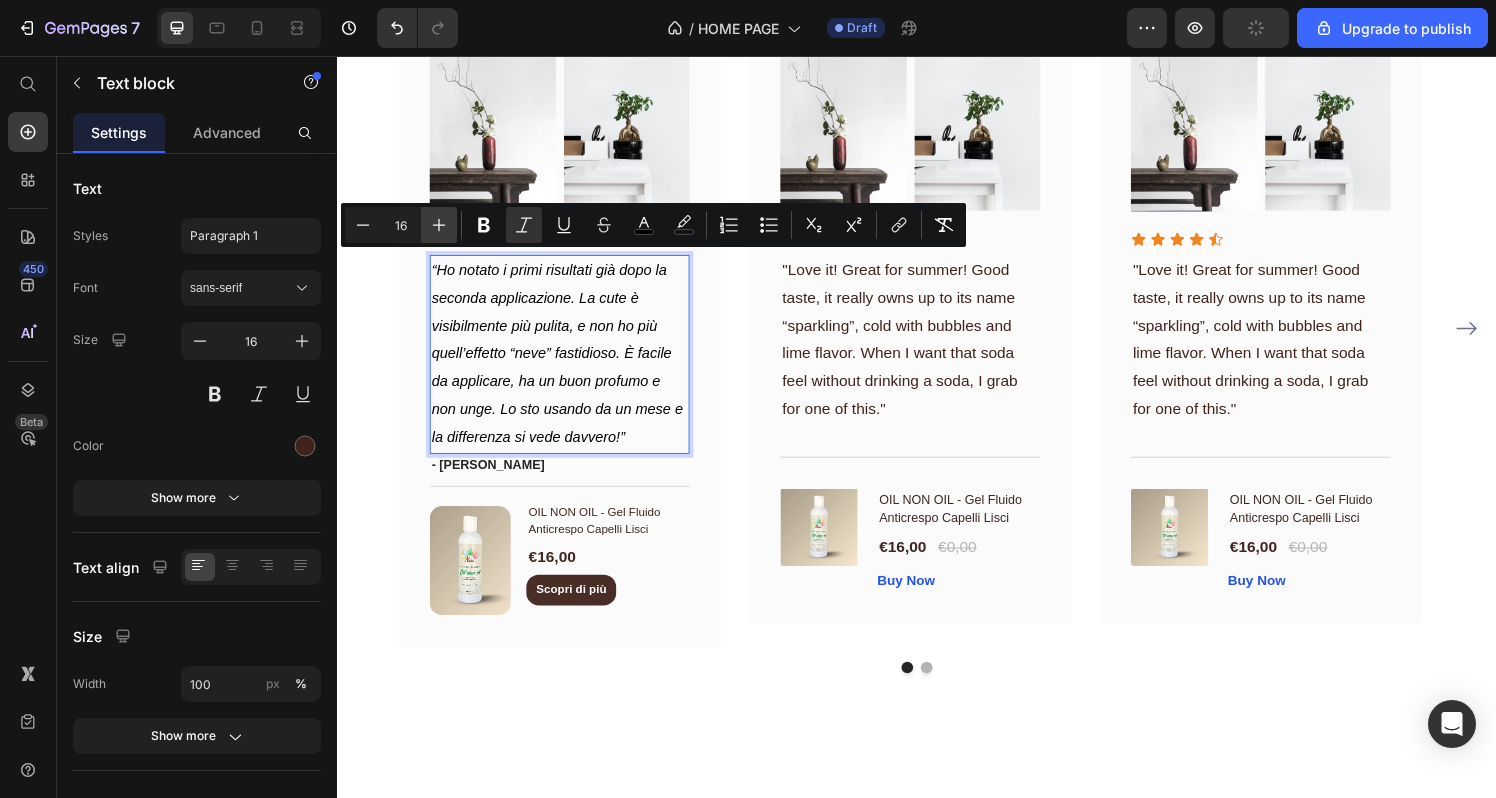 scroll, scrollTop: 3628, scrollLeft: 0, axis: vertical 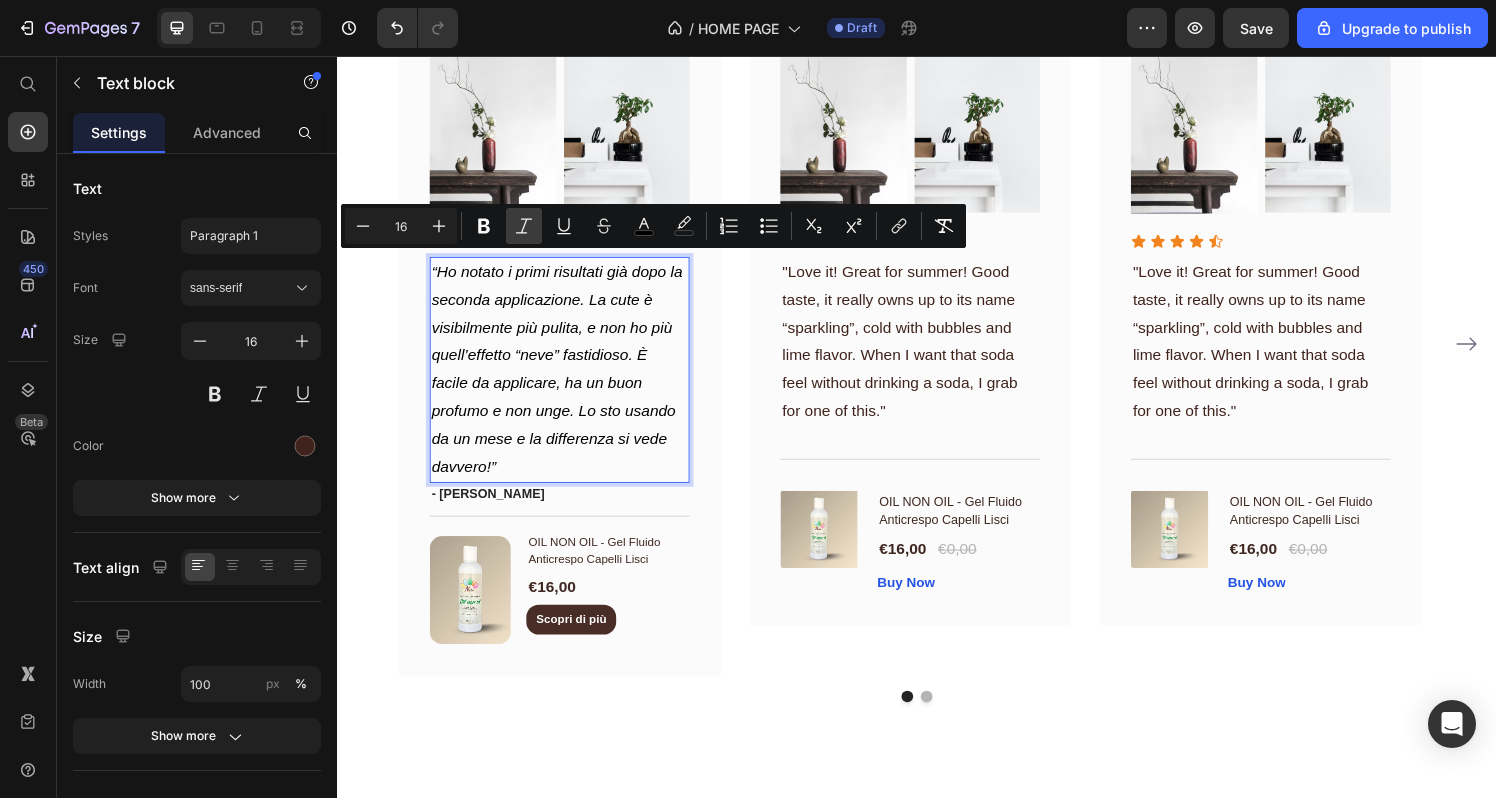 click 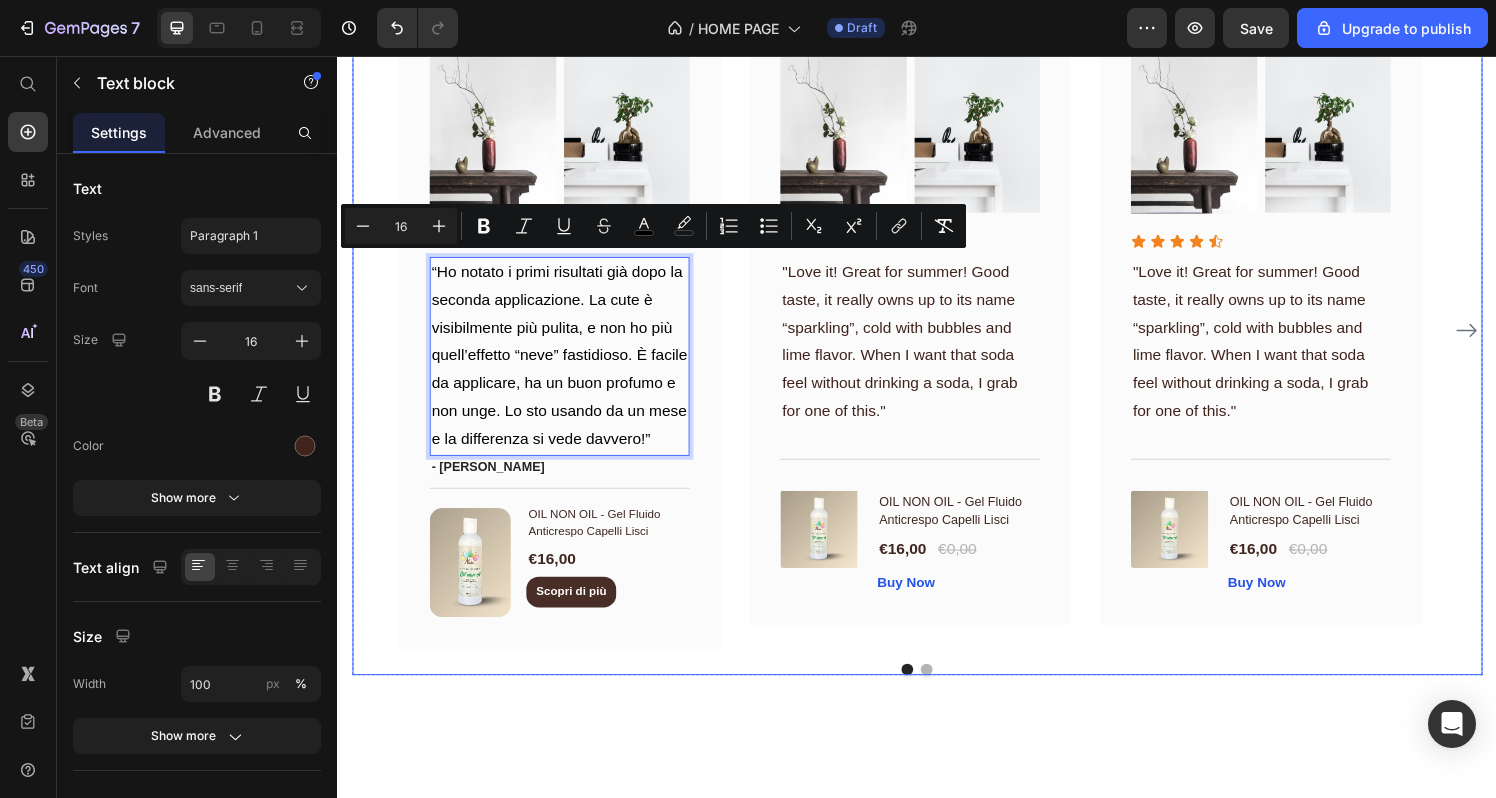 click on "Image Image Row Icon Icon Icon Icon Icon Icon List “Ho notato i primi risultati già dopo la seconda applicazione. La cute è visibilmente più pulita, e non ho più quell’effetto “neve” fastidioso. È facile da applicare, ha un buon profumo e non unge. Lo sto usando da un mese e la differenza si vede davvero!” Text block   0 - [PERSON_NAME] Text block                Title Line (P) Images & Gallery OIL NON OIL - Gel Fluido Anticrespo Capelli Lisci (P) Title €16,00 (P) Price Scopri di più Product View More Product Row Image Image Row Icon Icon Icon Icon Icon Icon List "Love it! Great for summer! Good taste, it really owns up to its name “sparkling”, cold with bubbles and lime flavor. When I want that soda feel without drinking a soda, I grab for one of this." Text block                Title Line (P) Images & Gallery OIL NON OIL - Gel Fluido Anticrespo Capelli Lisci (P) Title €16,00 (P) Price €0,00 (P) Price Row Buy Now (P) Cart Button Product Row Image Image Row Icon Icon Icon Icon Icon Title" at bounding box center [937, 339] 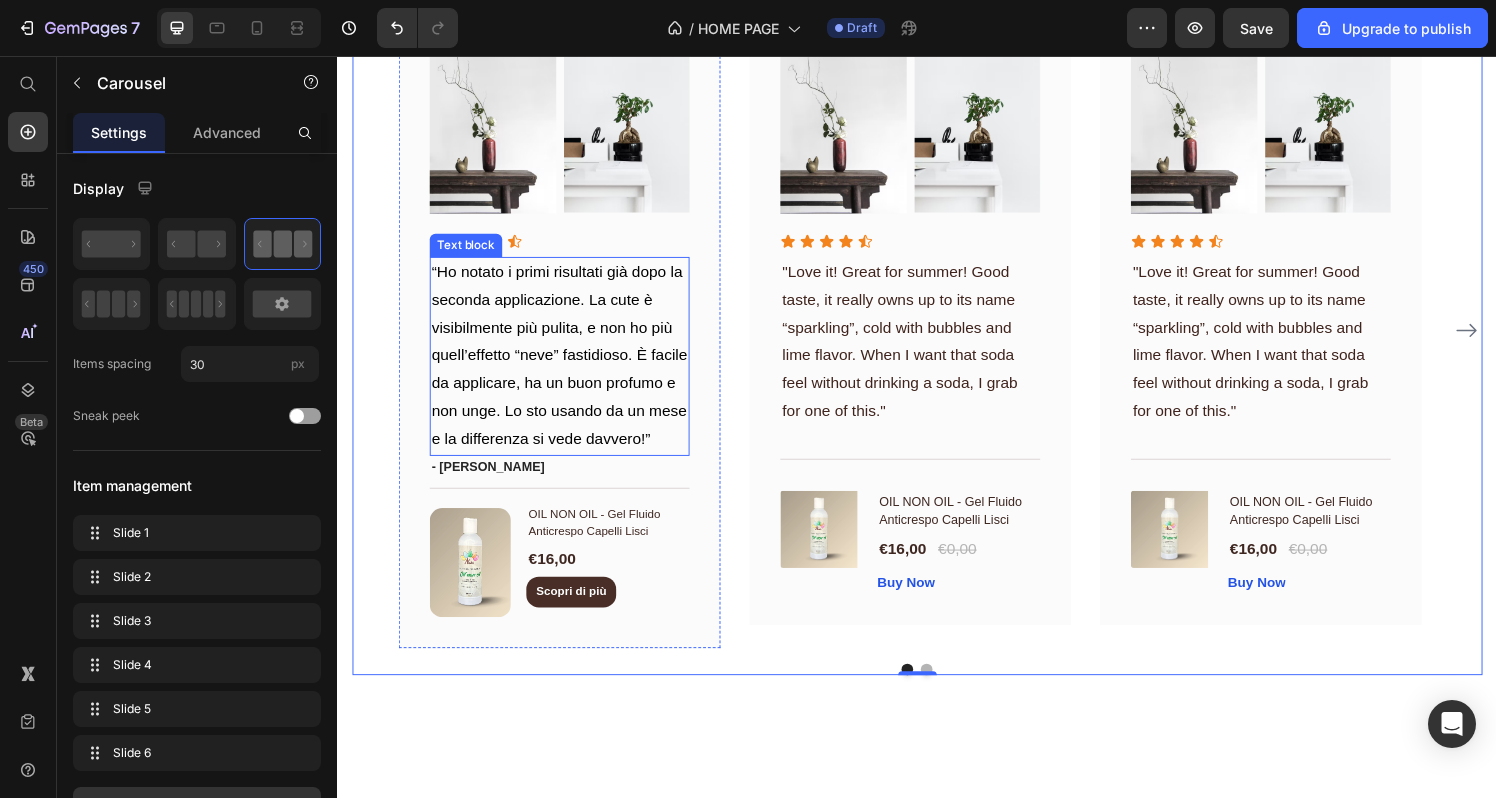 click on "“Ho notato i primi risultati già dopo la seconda applicazione. La cute è visibilmente più pulita, e non ho più quell’effetto “neve” fastidioso. È facile da applicare, ha un buon profumo e non unge. Lo sto usando da un mese e la differenza si vede davvero!”" at bounding box center [566, 366] 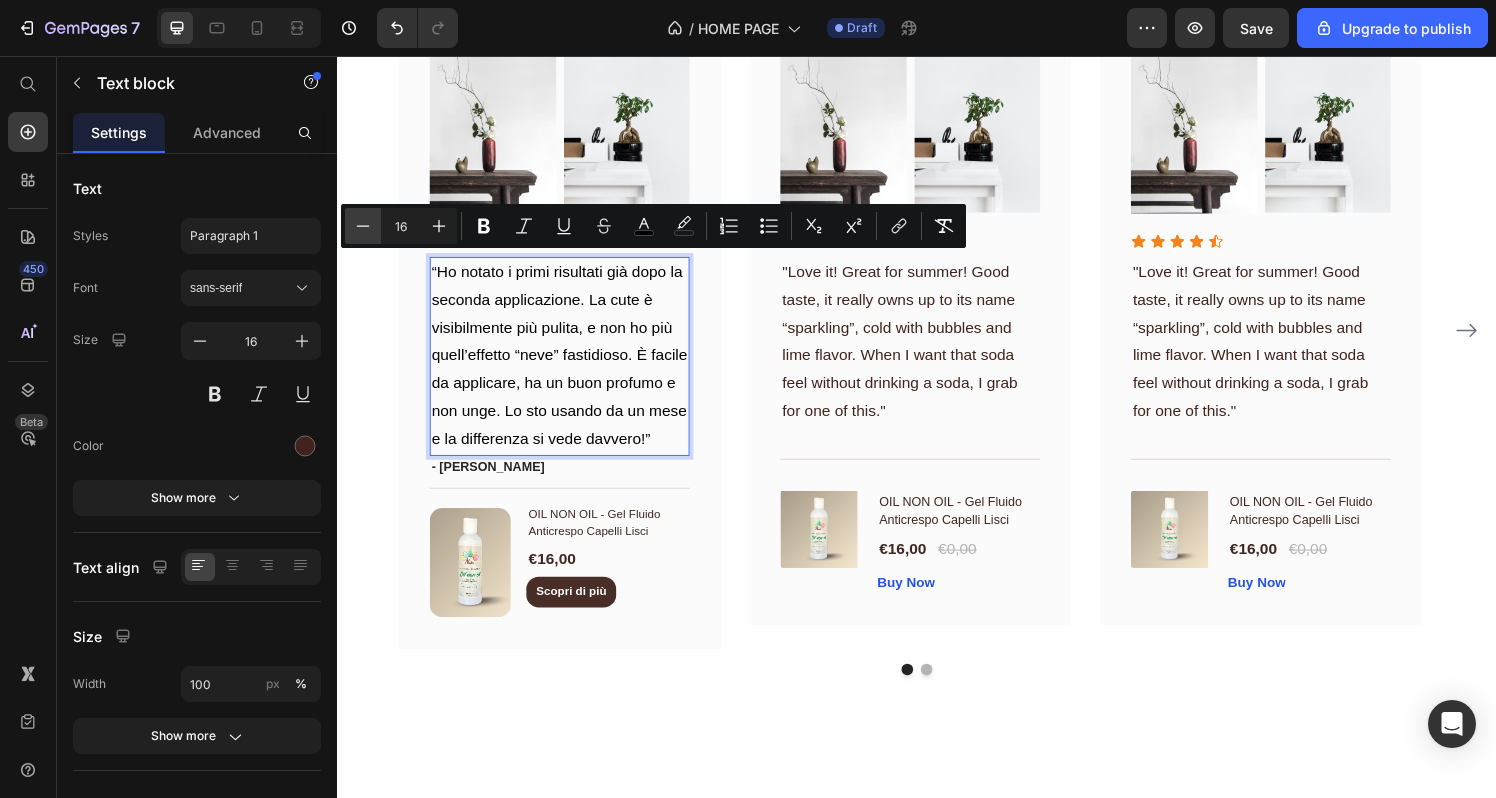 click on "Minus" at bounding box center (363, 226) 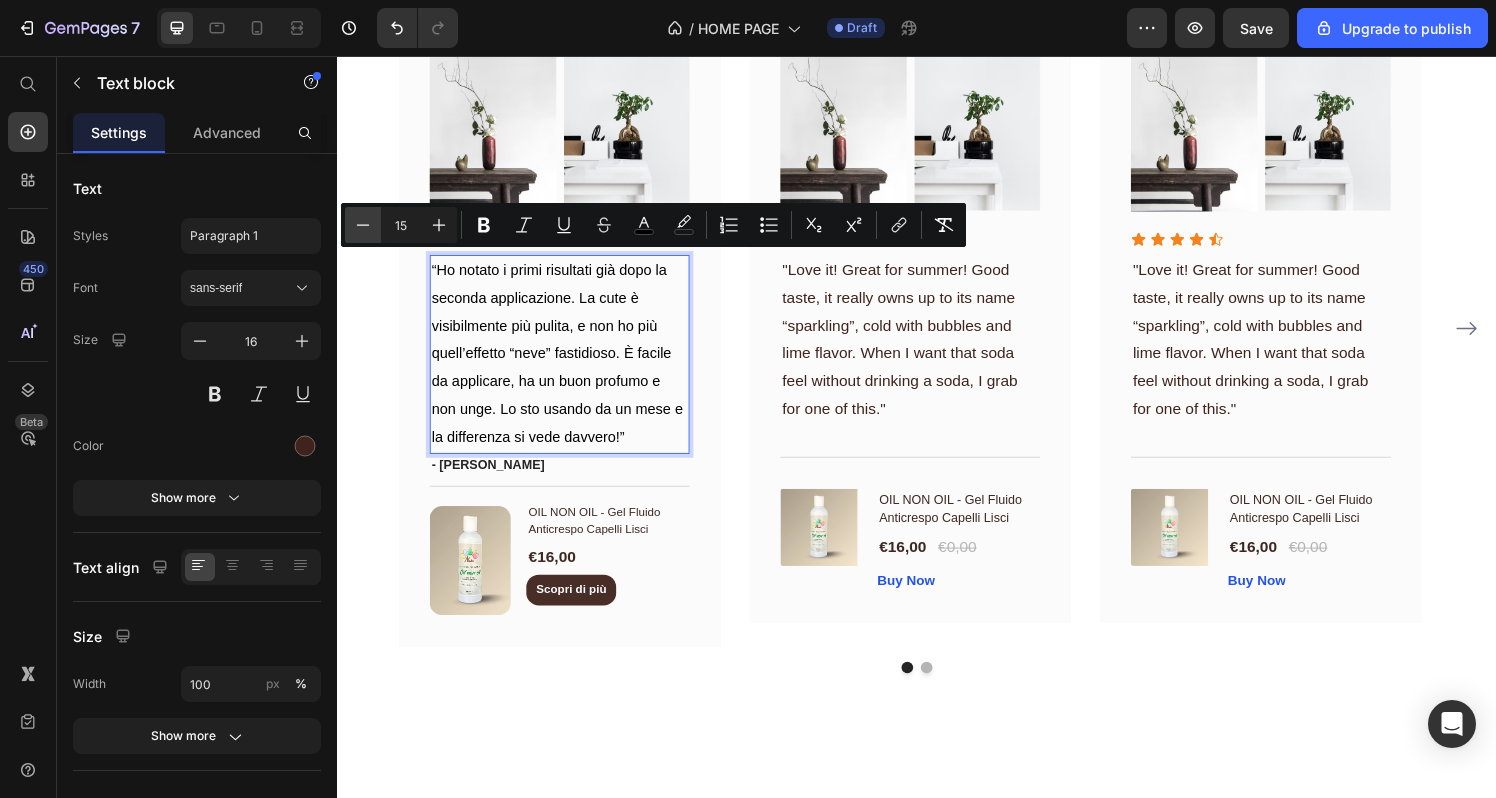 click 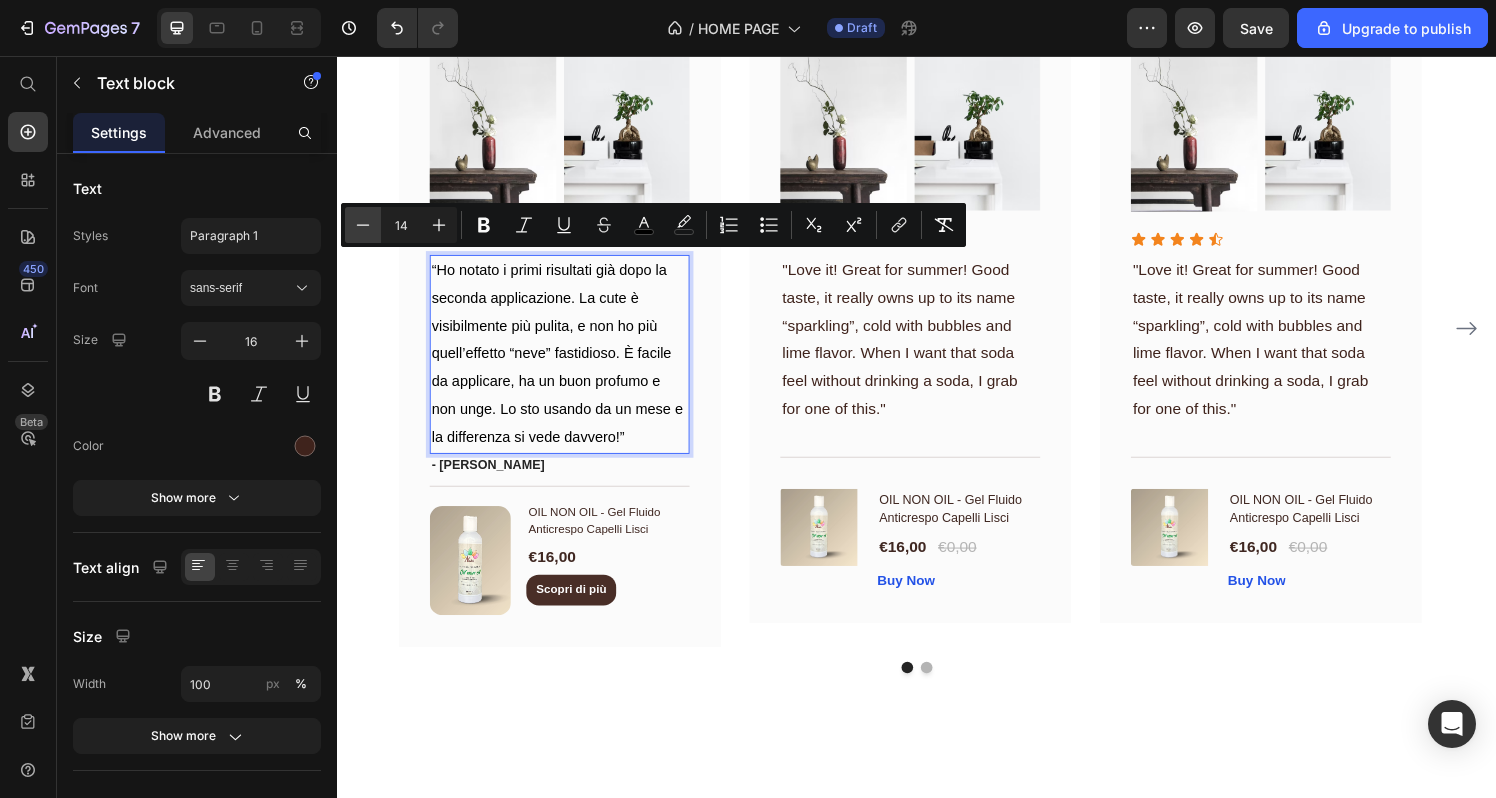 scroll, scrollTop: 3632, scrollLeft: 0, axis: vertical 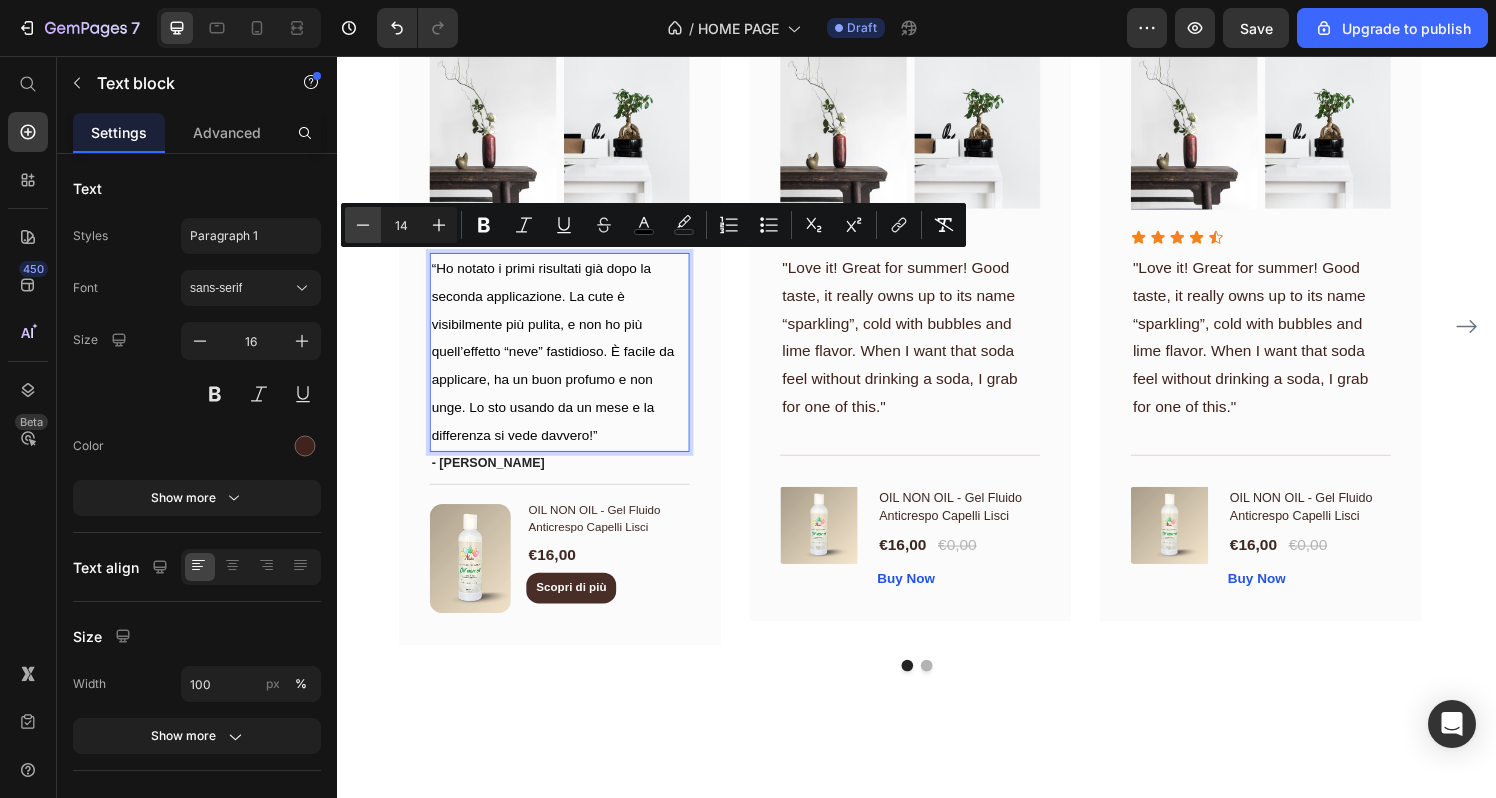 click 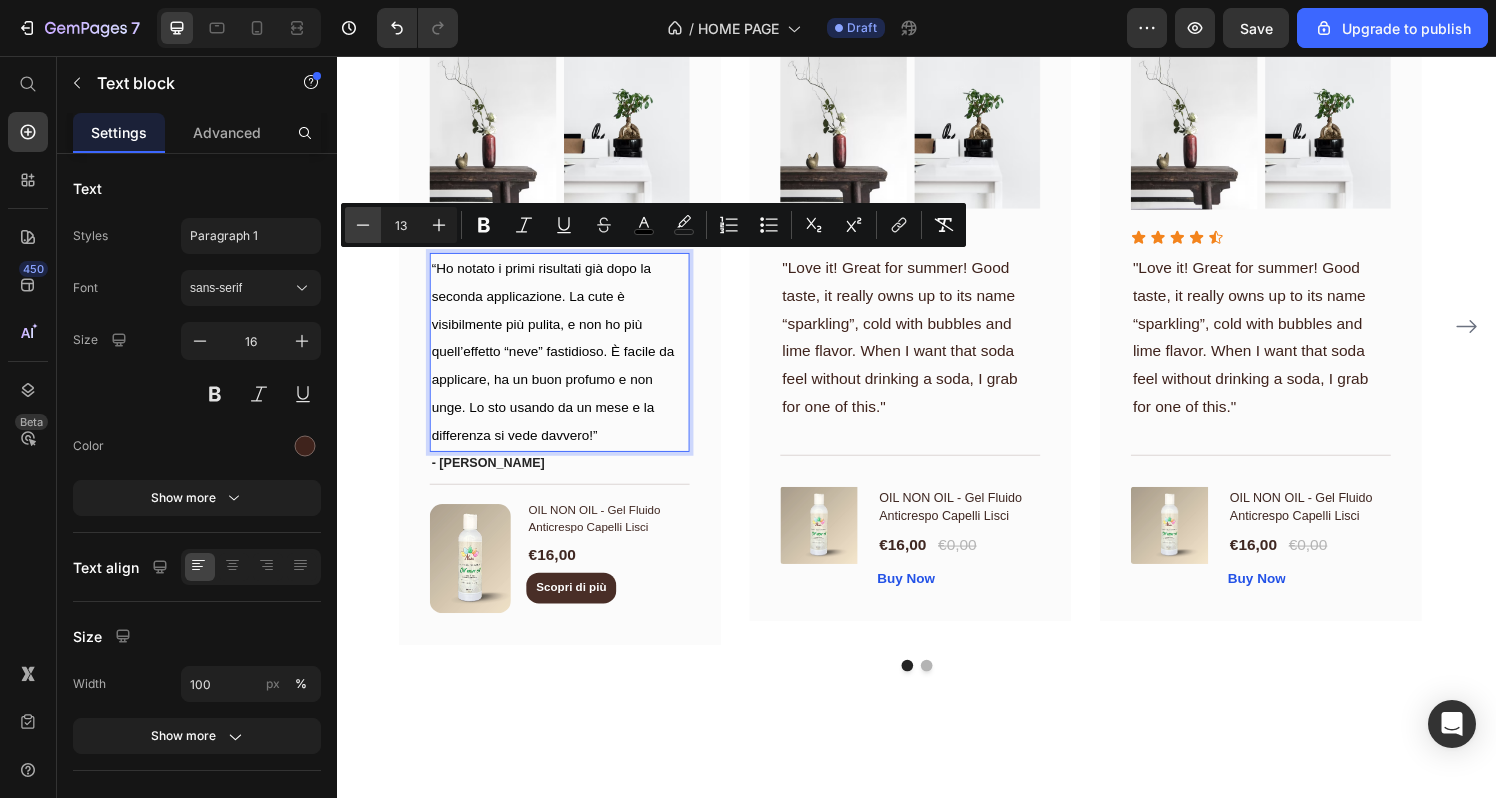 click 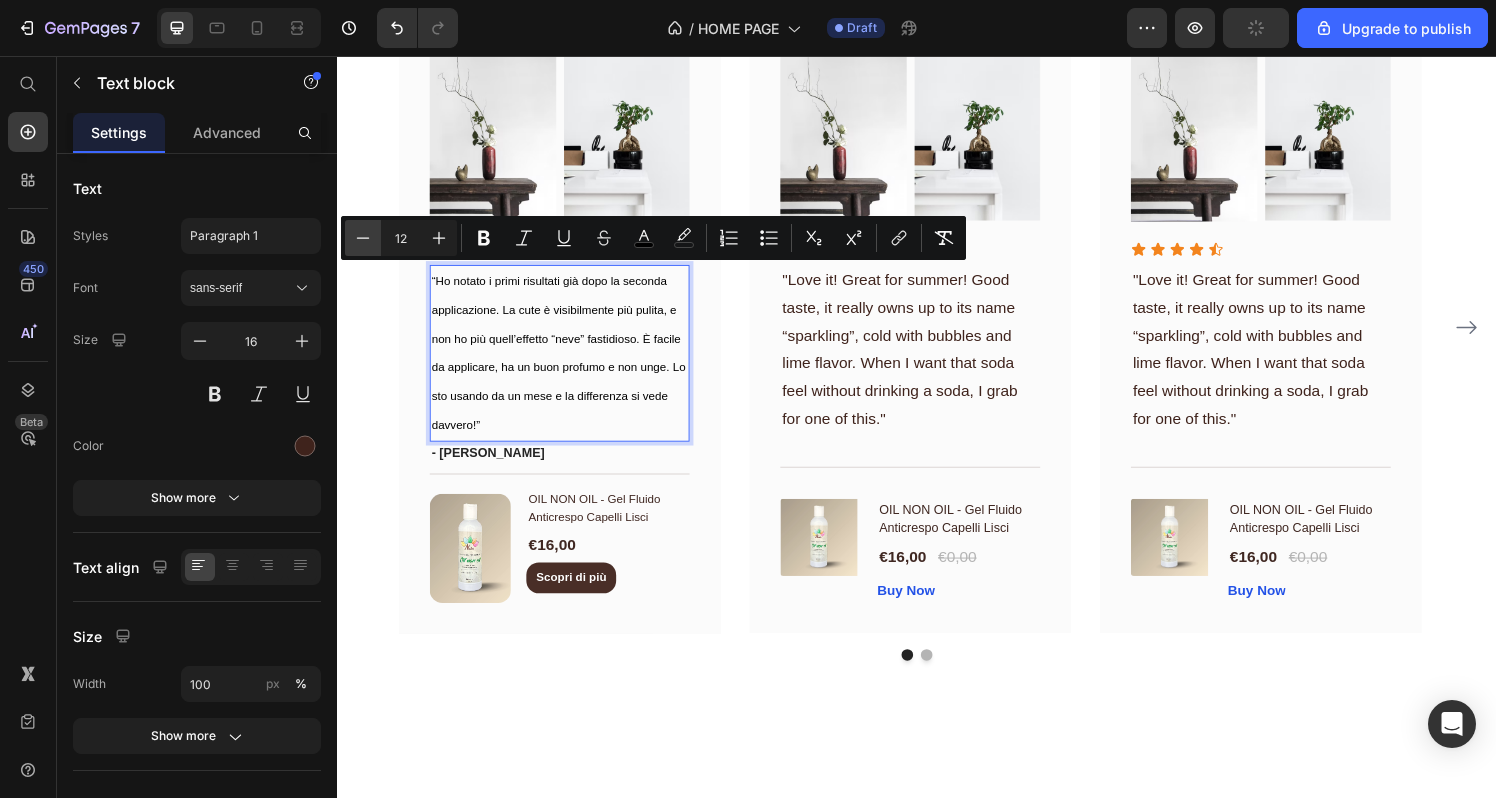 click 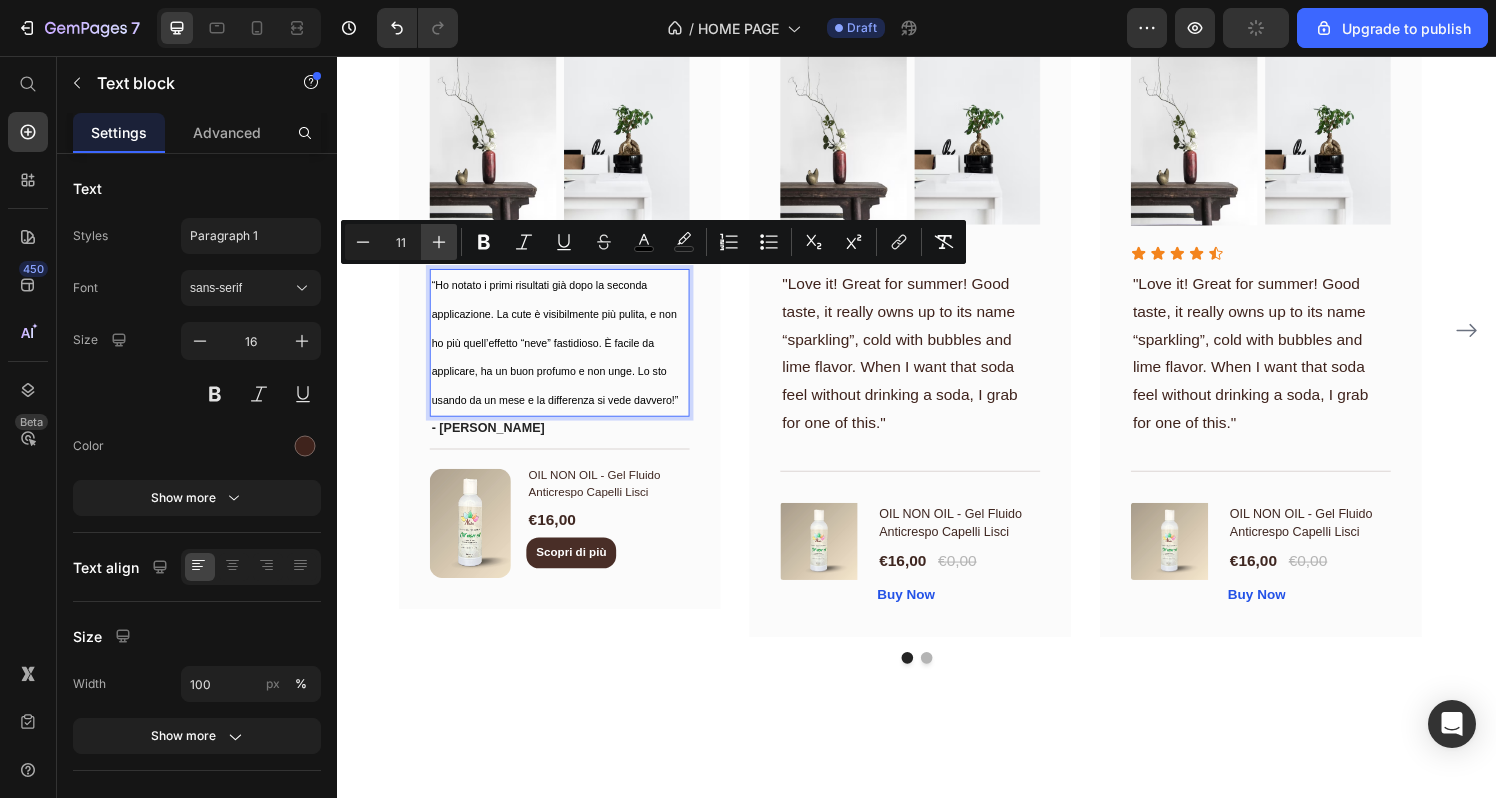 click 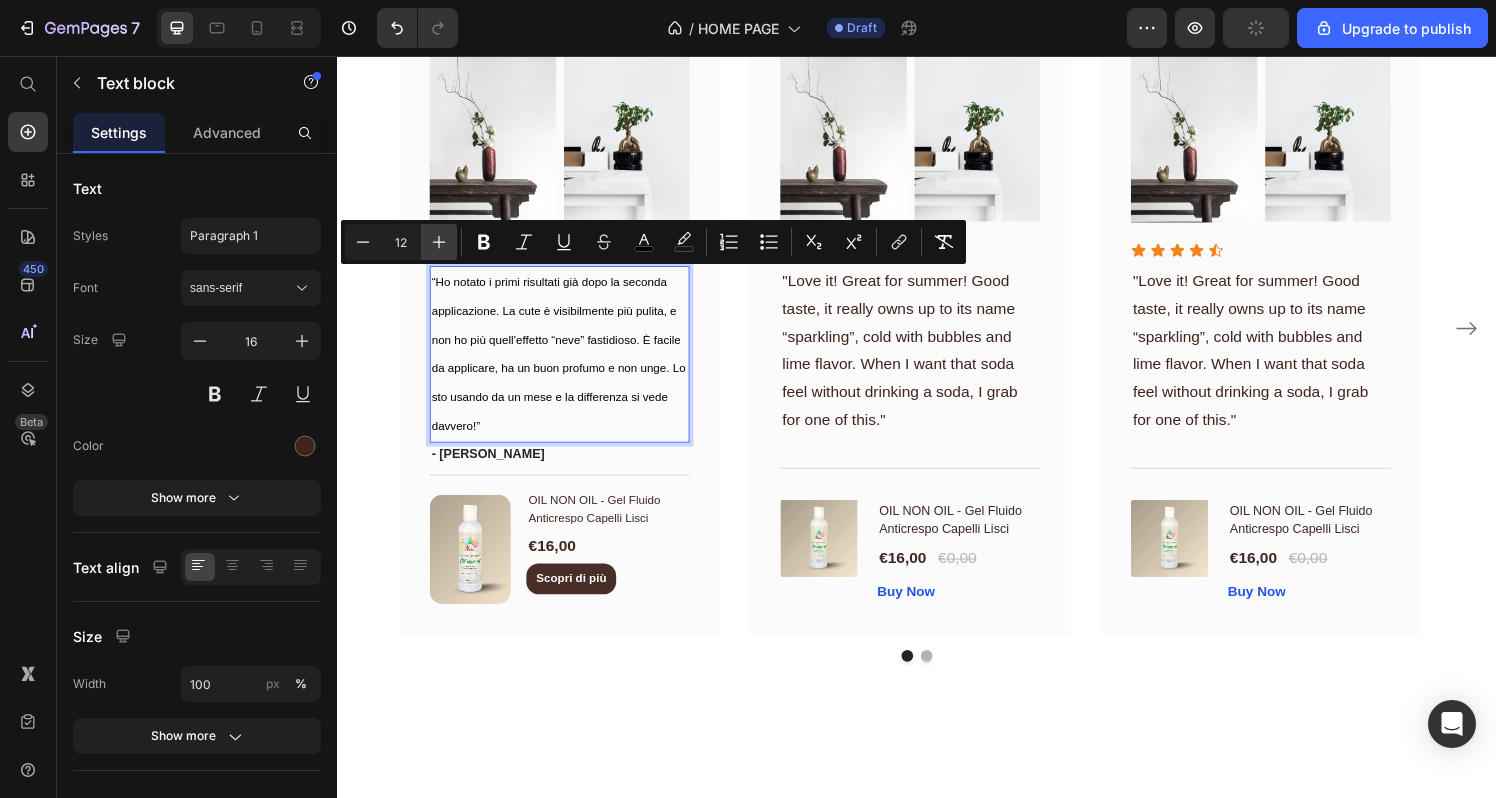 click 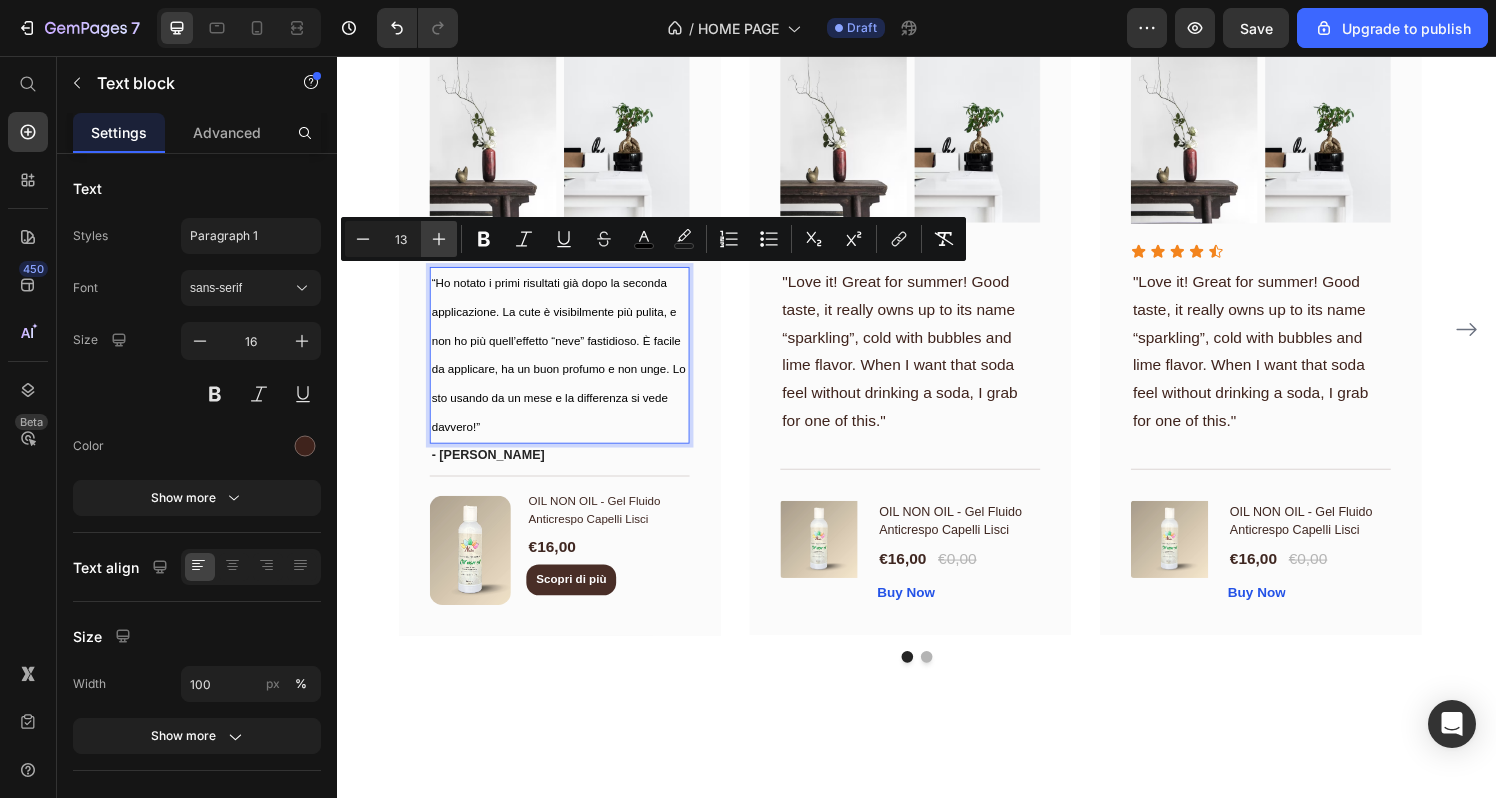 click 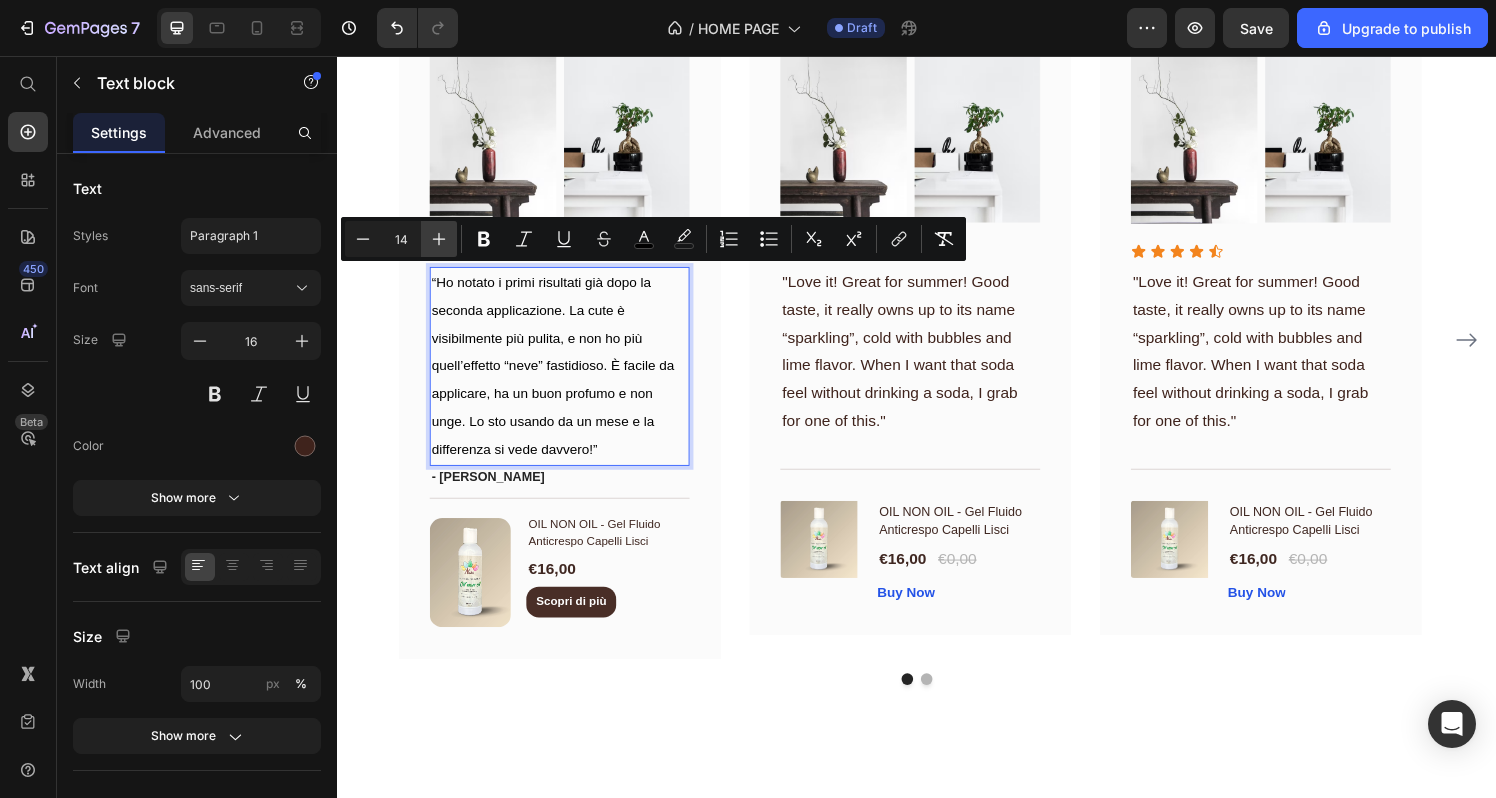 scroll, scrollTop: 3632, scrollLeft: 0, axis: vertical 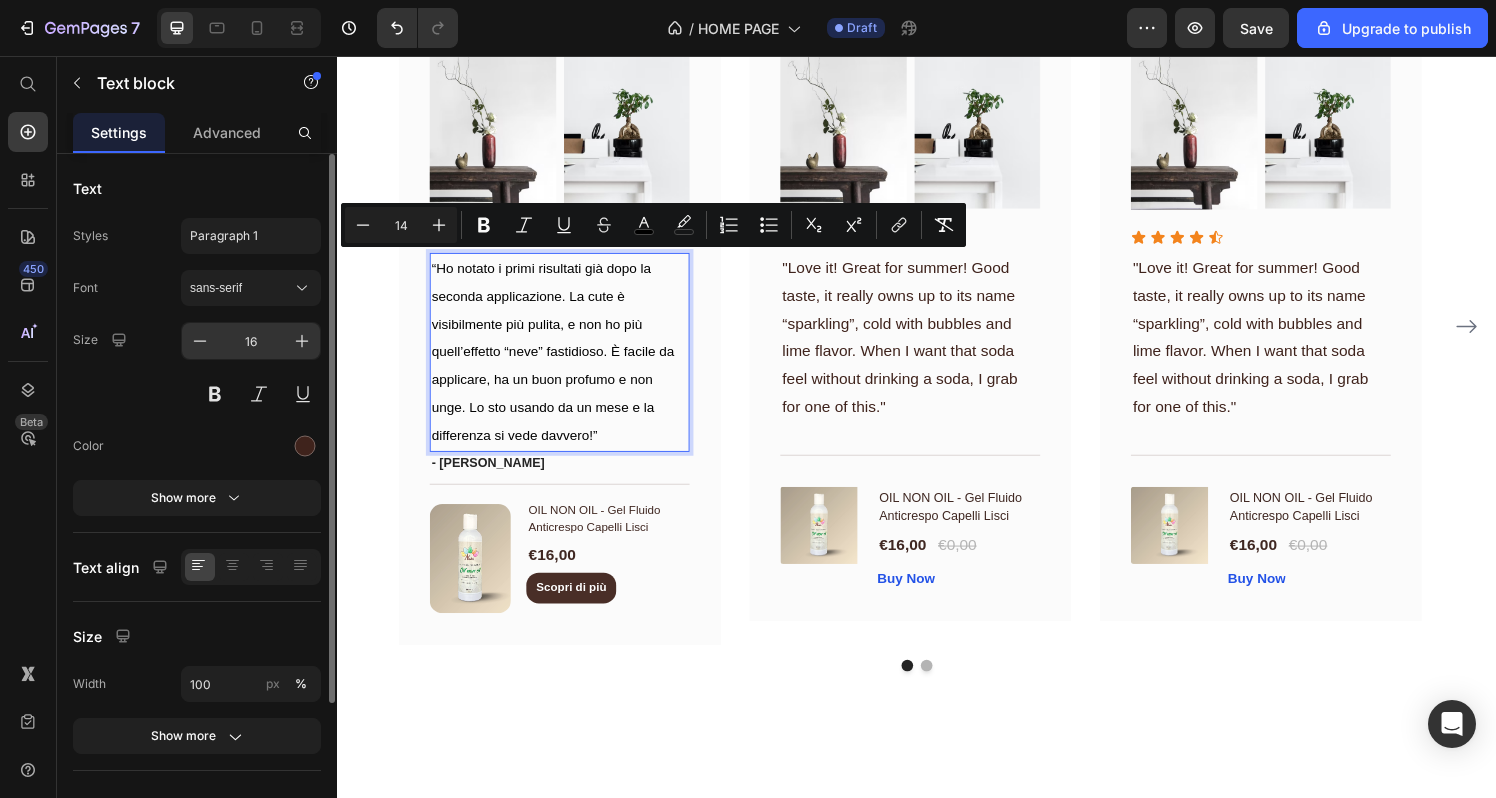 click on "16" 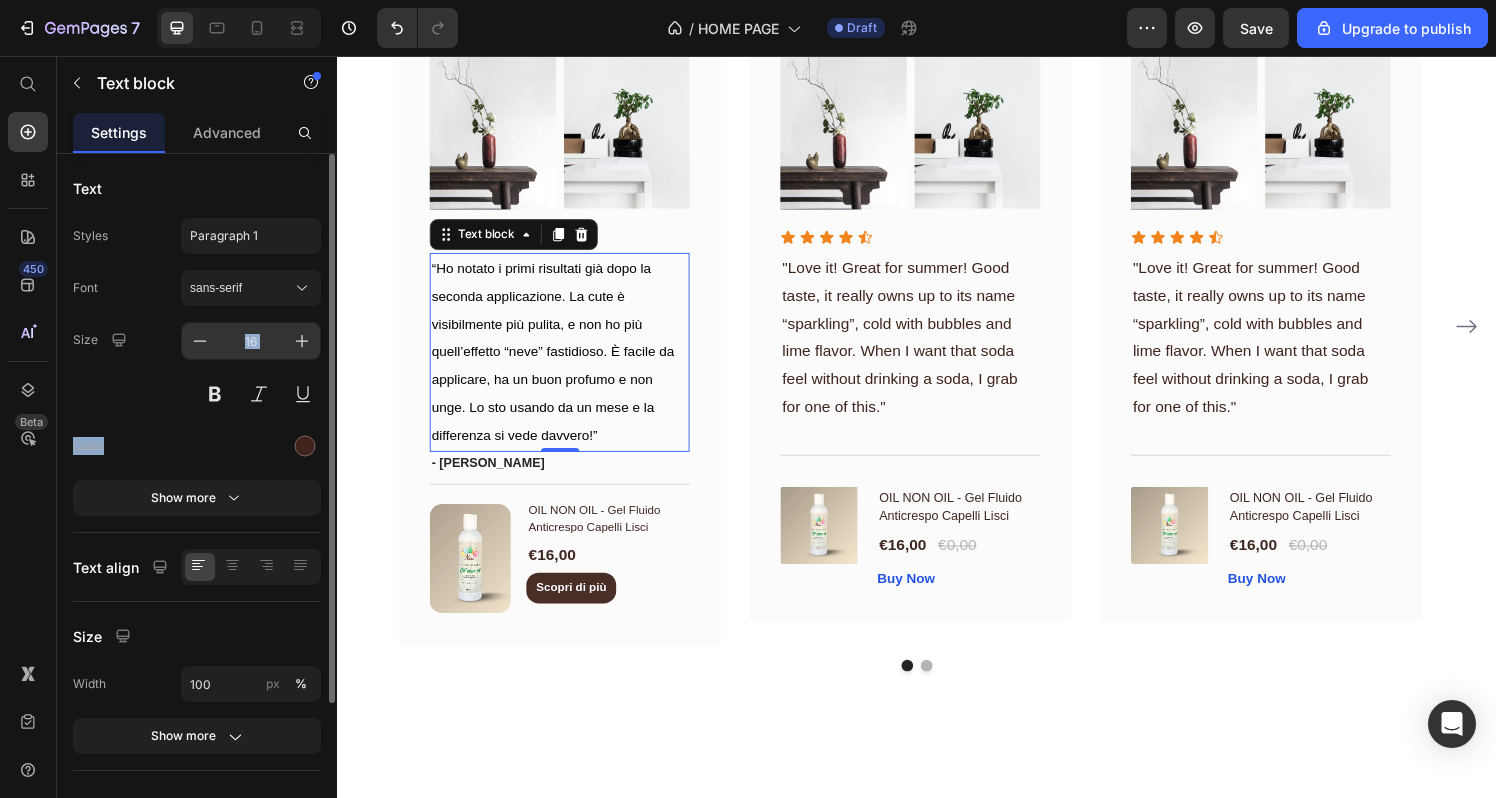 click on "16" 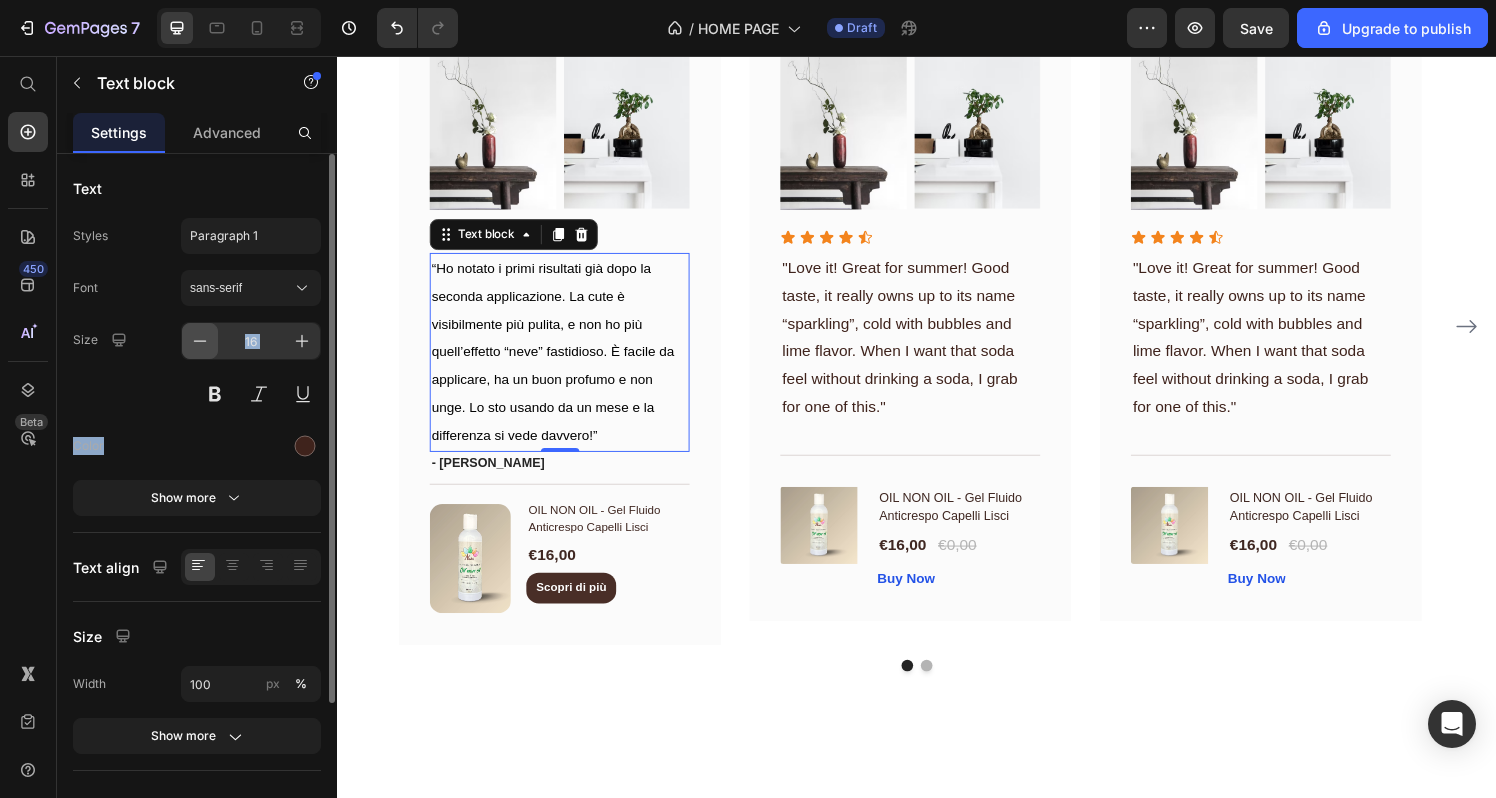 click 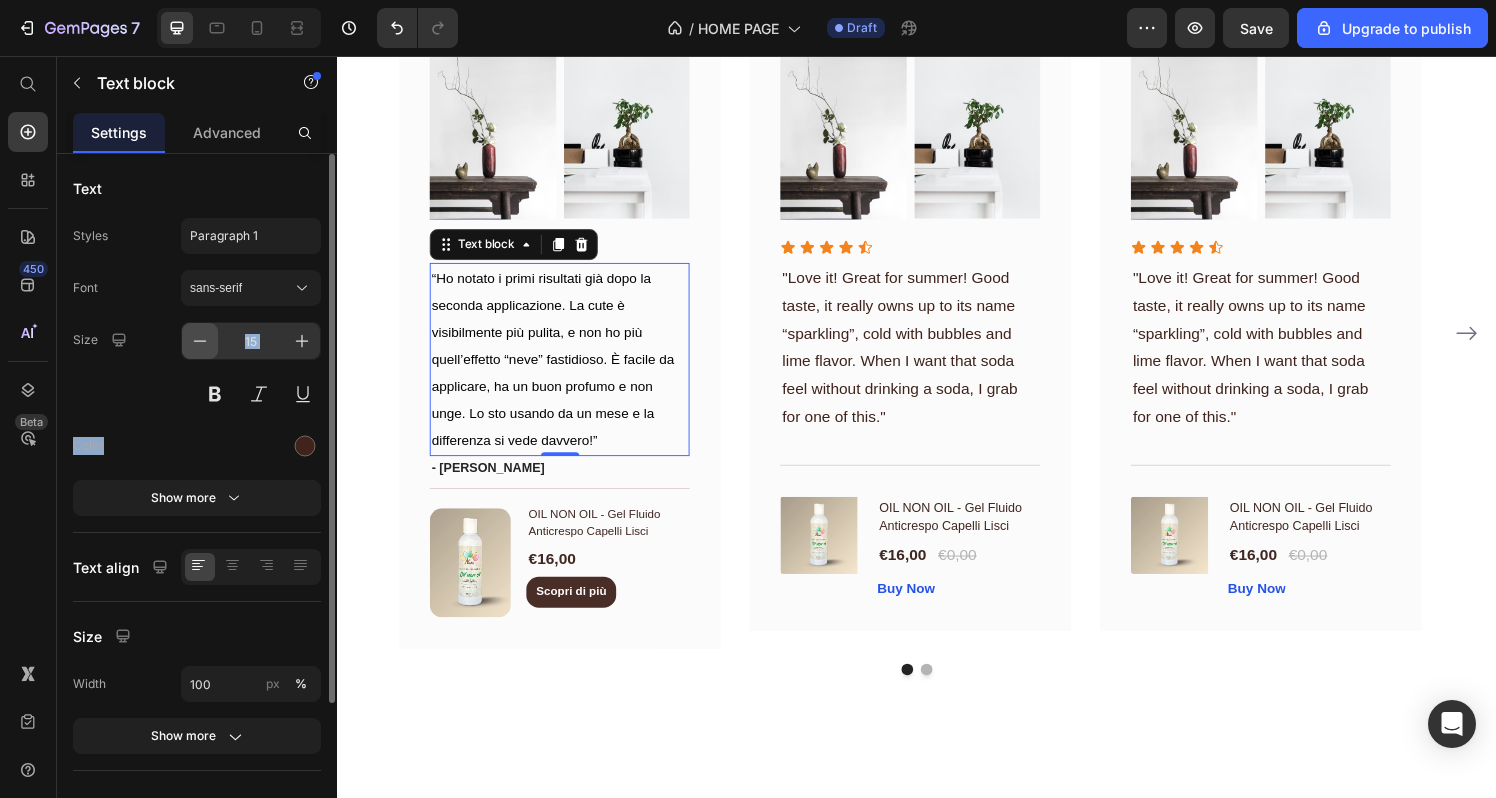 click 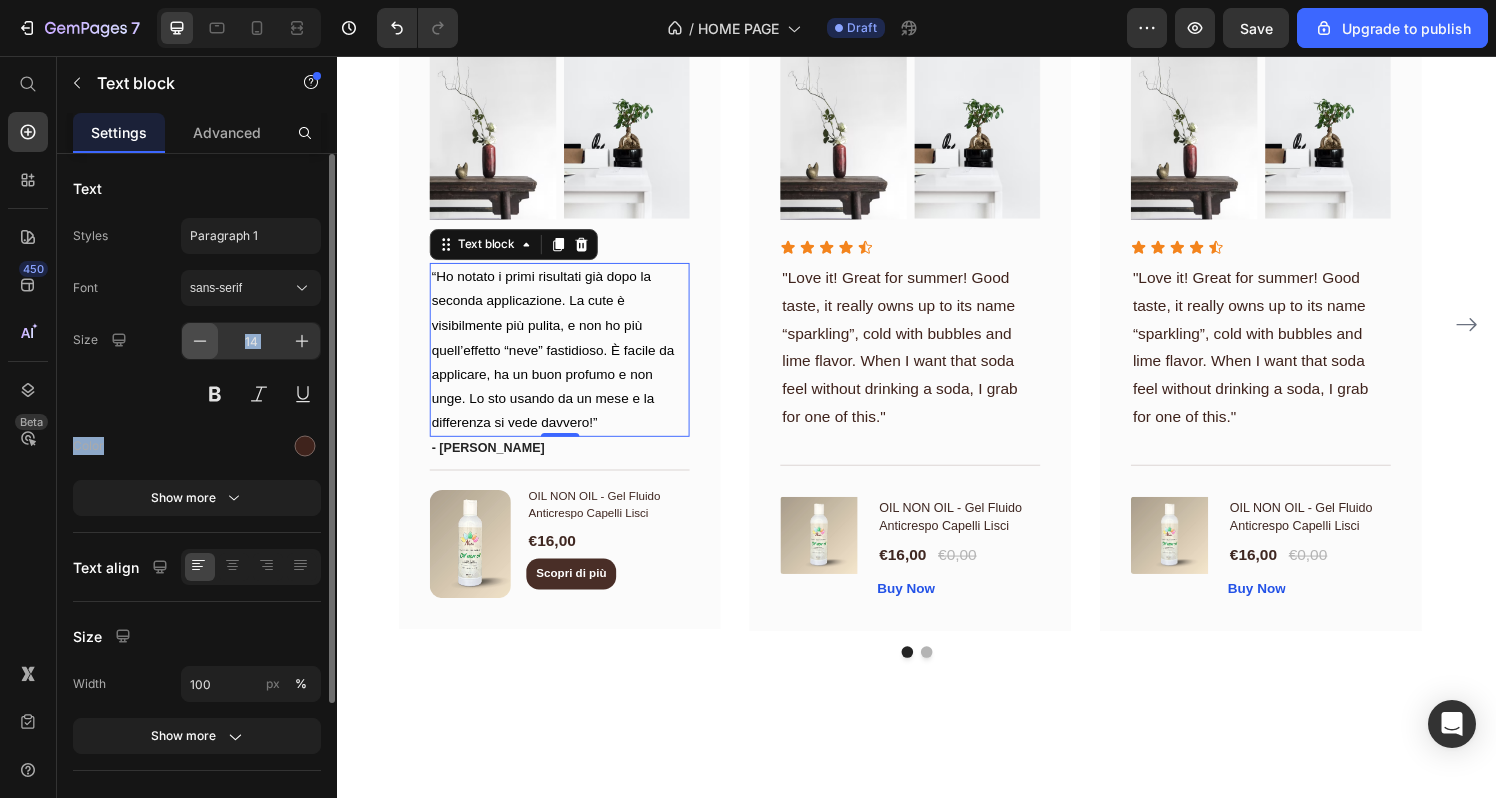 scroll, scrollTop: 3616, scrollLeft: 0, axis: vertical 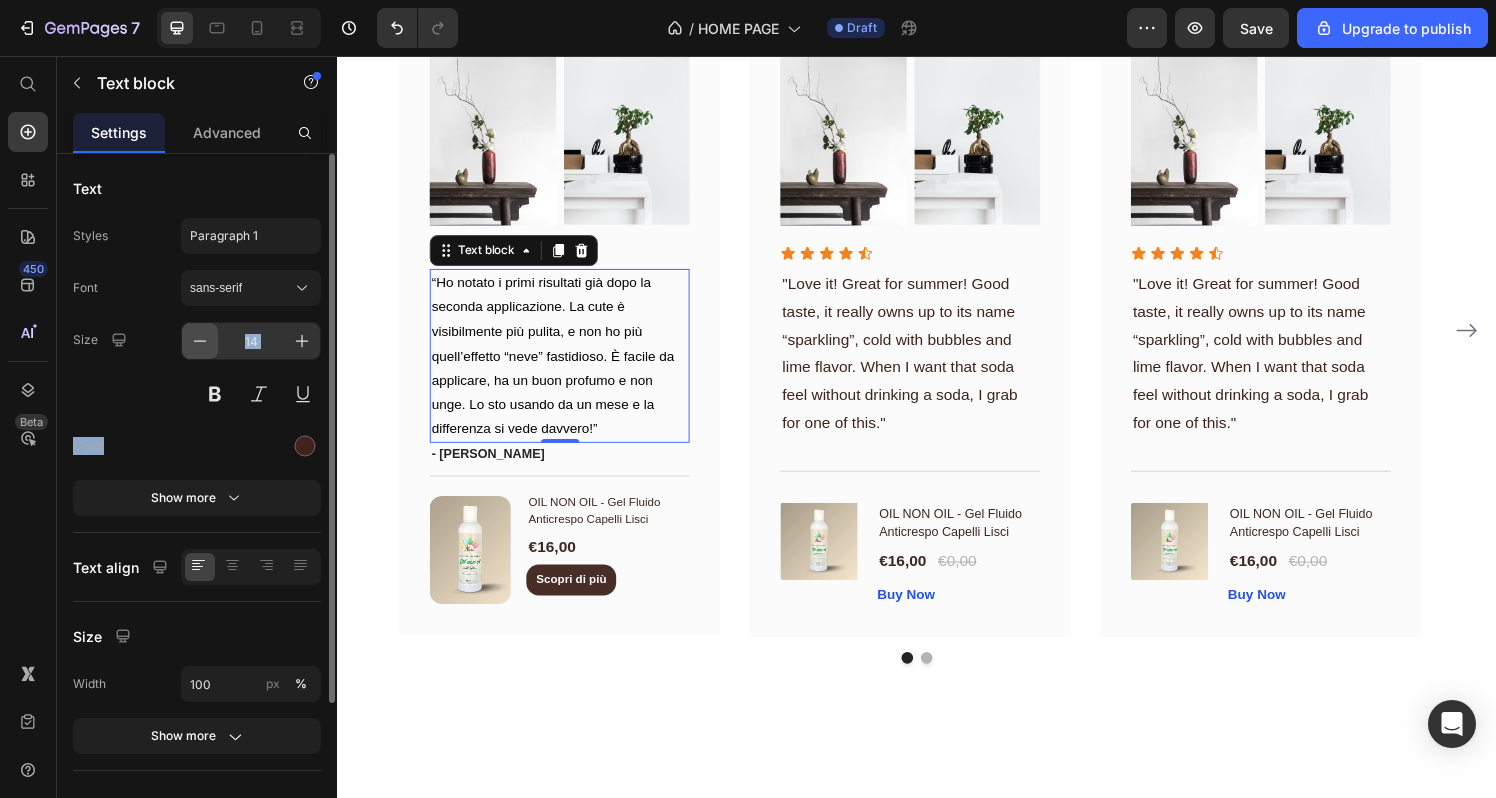 click 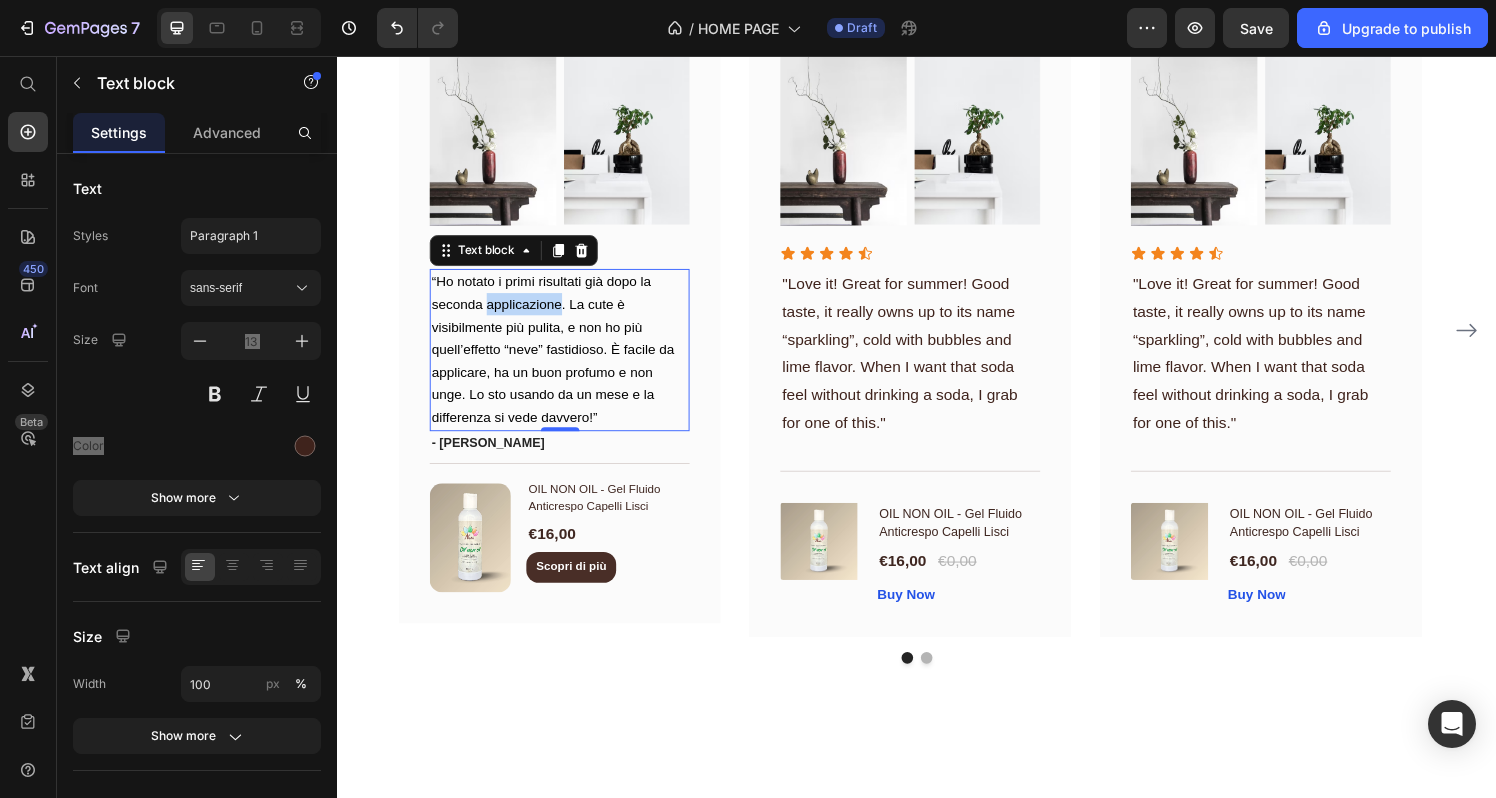 click on "“Ho notato i primi risultati già dopo la seconda applicazione. La cute è visibilmente più pulita, e non ho più quell’effetto “neve” fastidioso. È facile da applicare, ha un buon profumo e non unge. Lo sto usando da un mese e la differenza si vede davvero!”" at bounding box center [566, 360] 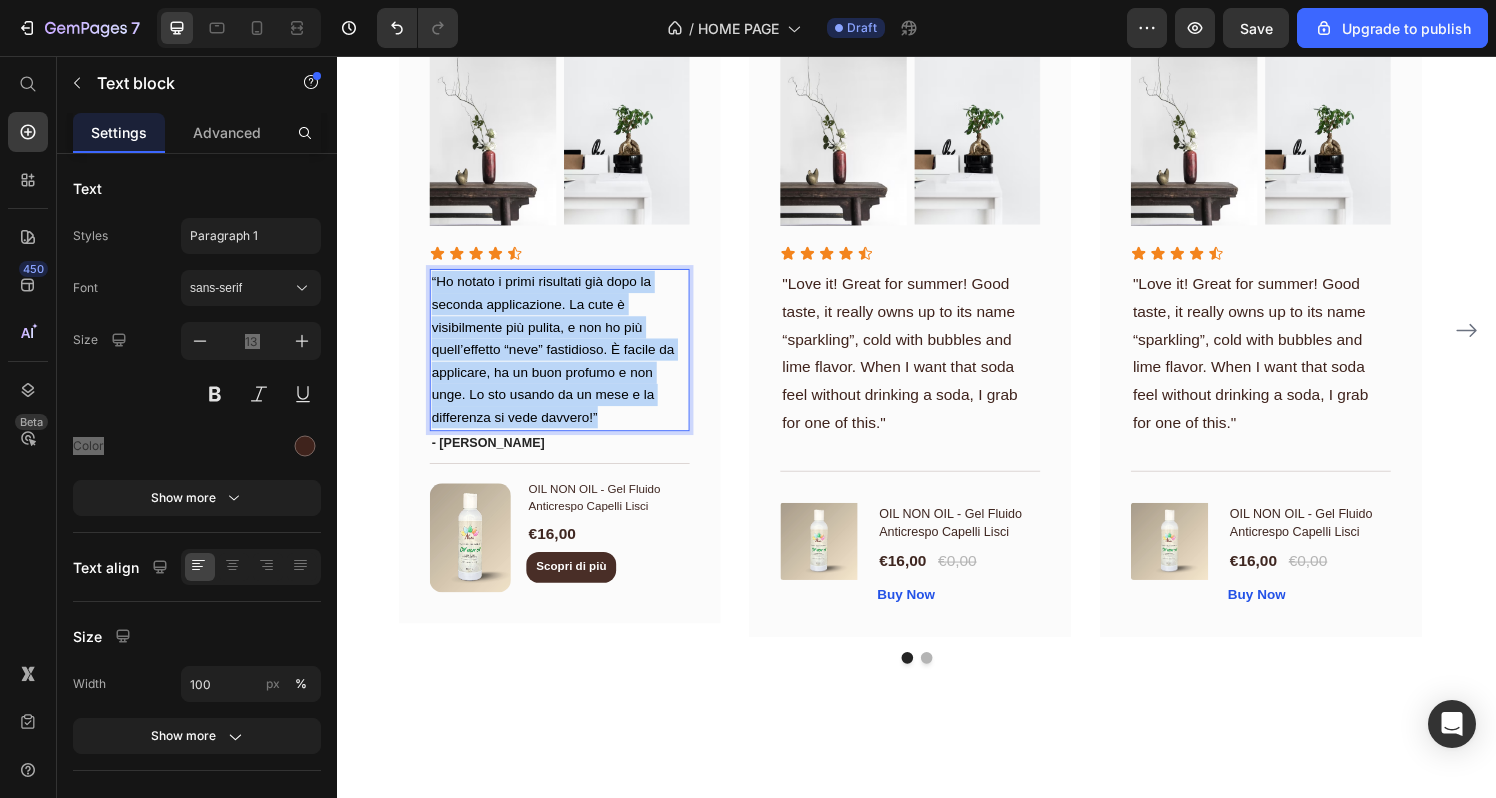 click on "“Ho notato i primi risultati già dopo la seconda applicazione. La cute è visibilmente più pulita, e non ho più quell’effetto “neve” fastidioso. È facile da applicare, ha un buon profumo e non unge. Lo sto usando da un mese e la differenza si vede davvero!”" at bounding box center [566, 360] 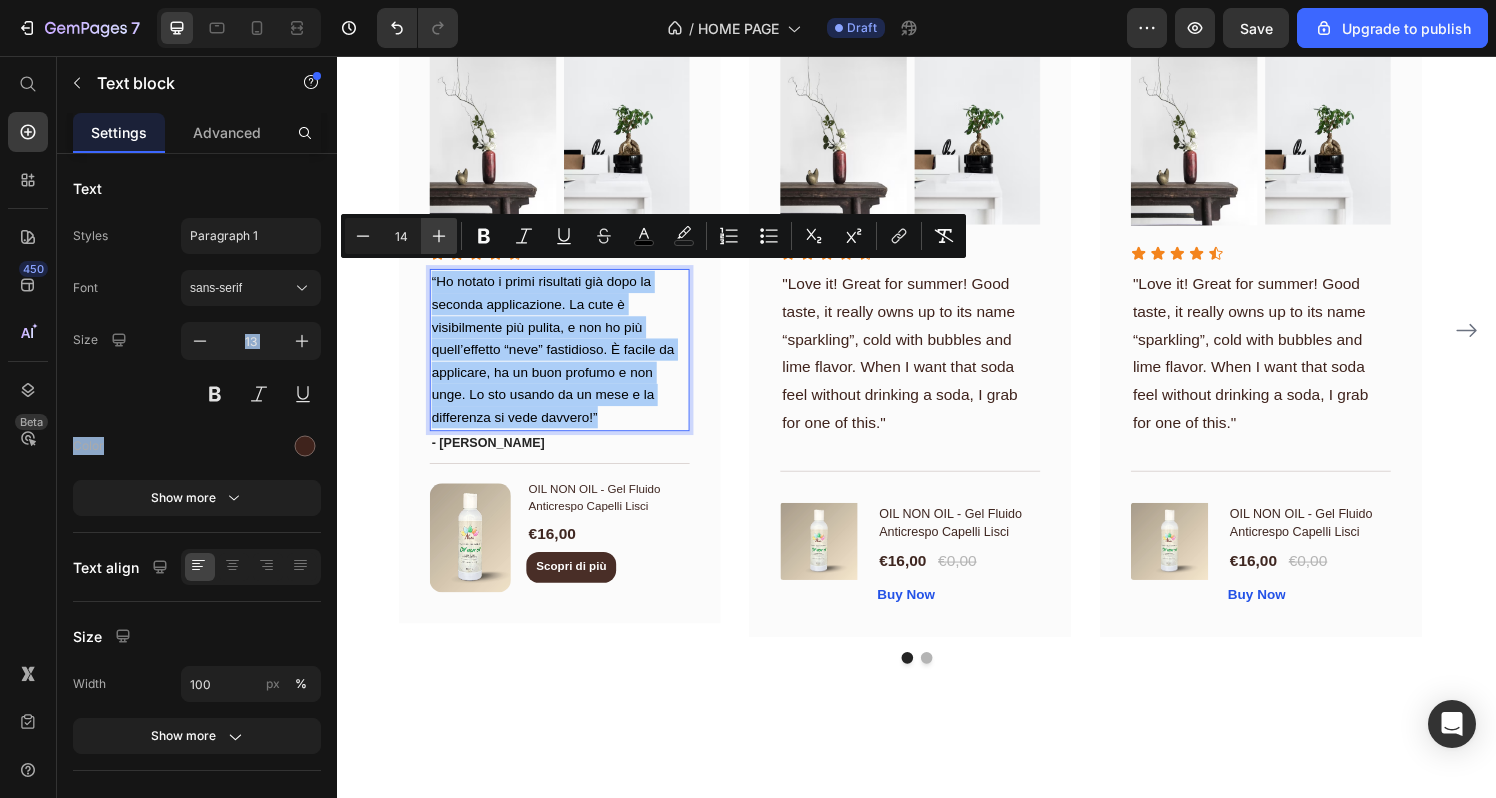 click 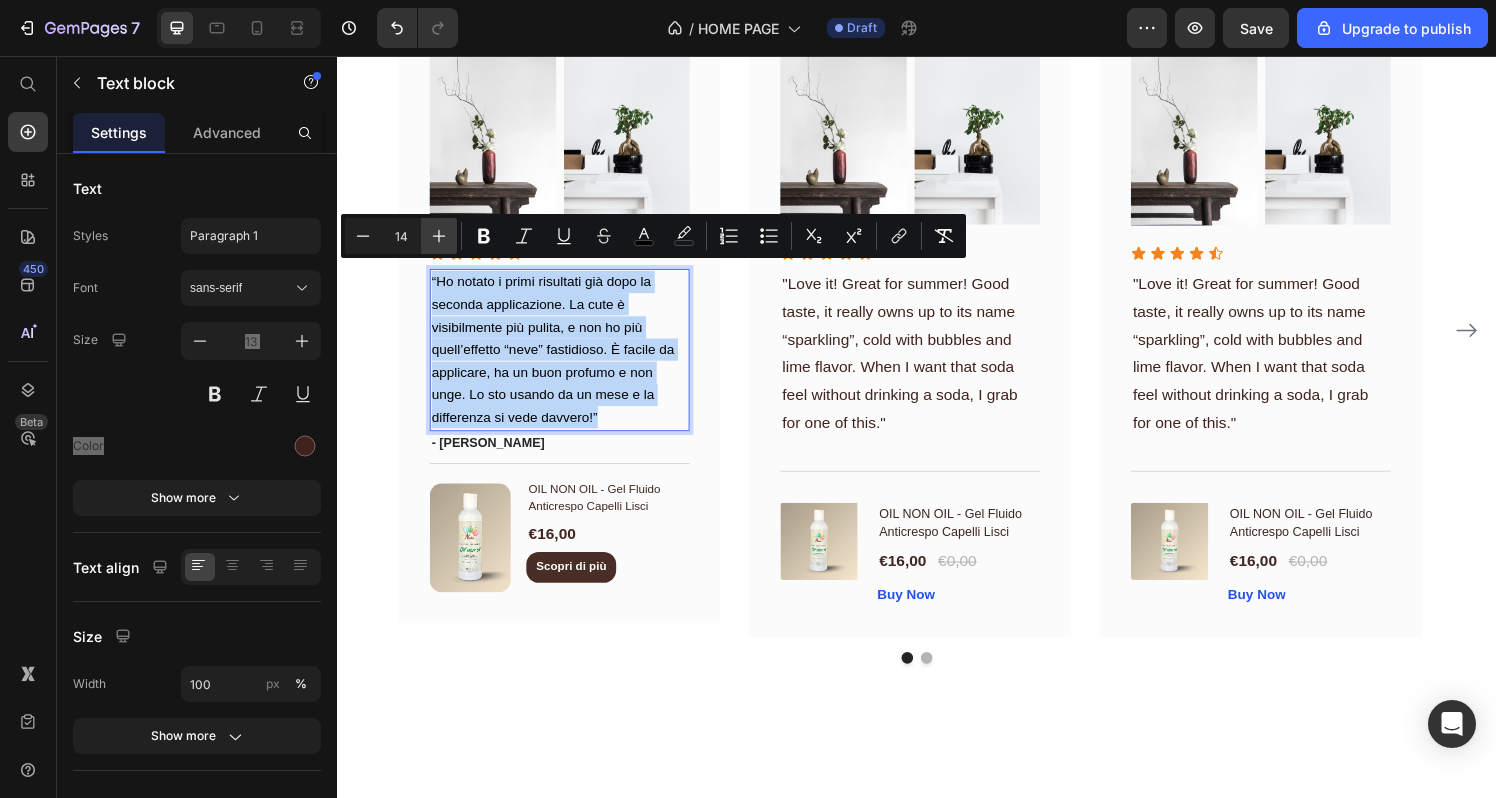 type on "15" 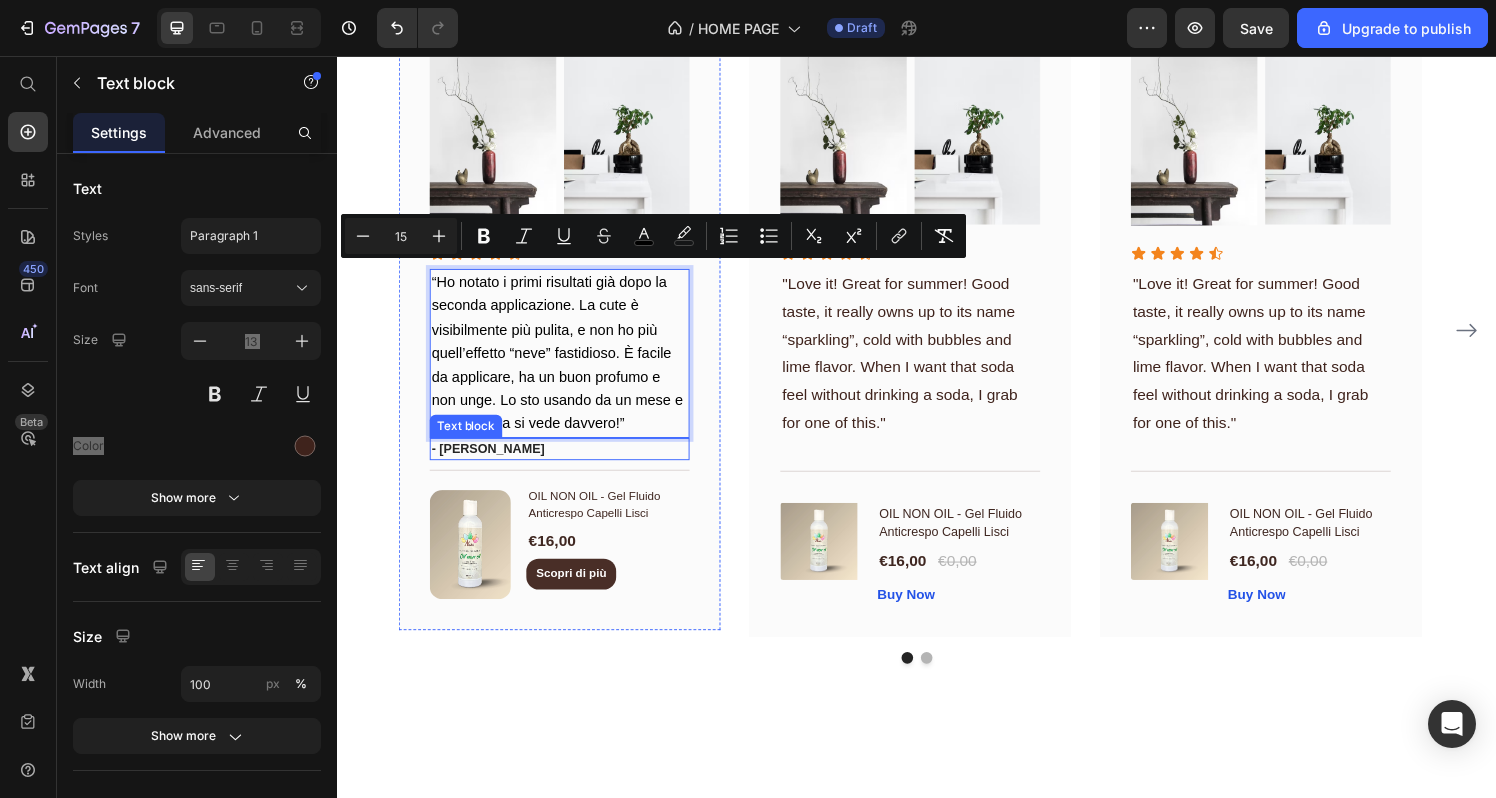 click on "- [PERSON_NAME]" at bounding box center [566, 463] 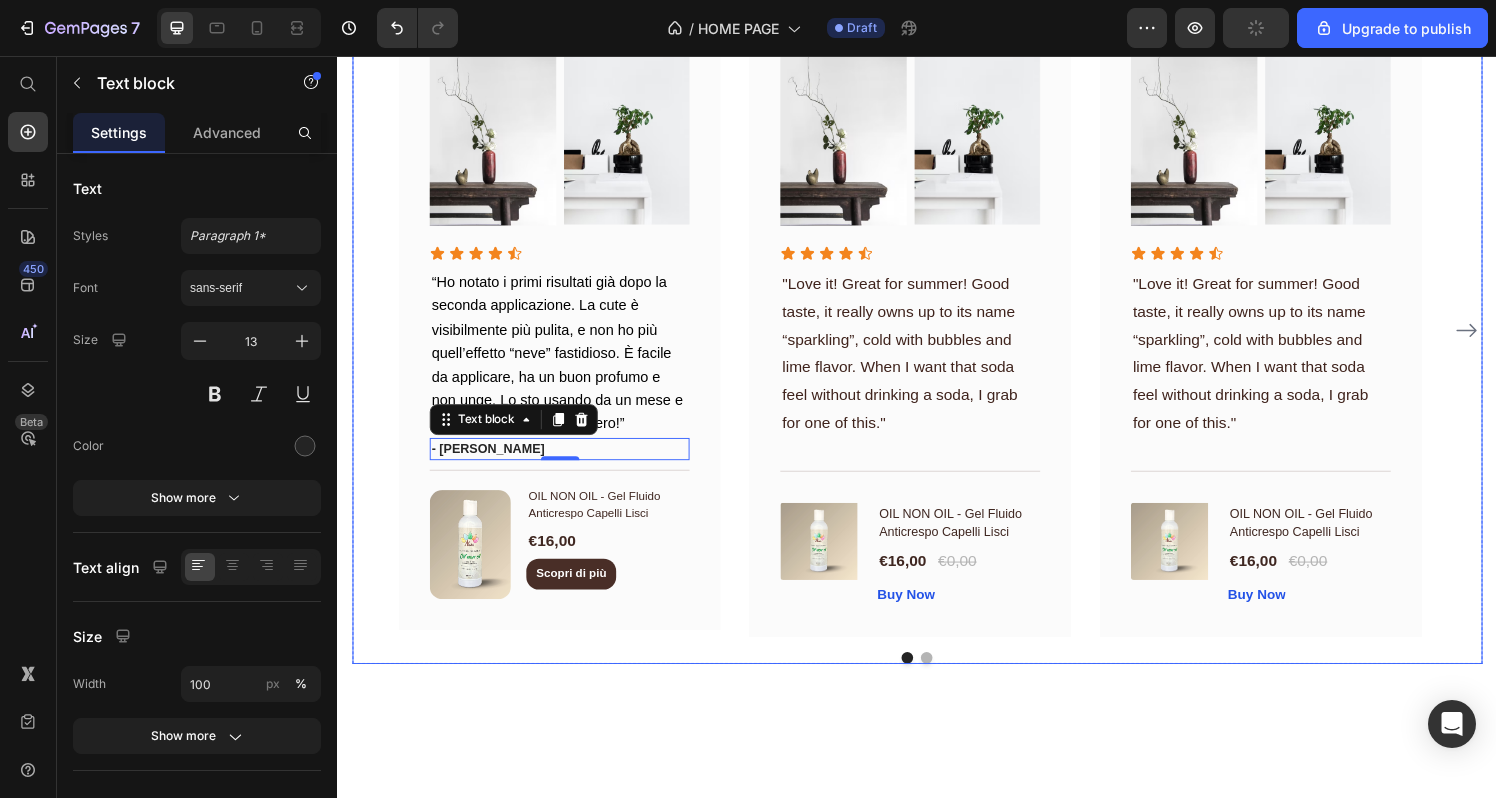 click on "Image Image Row Icon Icon Icon Icon Icon Icon List “Ho notato i primi risultati già dopo la seconda applicazione. La cute è visibilmente più pulita, e non ho più quell’effetto “neve” fastidioso. È facile da applicare, ha un buon profumo e non unge. Lo sto usando da un mese e la differenza si vede davvero!” Text block - [PERSON_NAME] Text block   0                Title Line (P) Images & Gallery OIL NON OIL - Gel Fluido Anticrespo Capelli Lisci (P) Title €16,00 (P) Price Scopri di più Product View More Product Row Image Image Row Icon Icon Icon Icon Icon Icon List "Love it! Great for summer! Good taste, it really owns up to its name “sparkling”, cold with bubbles and lime flavor. When I want that soda feel without drinking a soda, I grab for one of this." Text block                Title Line (P) Images & Gallery OIL NON OIL - Gel Fluido Anticrespo Capelli Lisci (P) Title €16,00 (P) Price €0,00 (P) Price Row Buy Now (P) Cart Button Product Row Image Image Row Icon Icon Icon Icon Icon Title" at bounding box center (937, 339) 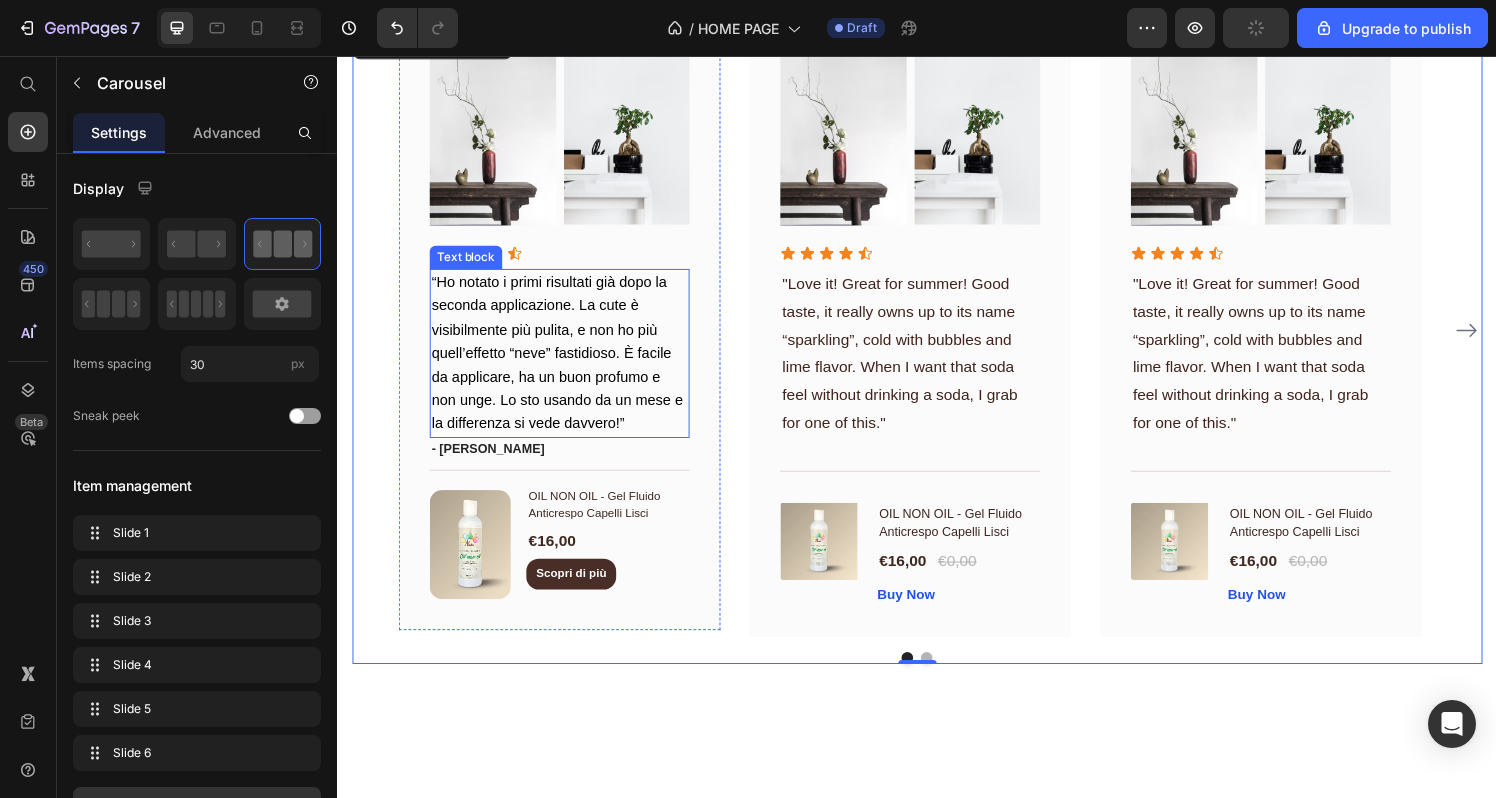 click on "“Ho notato i primi risultati già dopo la seconda applicazione. La cute è visibilmente più pulita, e non ho più quell’effetto “neve” fastidioso. È facile da applicare, ha un buon profumo e non unge. Lo sto usando da un mese e la differenza si vede davvero!”" at bounding box center (566, 363) 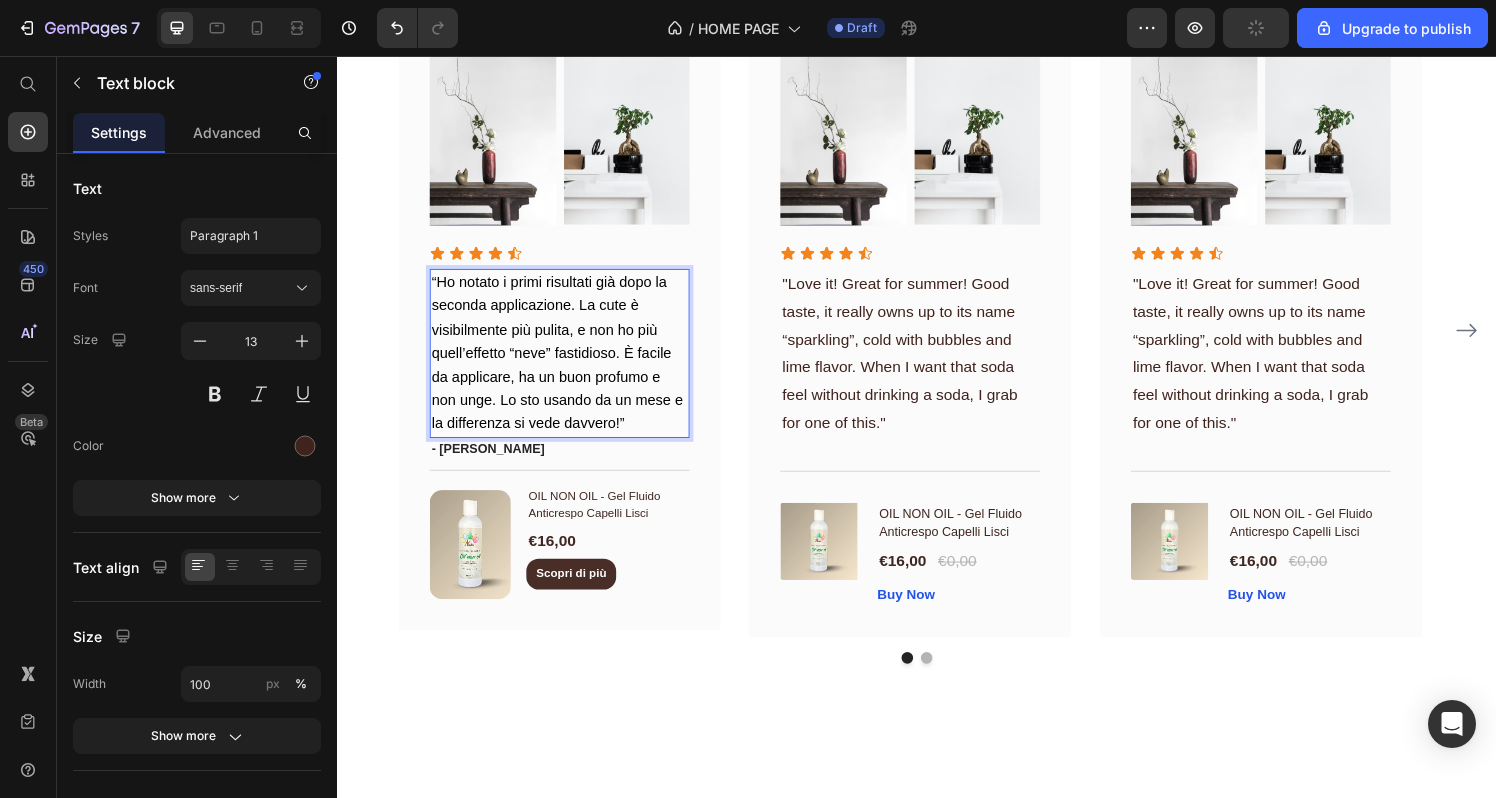 click on "“Ho notato i primi risultati già dopo la seconda applicazione. La cute è visibilmente più pulita, e non ho più quell’effetto “neve” fastidioso. È facile da applicare, ha un buon profumo e non unge. Lo sto usando da un mese e la differenza si vede davvero!”" at bounding box center [566, 363] 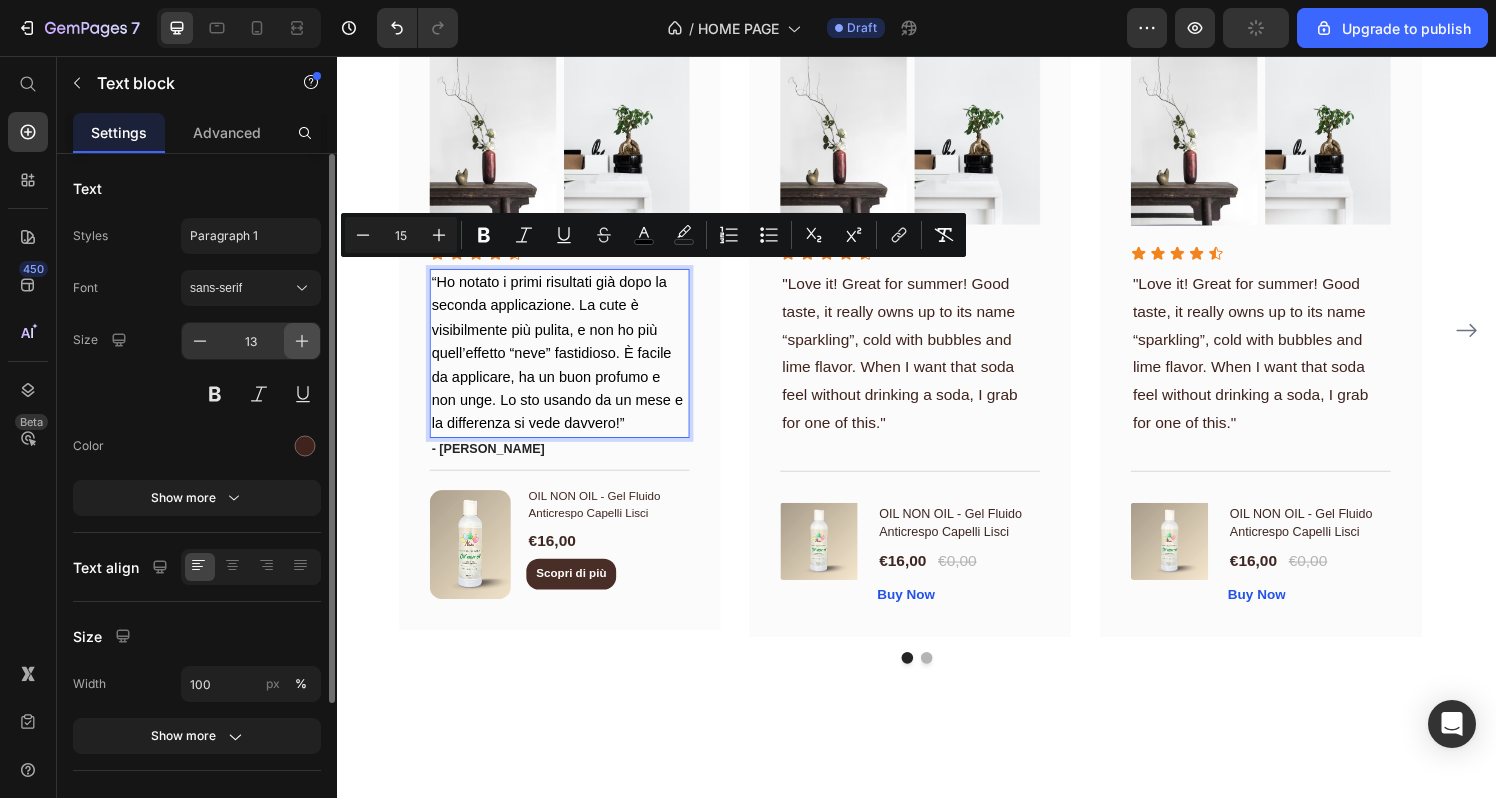 click at bounding box center (302, 341) 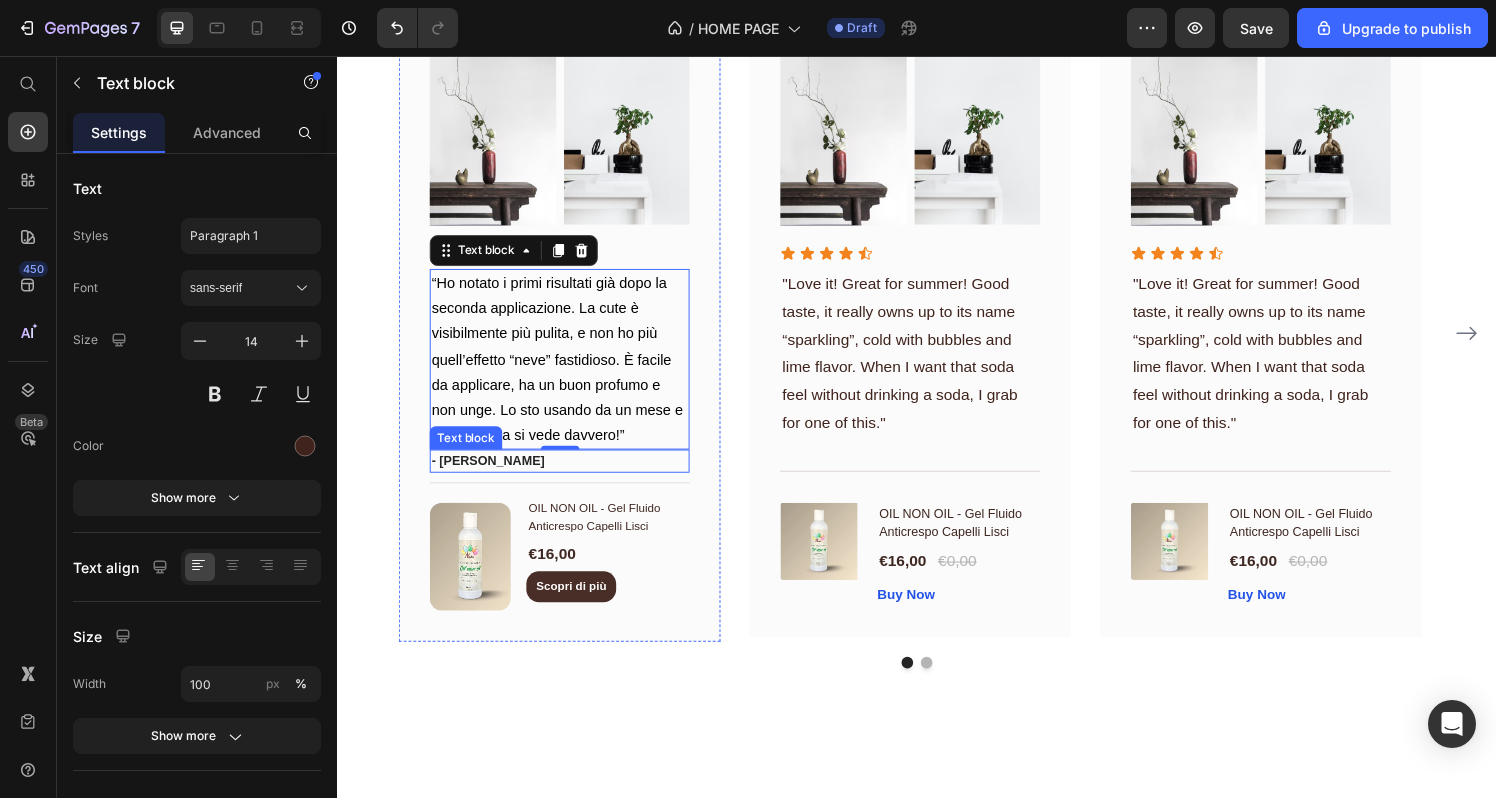 click on "Image Image Row Icon Icon Icon Icon Icon Icon List “Ho notato i primi risultati già dopo la seconda applicazione. La cute è visibilmente più pulita, e non ho più quell’effetto “neve” fastidioso. È facile da applicare, ha un buon profumo e non unge. Lo sto usando da un mese e la differenza si vede davvero!” Text block   0 - [PERSON_NAME] Text block                Title Line (P) Images & Gallery OIL NON OIL - Gel Fluido Anticrespo Capelli Lisci (P) Title €16,00 (P) Price Scopri di più Product View More Product Row Image Image Row Icon Icon Icon Icon Icon Icon List "Love it! Great for summer! Good taste, it really owns up to its name “sparkling”, cold with bubbles and lime flavor. When I want that soda feel without drinking a soda, I grab for one of this." Text block                Title Line (P) Images & Gallery OIL NON OIL - Gel Fluido Anticrespo Capelli Lisci (P) Title €16,00 (P) Price €0,00 (P) Price Row Buy Now (P) Cart Button Product Row Image Image Row Icon Icon Icon Icon Icon Title" at bounding box center [937, 342] 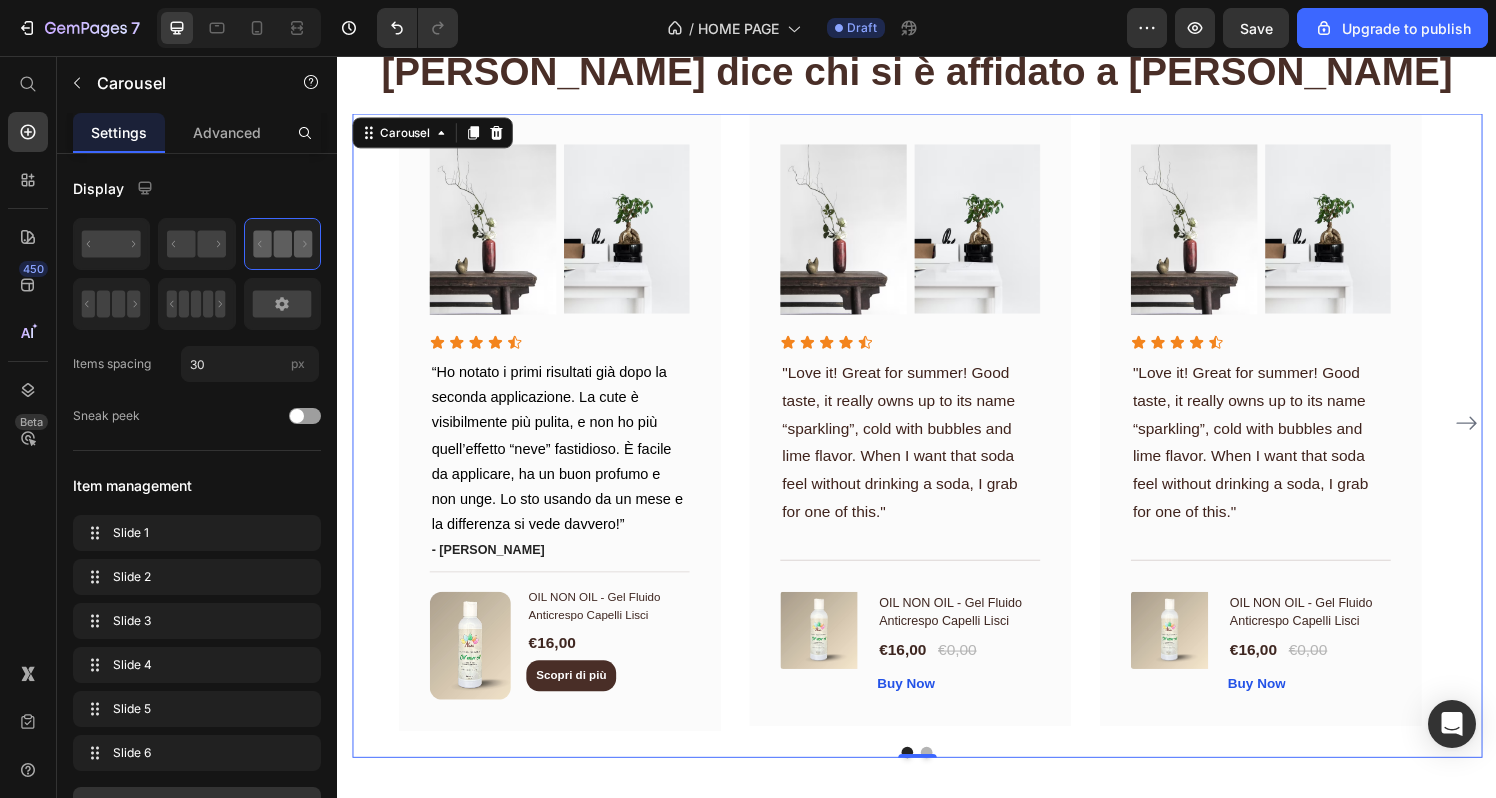 scroll, scrollTop: 3525, scrollLeft: 0, axis: vertical 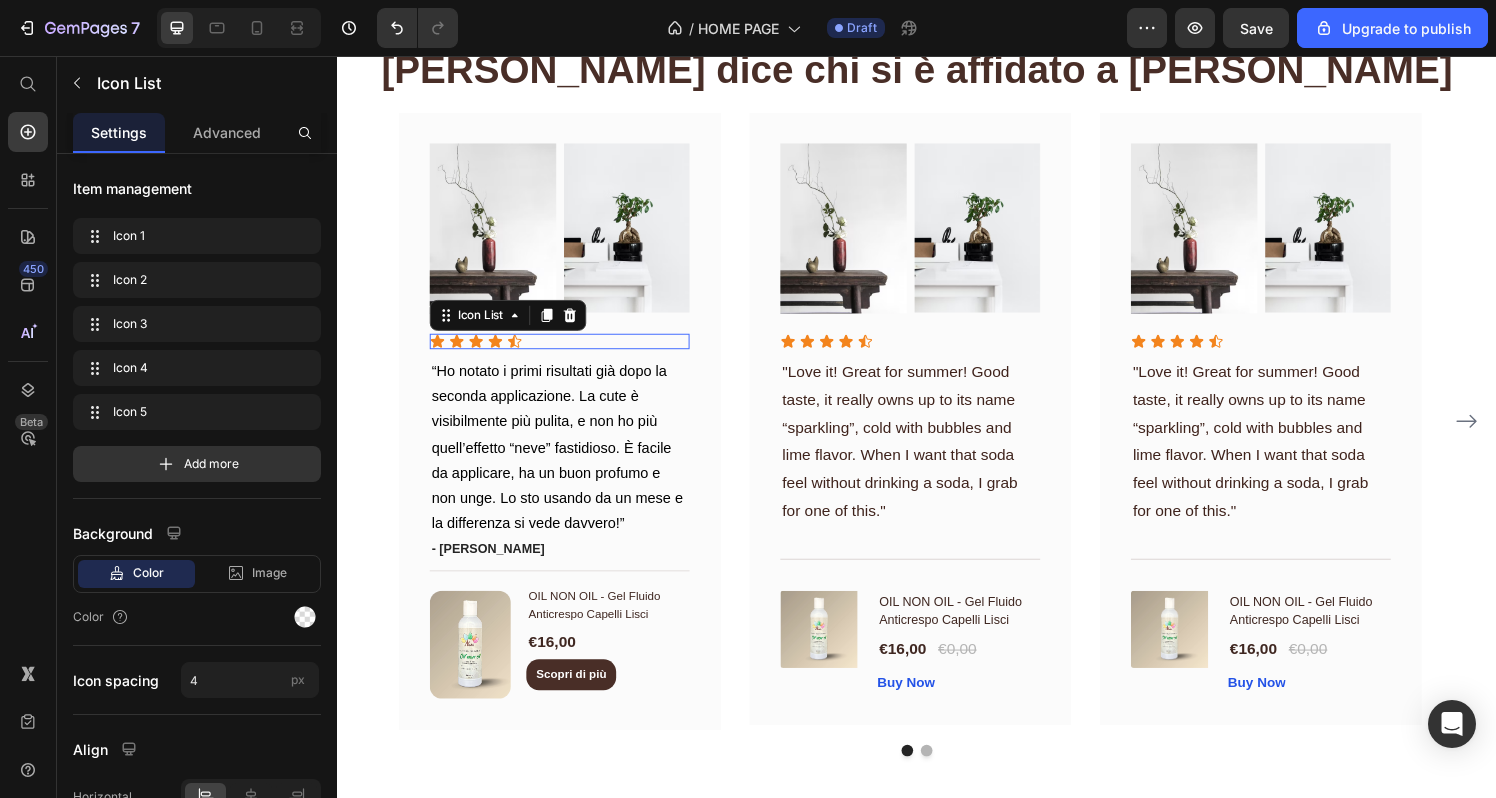 click on "Icon Icon Icon Icon Icon" at bounding box center [566, 351] 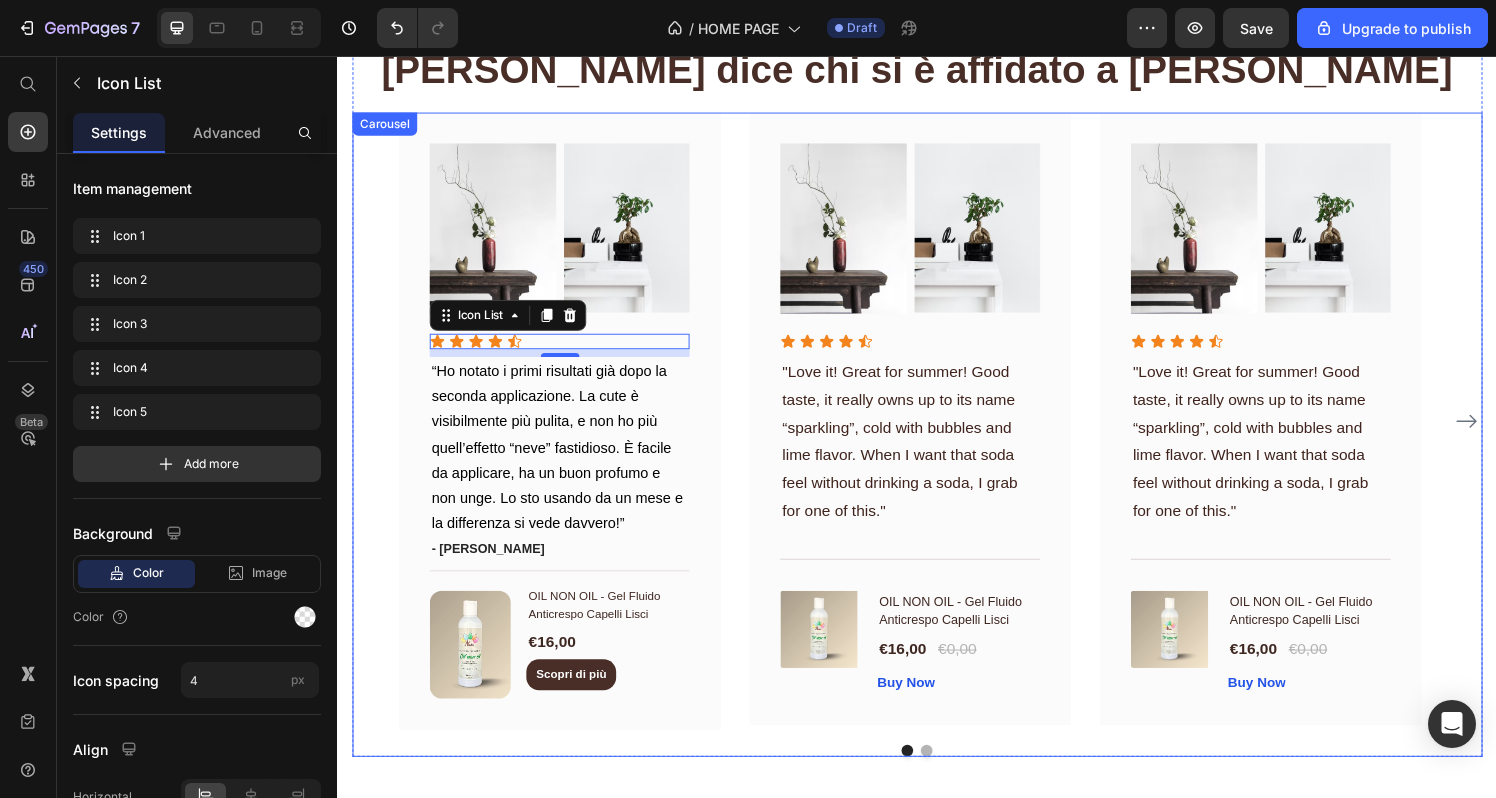 click on "Image Image Row Icon Icon Icon Icon Icon Icon List   8 “Ho notato i primi risultati già dopo la seconda applicazione. La cute è visibilmente più pulita, e non ho più quell’effetto “neve” fastidioso. È facile da applicare, ha un buon profumo e non unge. Lo sto usando da un mese e la differenza si vede davvero!” Text block - [PERSON_NAME] Text block                Title Line (P) Images & Gallery OIL NON OIL - Gel Fluido Anticrespo Capelli Lisci (P) Title €16,00 (P) Price Scopri di più Product View More Product Row Image Image Row Icon Icon Icon Icon Icon Icon List "Love it! Great for summer! Good taste, it really owns up to its name “sparkling”, cold with bubbles and lime flavor. When I want that soda feel without drinking a soda, I grab for one of this." Text block                Title Line (P) Images & Gallery OIL NON OIL - Gel Fluido Anticrespo Capelli Lisci (P) Title €16,00 (P) Price €0,00 (P) Price Row Buy Now (P) Cart Button Product Row Image Image Row Icon Icon Icon Icon Icon Title" at bounding box center (937, 433) 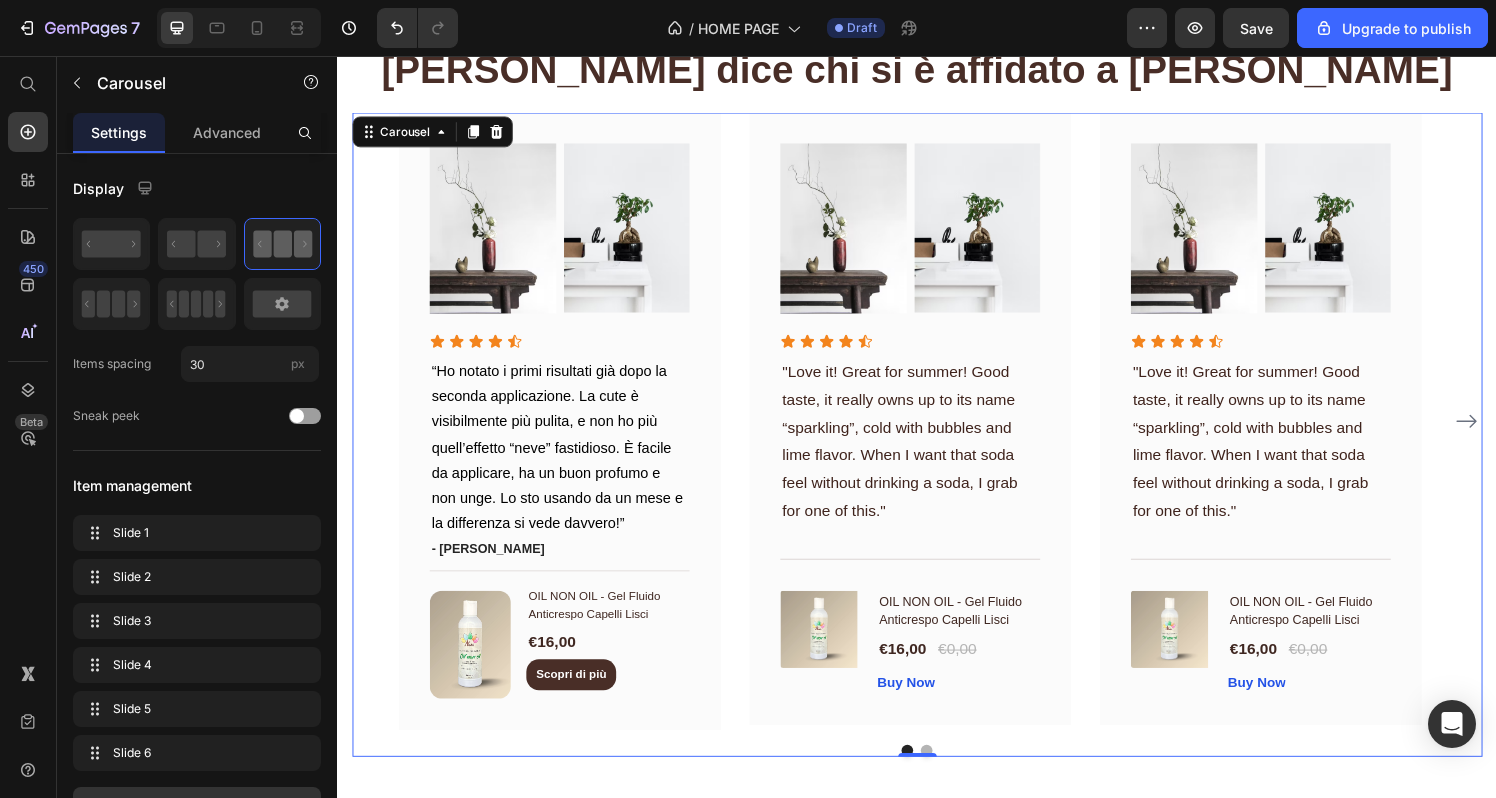 scroll, scrollTop: 3616, scrollLeft: 0, axis: vertical 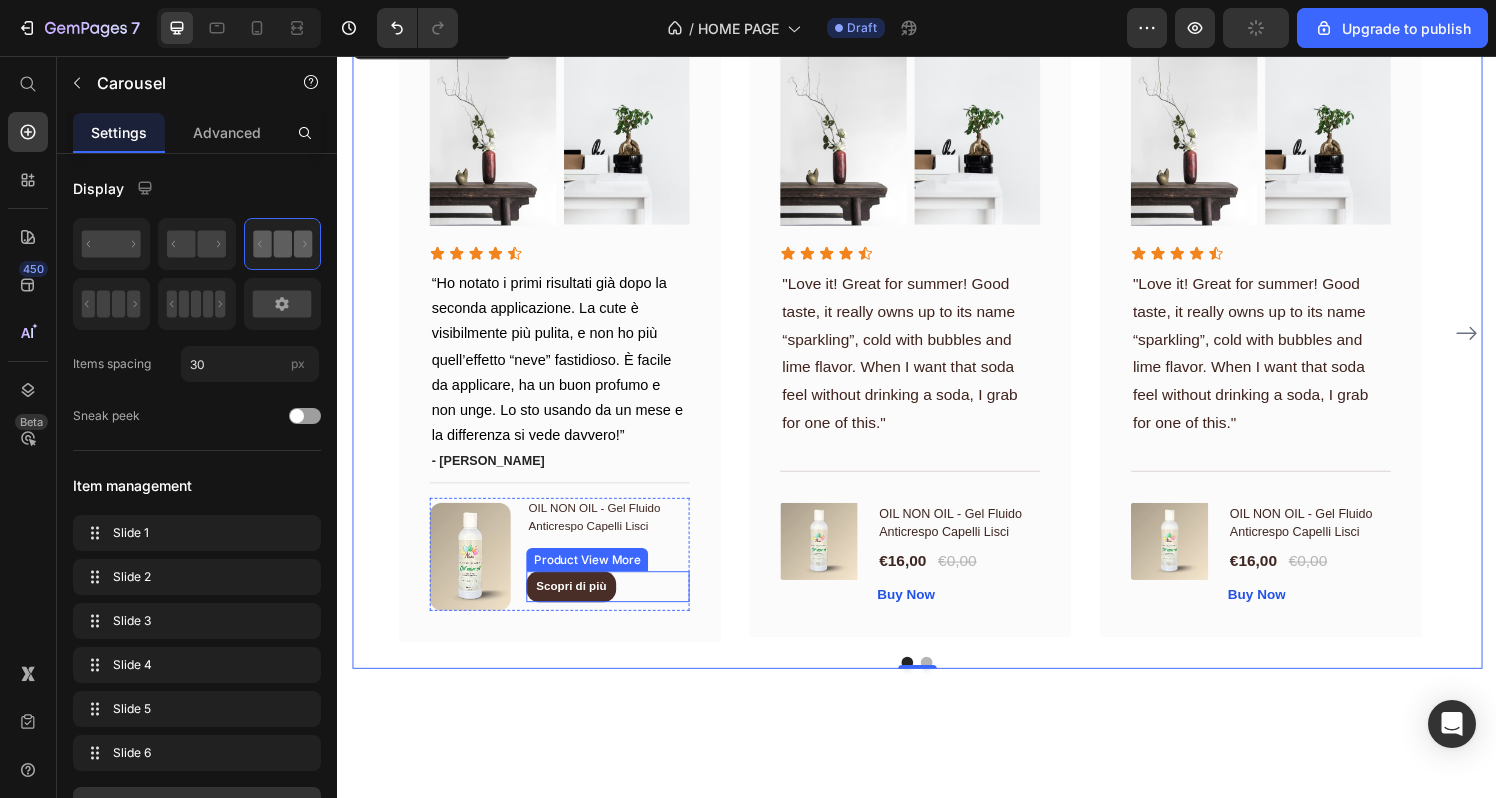 click on "Product View More" at bounding box center (595, 577) 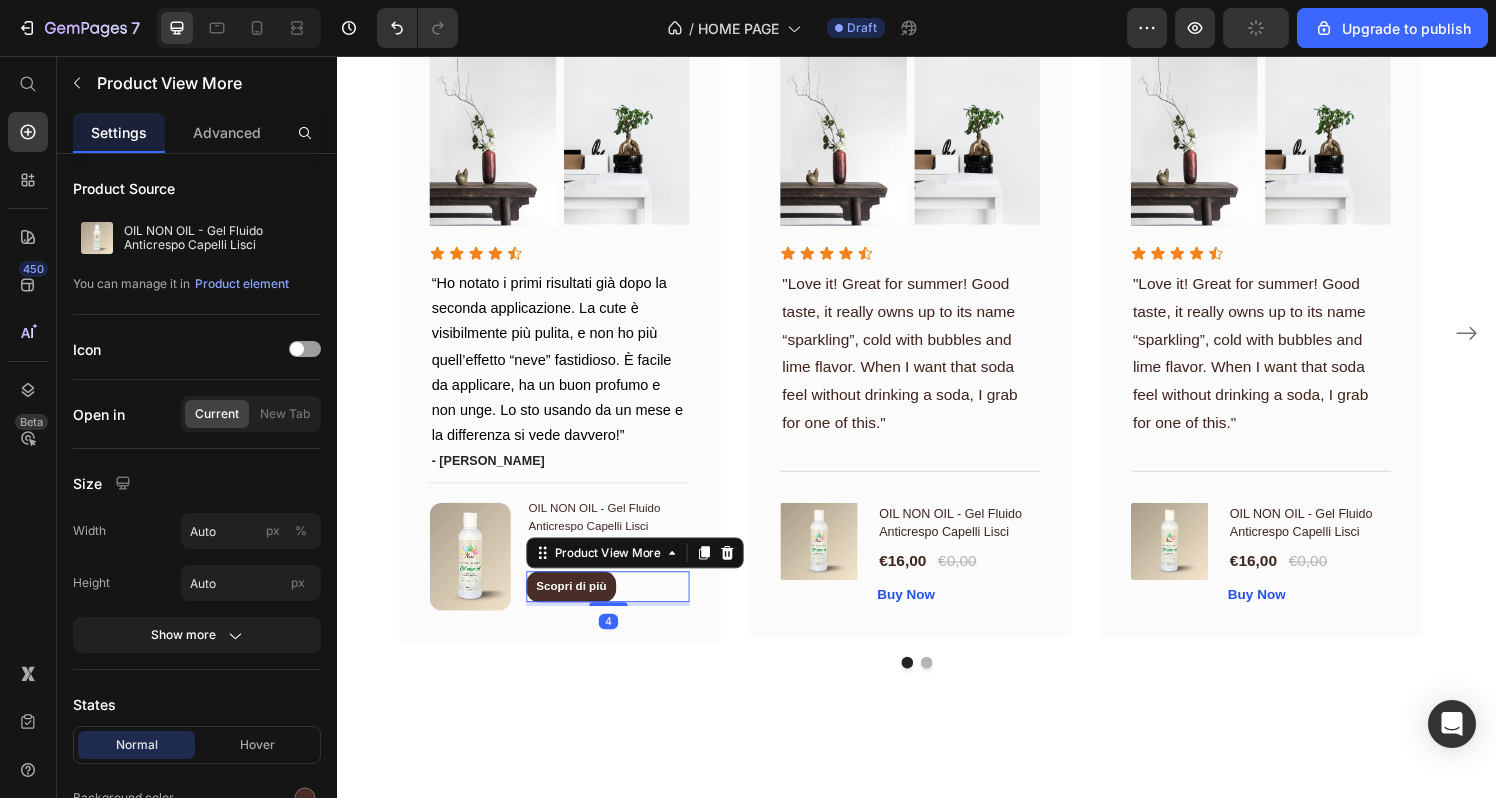 click on "Image Image Row Icon Icon Icon Icon Icon Icon List “Ho notato i primi risultati già dopo la seconda applicazione. La cute è visibilmente più pulita, e non ho più quell’effetto “neve” fastidioso. È facile da applicare, ha un buon profumo e non unge. Lo sto usando da un mese e la differenza si vede davvero!” Text block - [PERSON_NAME] Text block                Title Line (P) Images & Gallery OIL NON OIL - Gel Fluido Anticrespo Capelli Lisci (P) Title €16,00 (P) Price Scopri di più Product View More   4 Product Row" at bounding box center [566, 342] 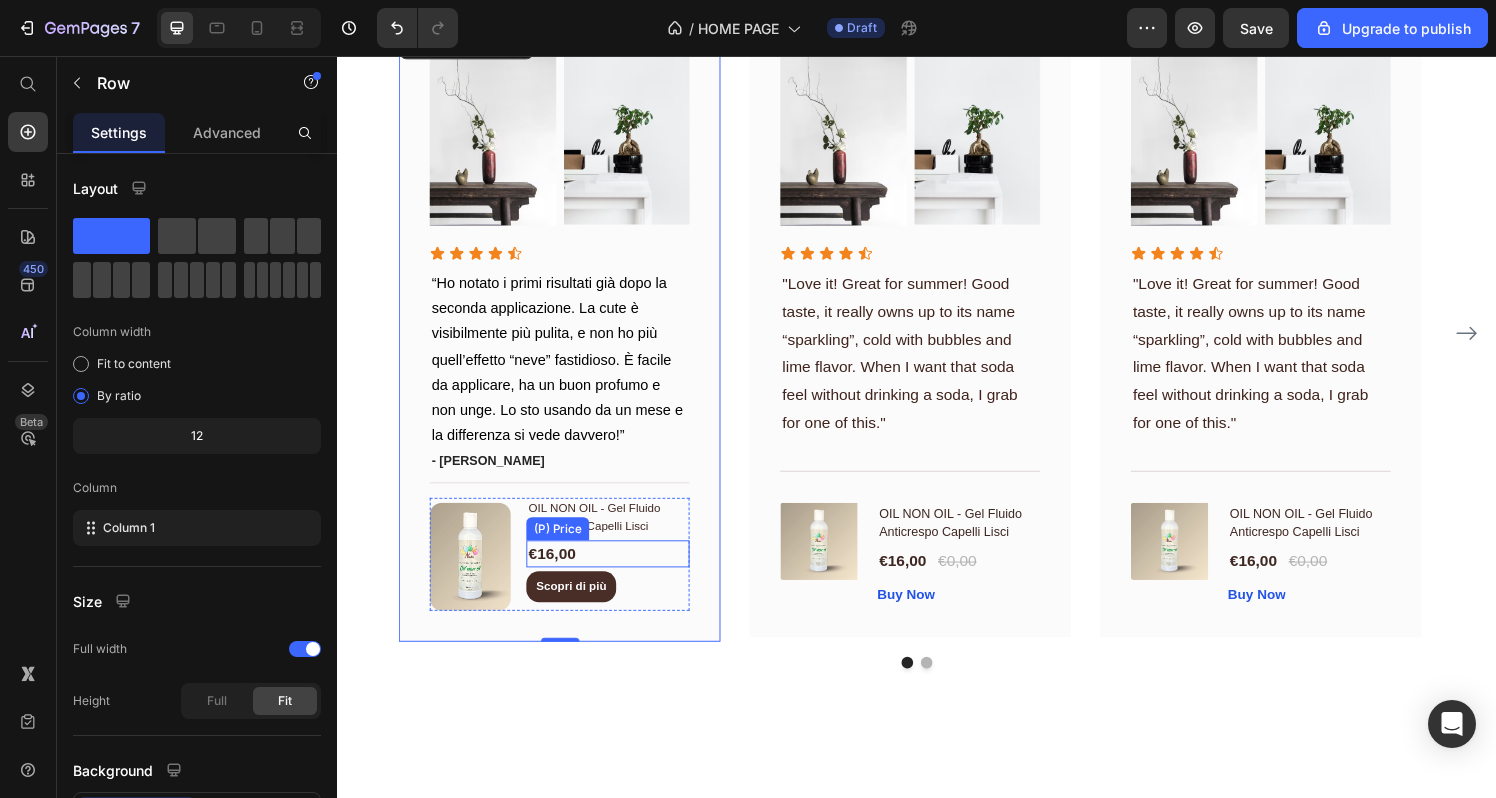 click on "€16,00" at bounding box center (616, 571) 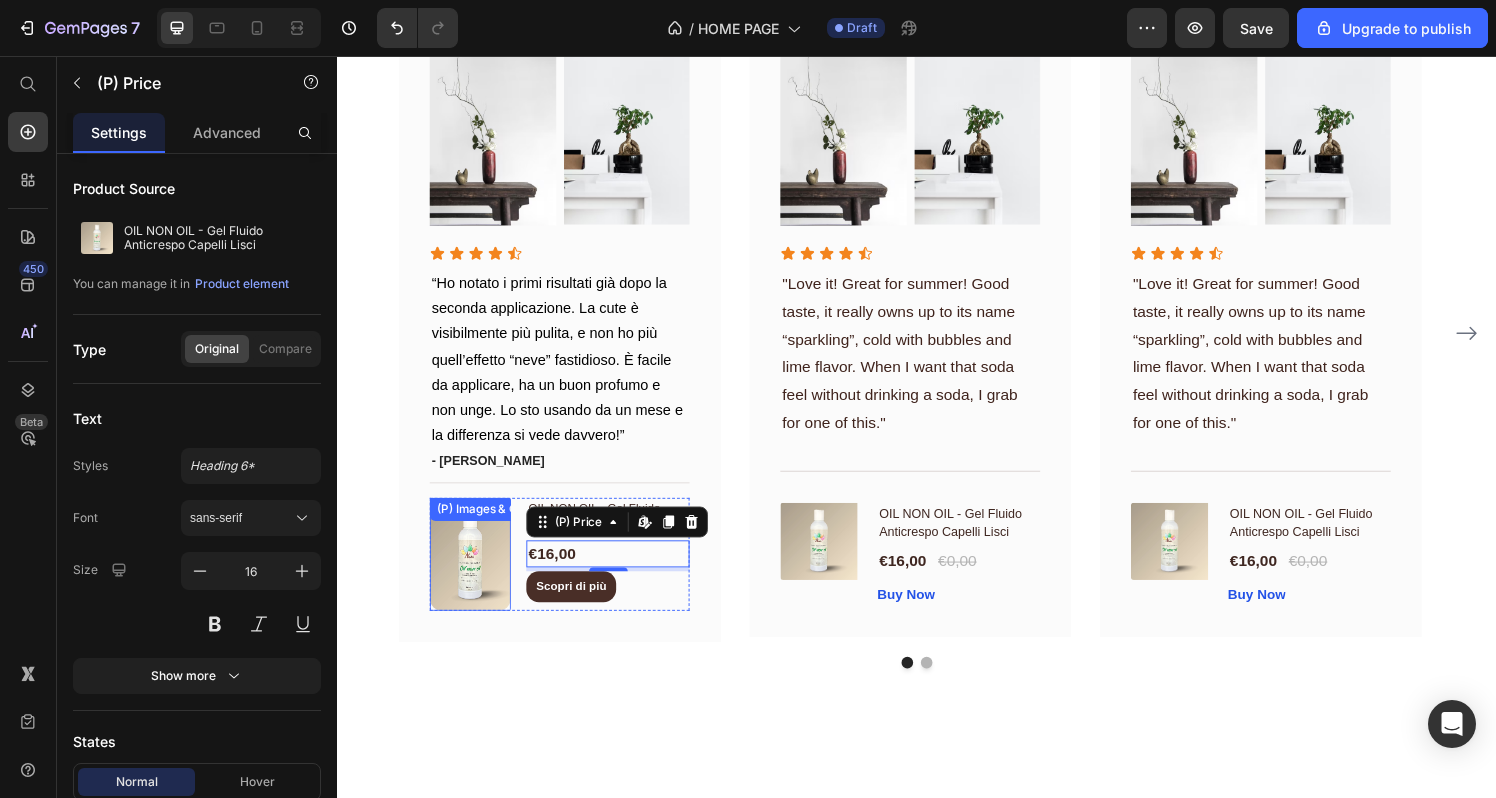 click at bounding box center (474, 574) 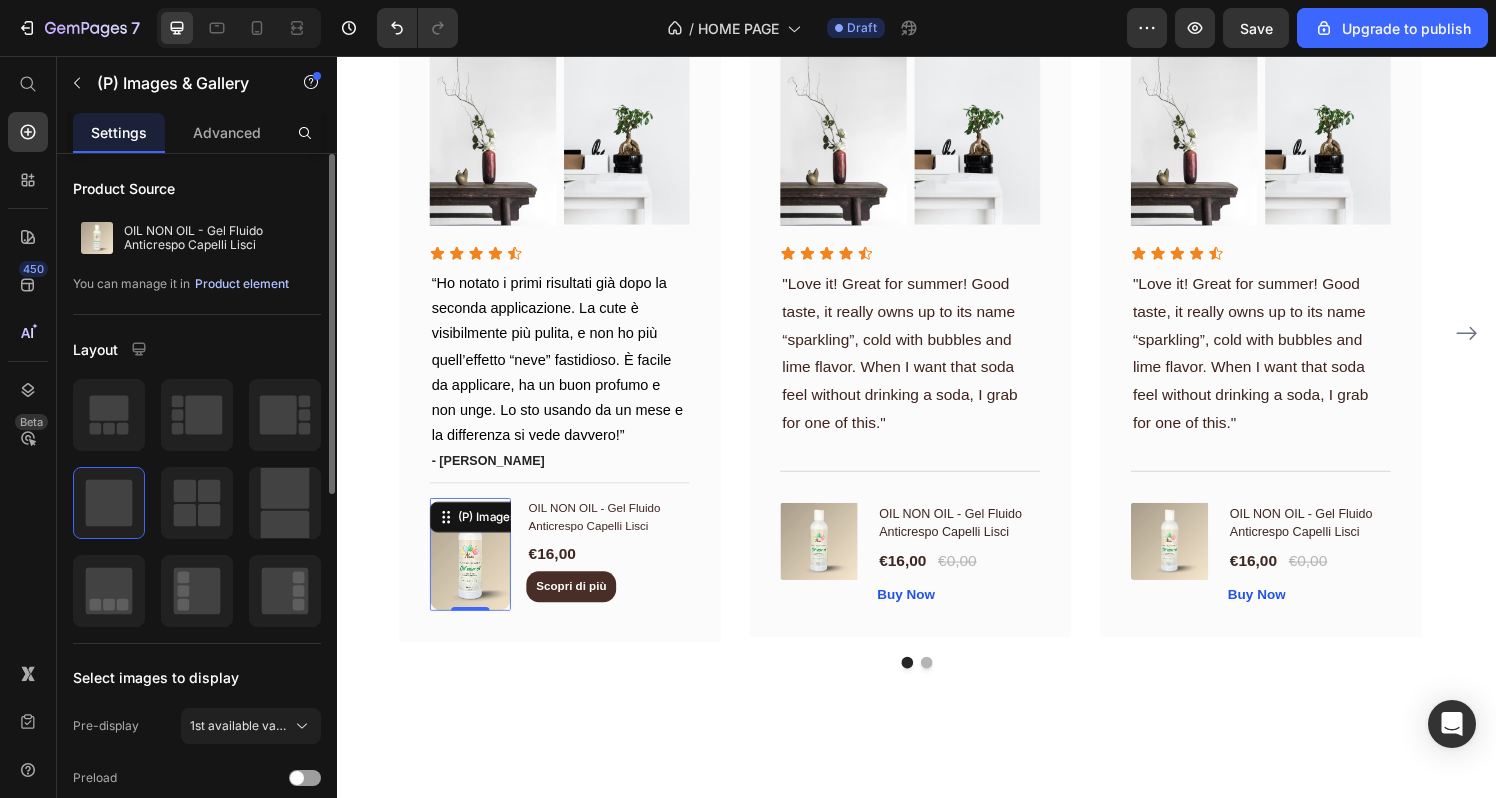 click on "Product element" at bounding box center (242, 284) 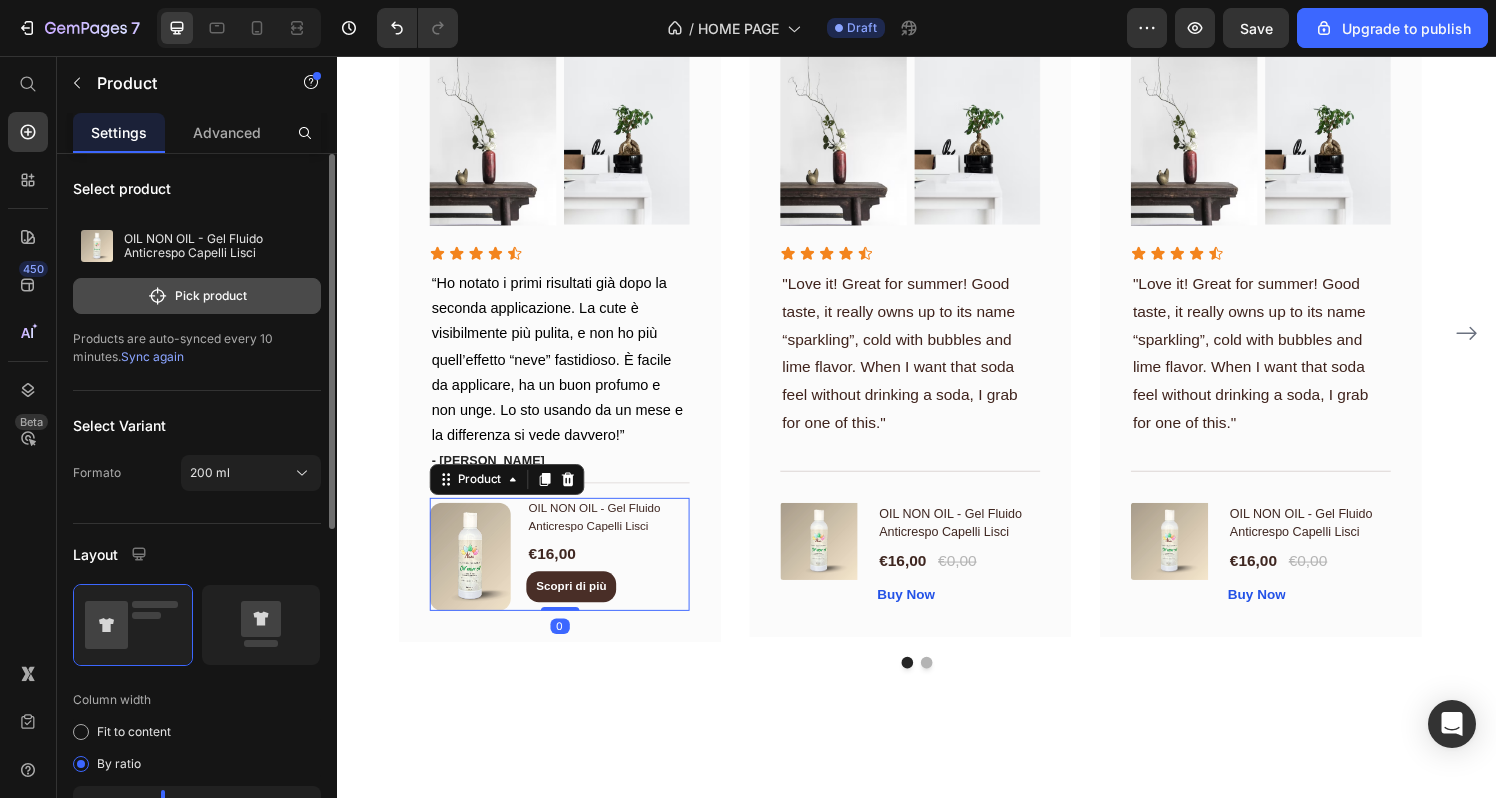 click on "Pick product" at bounding box center [197, 296] 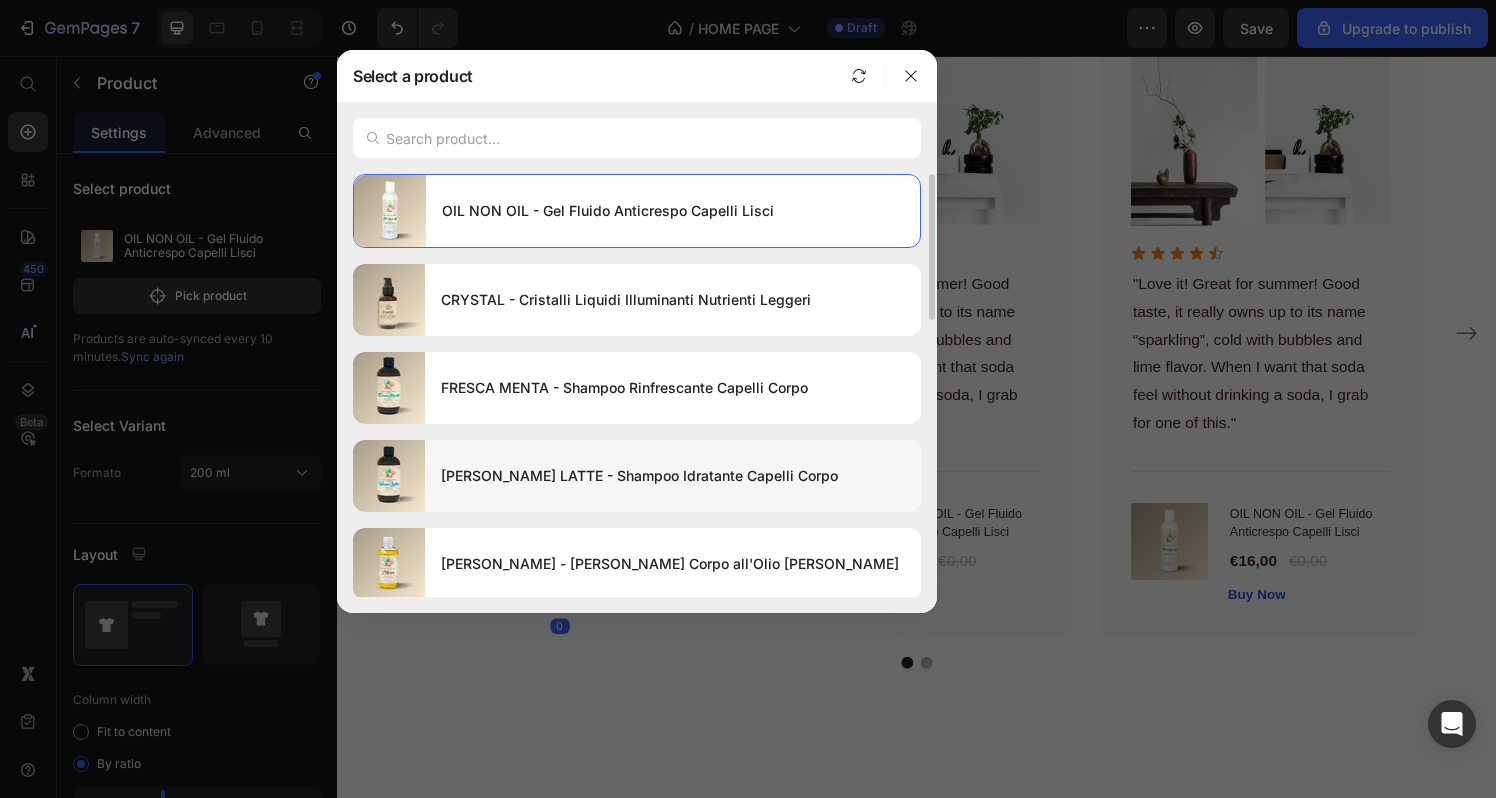 scroll, scrollTop: 795, scrollLeft: 0, axis: vertical 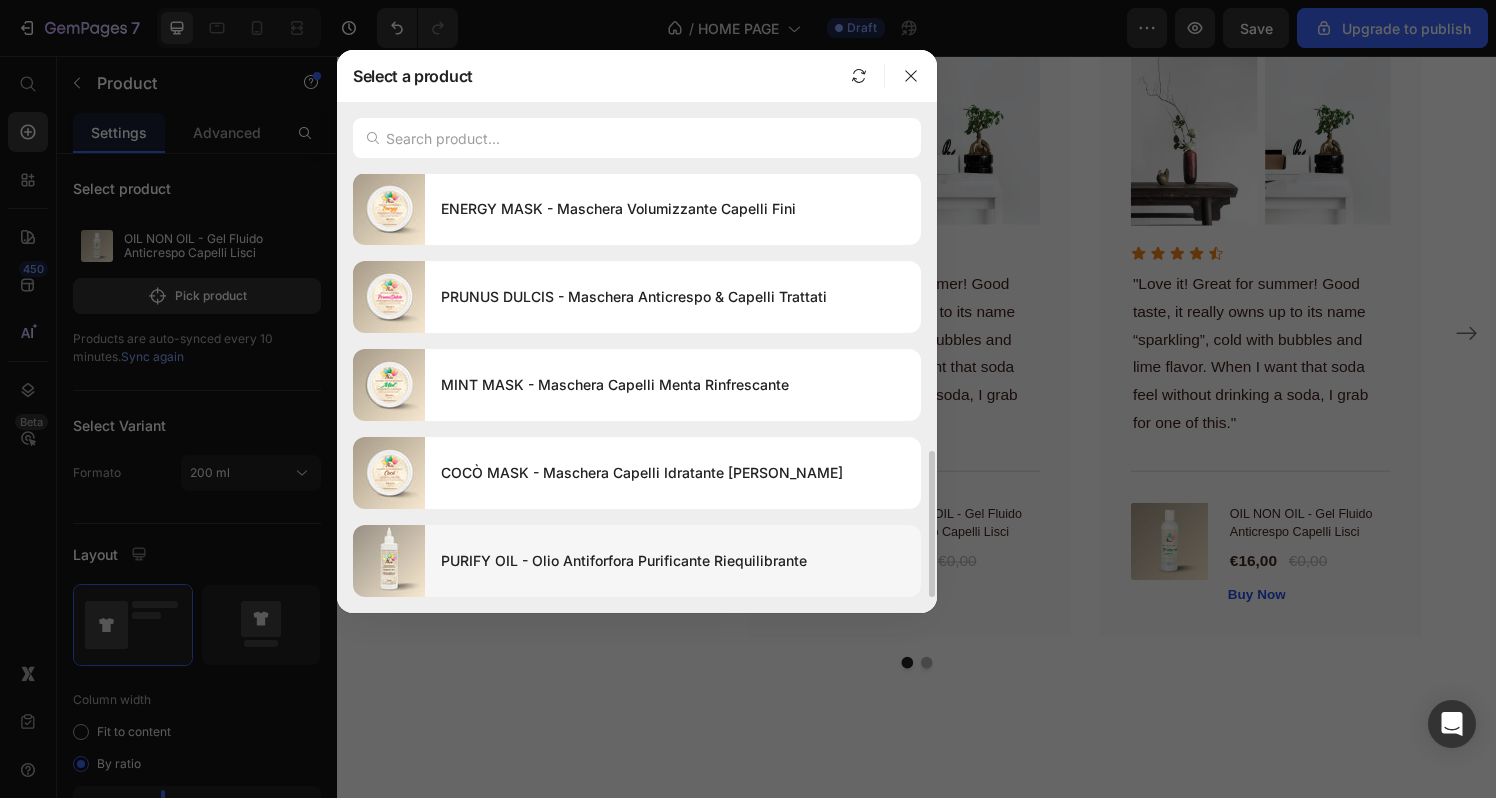 click on "PURIFY OIL - Olio Antiforfora Purificante Riequilibrante" at bounding box center [673, 561] 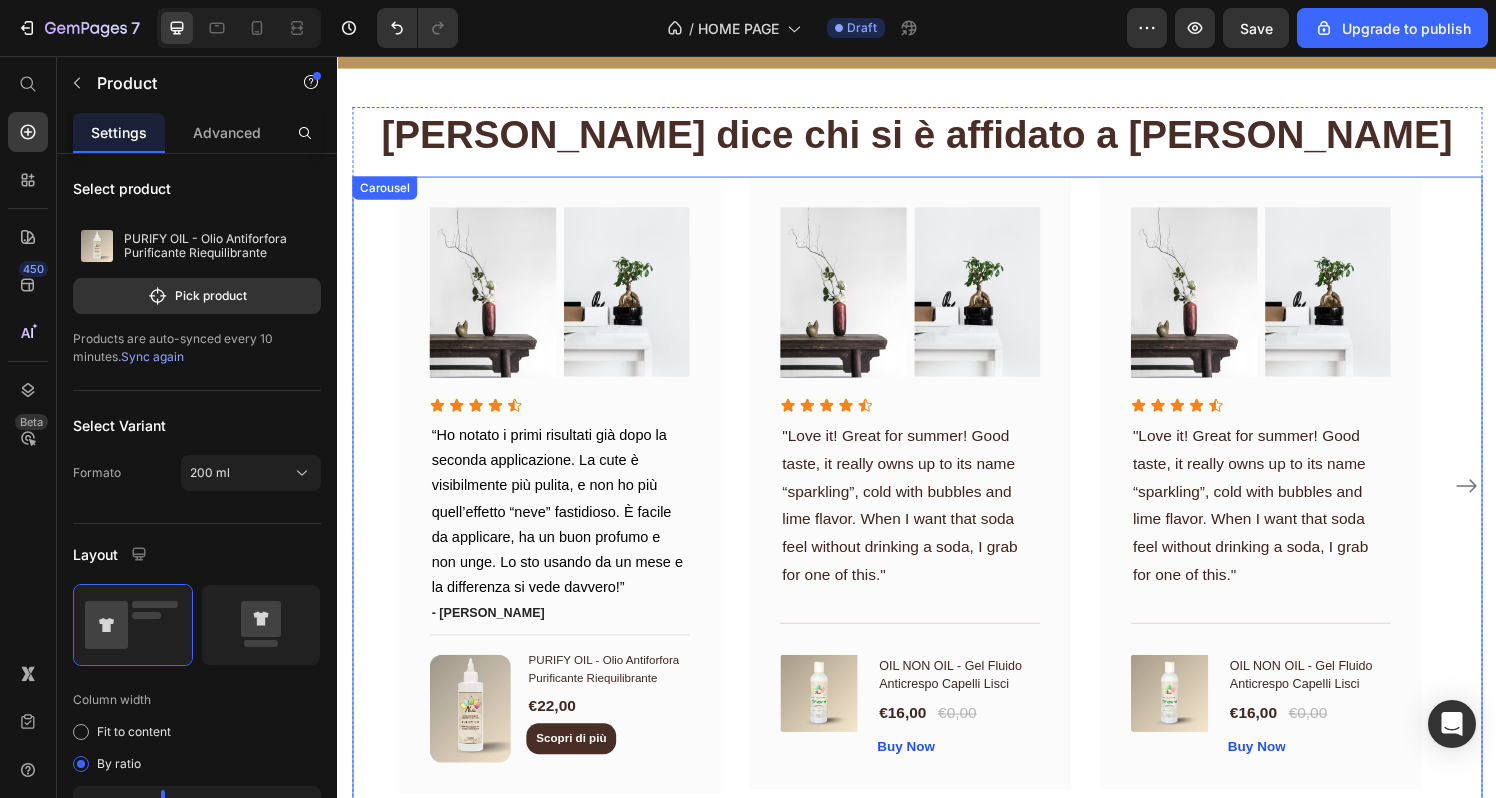 scroll, scrollTop: 3455, scrollLeft: 0, axis: vertical 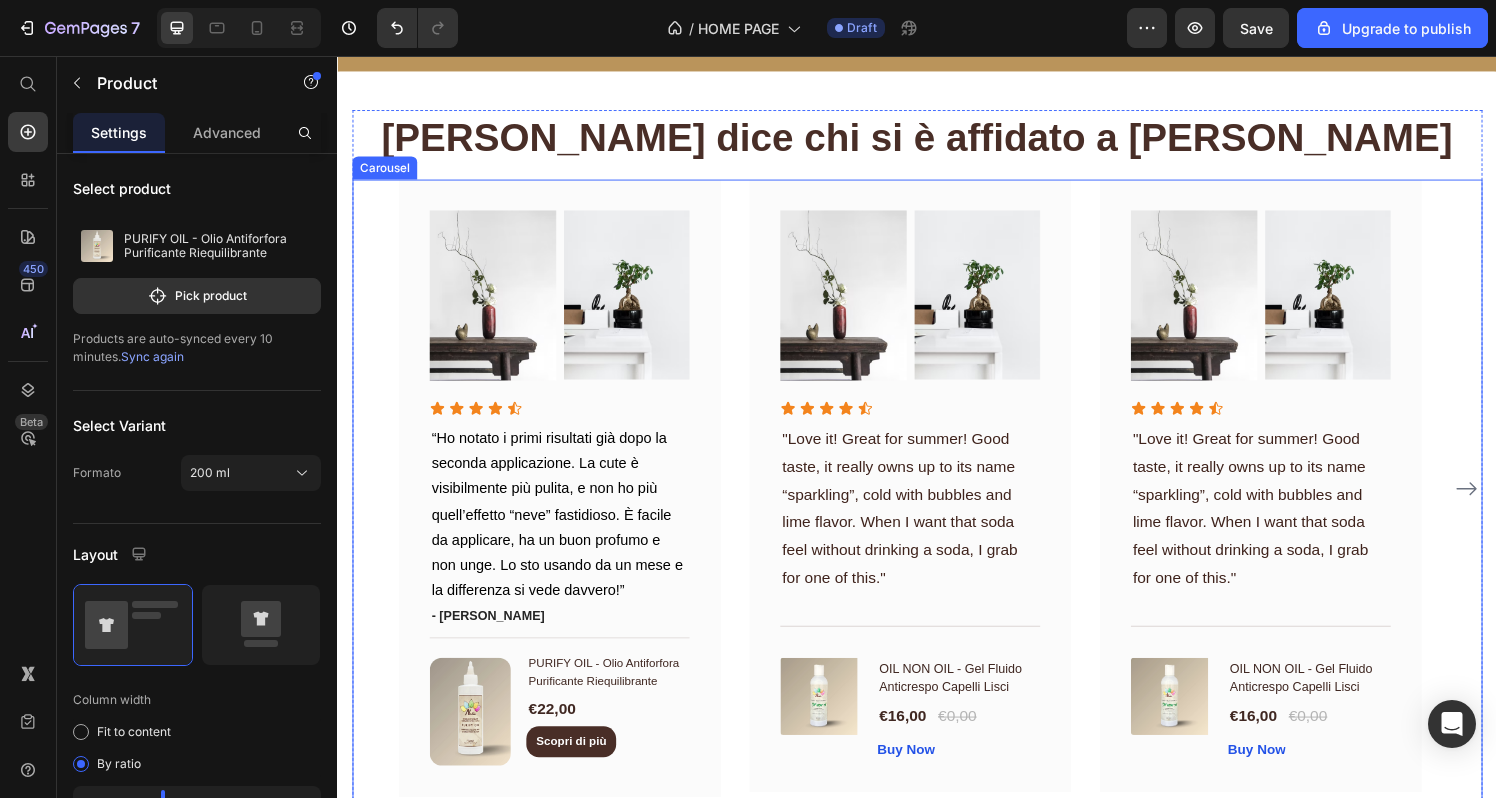 click on "Image Image Row Icon Icon Icon Icon Icon Icon List “Ho notato i primi risultati già dopo la seconda applicazione. La cute è visibilmente più pulita, e non ho più quell’effetto “neve” fastidioso. È facile da applicare, ha un buon profumo e non unge. Lo sto usando da un mese e la differenza si vede davvero!” Text block - [PERSON_NAME] Text block                Title Line (P) Images & Gallery PURIFY OIL - Olio Antiforfora Purificante Riequilibrante (P) Title €22,00 (P) Price Scopri di più Product View More Product Row Image Image Row Icon Icon Icon Icon Icon Icon List "Love it! Great for summer! Good taste, it really owns up to its name “sparkling”, cold with bubbles and lime flavor. When I want that soda feel without drinking a soda, I grab for one of this." Text block                Title Line (P) Images & Gallery OIL NON OIL - Gel Fluido Anticrespo Capelli Lisci (P) Title €16,00 (P) Price €0,00 (P) Price Row Buy Now (P) Cart Button Product Row Image Image Row Icon Icon Icon Icon Icon" at bounding box center [937, 503] 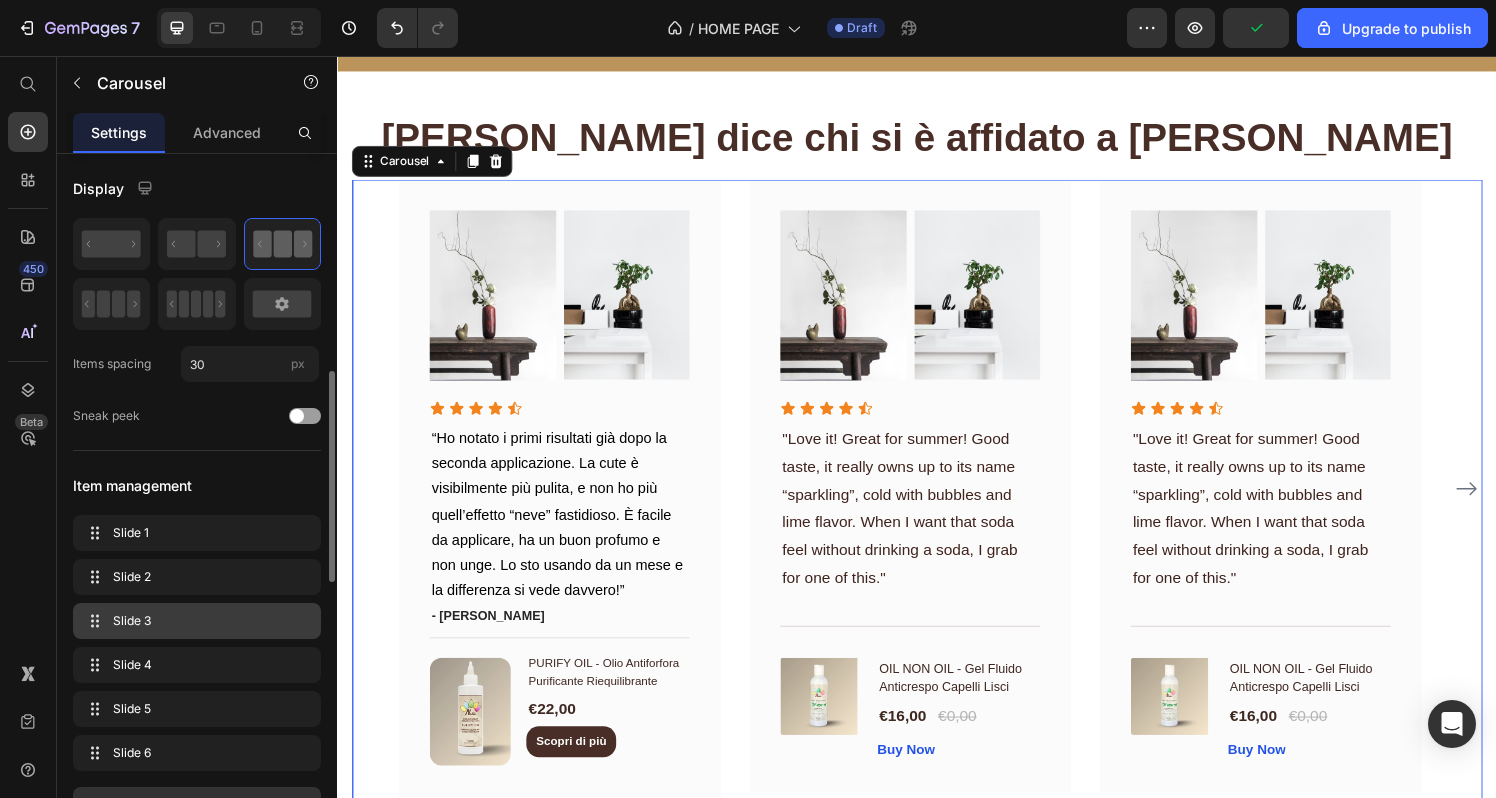 scroll, scrollTop: 207, scrollLeft: 0, axis: vertical 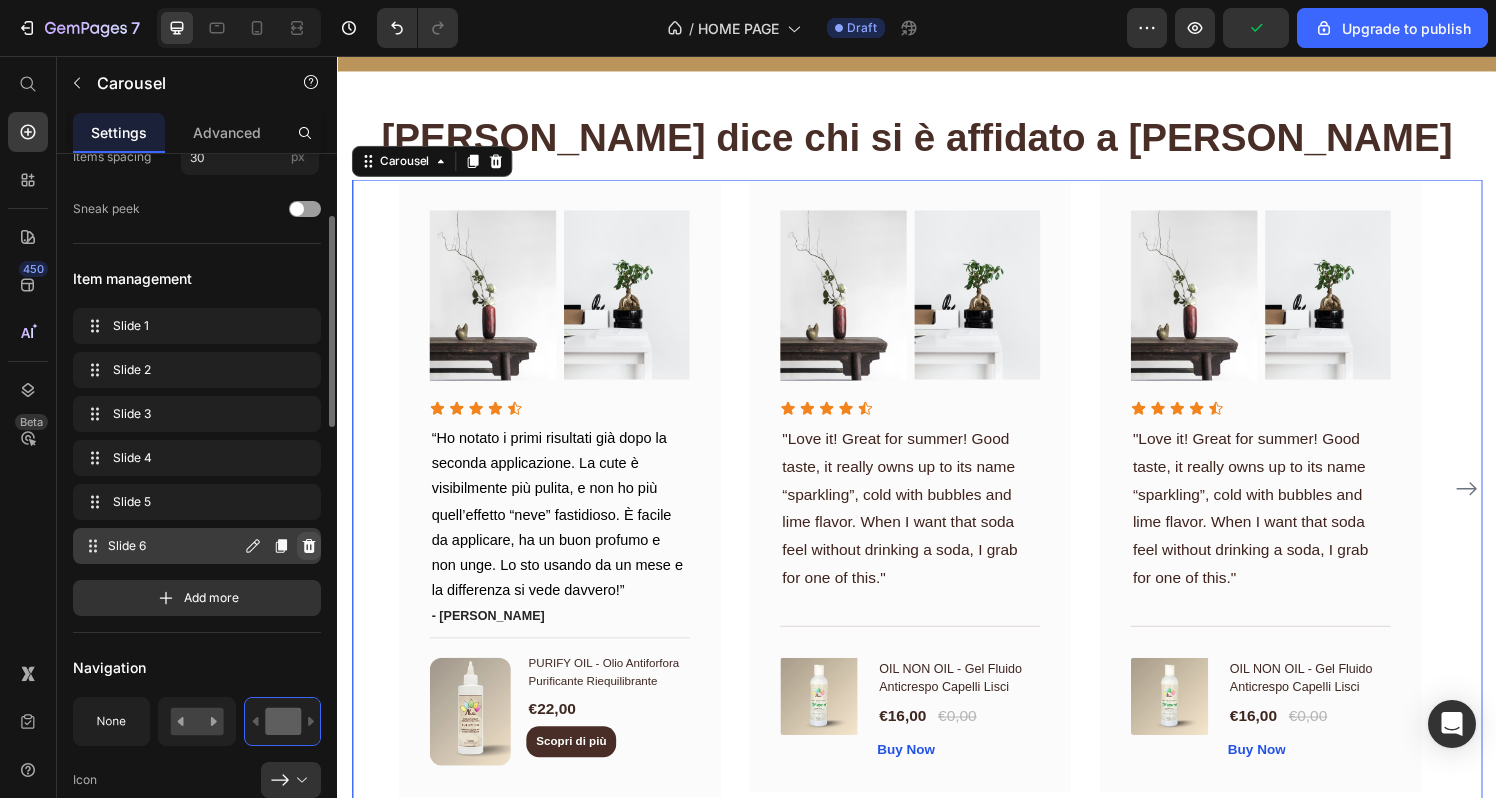 click 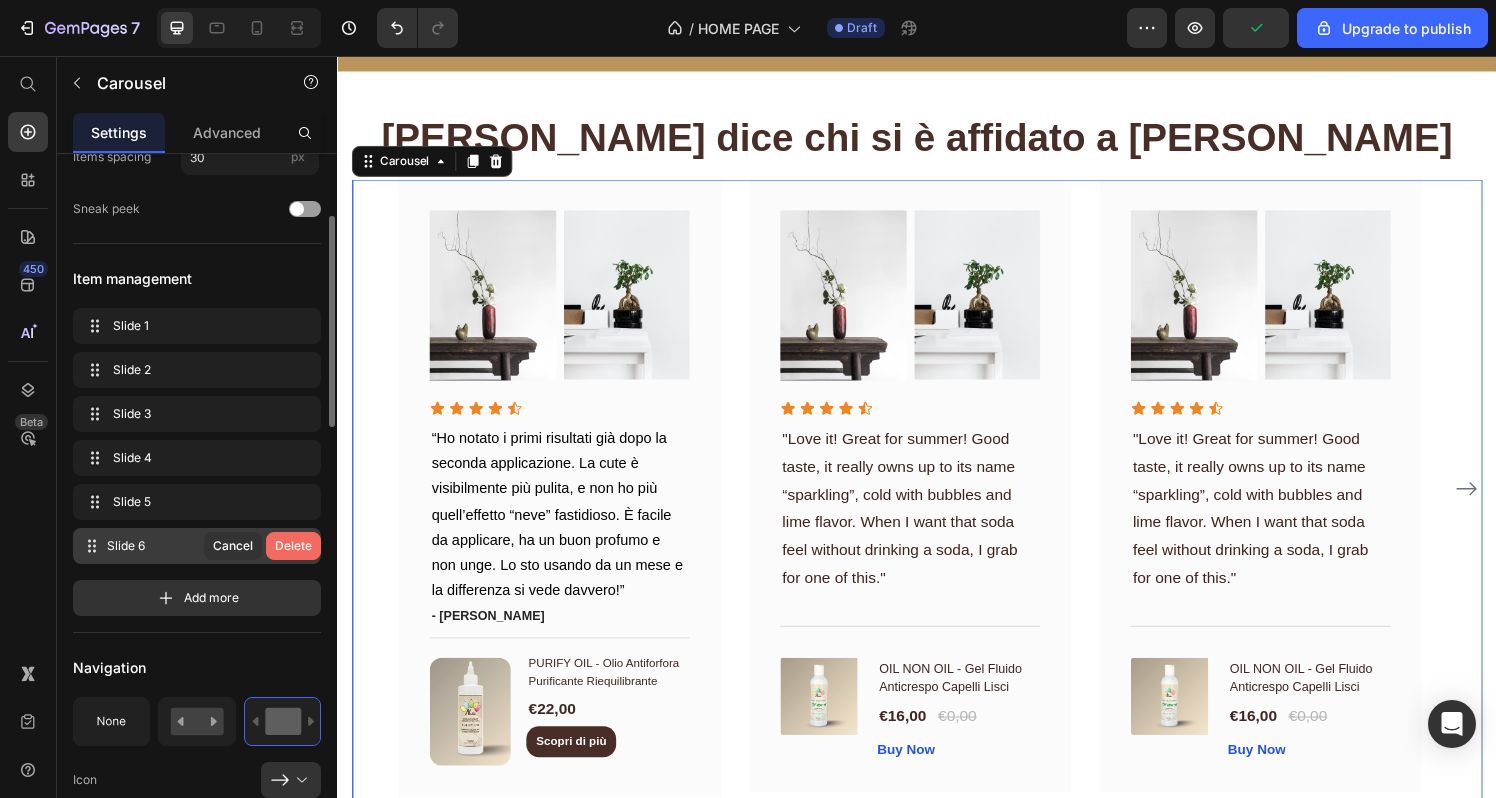 click on "Delete" at bounding box center [293, 546] 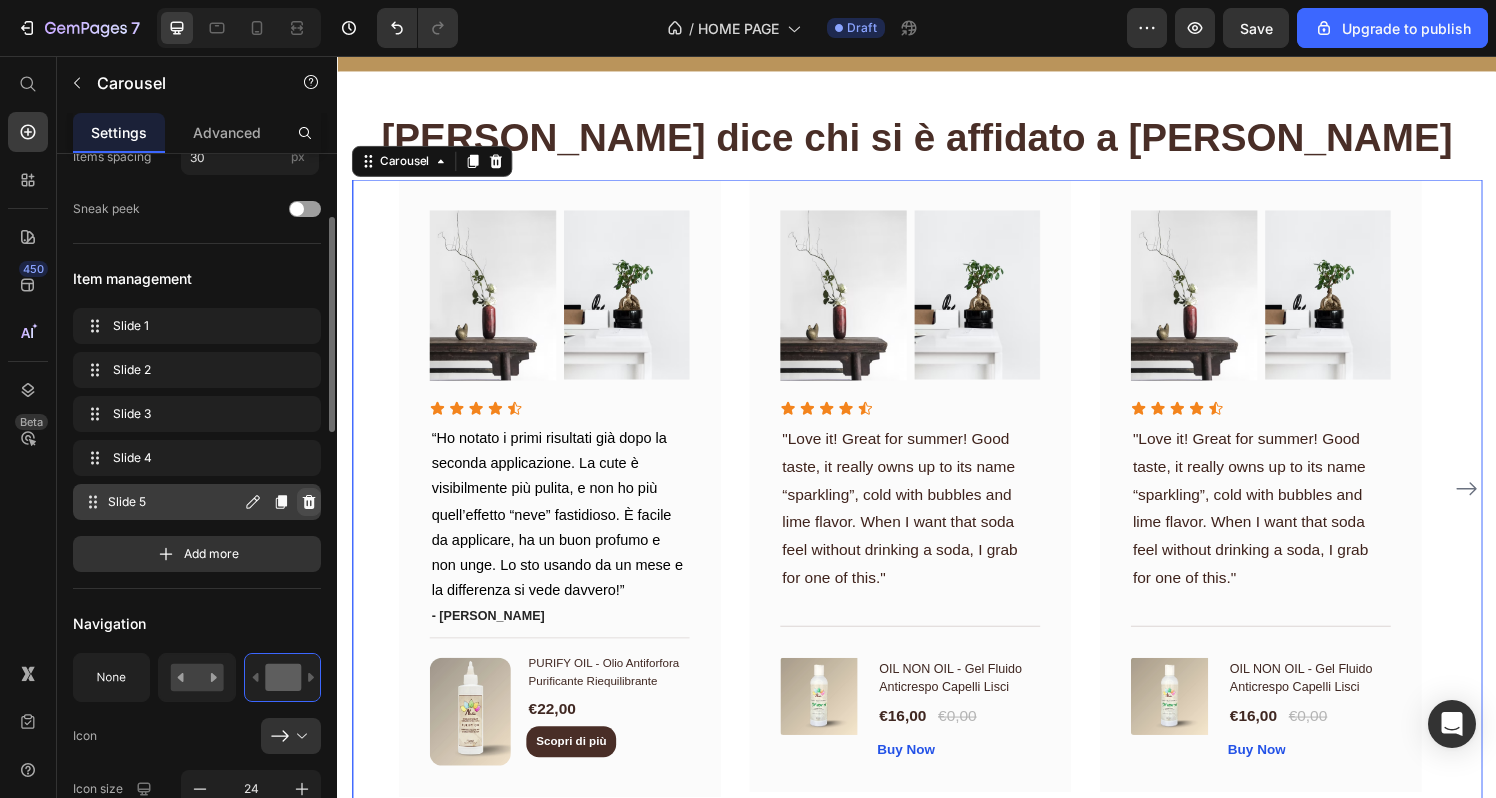 click 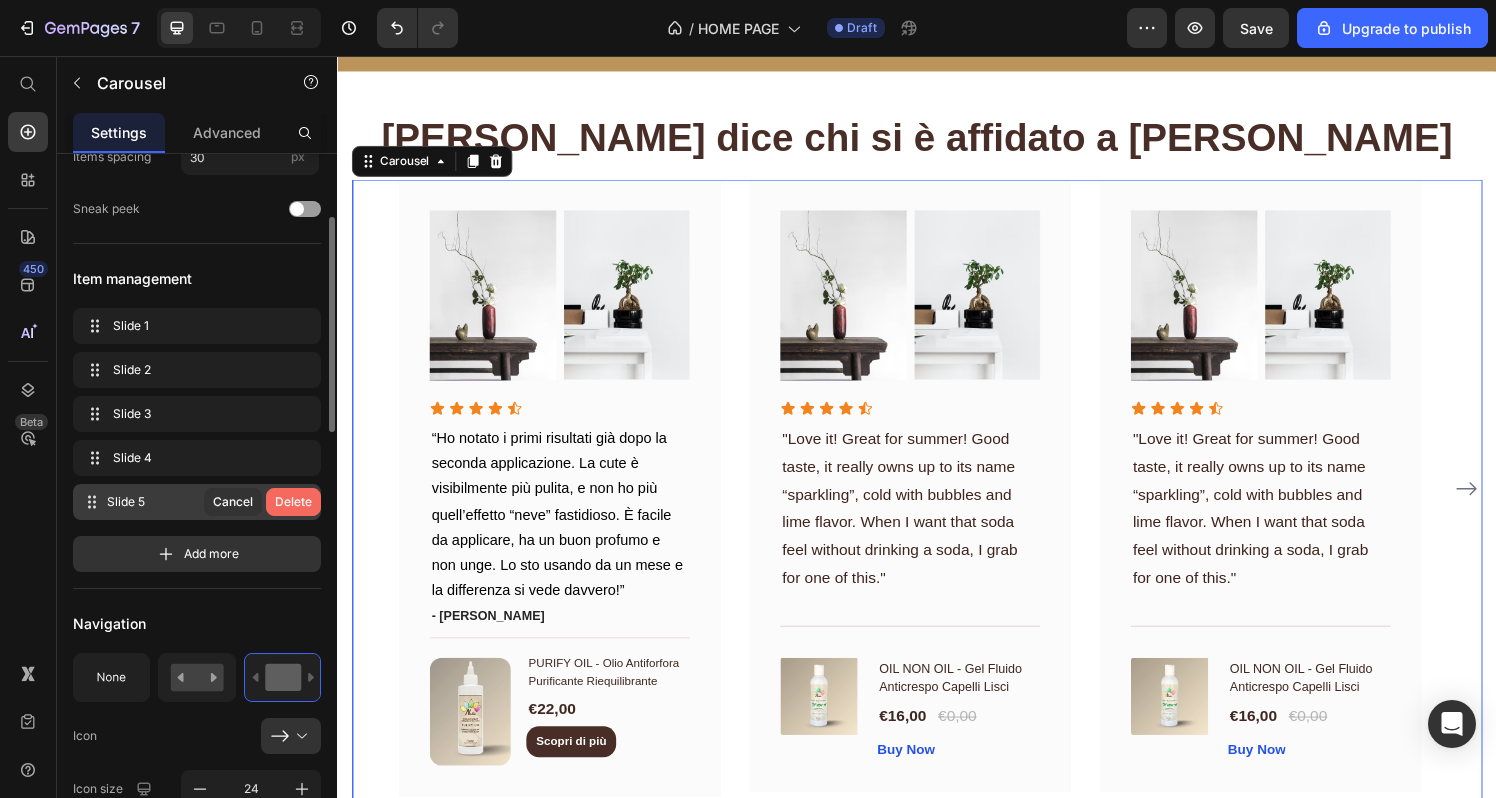 click on "Delete" at bounding box center (293, 502) 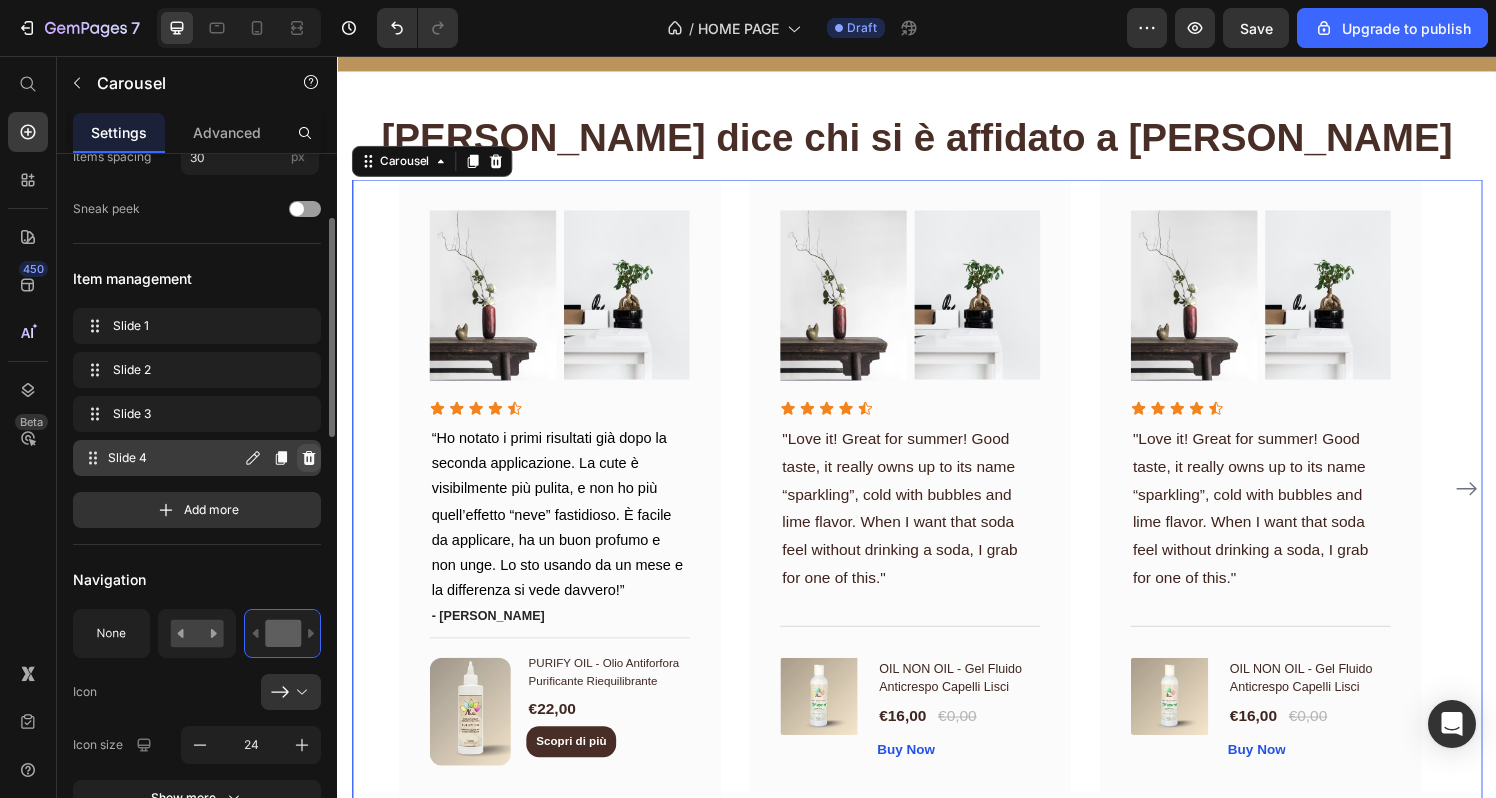 click 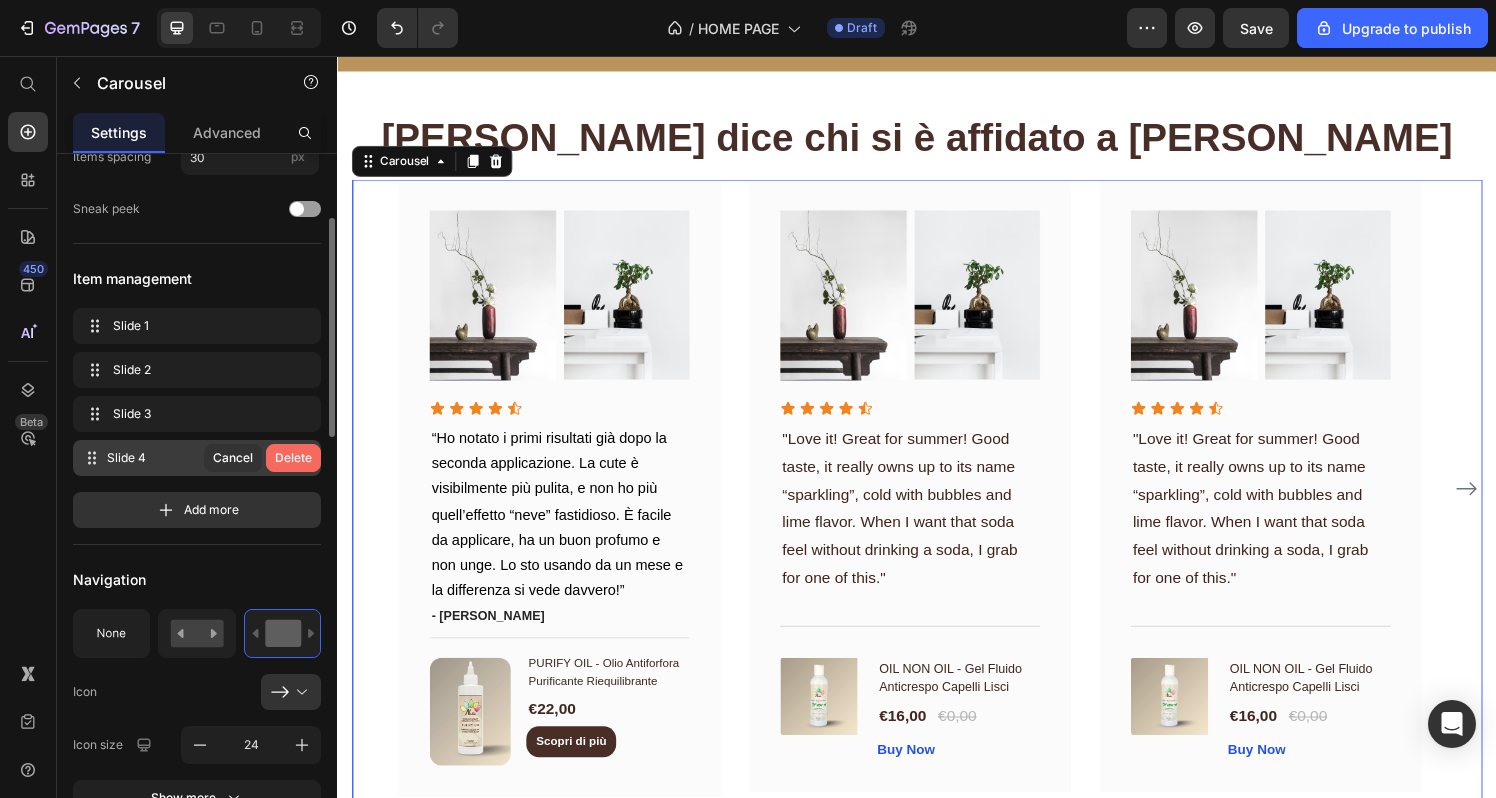 click on "Delete" at bounding box center [293, 458] 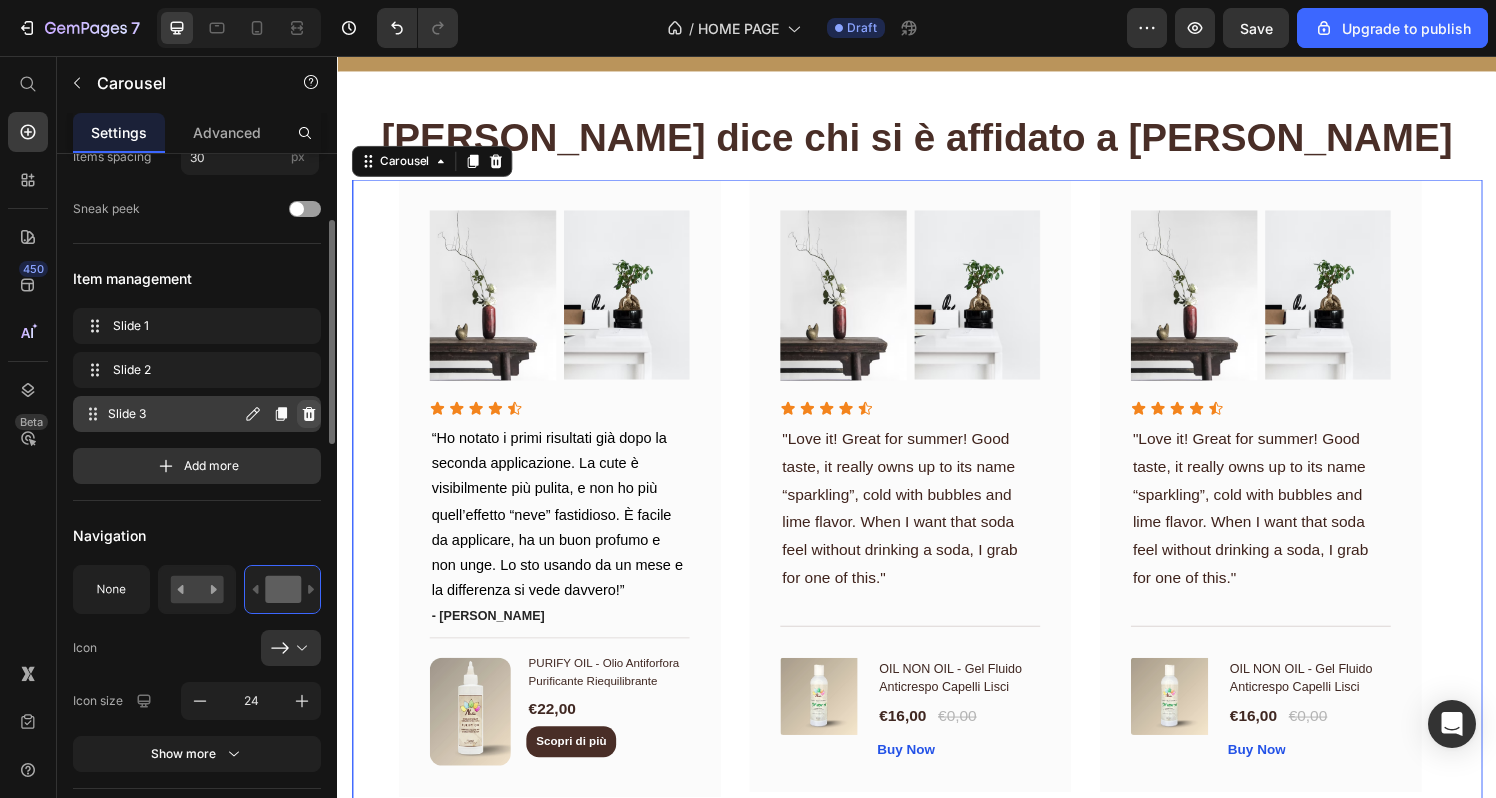click 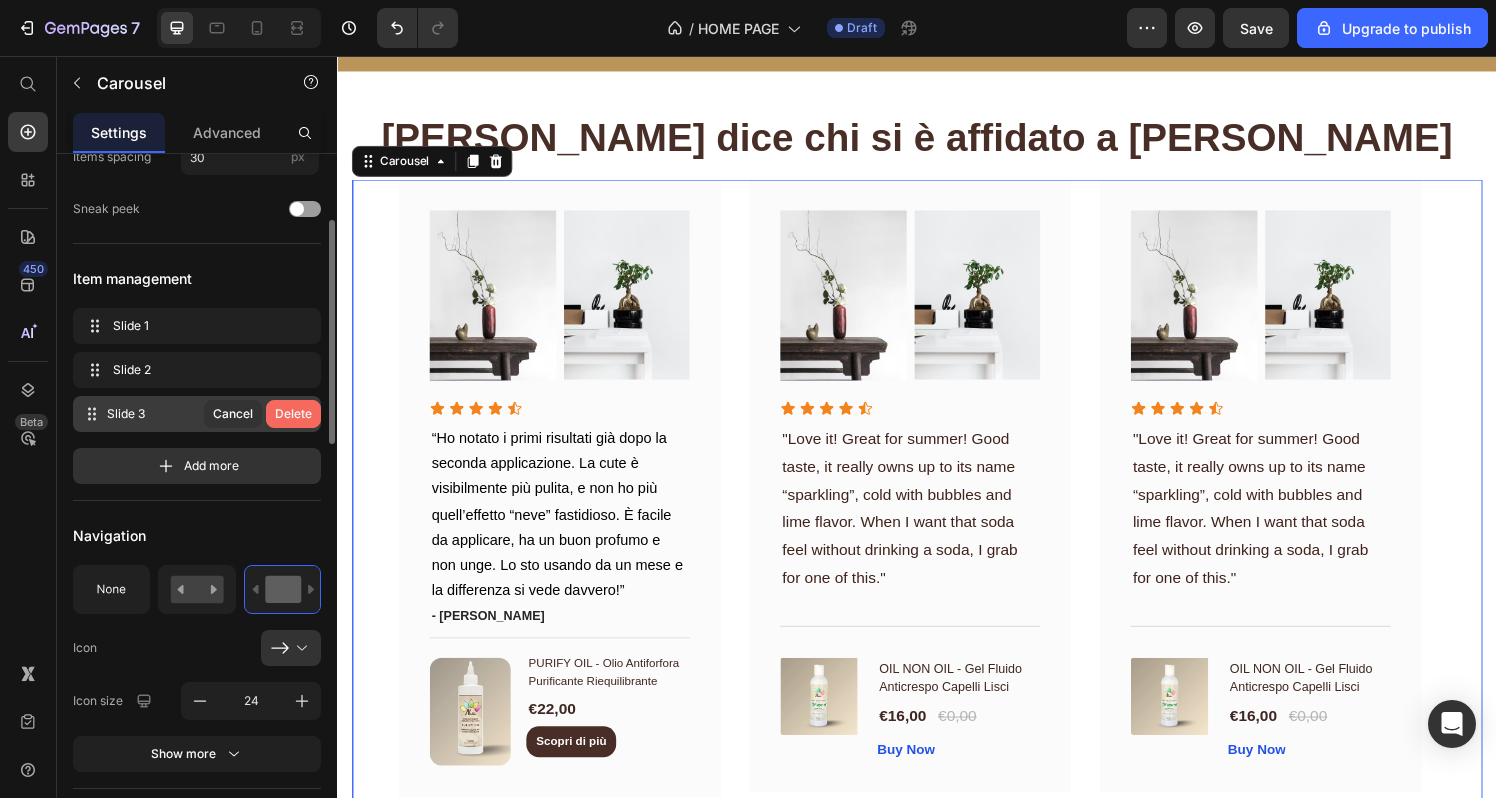 click on "Delete" at bounding box center [293, 414] 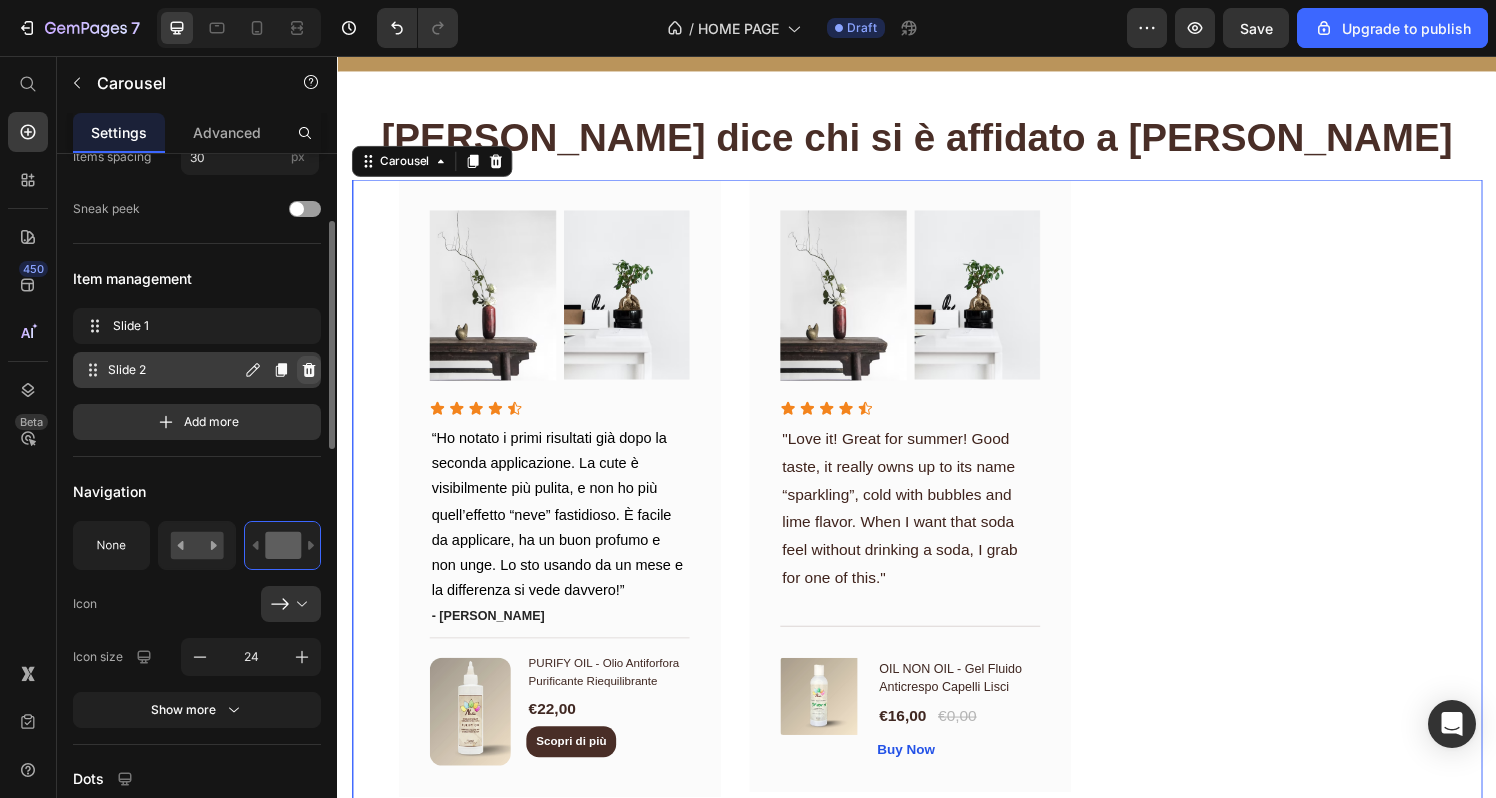 click 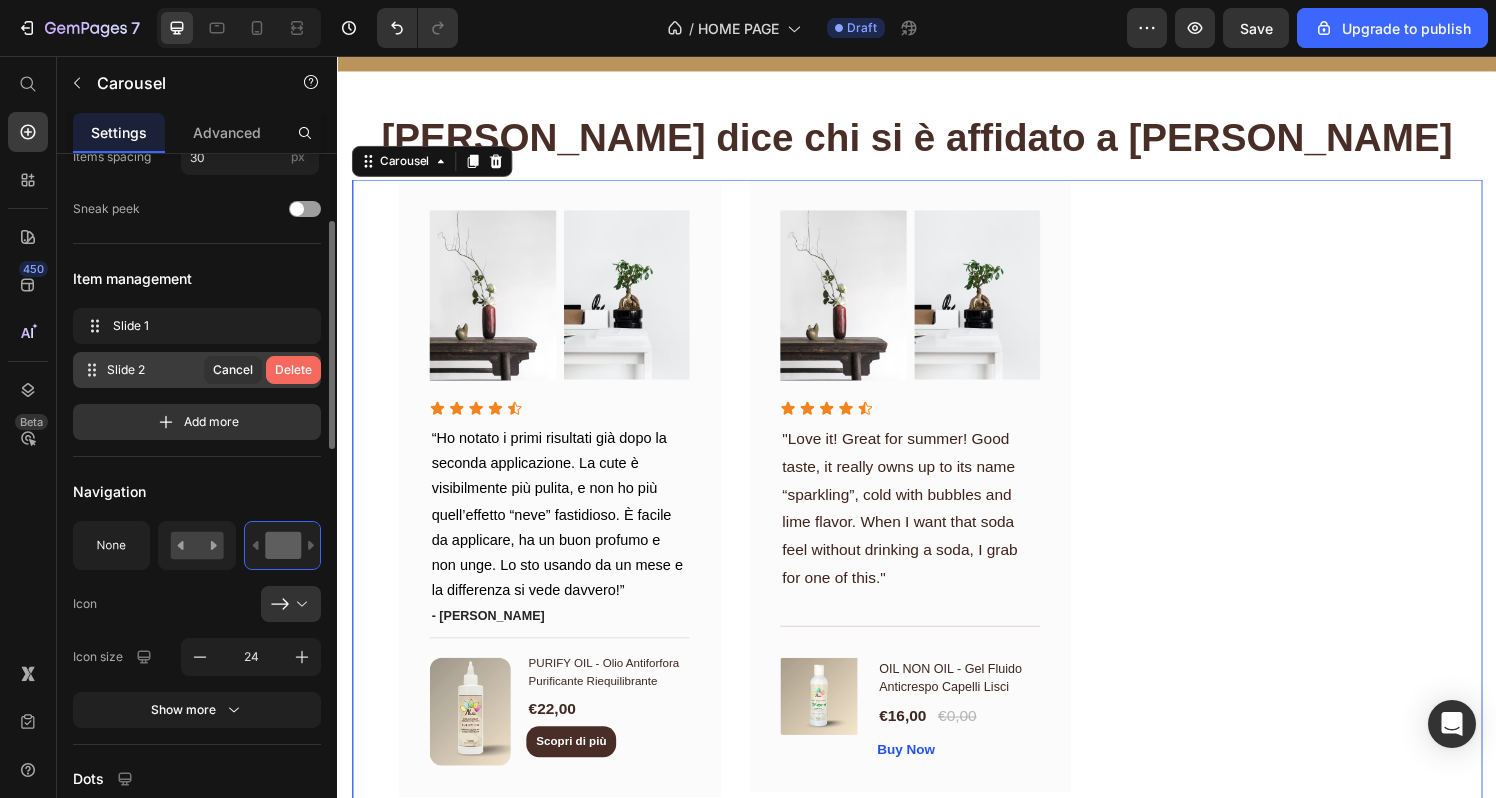 click on "Delete" at bounding box center [293, 370] 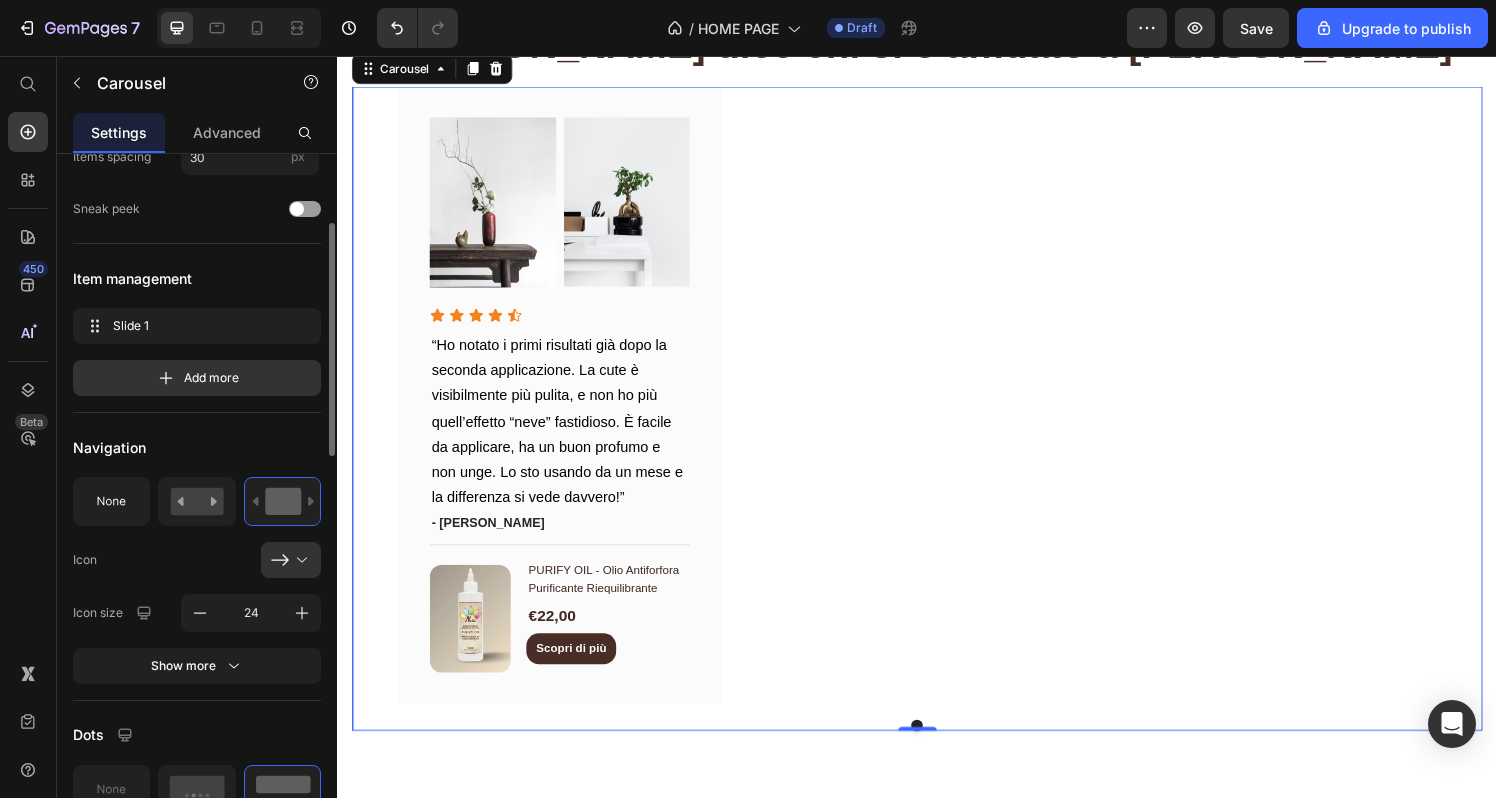 scroll, scrollTop: 3564, scrollLeft: 0, axis: vertical 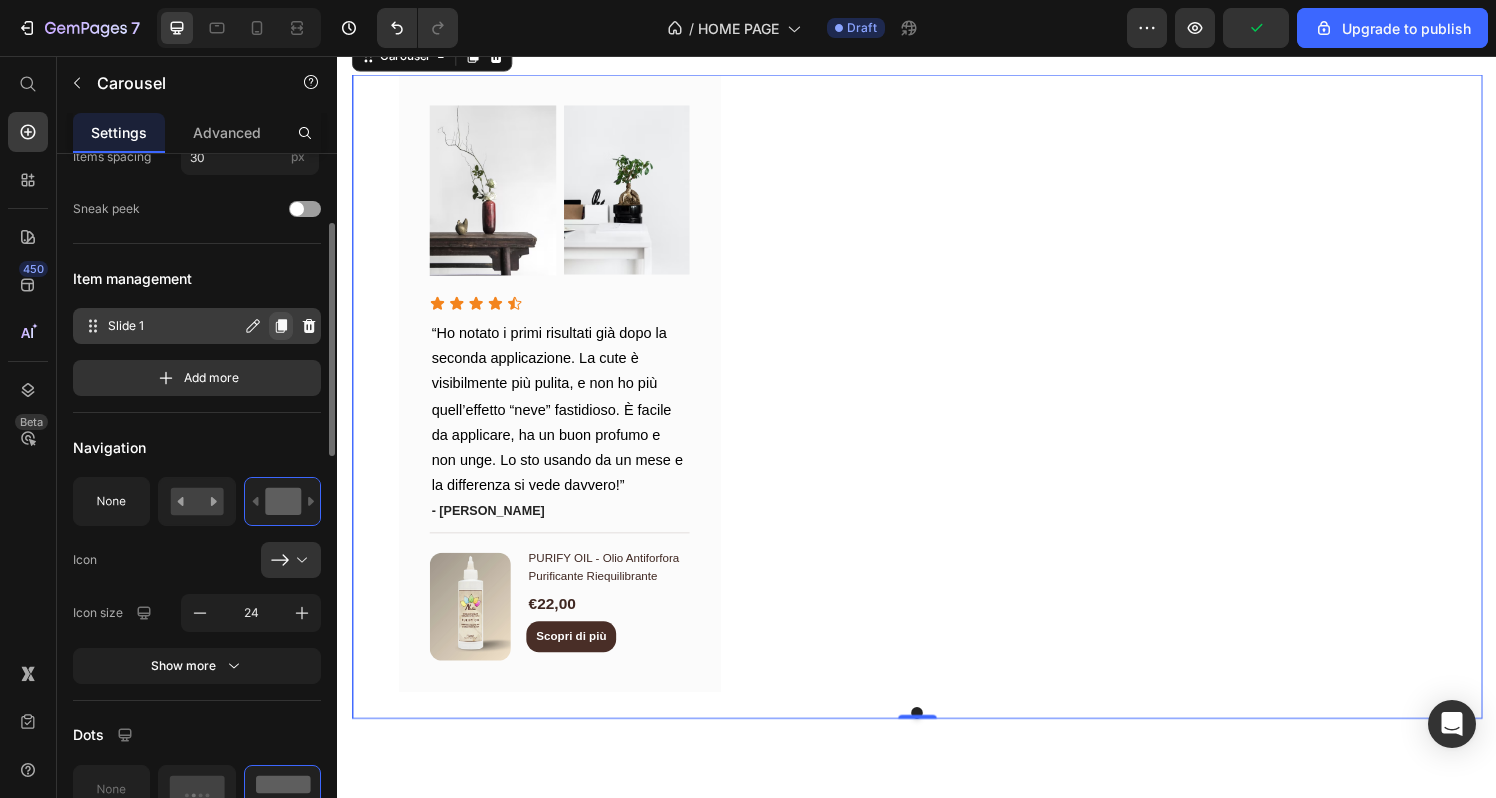 click 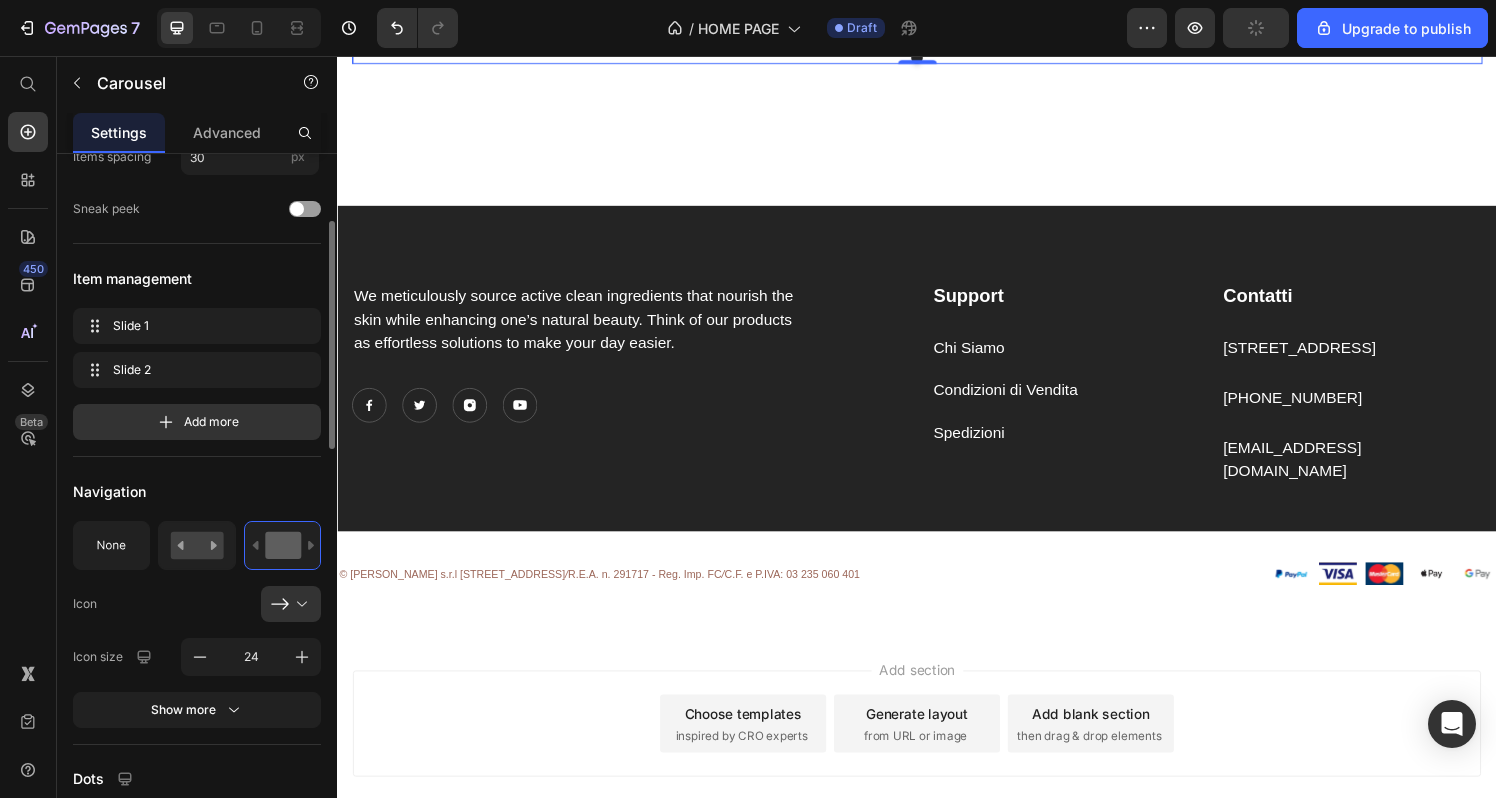 scroll, scrollTop: 4138, scrollLeft: 0, axis: vertical 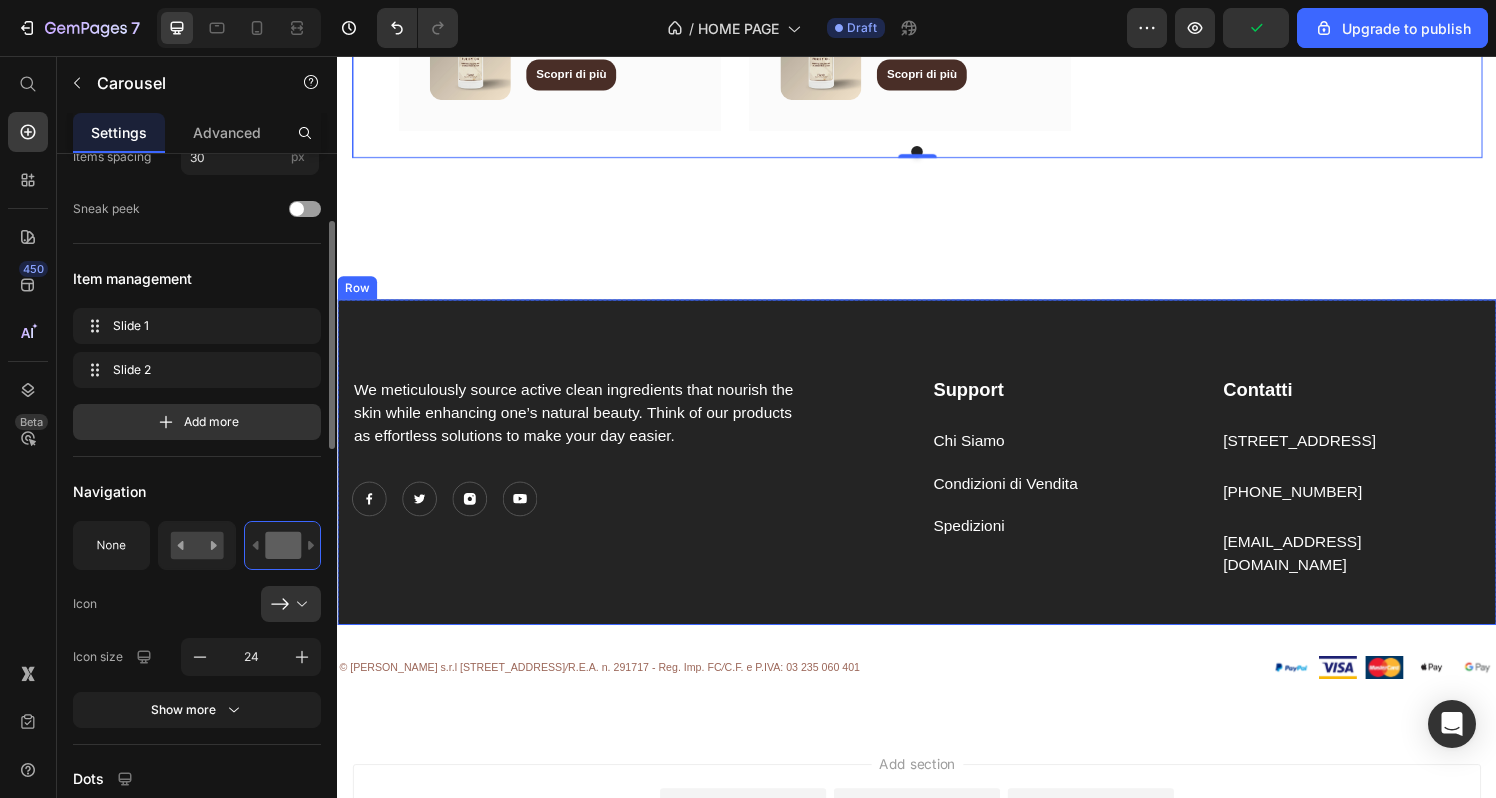 click on "We meticulously source active clean ingredients that nourish the skin while enhancing one’s natural beauty. Think of our products as effortless solutions to make your day easier. Text block Image Image Image Image Icon List Hoz Support Text block Chi Siamo Text block Condizioni di Vendita Text block Spedizioni Text block Contatti Text block [STREET_ADDRESS] Text block [PHONE_NUMBER] Text block [EMAIL_ADDRESS][DOMAIN_NAME]  Text block [GEOGRAPHIC_DATA]" at bounding box center [937, 476] 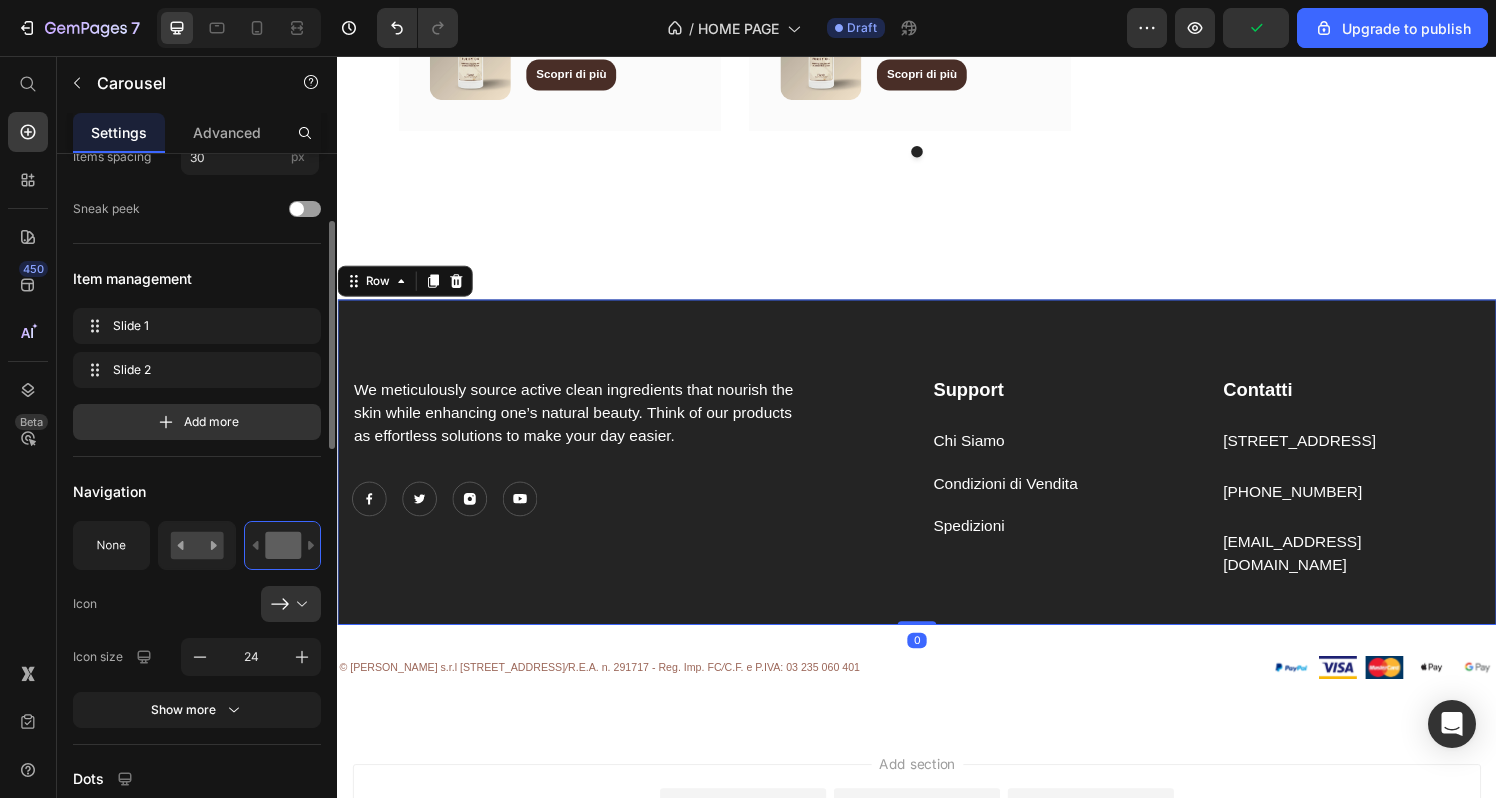 scroll, scrollTop: 0, scrollLeft: 0, axis: both 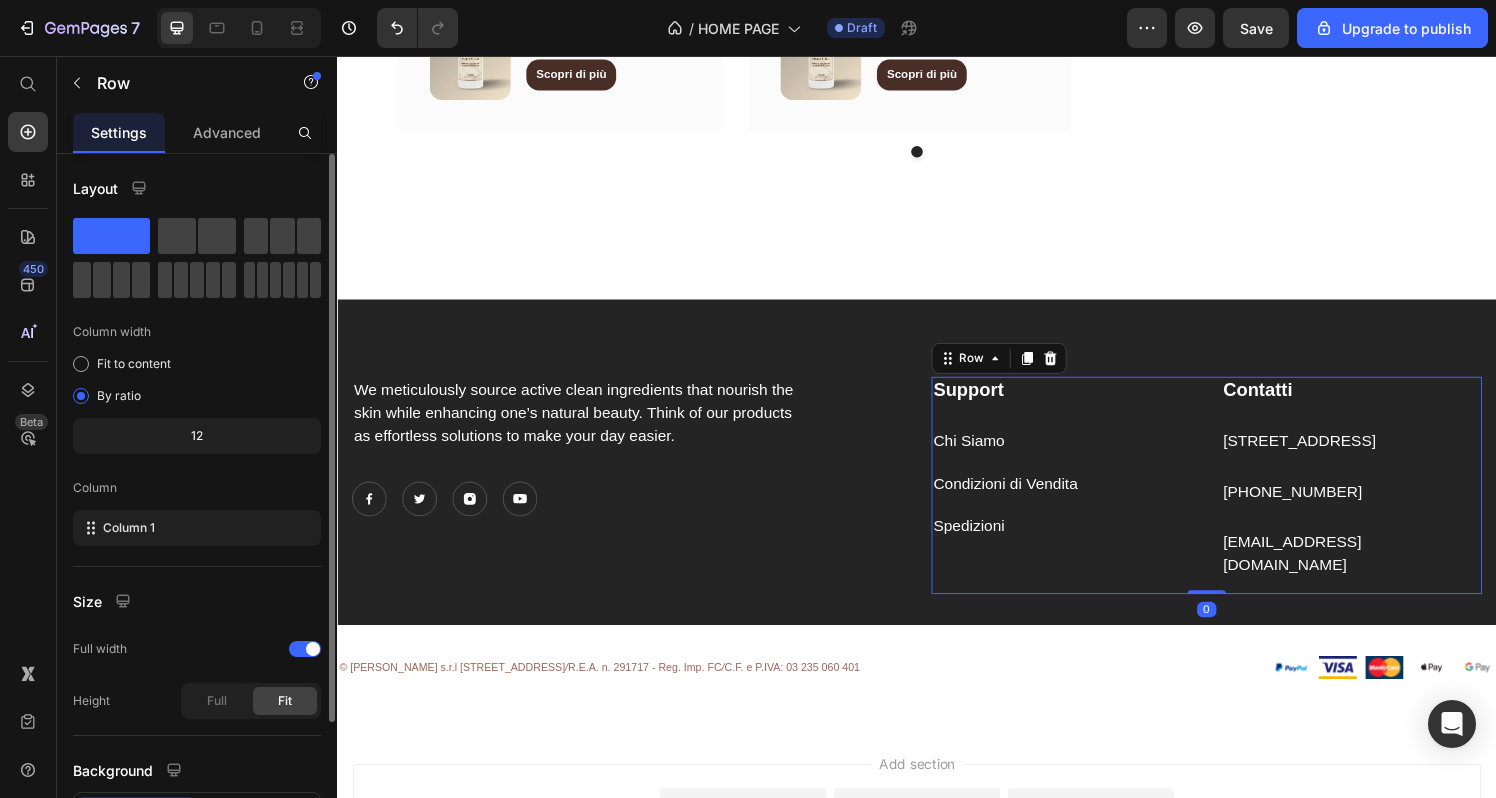 click on "Support Text block Chi Siamo Text block Condizioni di Vendita Text block Spedizioni Text block" at bounding box center (1087, 500) 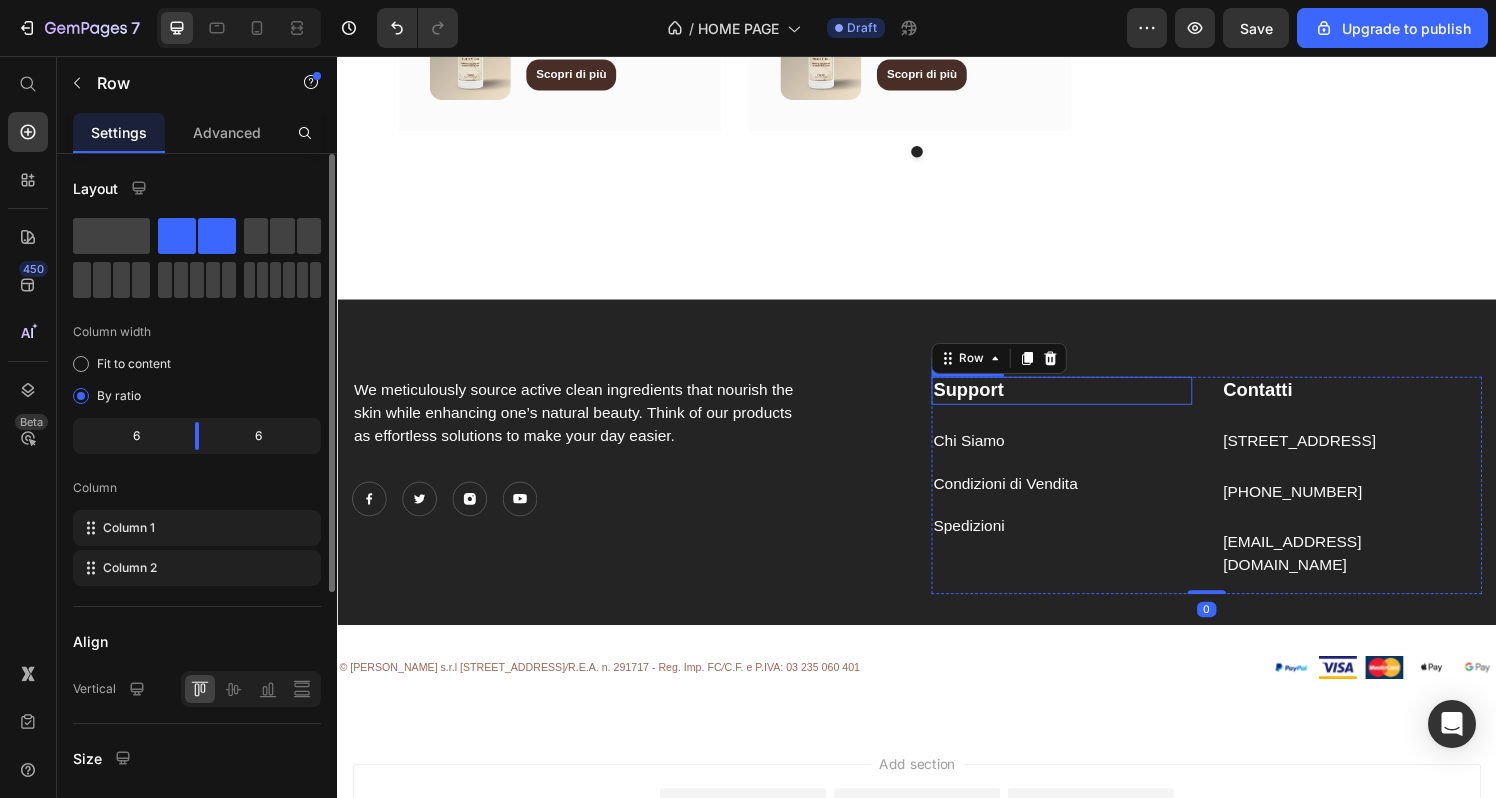 click on "Support" at bounding box center (1087, 402) 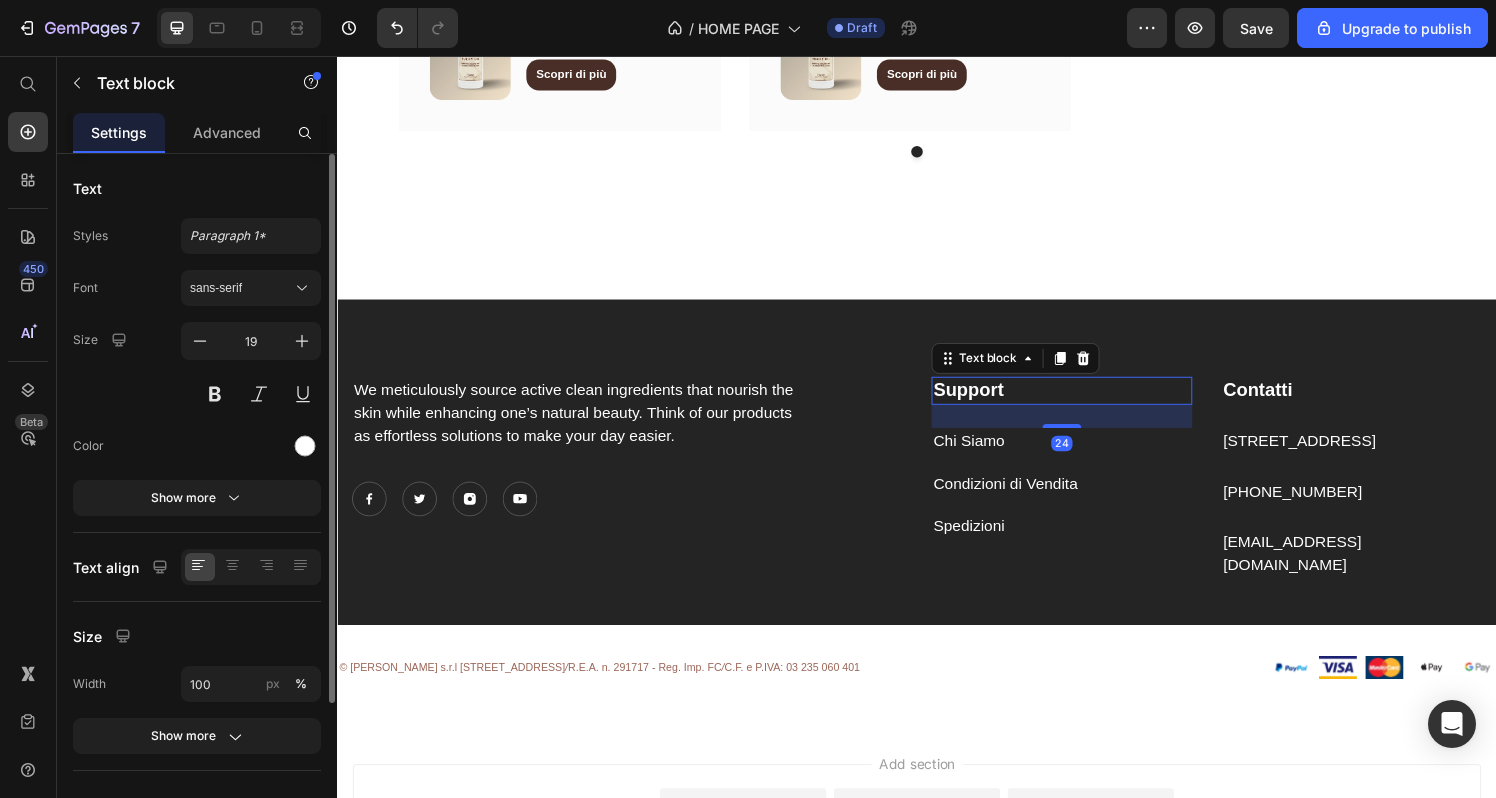 click on "Support" at bounding box center [1087, 402] 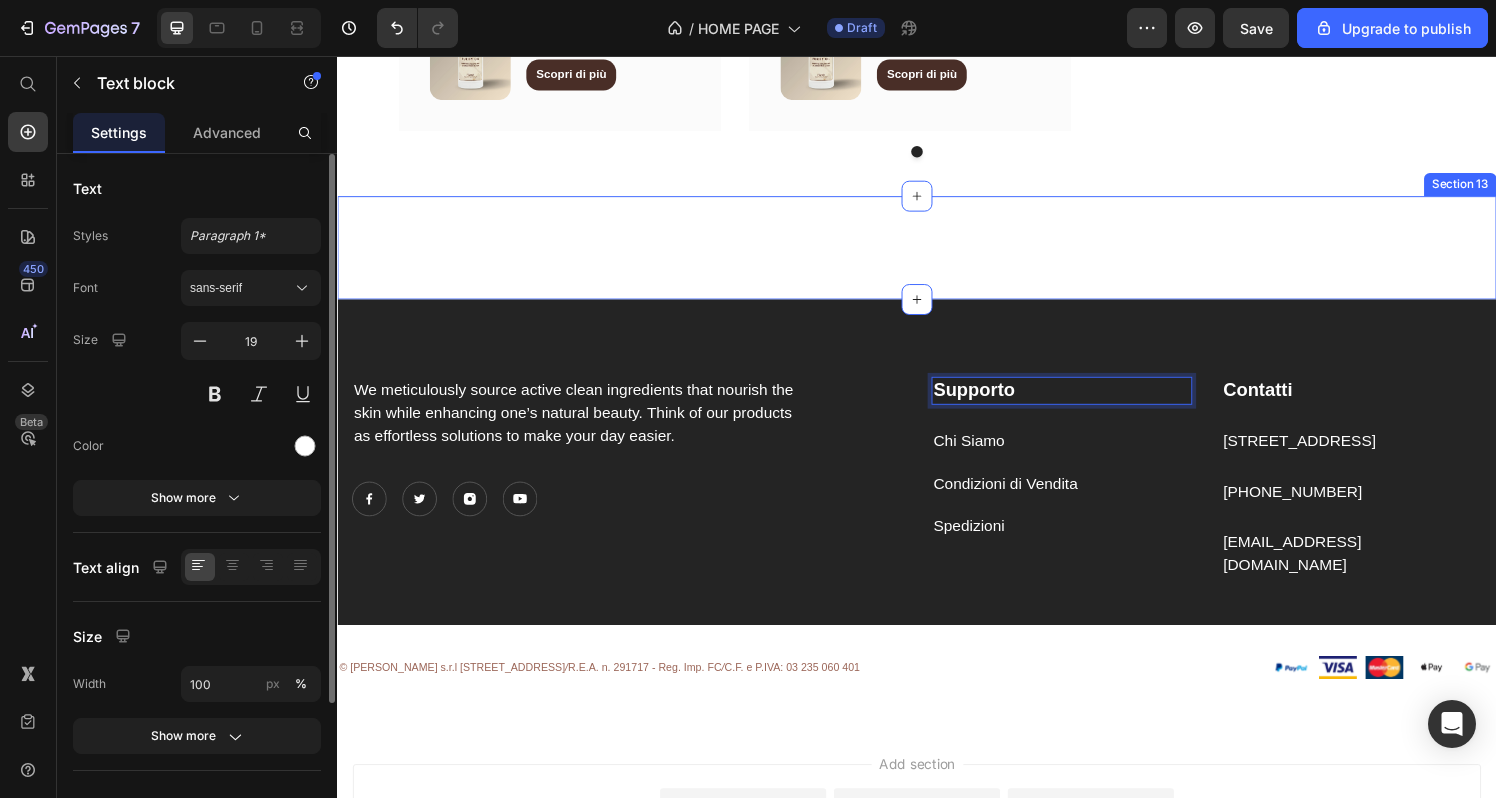 click on "Image Section 13" at bounding box center (937, 254) 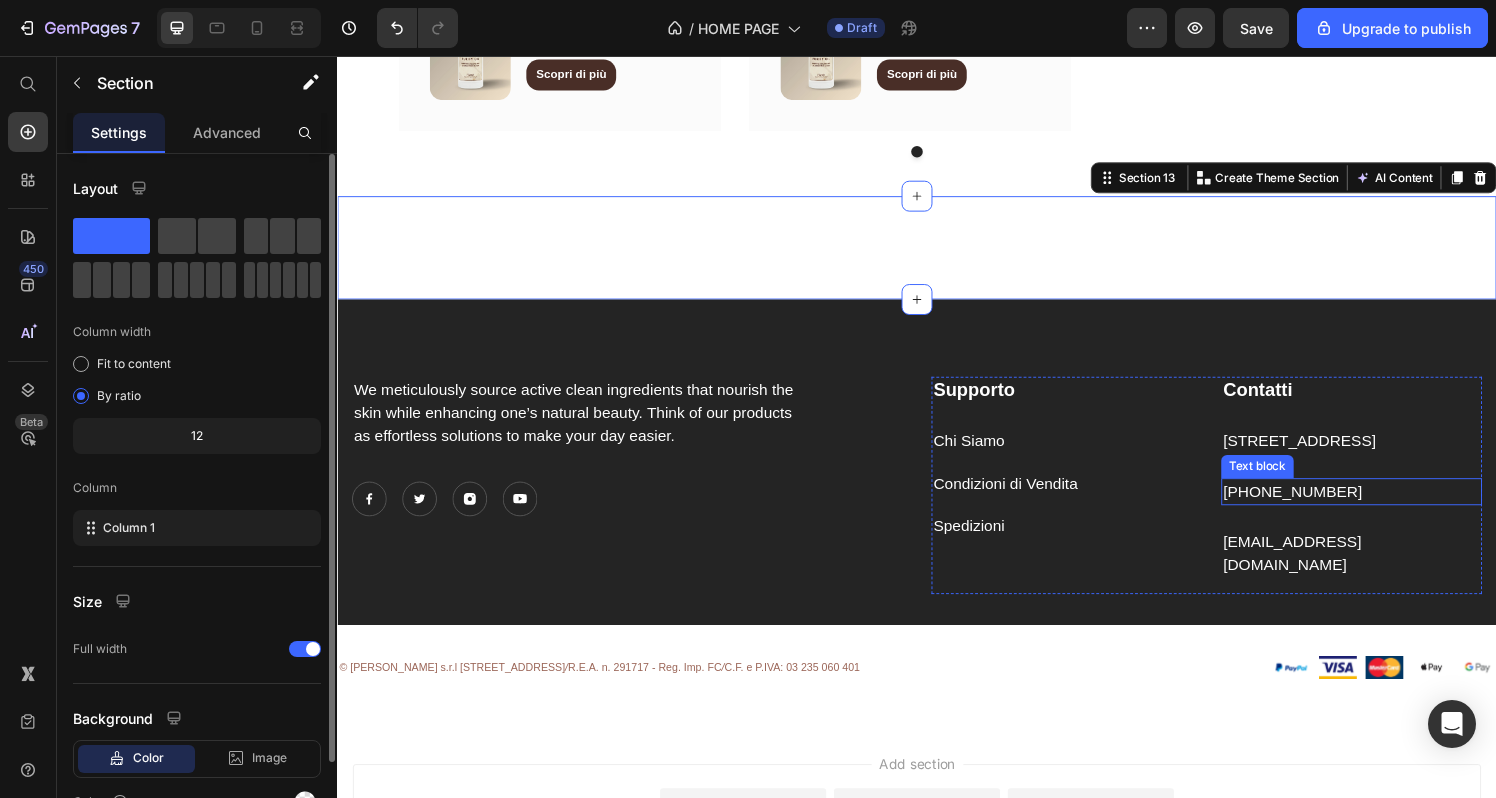 click on "[PHONE_NUMBER]" at bounding box center [1387, 507] 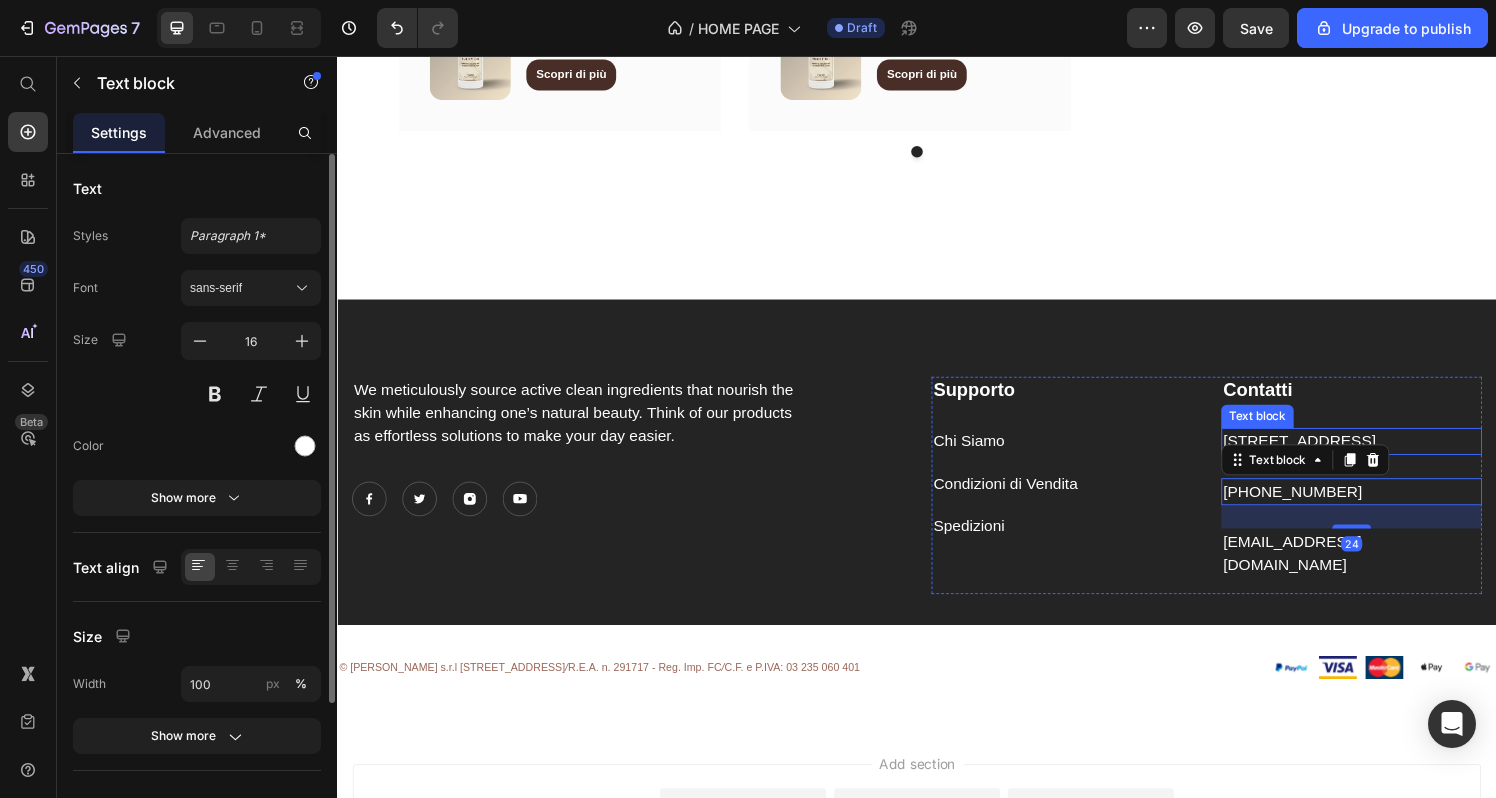 click on "[STREET_ADDRESS]" at bounding box center (1387, 455) 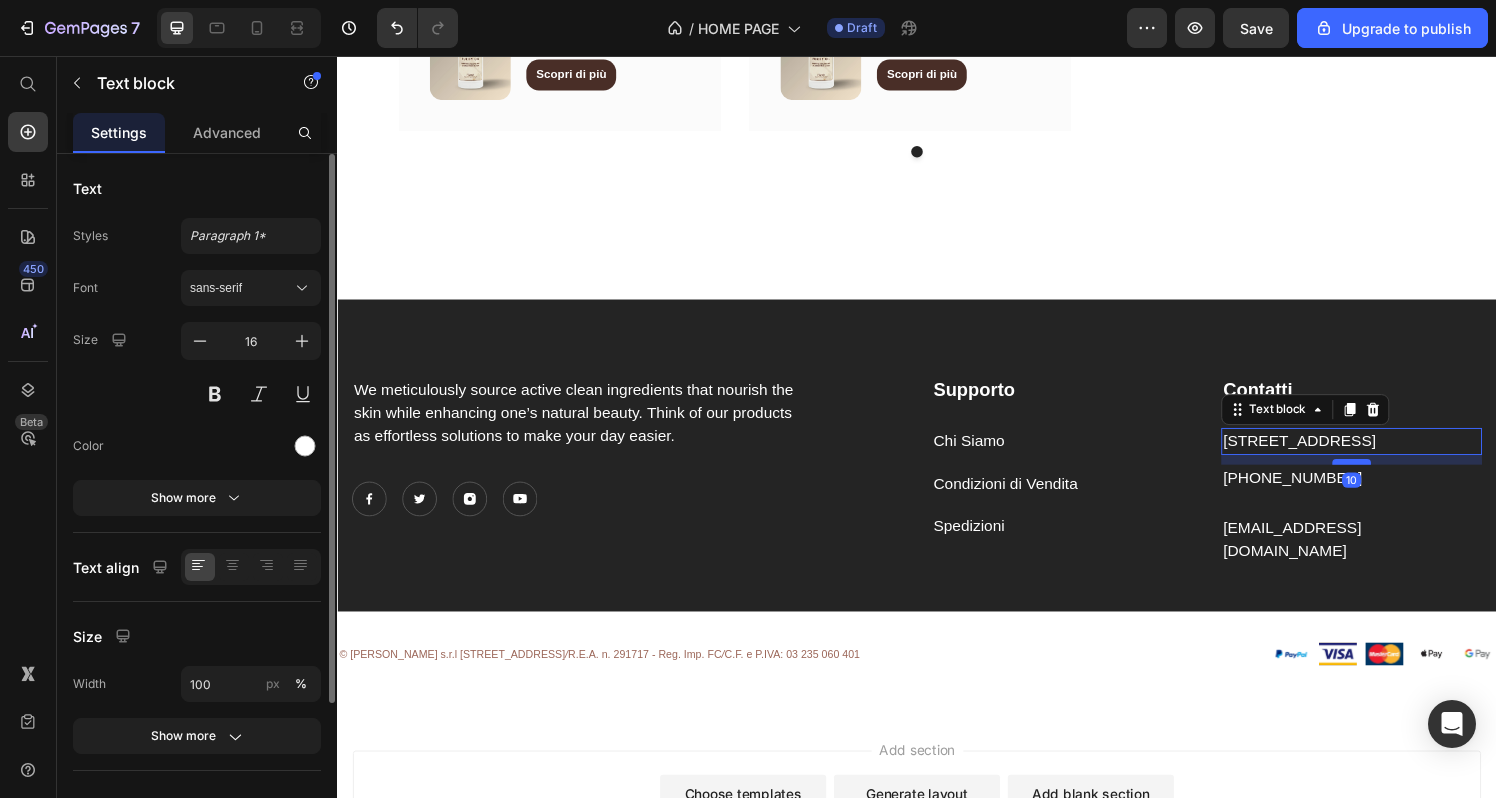 drag, startPoint x: 1387, startPoint y: 508, endPoint x: 1387, endPoint y: 494, distance: 14 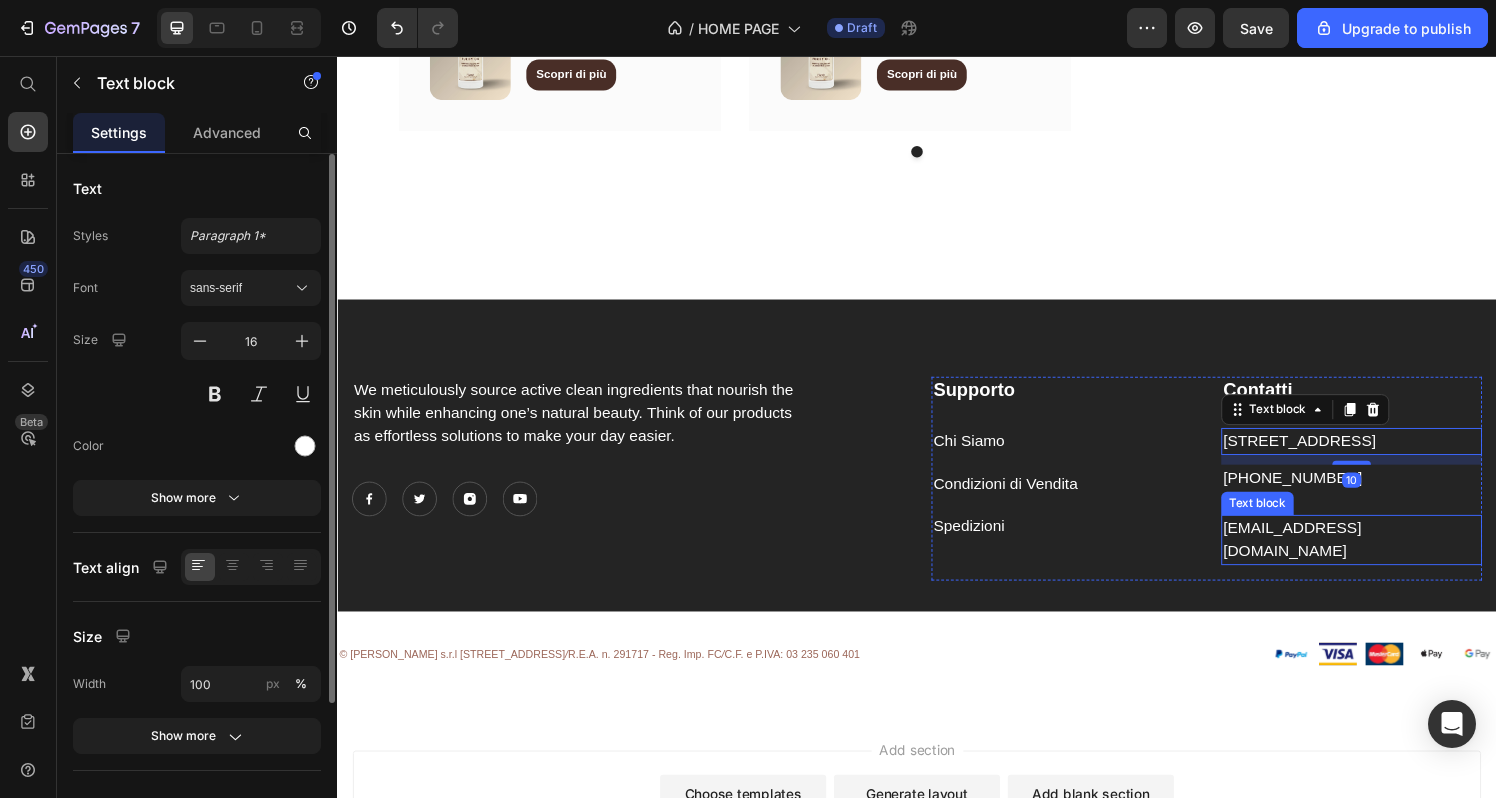click on "[EMAIL_ADDRESS][DOMAIN_NAME]" at bounding box center [1387, 557] 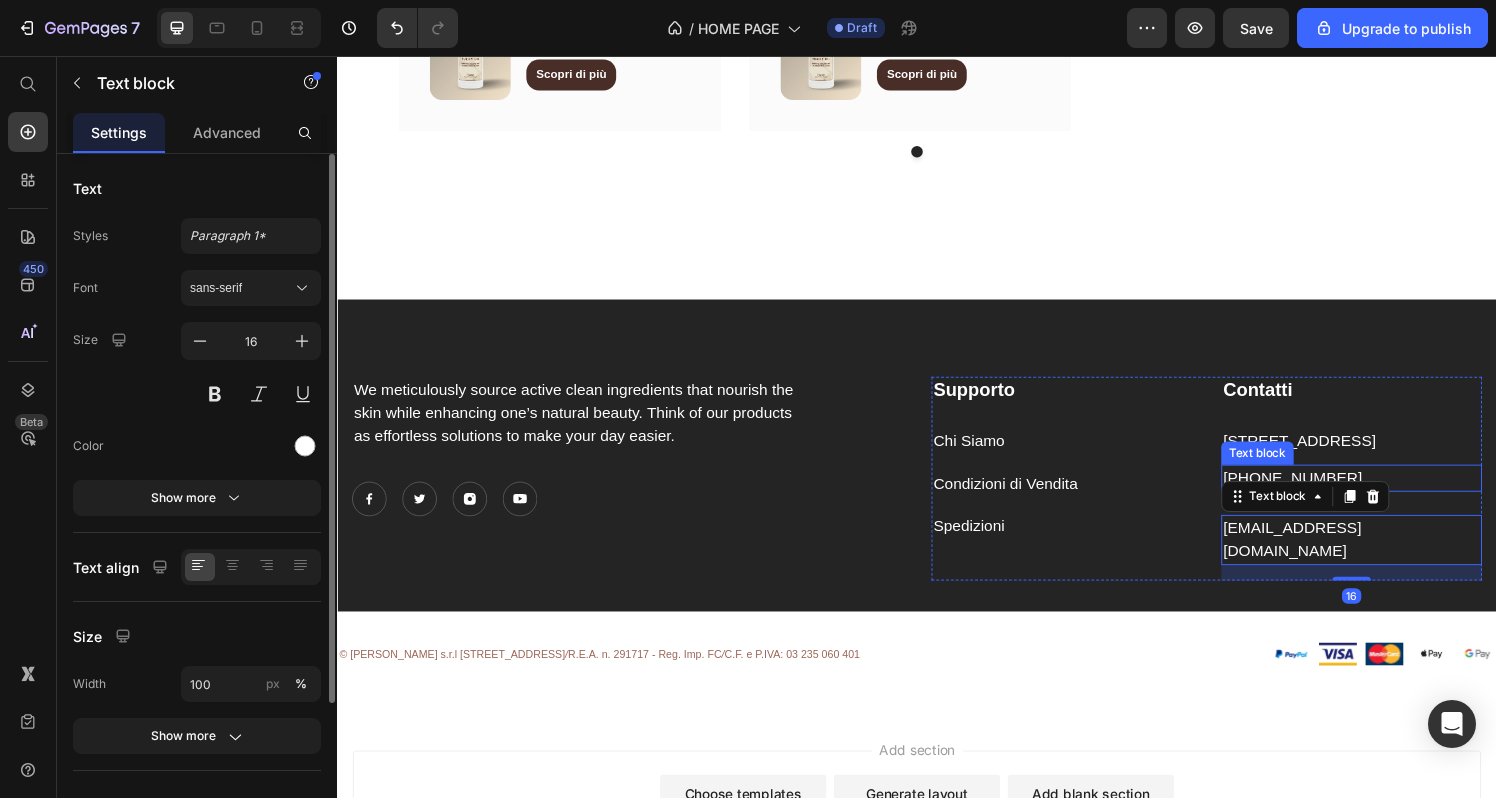 click on "[PHONE_NUMBER]" at bounding box center (1387, 493) 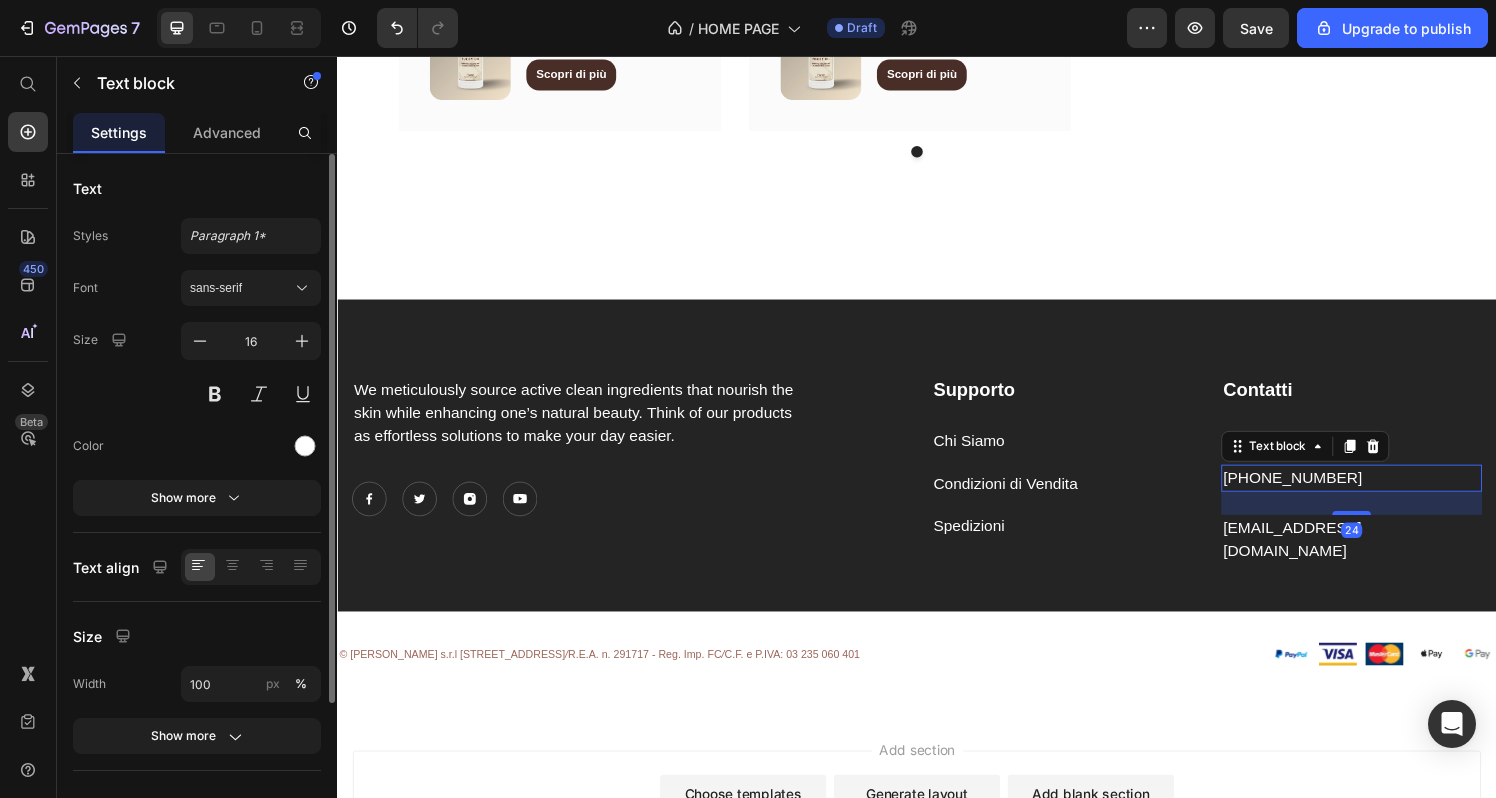 click on "24" at bounding box center [1387, 519] 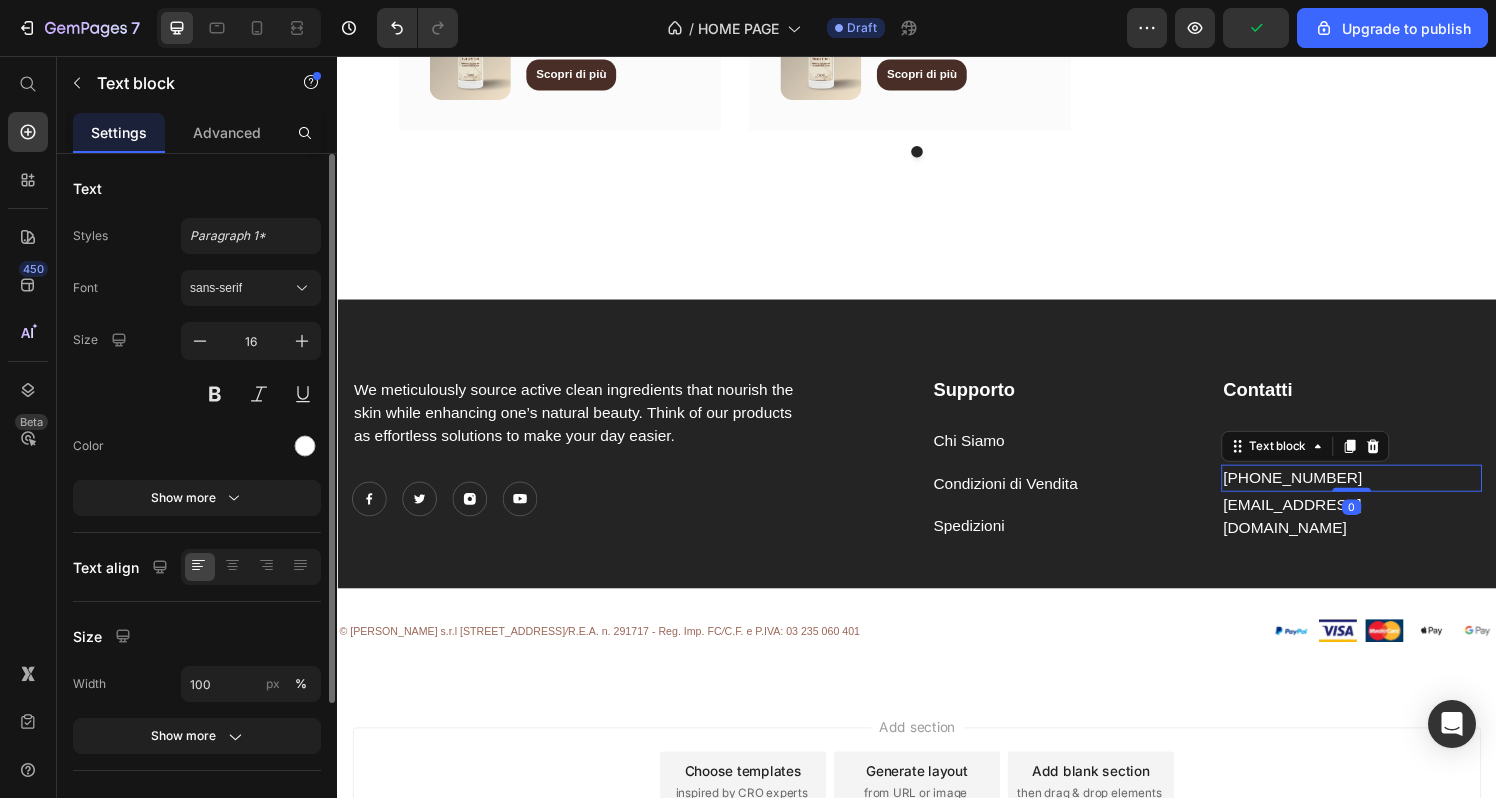 drag, startPoint x: 1379, startPoint y: 544, endPoint x: 1379, endPoint y: 508, distance: 36 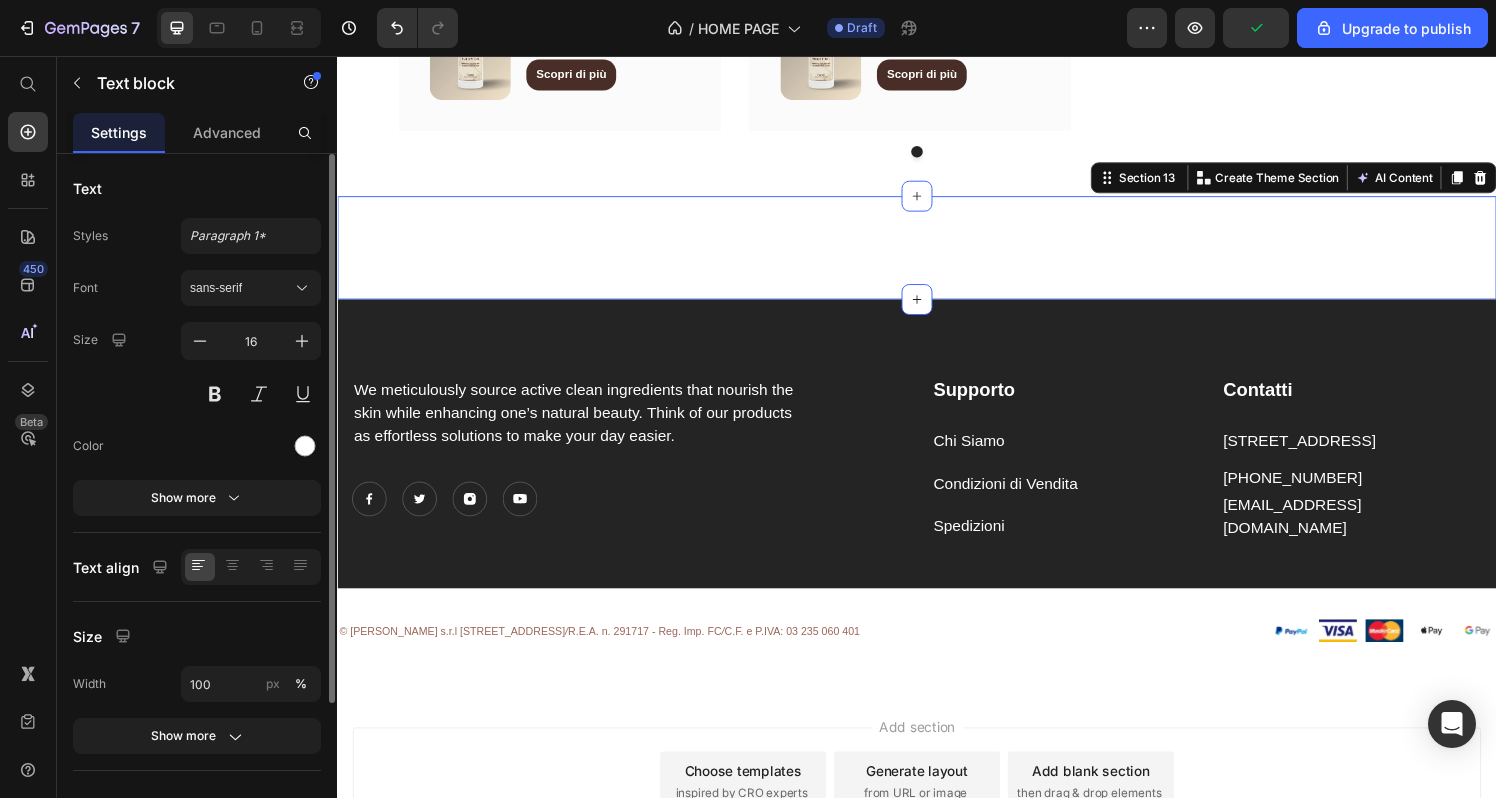 click on "Image" at bounding box center (937, 254) 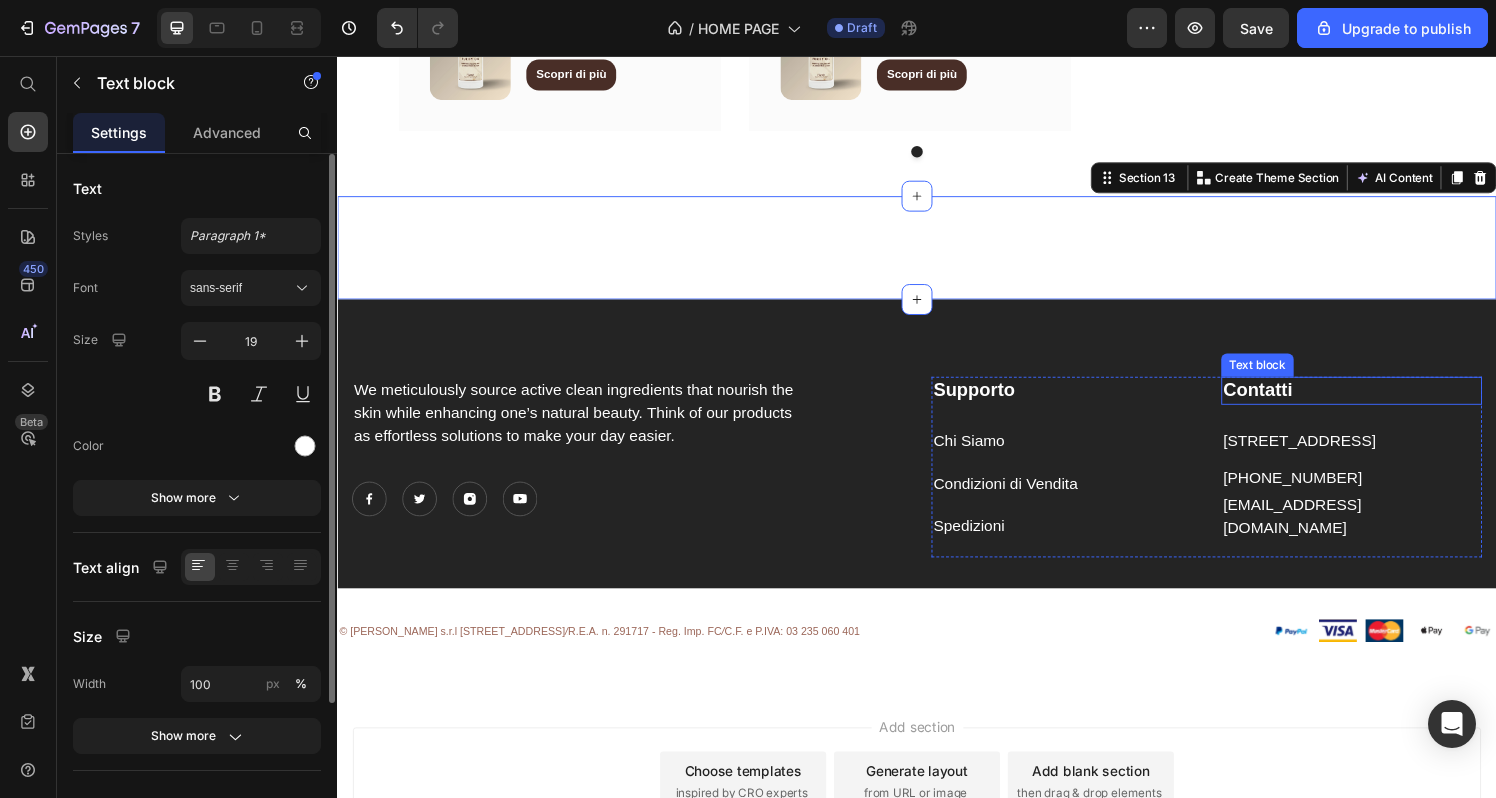 click on "Contatti" at bounding box center (1387, 402) 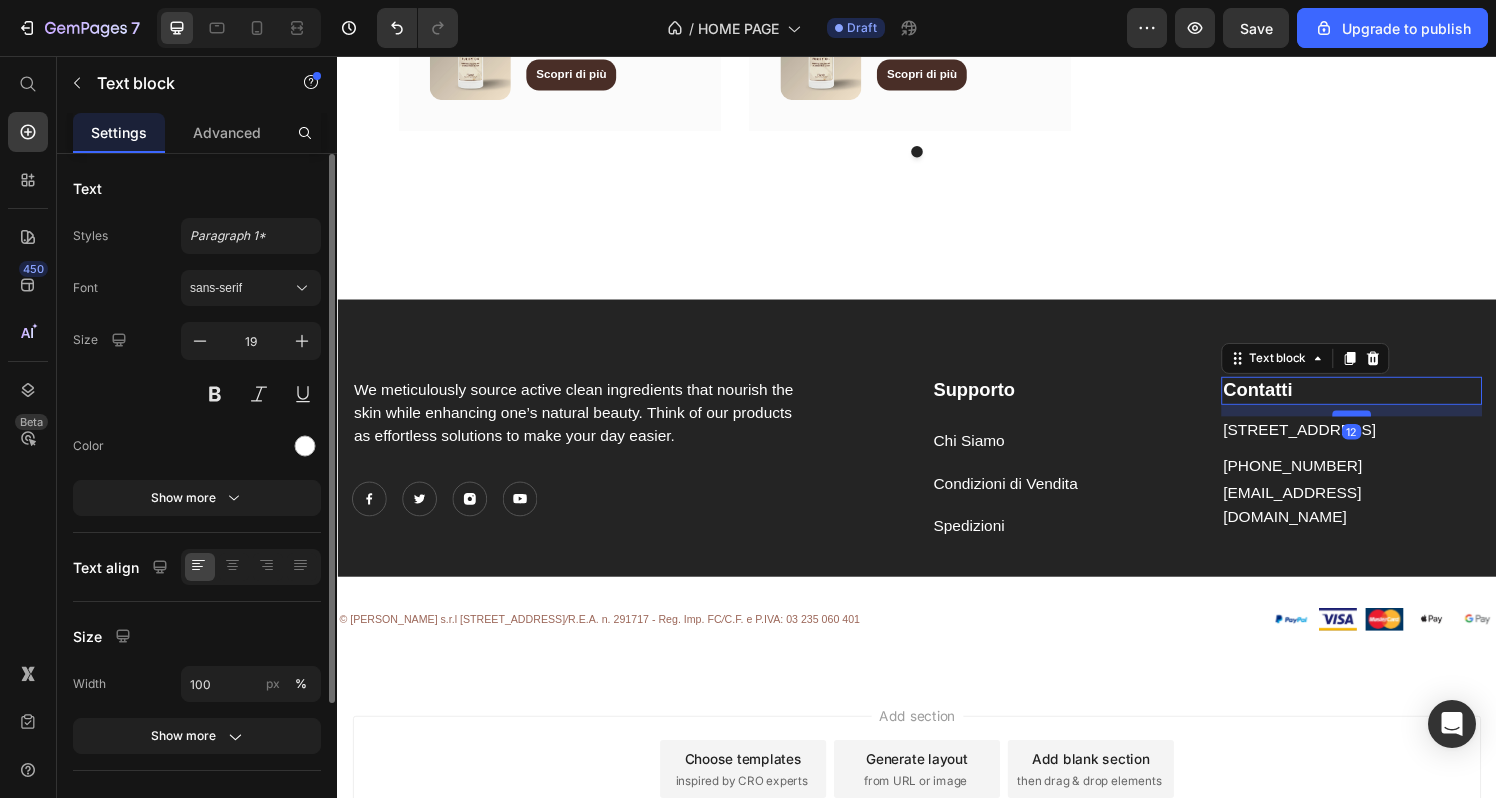 drag, startPoint x: 1371, startPoint y: 430, endPoint x: 1371, endPoint y: 418, distance: 12 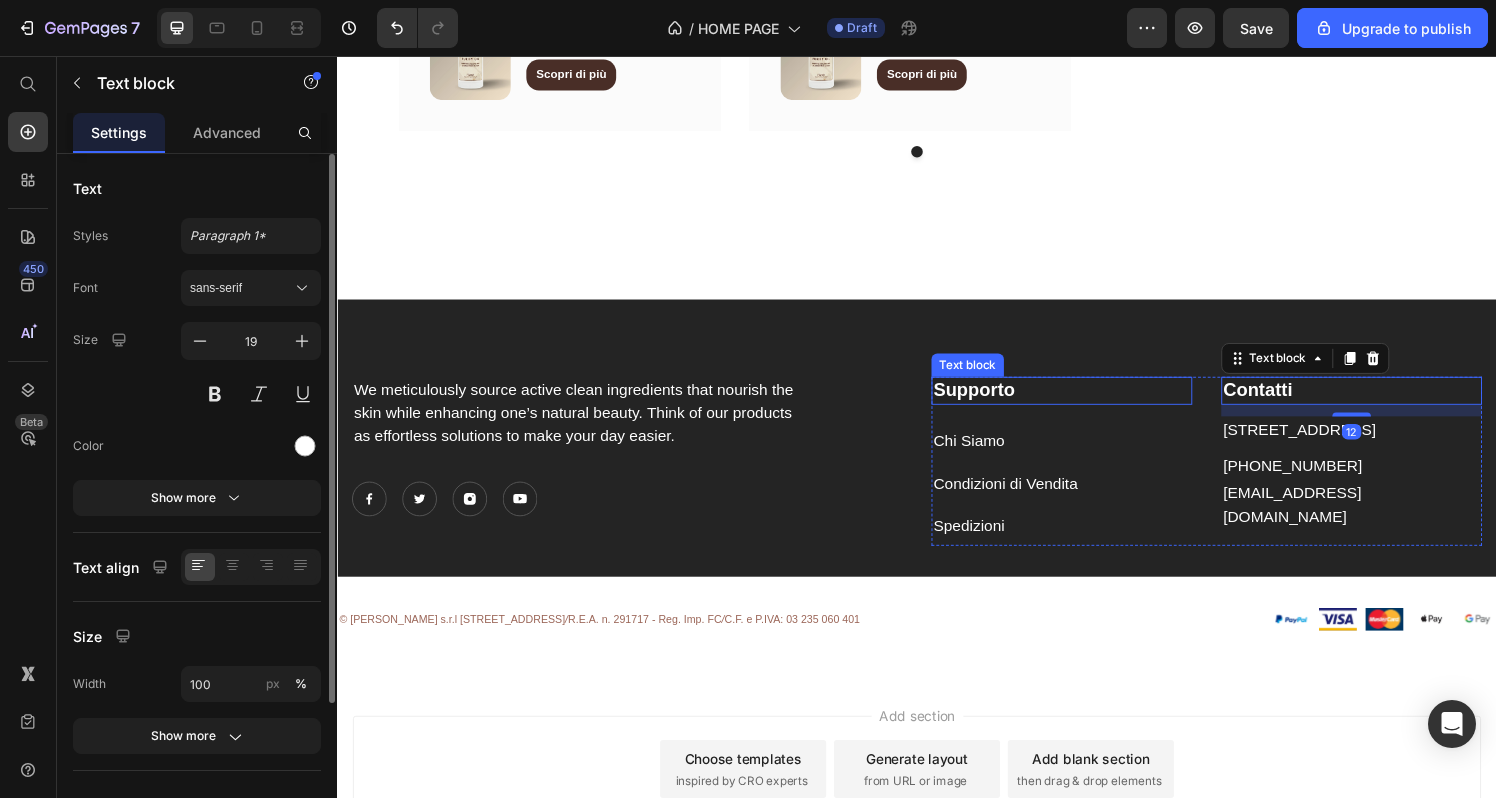 click on "Supporto" at bounding box center [1087, 402] 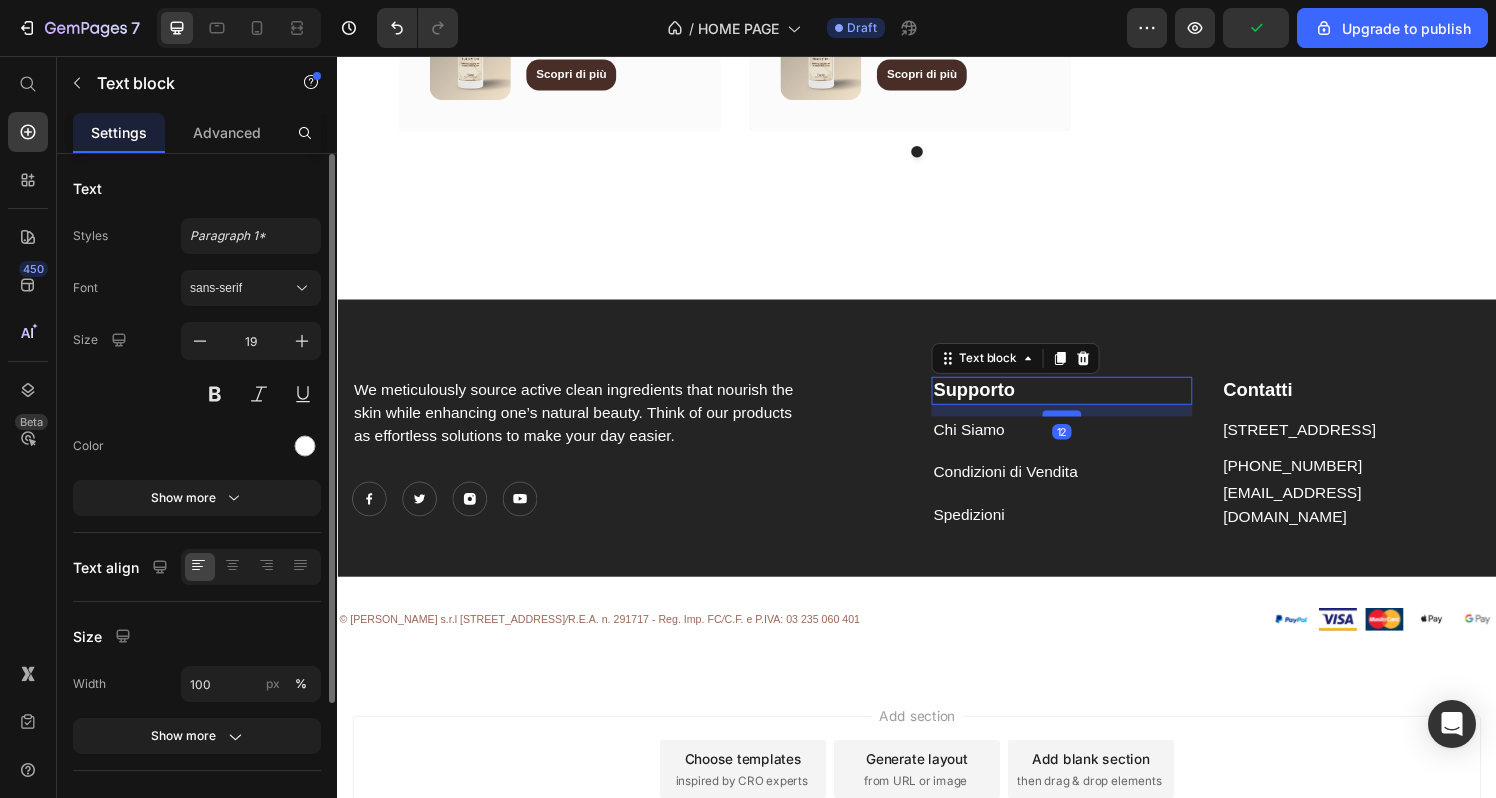 drag, startPoint x: 1074, startPoint y: 431, endPoint x: 1074, endPoint y: 419, distance: 12 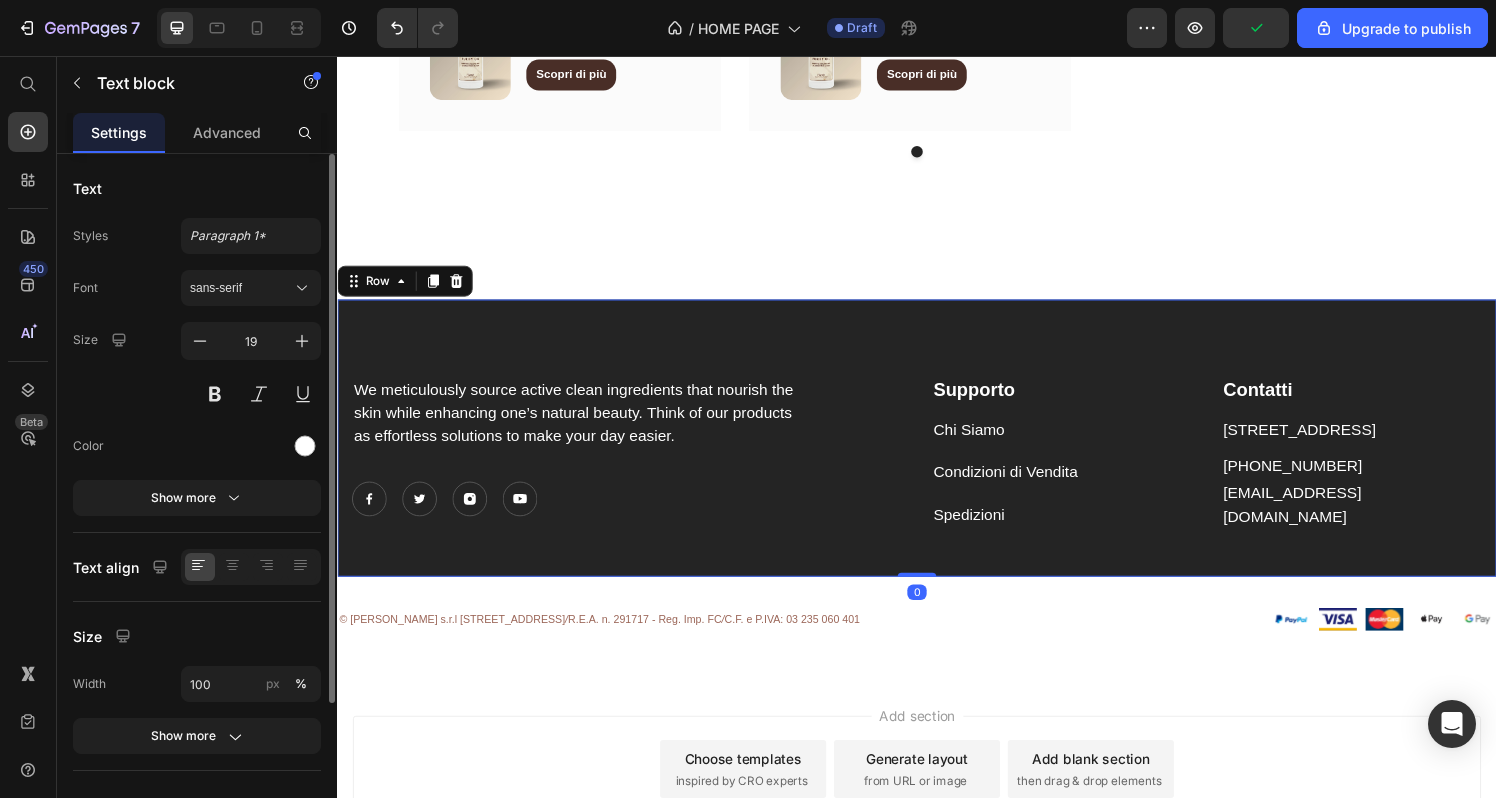 click on "We meticulously source active clean ingredients that nourish the skin while enhancing one’s natural beauty. Think of our products as effortless solutions to make your day easier. Text block Image Image Image Image Icon List Hoz Supporto Text block Chi Siamo Text block Condizioni di Vendita Text block Spedizioni Text block Contatti Text block [STREET_ADDRESS] Text block [PHONE_NUMBER] Text block [EMAIL_ADDRESS][DOMAIN_NAME]  Text block Row Row Row   0" at bounding box center (937, 451) 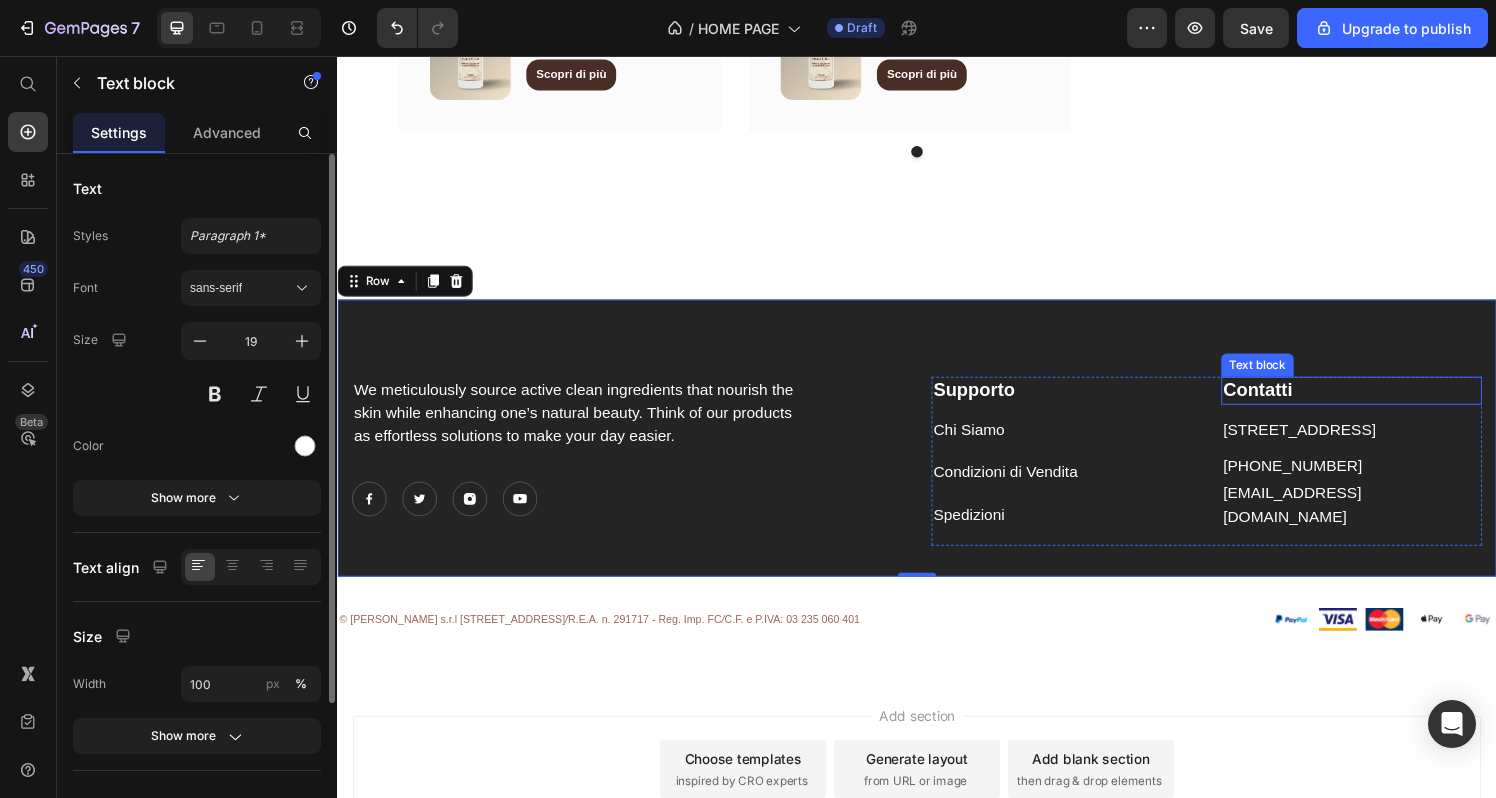 click on "Contatti" at bounding box center (1387, 402) 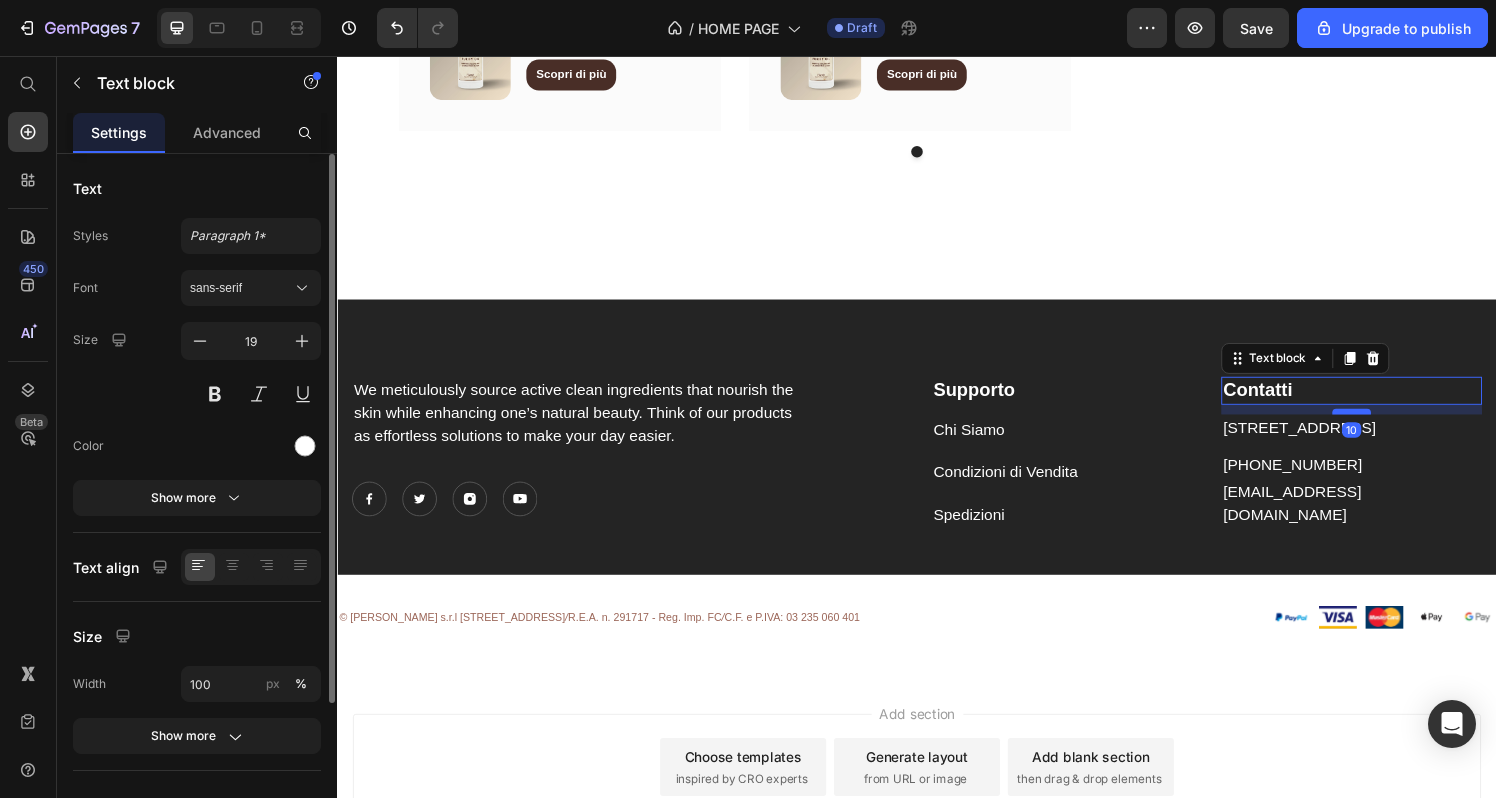 click at bounding box center (1387, 424) 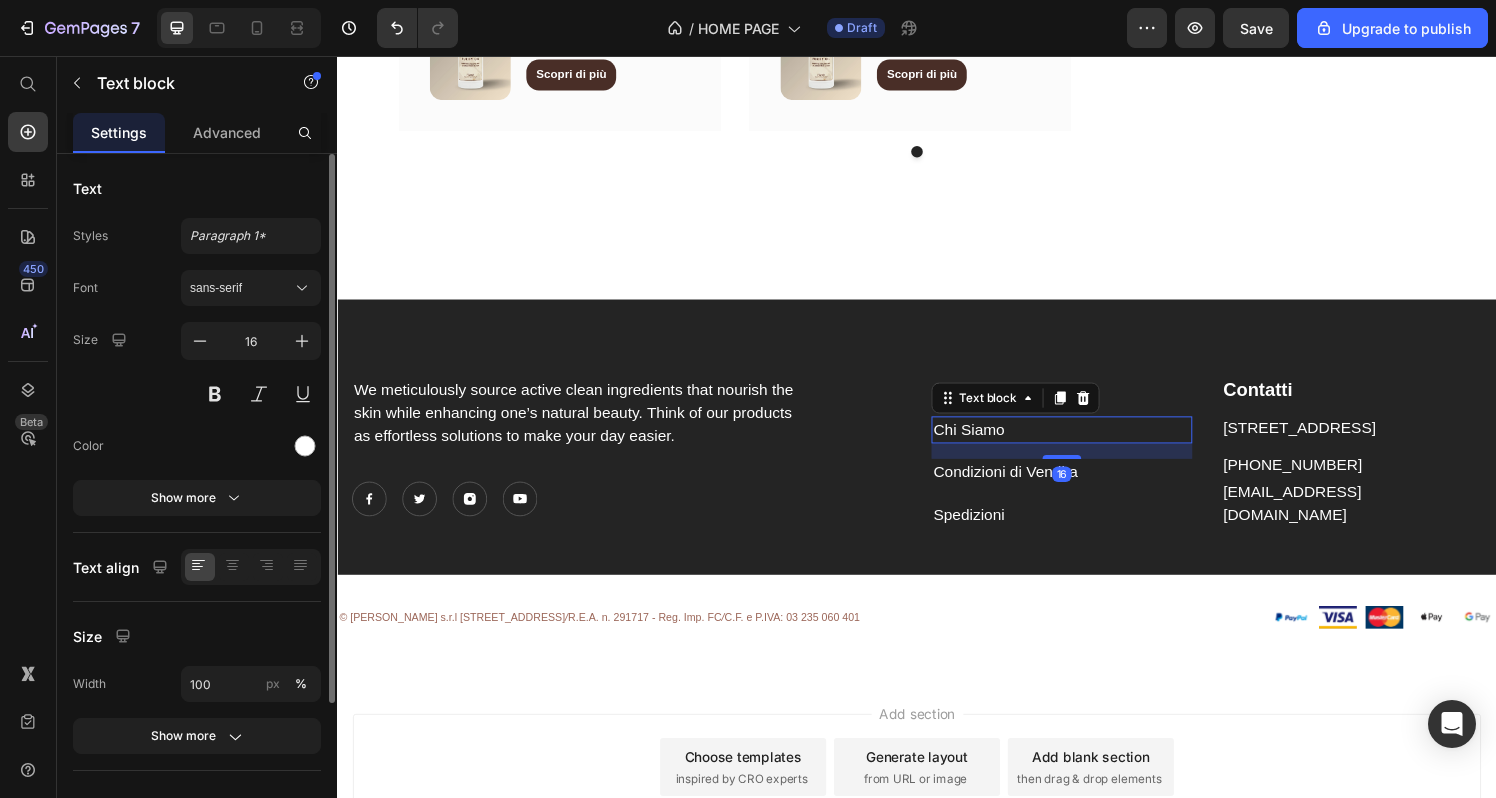 click on "Chi Siamo" at bounding box center (1087, 443) 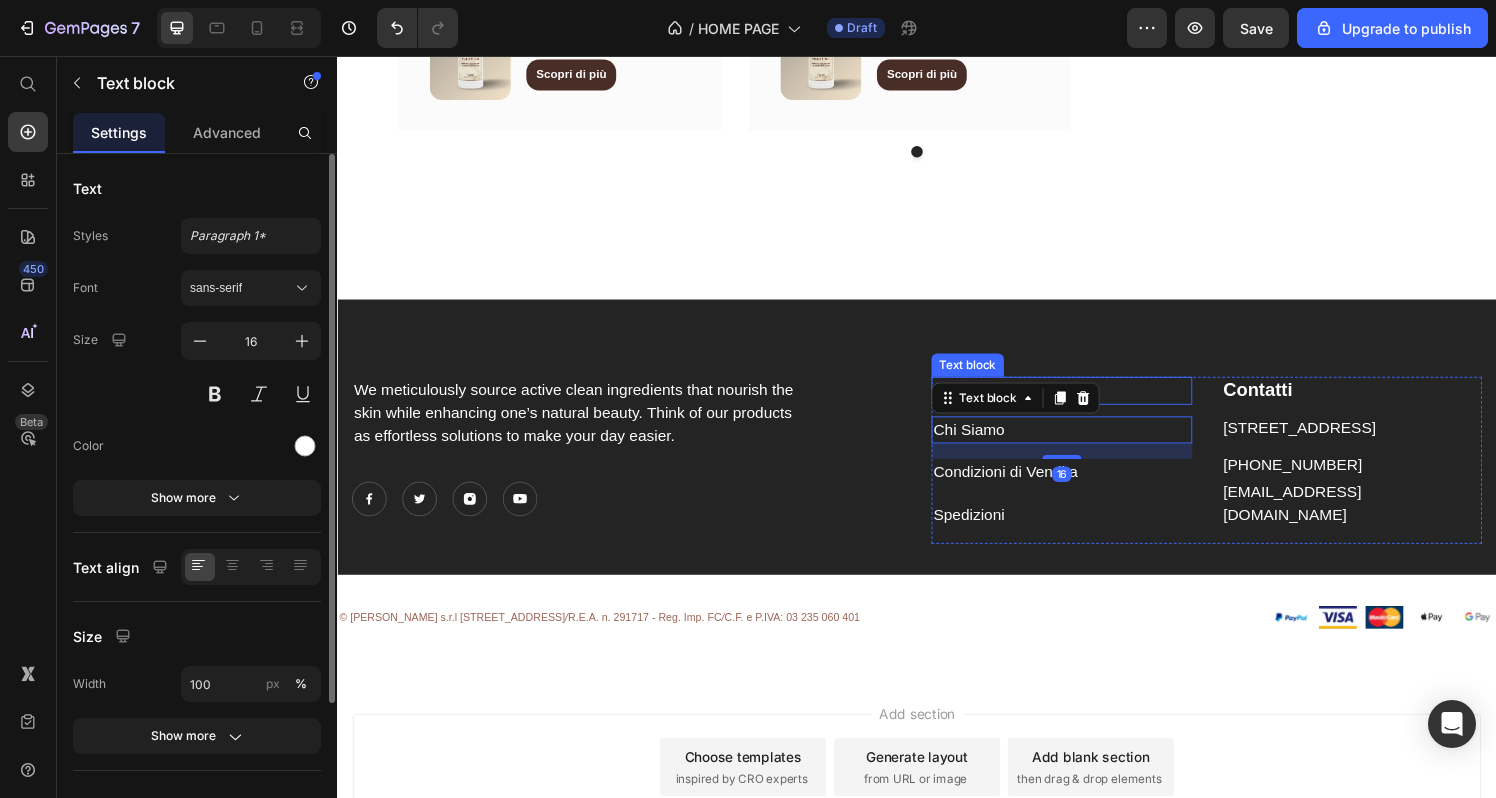 click on "Supporto" at bounding box center [1087, 402] 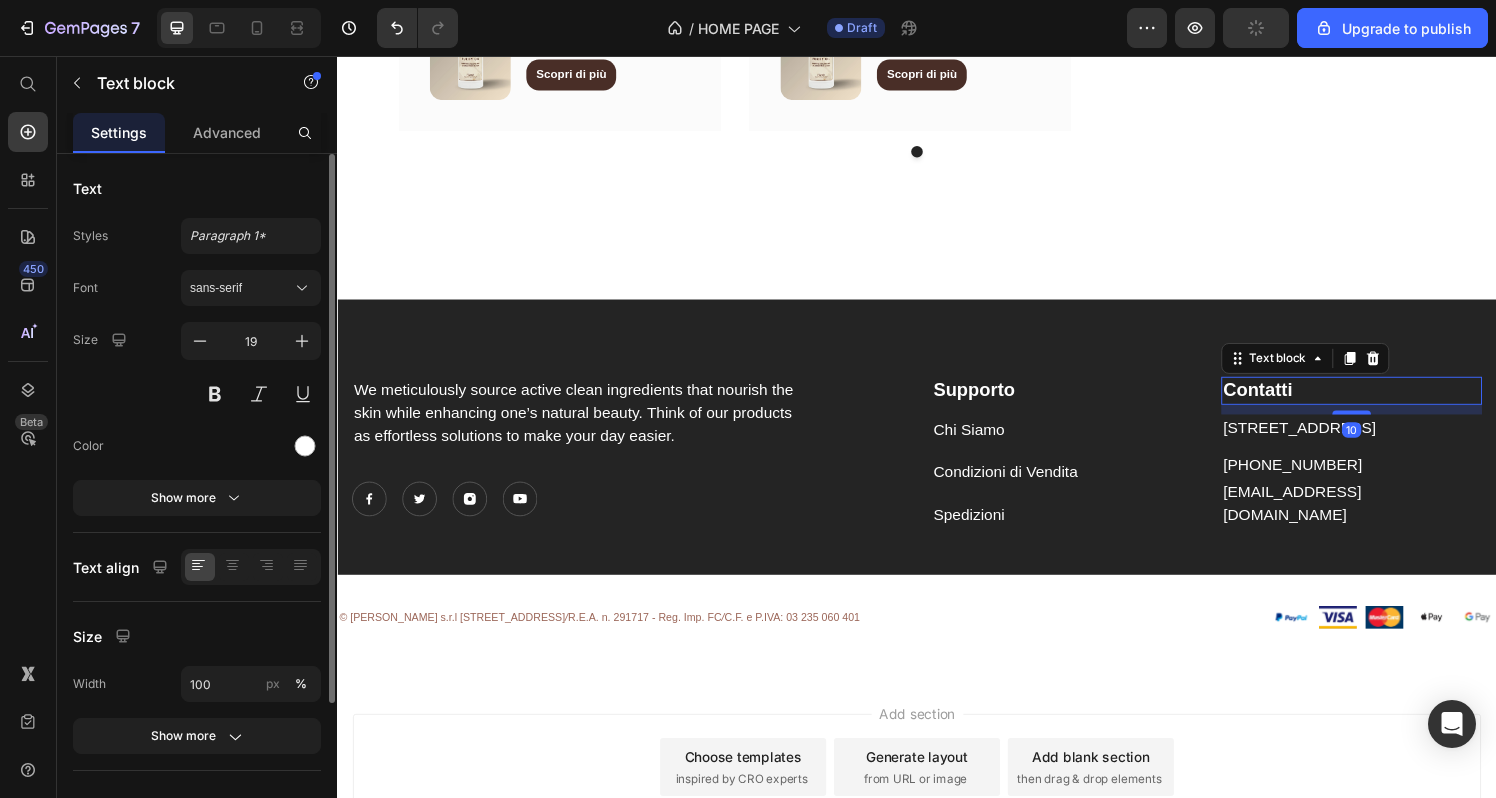 click on "Text block" at bounding box center [1339, 369] 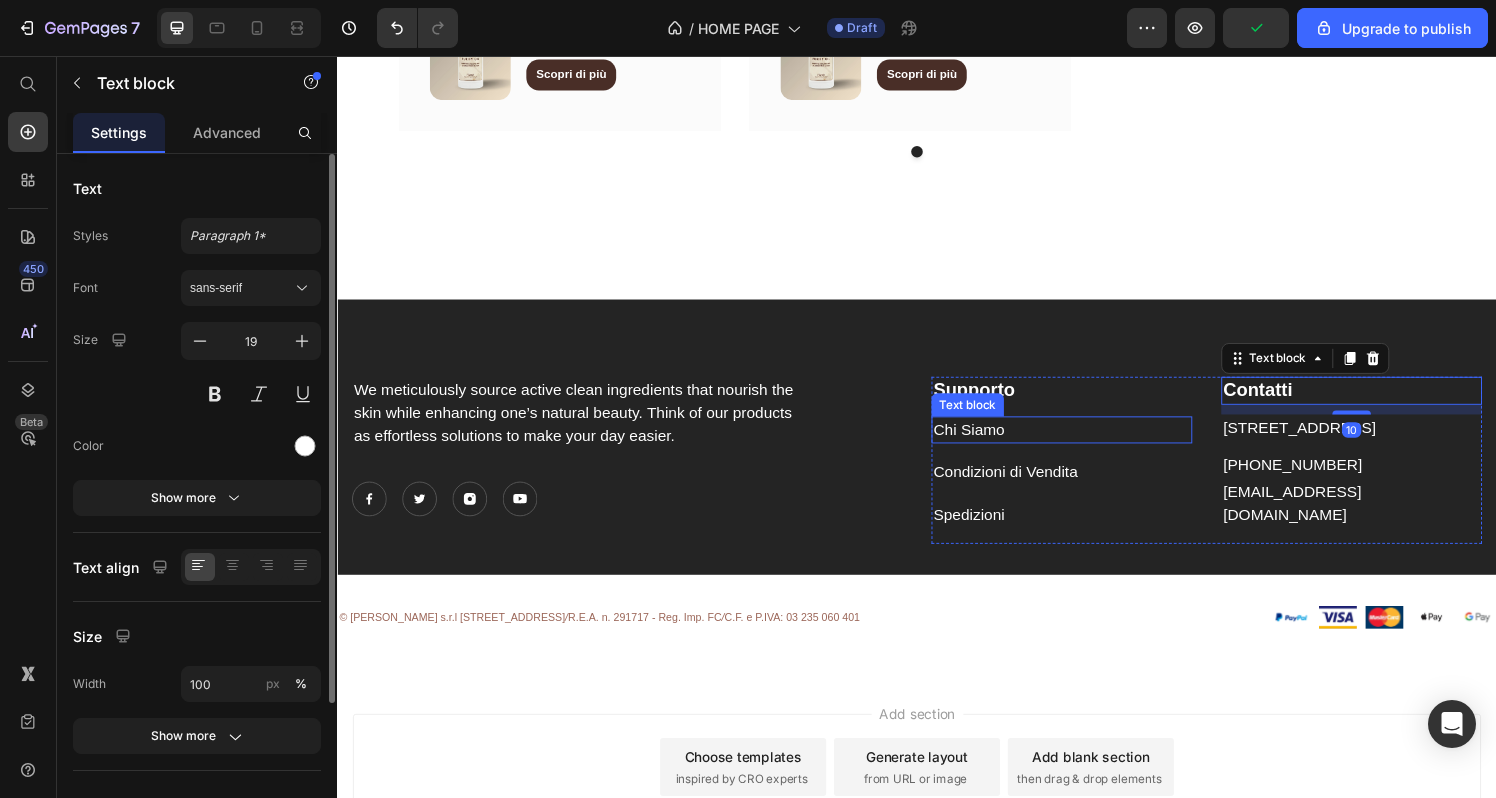 click on "Chi Siamo" at bounding box center (1087, 443) 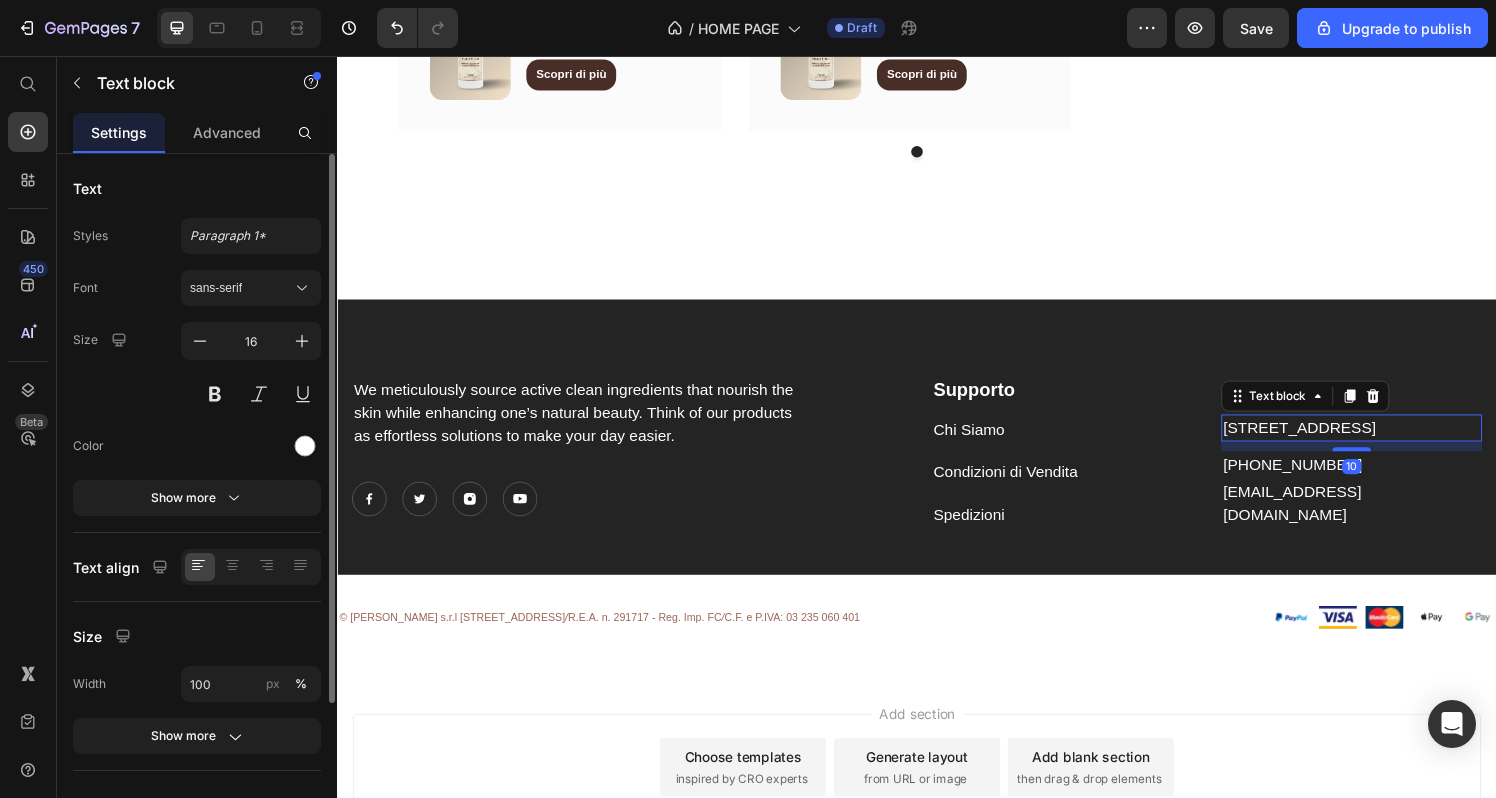 click on "[STREET_ADDRESS]" at bounding box center [1387, 441] 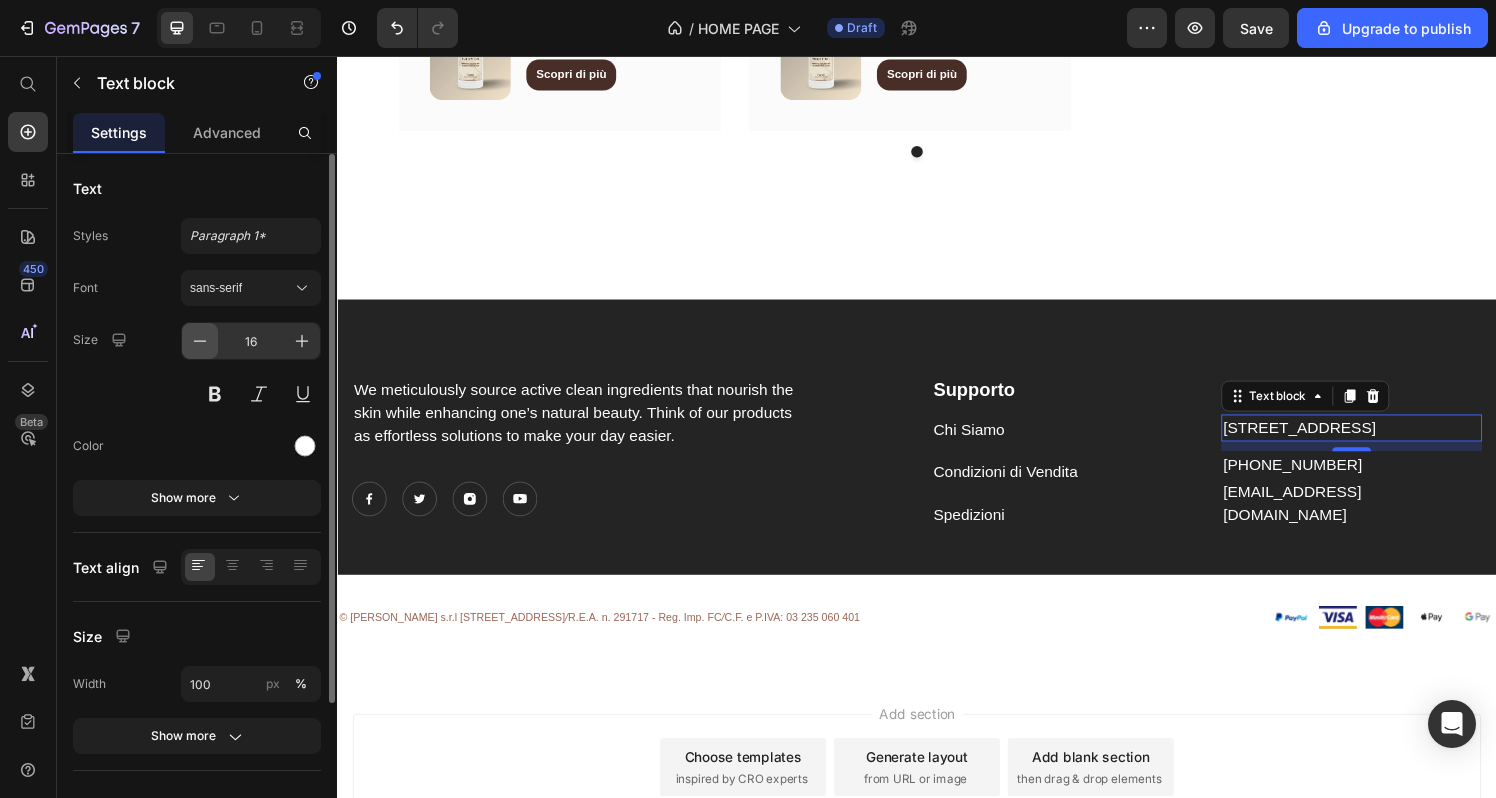 click 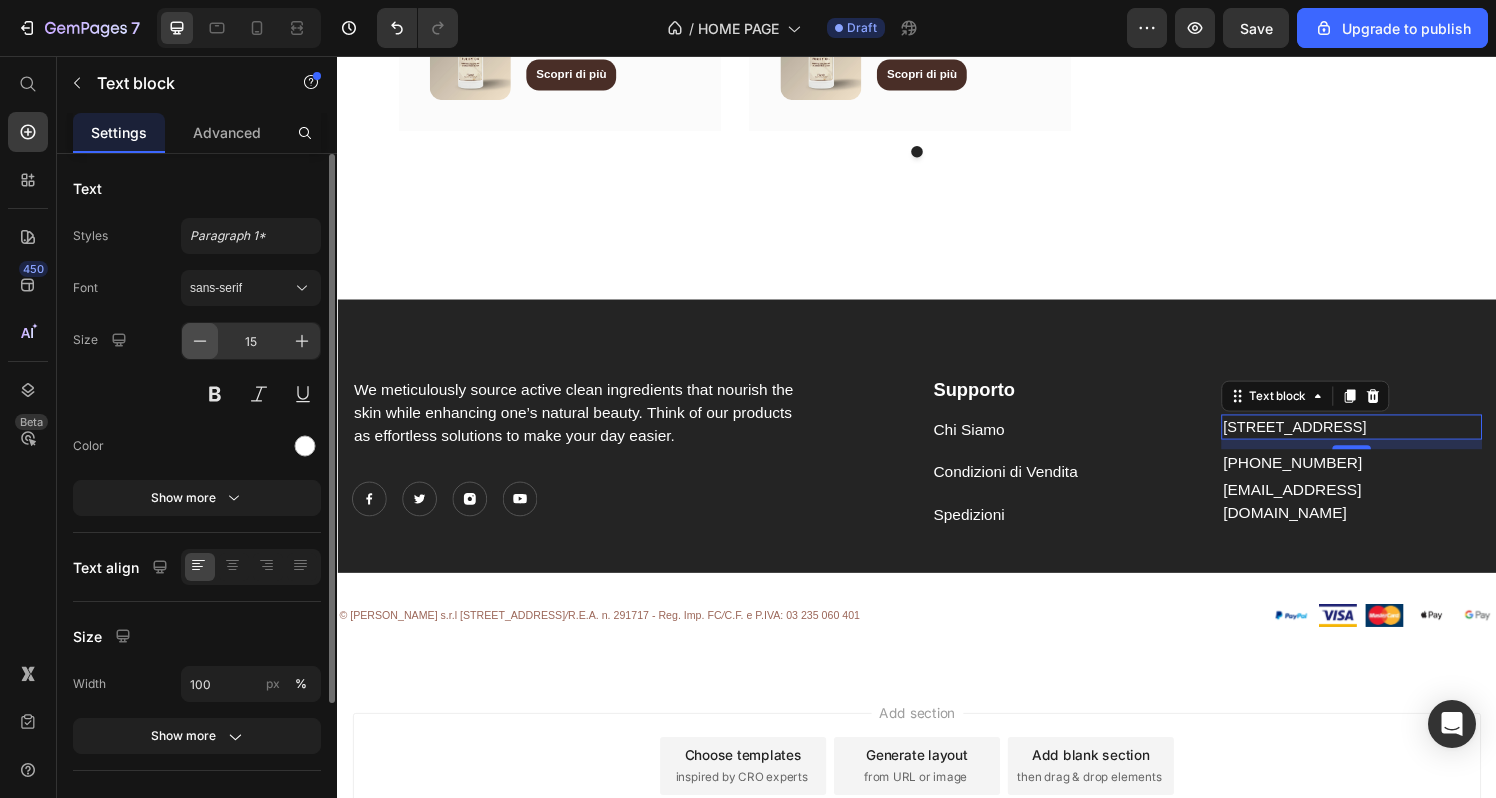 click 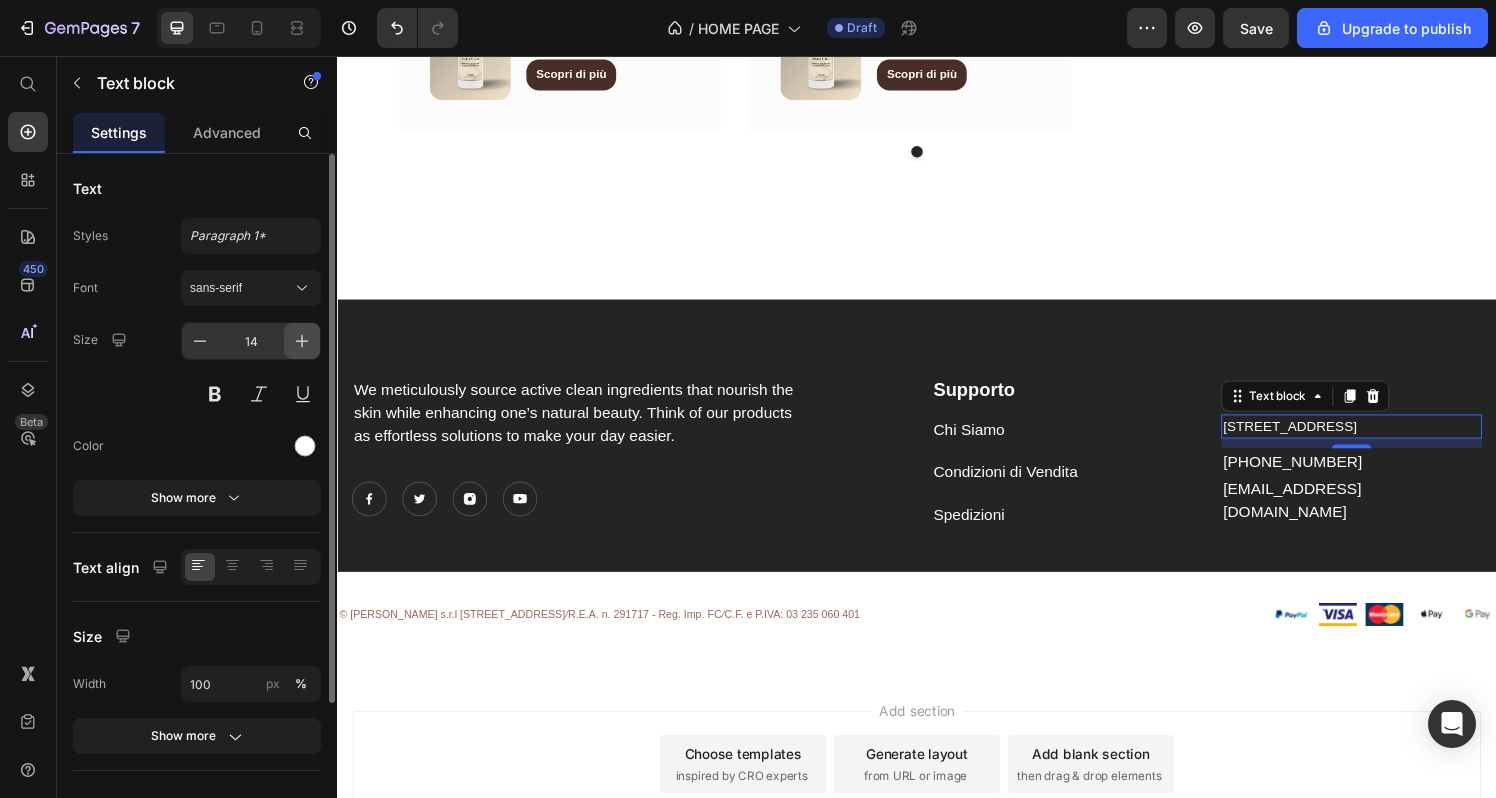 click 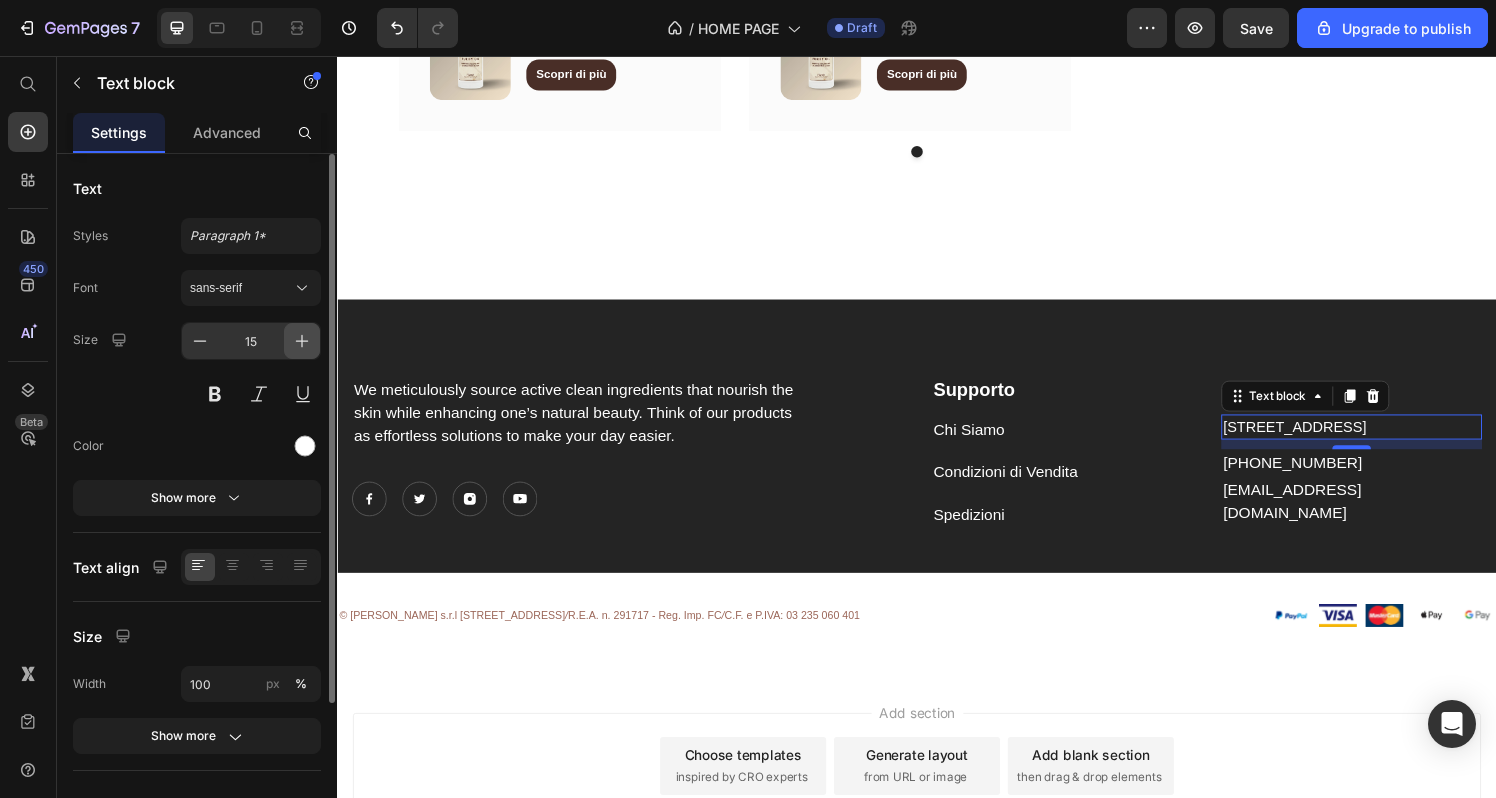 click 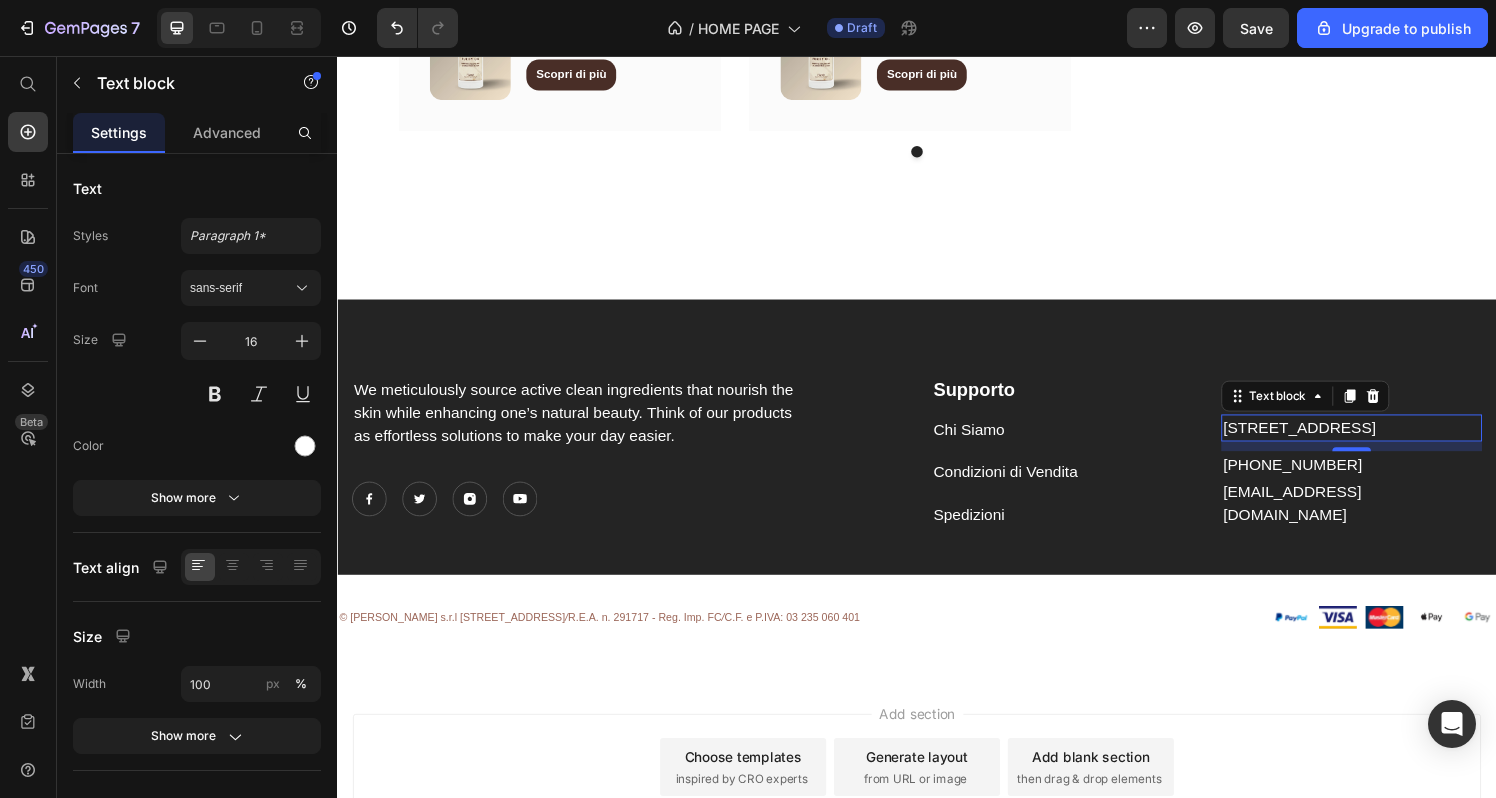 click on "[STREET_ADDRESS]" at bounding box center [1387, 441] 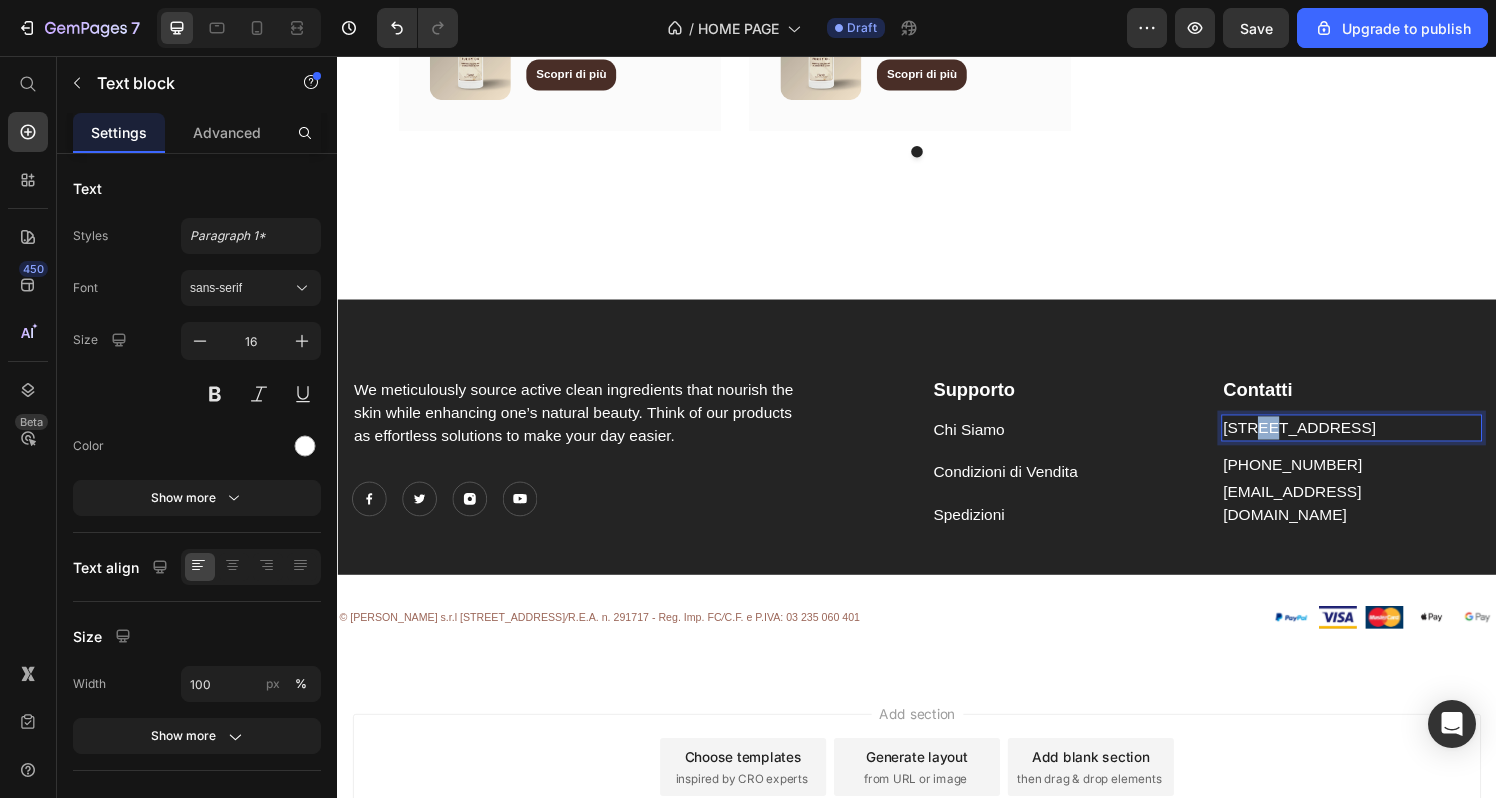 click on "[STREET_ADDRESS]" at bounding box center [1387, 441] 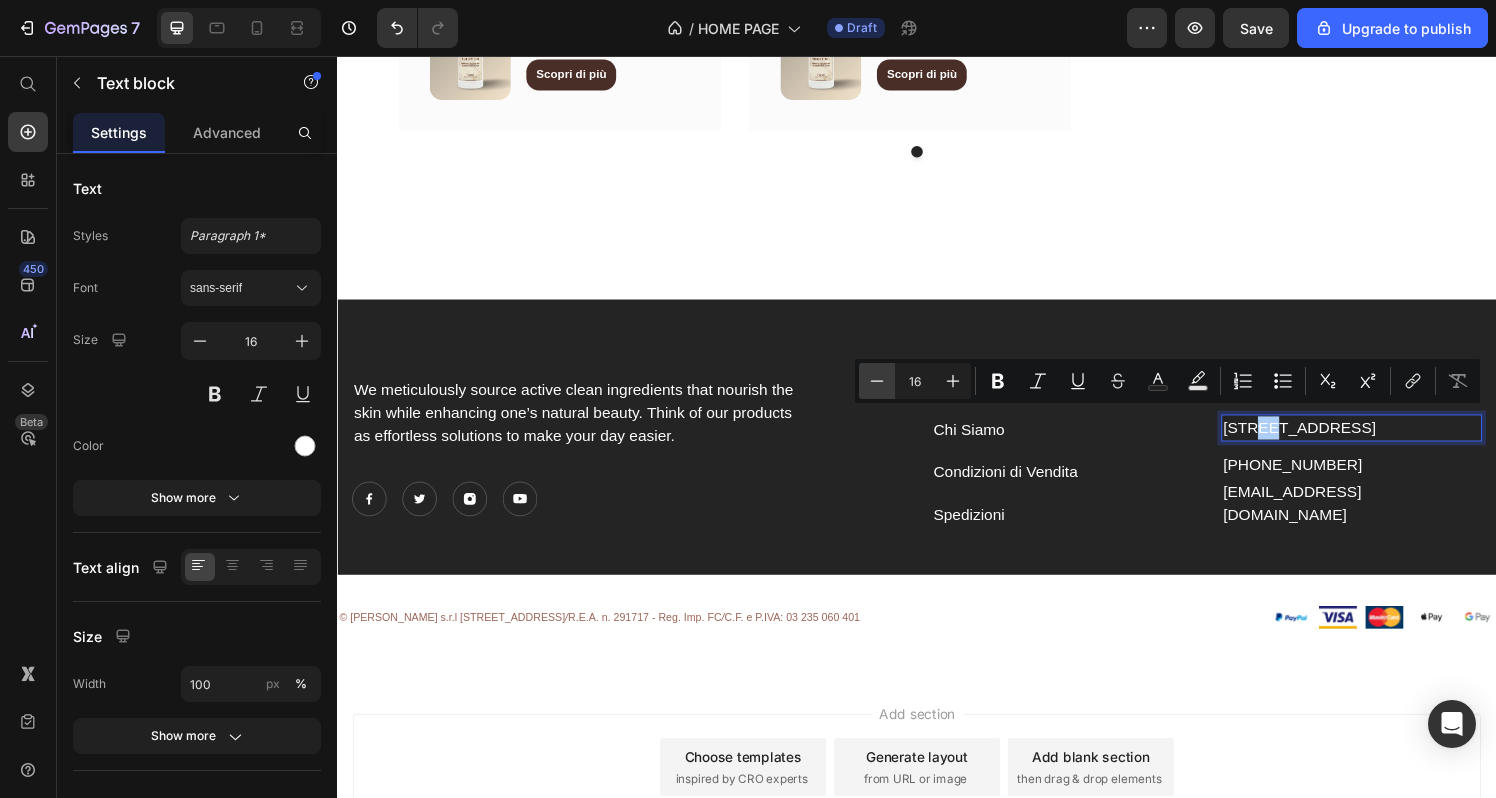 click 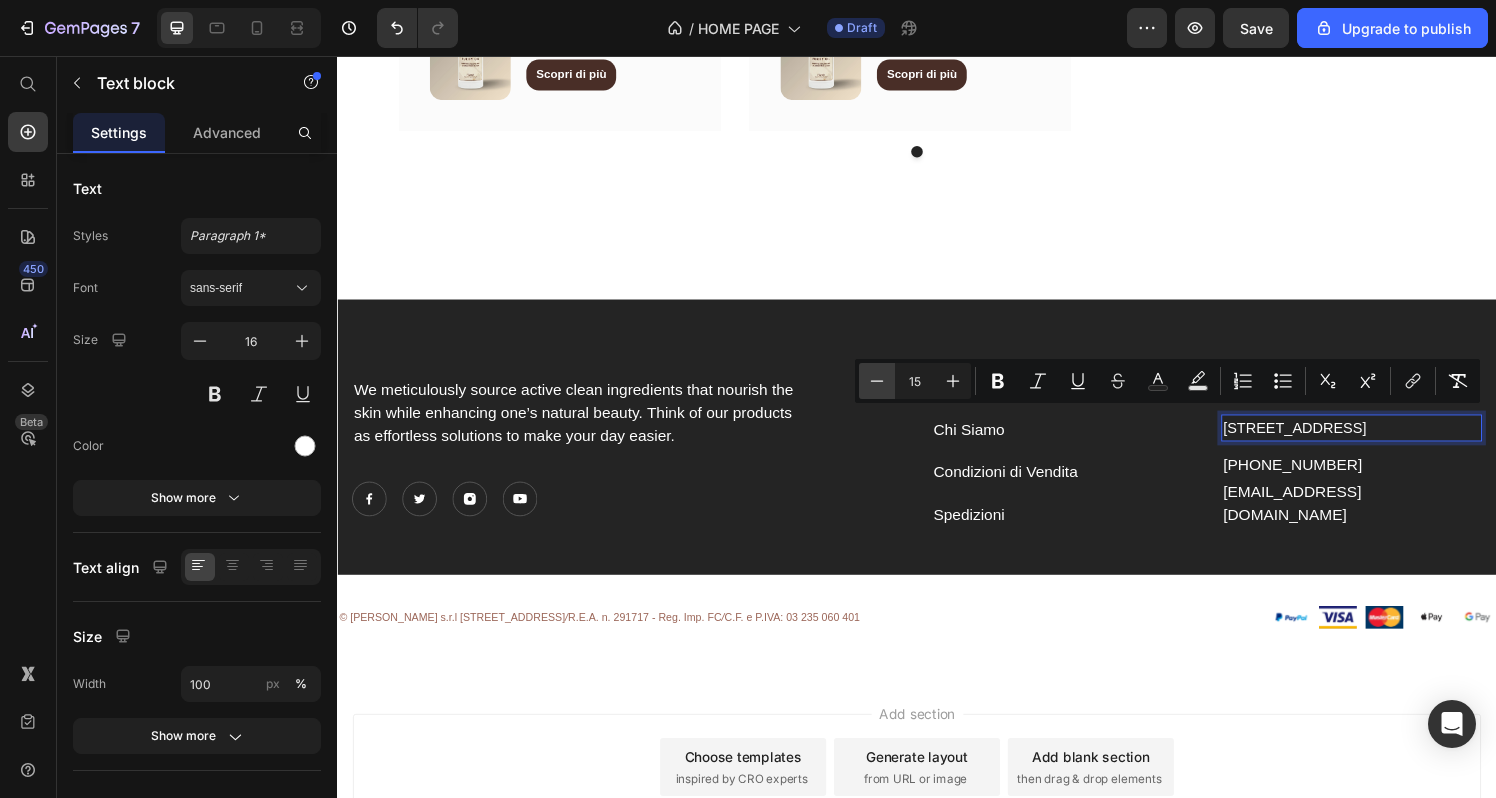 click 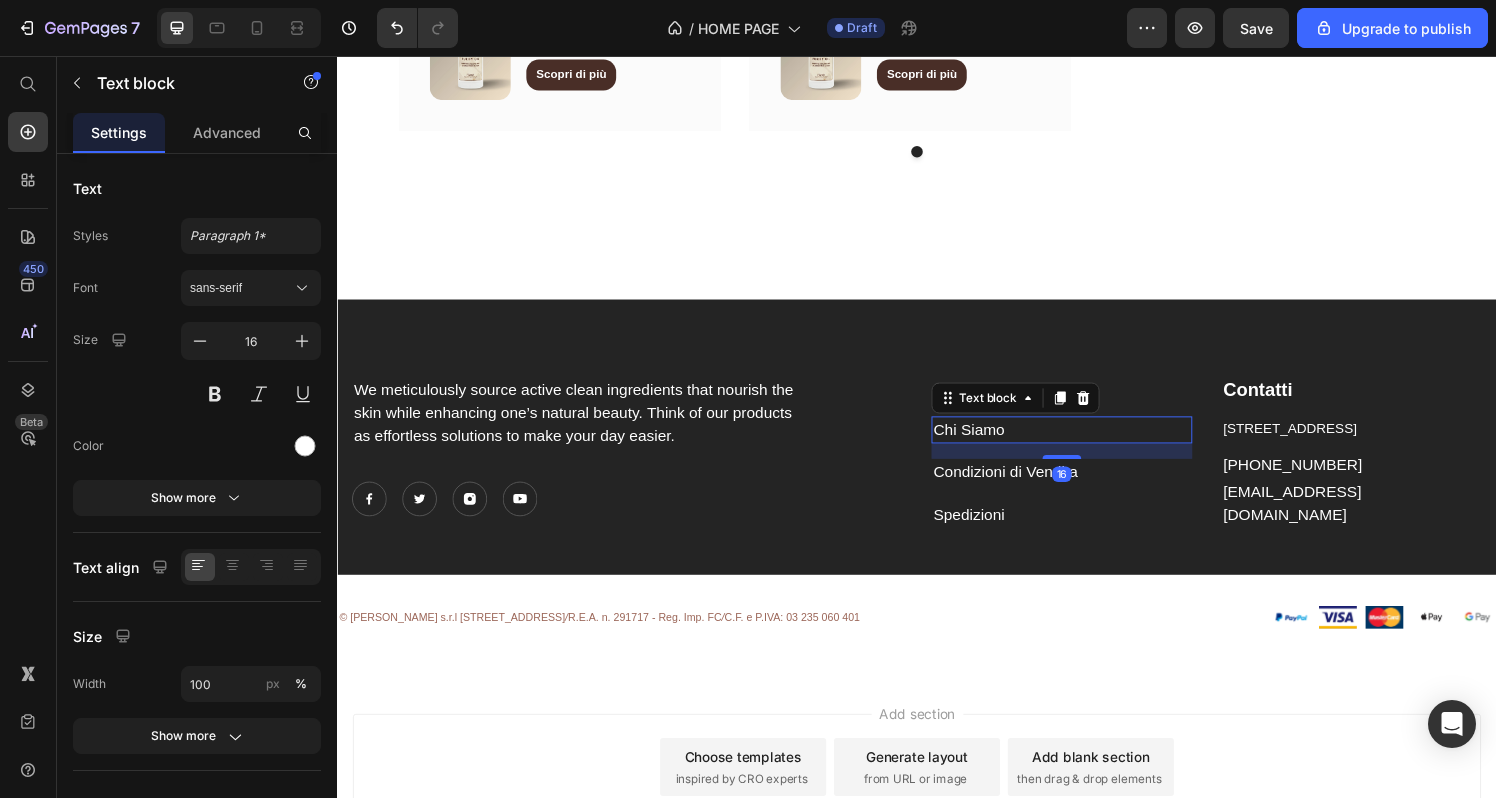 click on "Chi Siamo" at bounding box center (1087, 443) 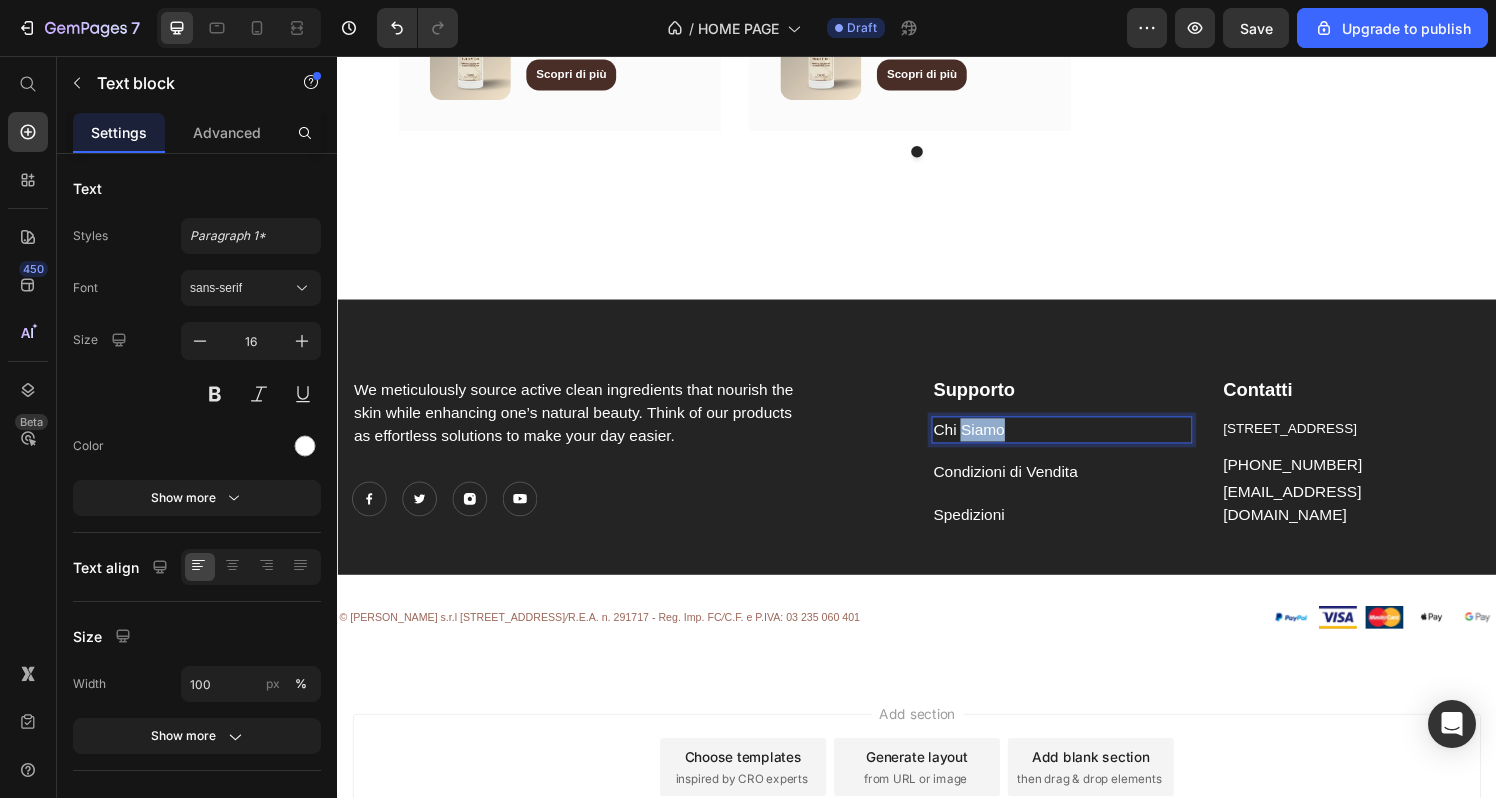 click on "Chi Siamo" at bounding box center [1087, 443] 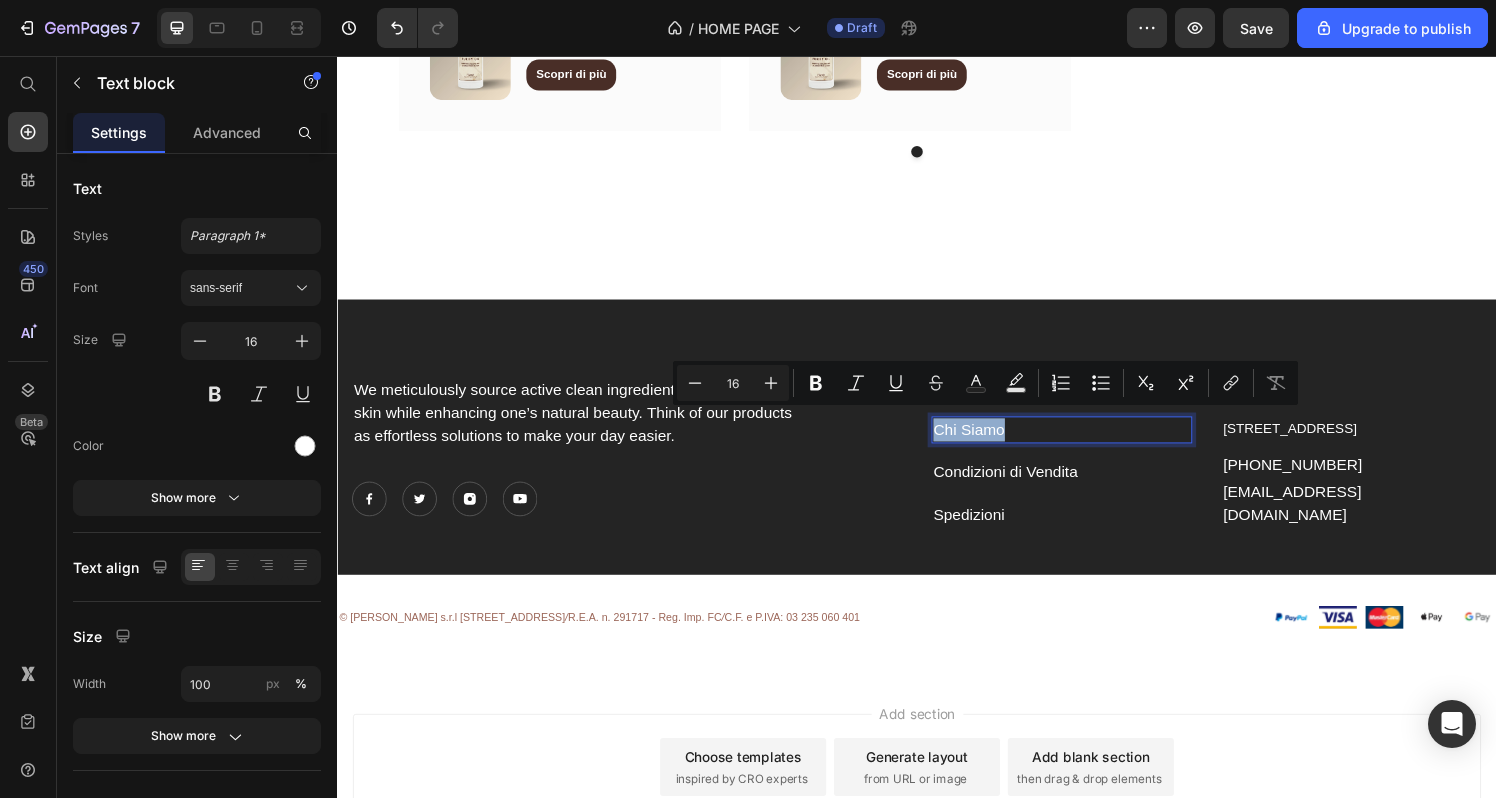 click on "Chi Siamo" at bounding box center (1087, 443) 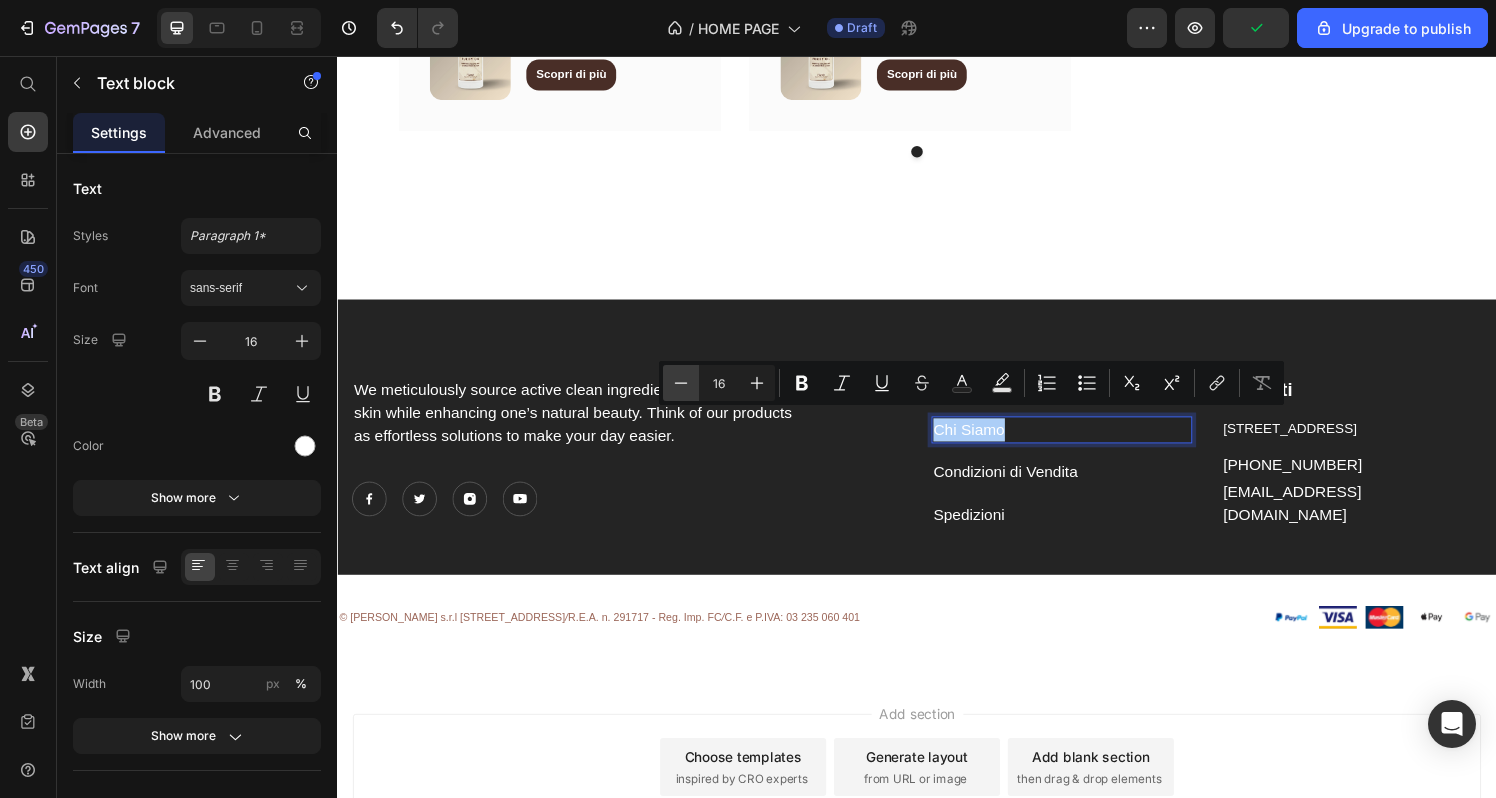 click 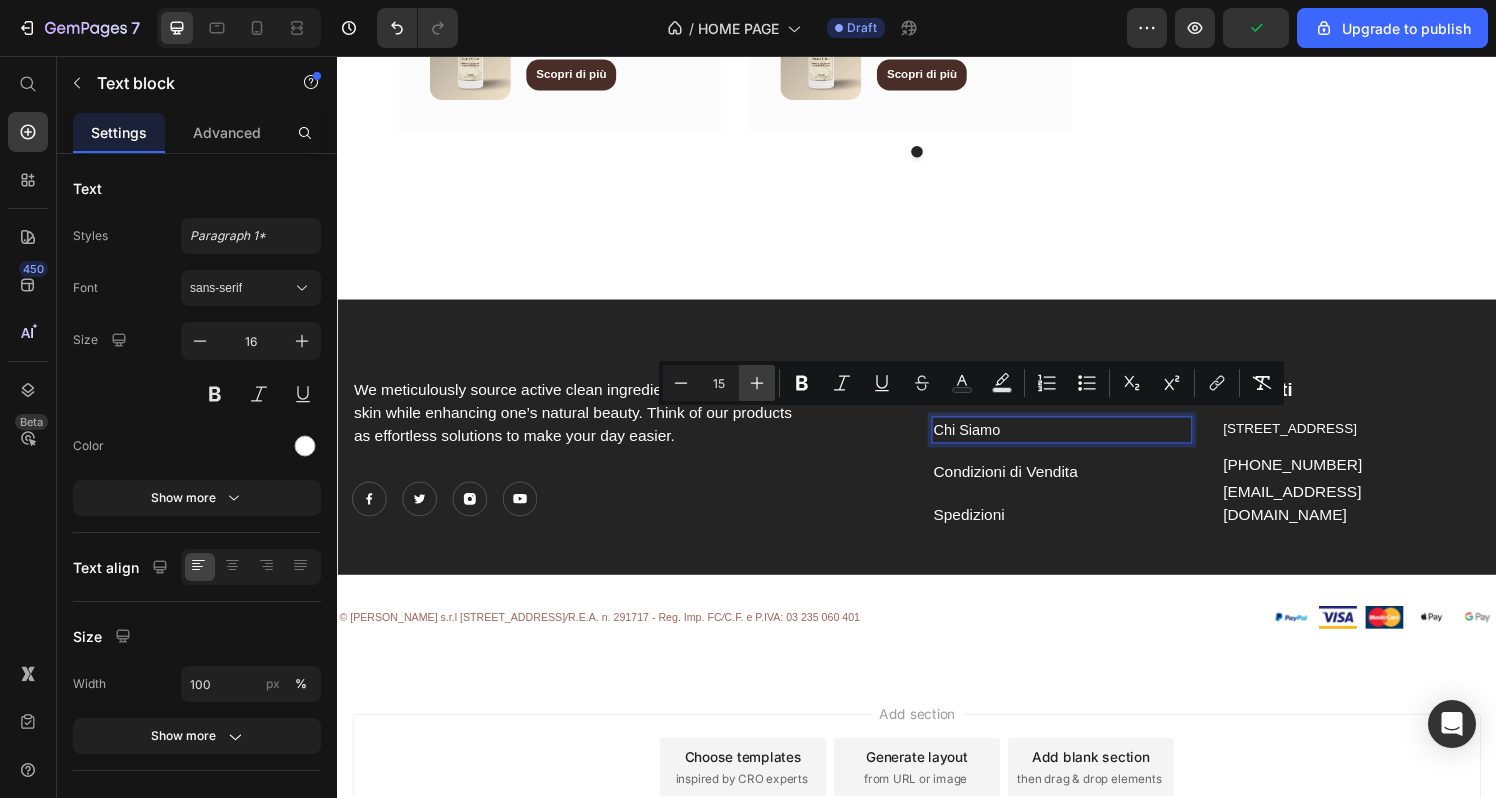 click 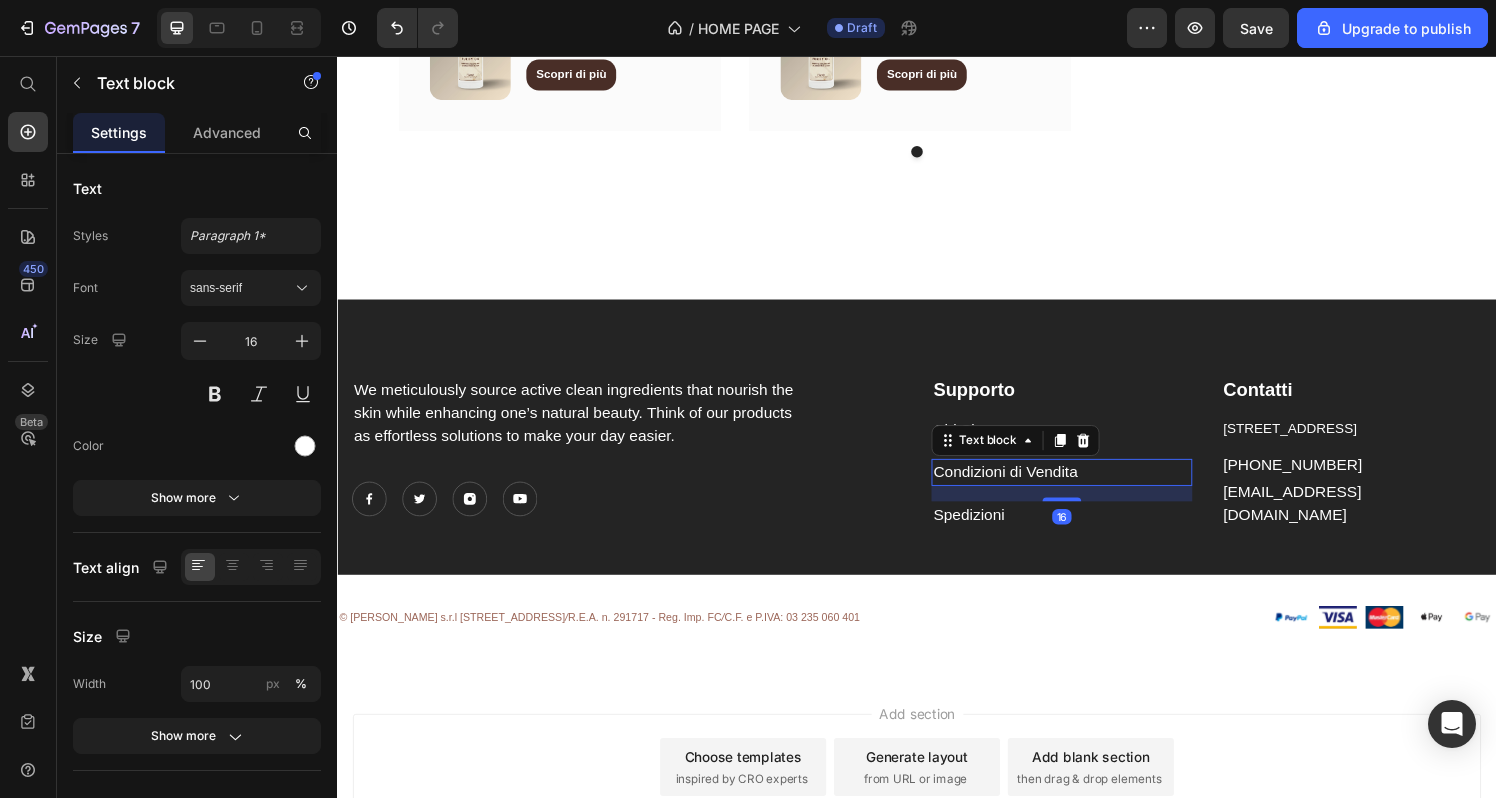 click on "Condizioni di Vendita" at bounding box center [1087, 487] 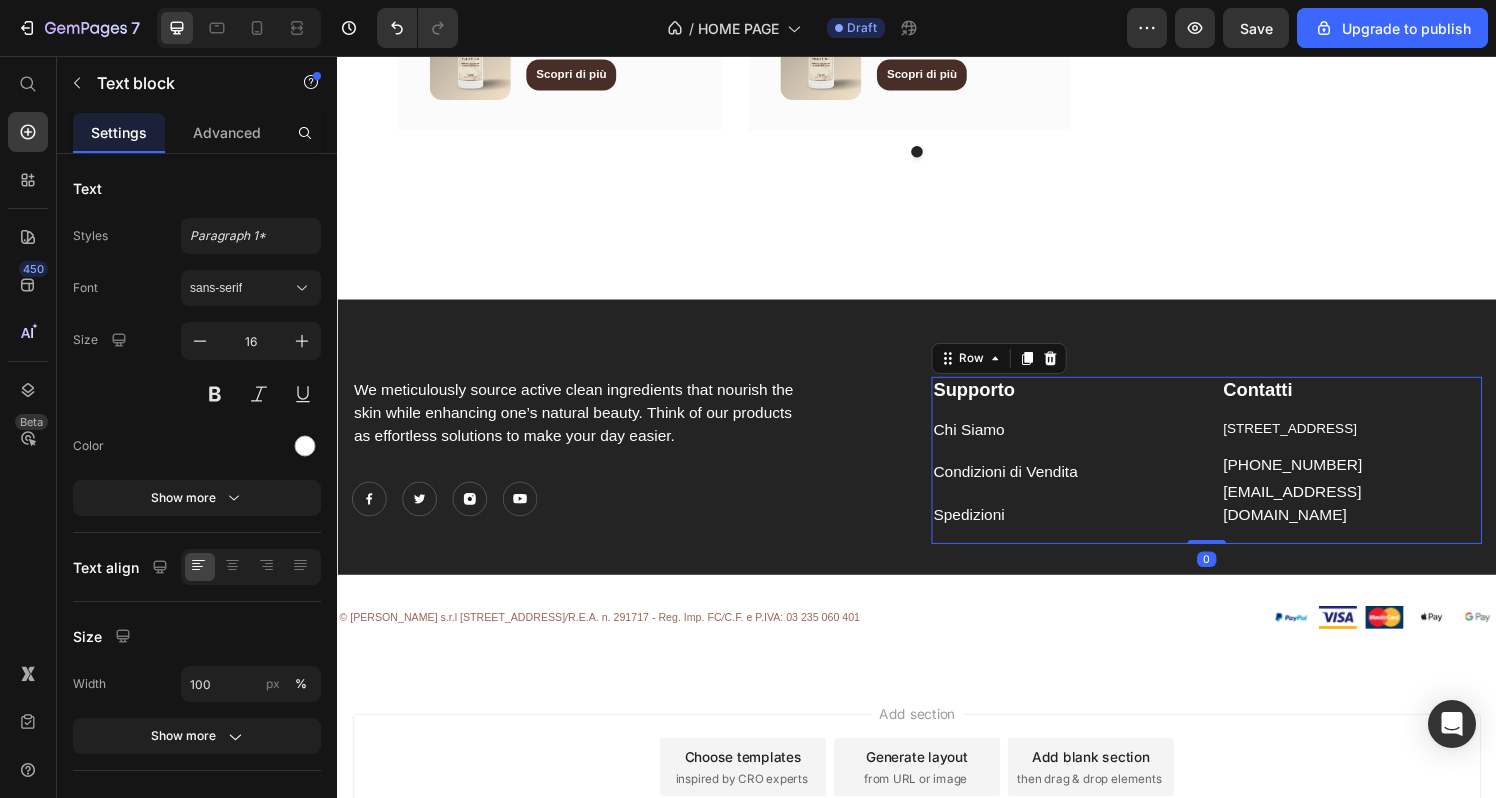 click on "Supporto Text block Chi Siamo Text block Condizioni di Vendita Text block Spedizioni Text block Contatti Text block [STREET_ADDRESS] Text block [PHONE_NUMBER] Text block [EMAIL_ADDRESS][DOMAIN_NAME]  Text block Row   0" at bounding box center [1237, 474] 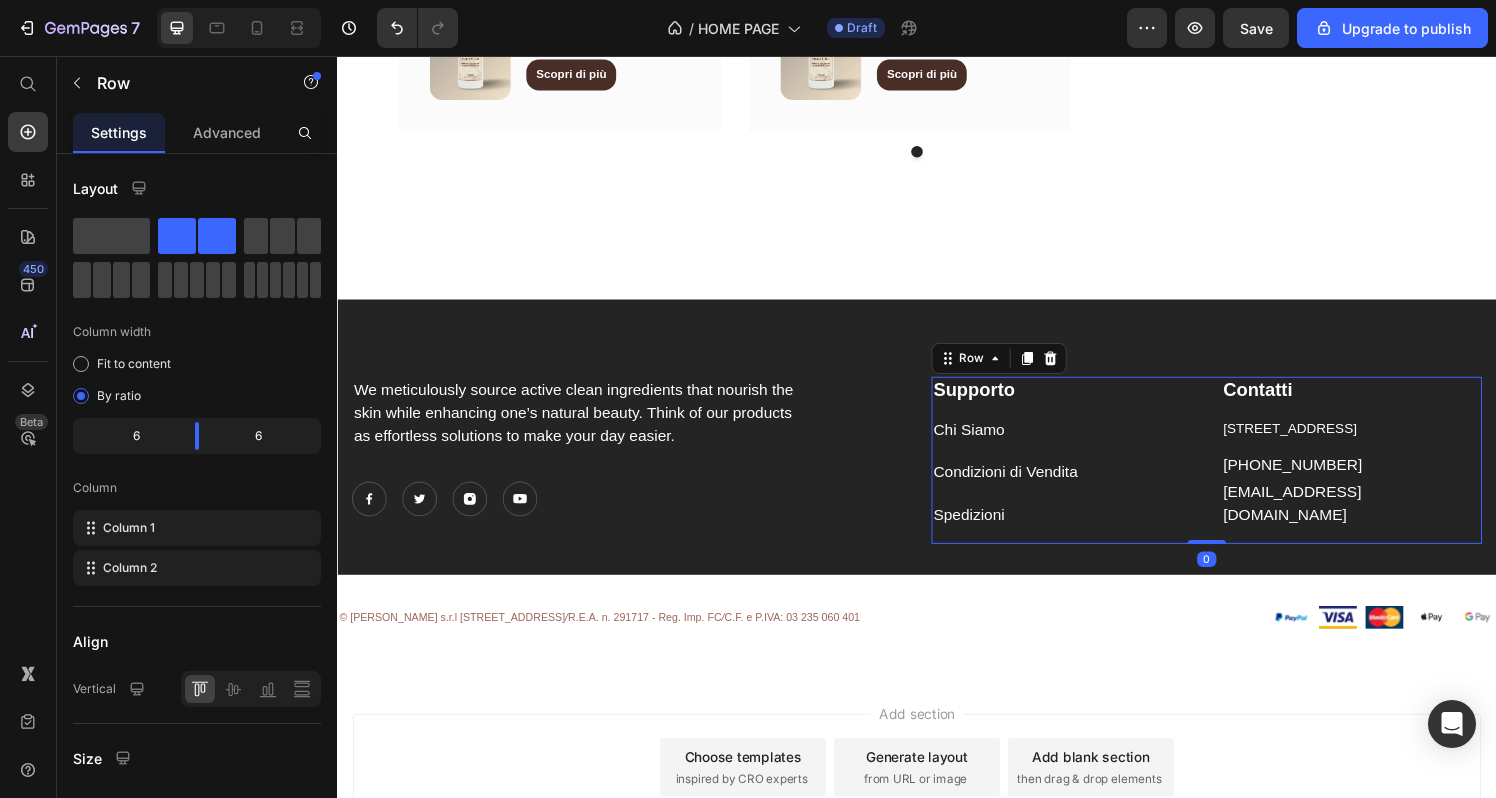 click on "Chi Siamo" at bounding box center [1087, 443] 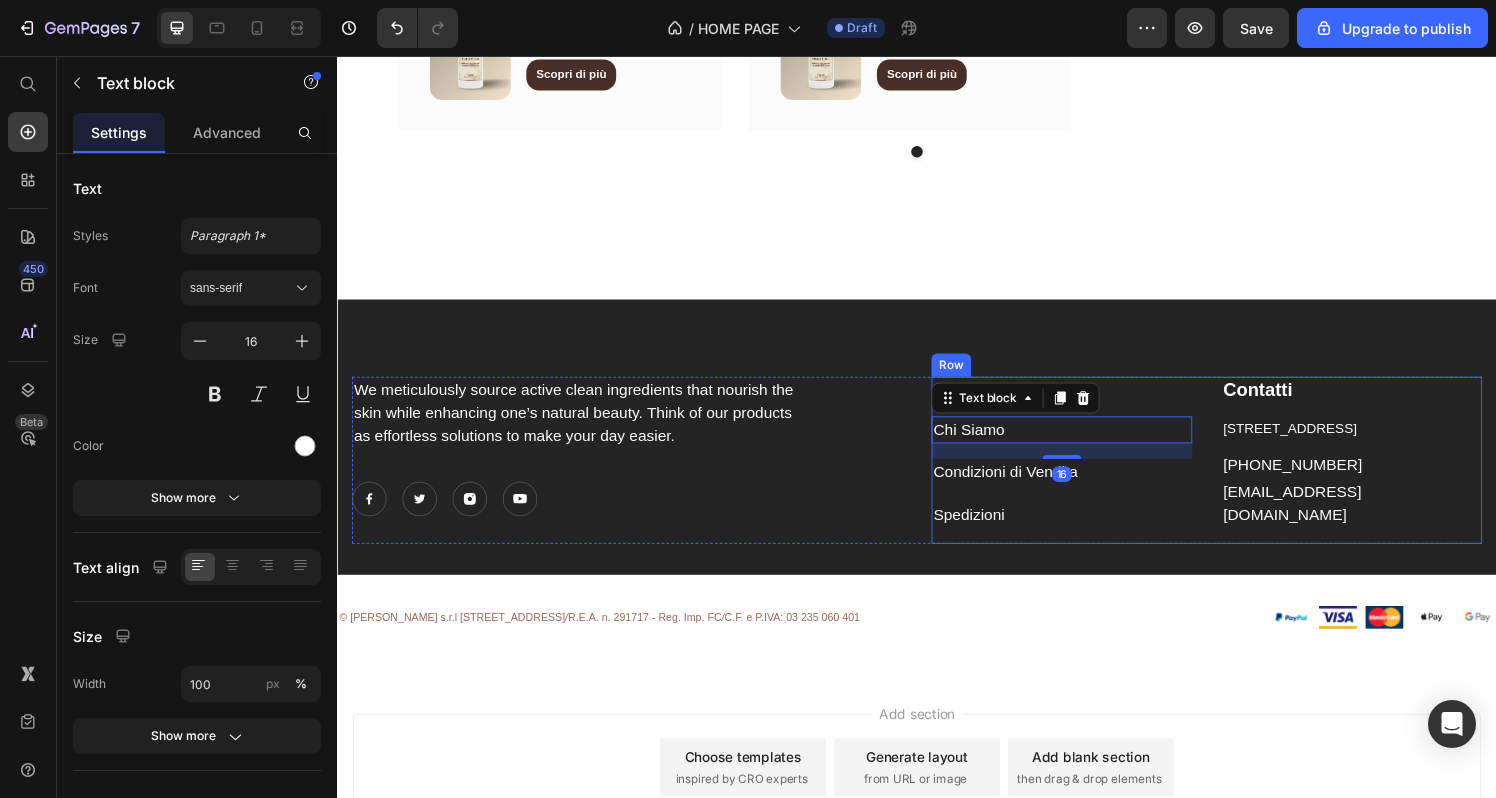 click on "Supporto Text block Chi Siamo Text block   16 Condizioni di Vendita Text block Spedizioni Text block" at bounding box center [1087, 474] 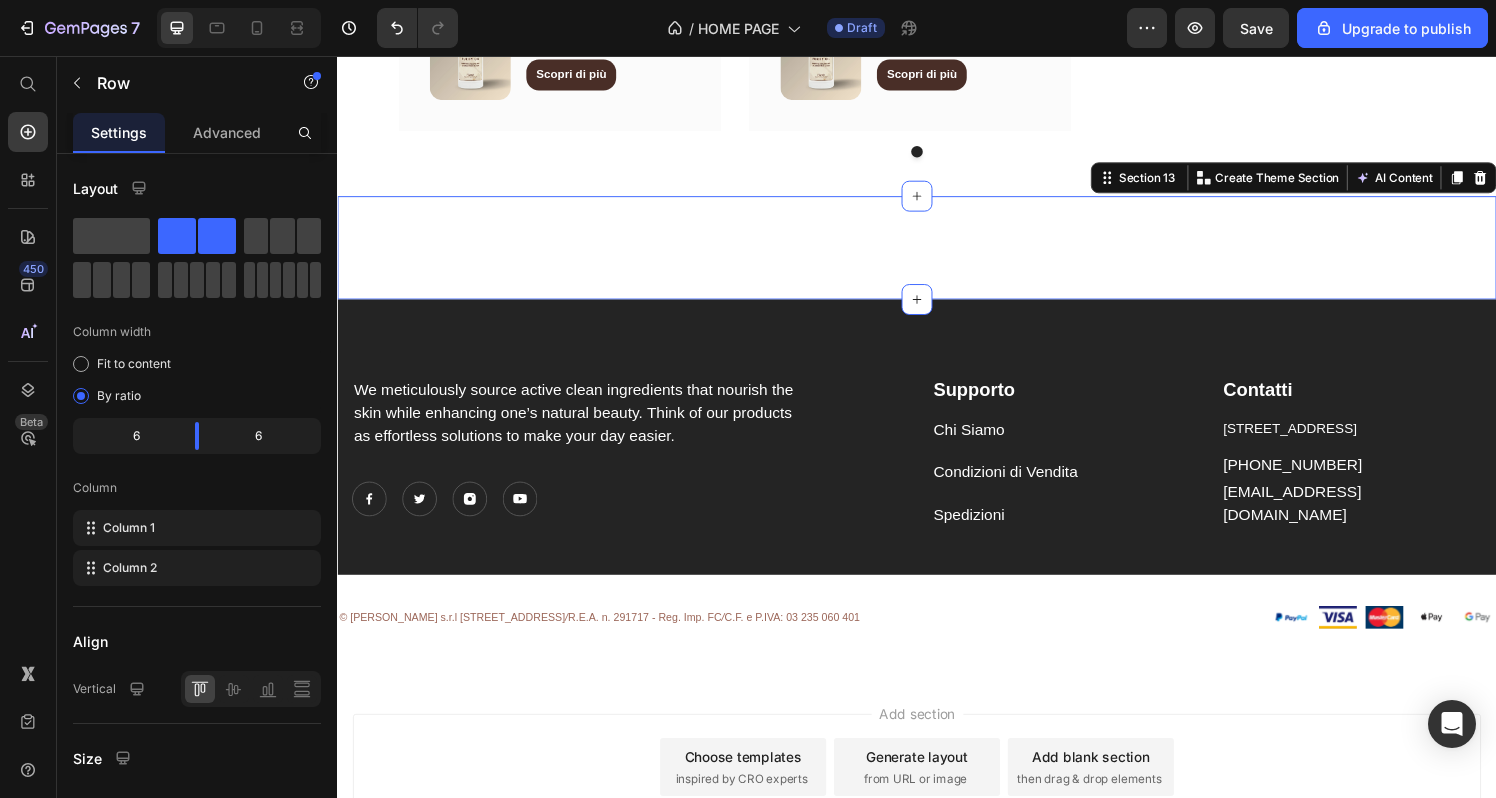 click on "Image Section 13   You can create reusable sections Create Theme Section AI Content Write with GemAI What would you like to describe here? Tone and Voice Persuasive Product OIL NON OIL - Gel Fluido Anticrespo Capelli Lisci Show more Generate" at bounding box center (937, 254) 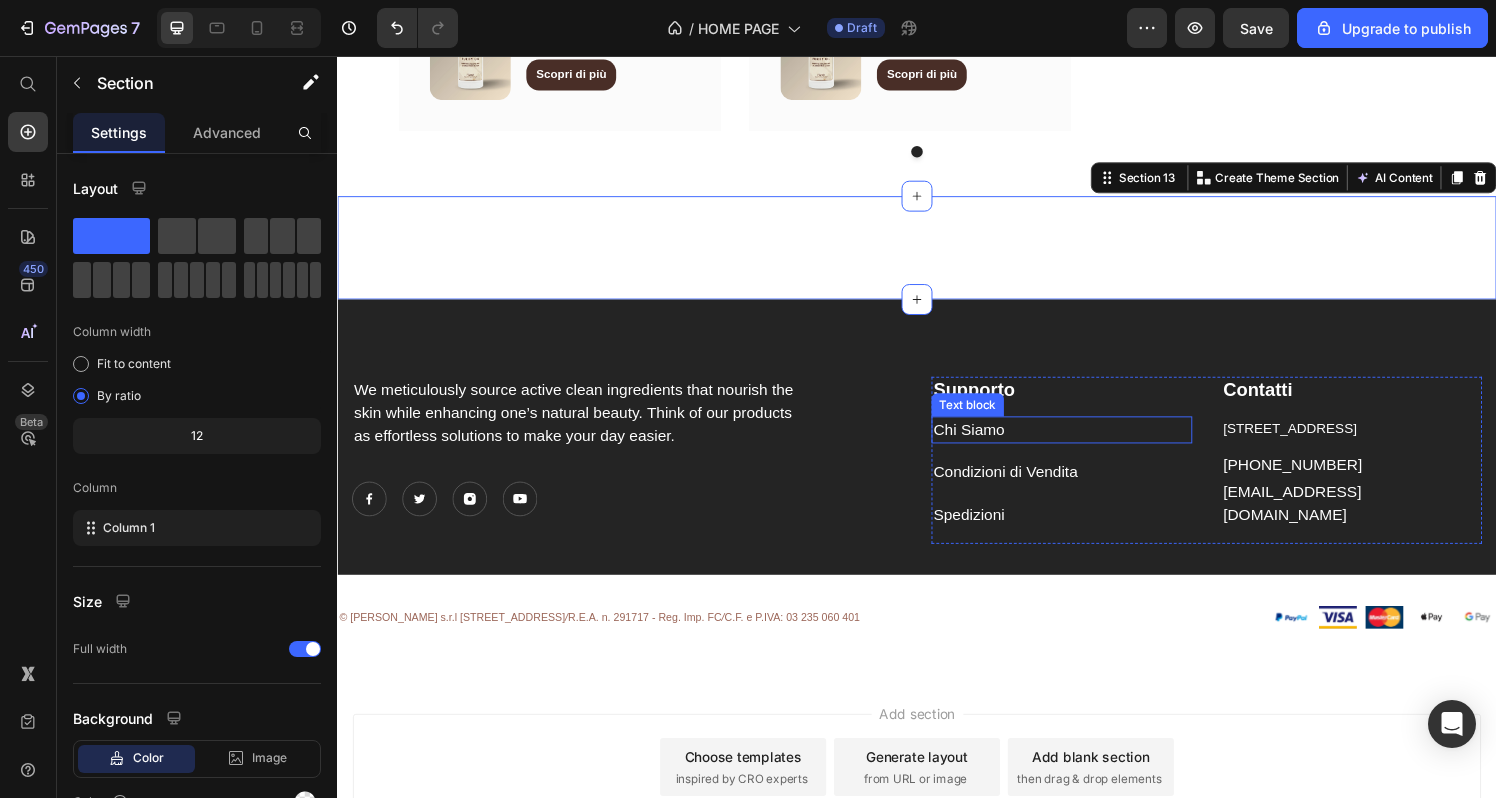 click on "Chi Siamo" at bounding box center (1087, 443) 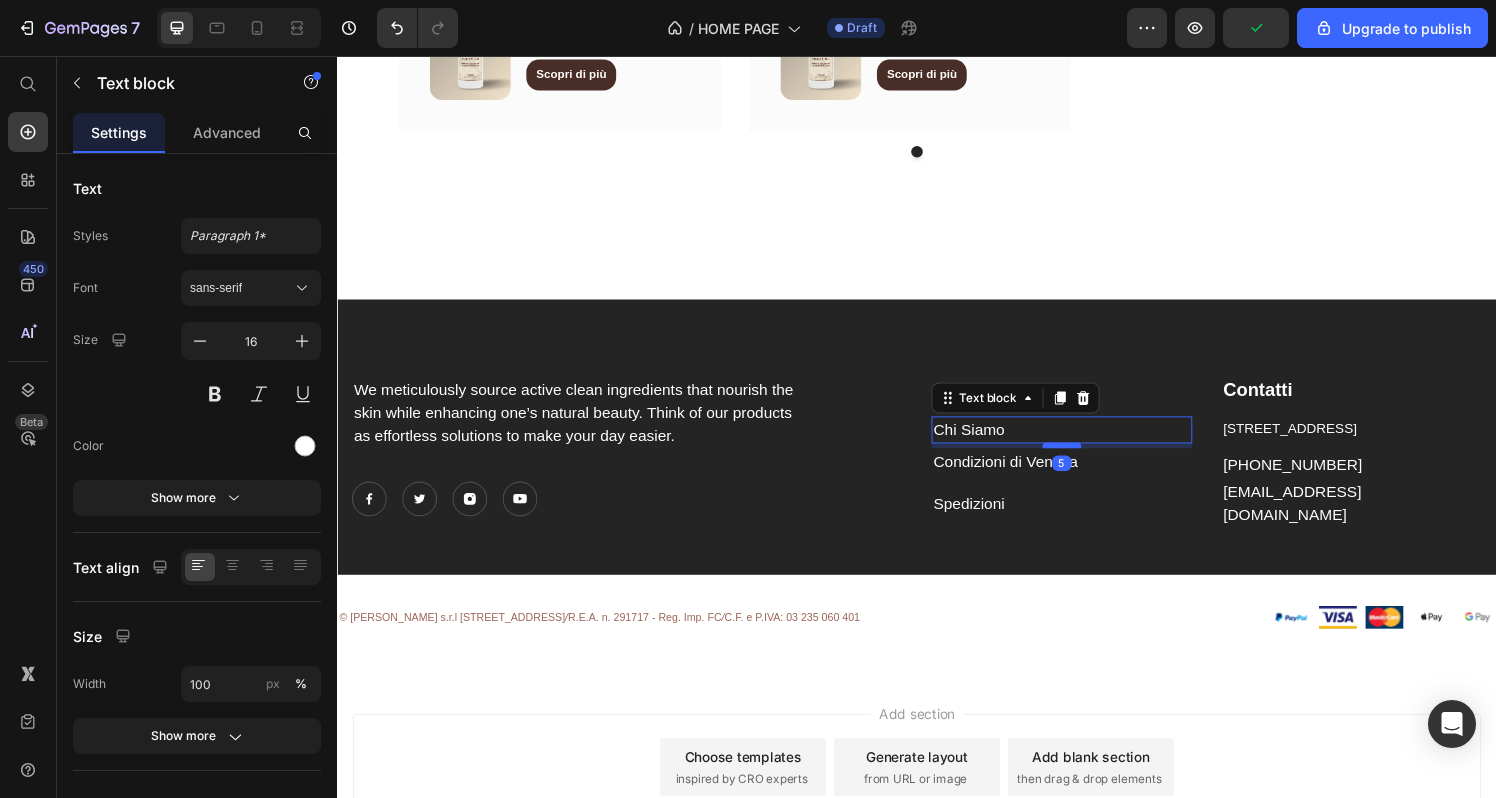 drag, startPoint x: 1066, startPoint y: 462, endPoint x: 1066, endPoint y: 451, distance: 11 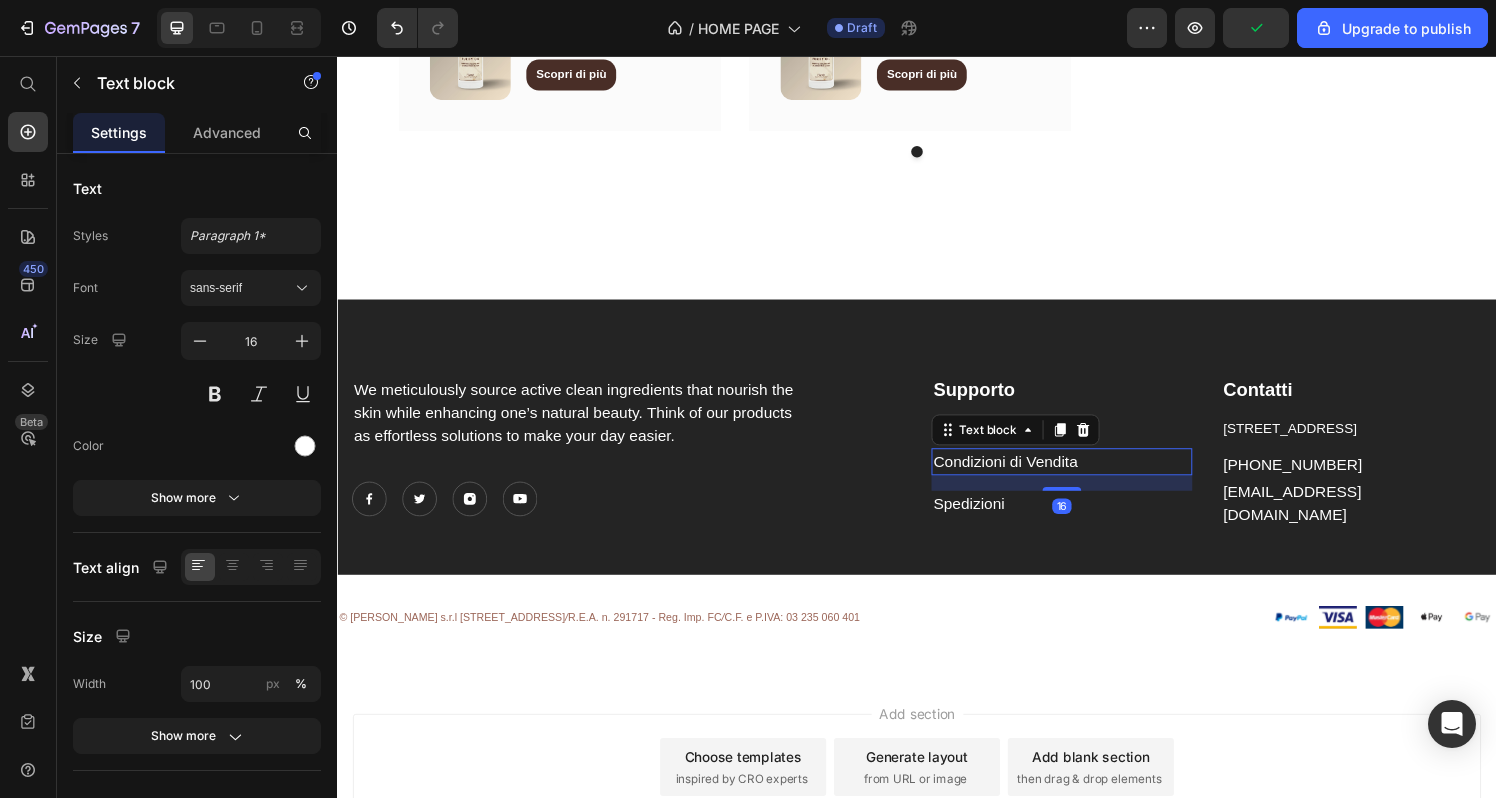 click on "Condizioni di Vendita" at bounding box center [1028, 475] 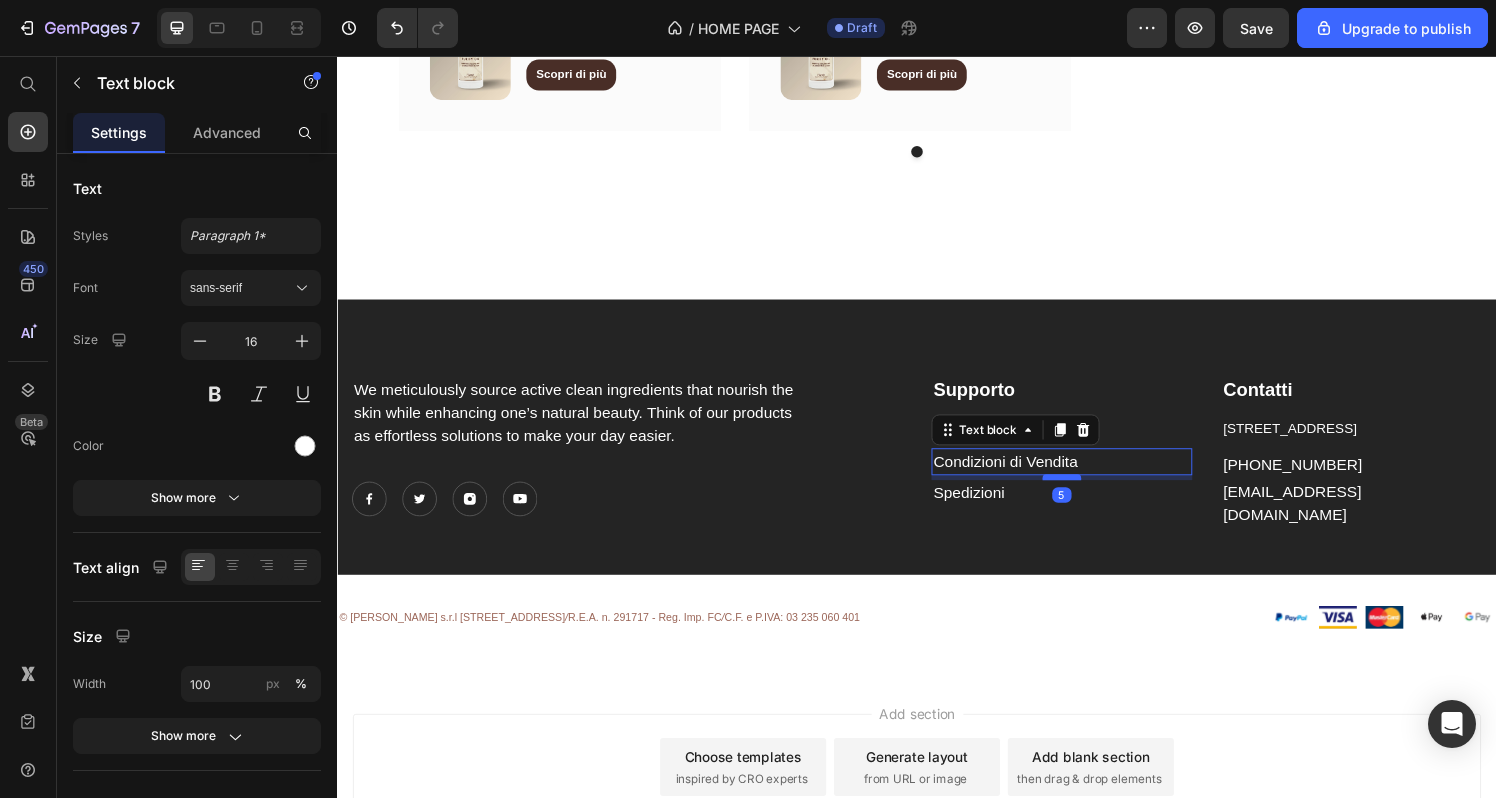 drag, startPoint x: 1081, startPoint y: 496, endPoint x: 1082, endPoint y: 485, distance: 11.045361 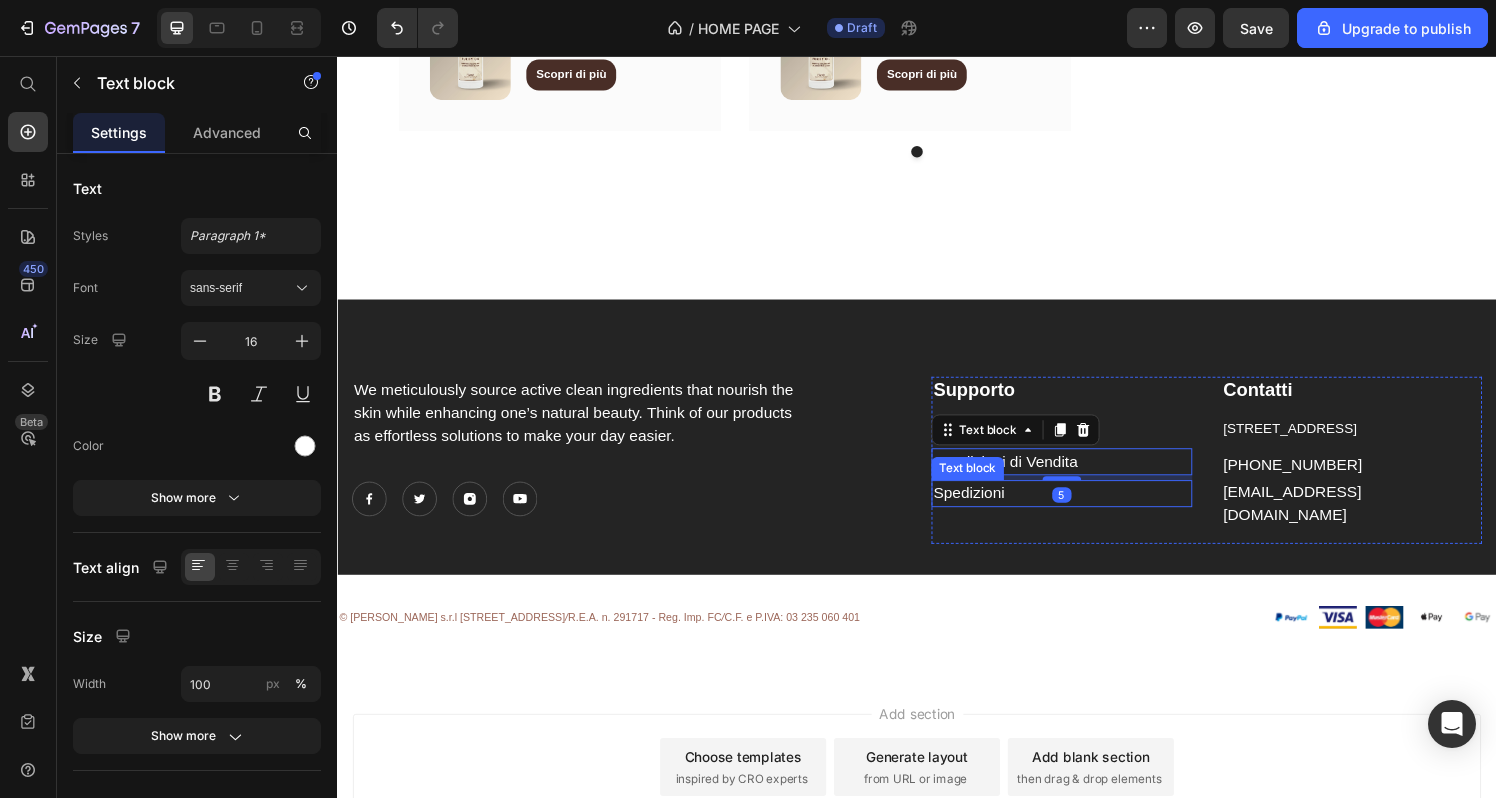 click on "Spedizioni" at bounding box center (1087, 509) 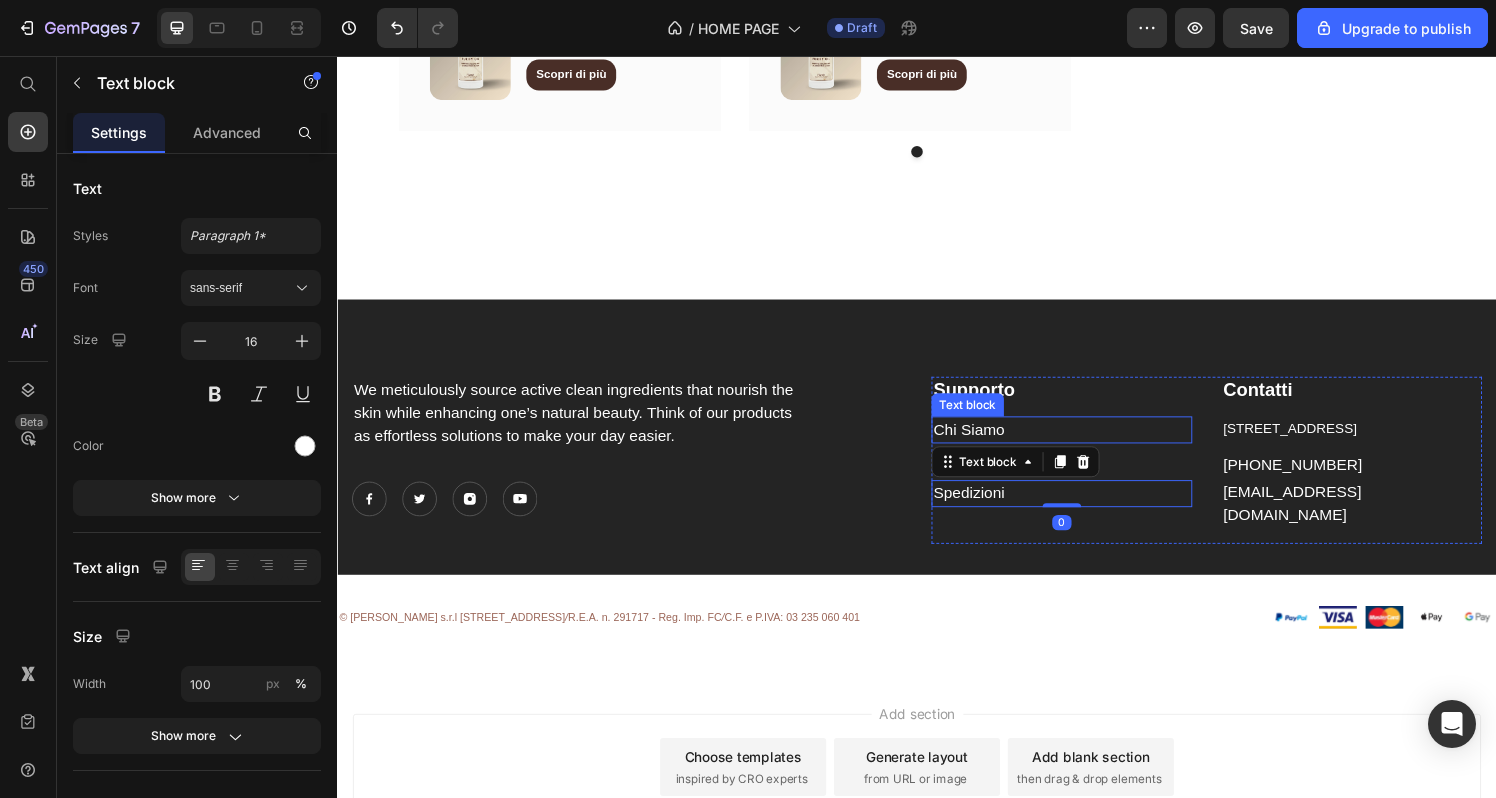 click on "Chi Siamo" at bounding box center [1087, 443] 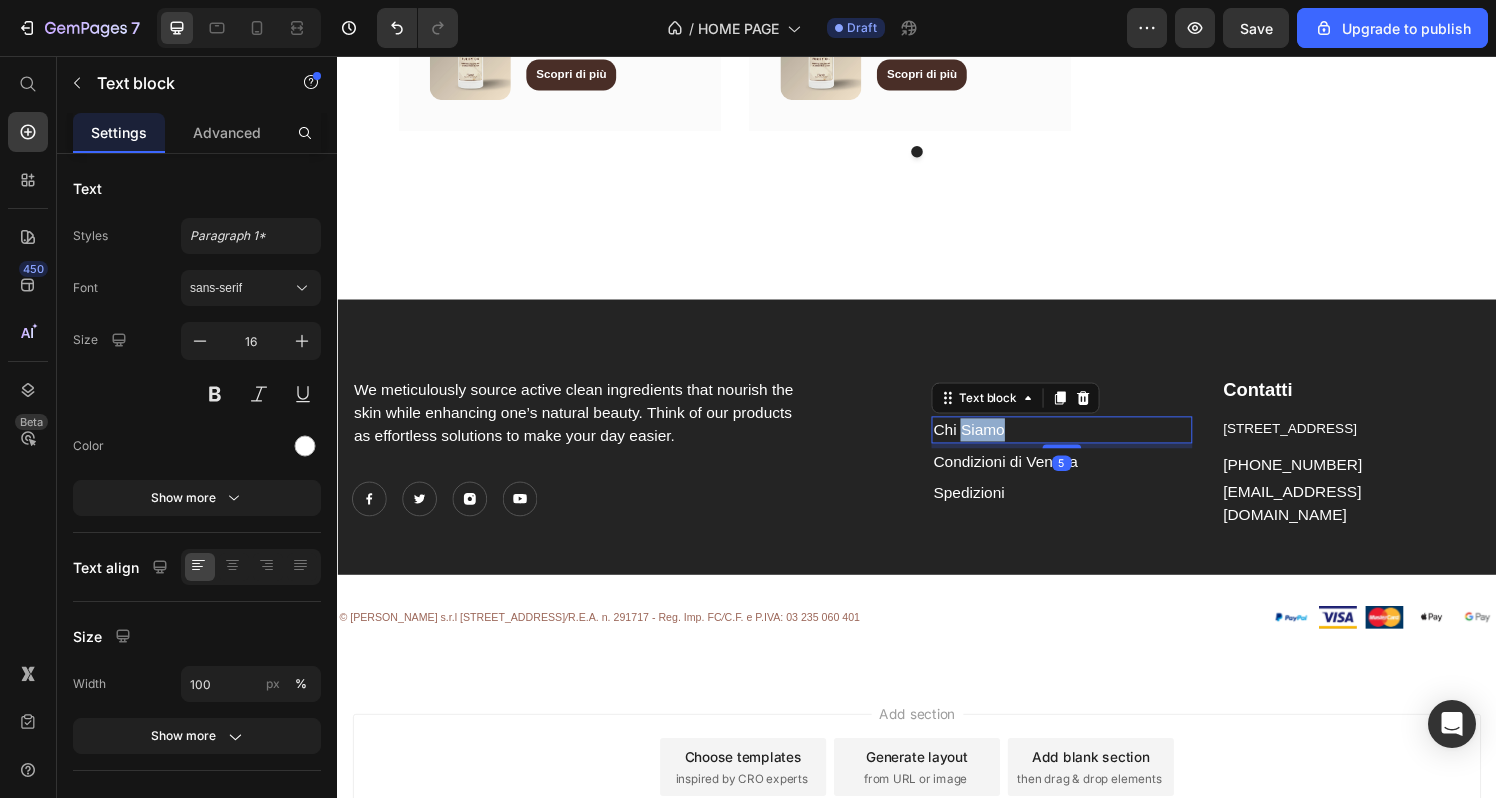 click on "Chi Siamo" at bounding box center (991, 442) 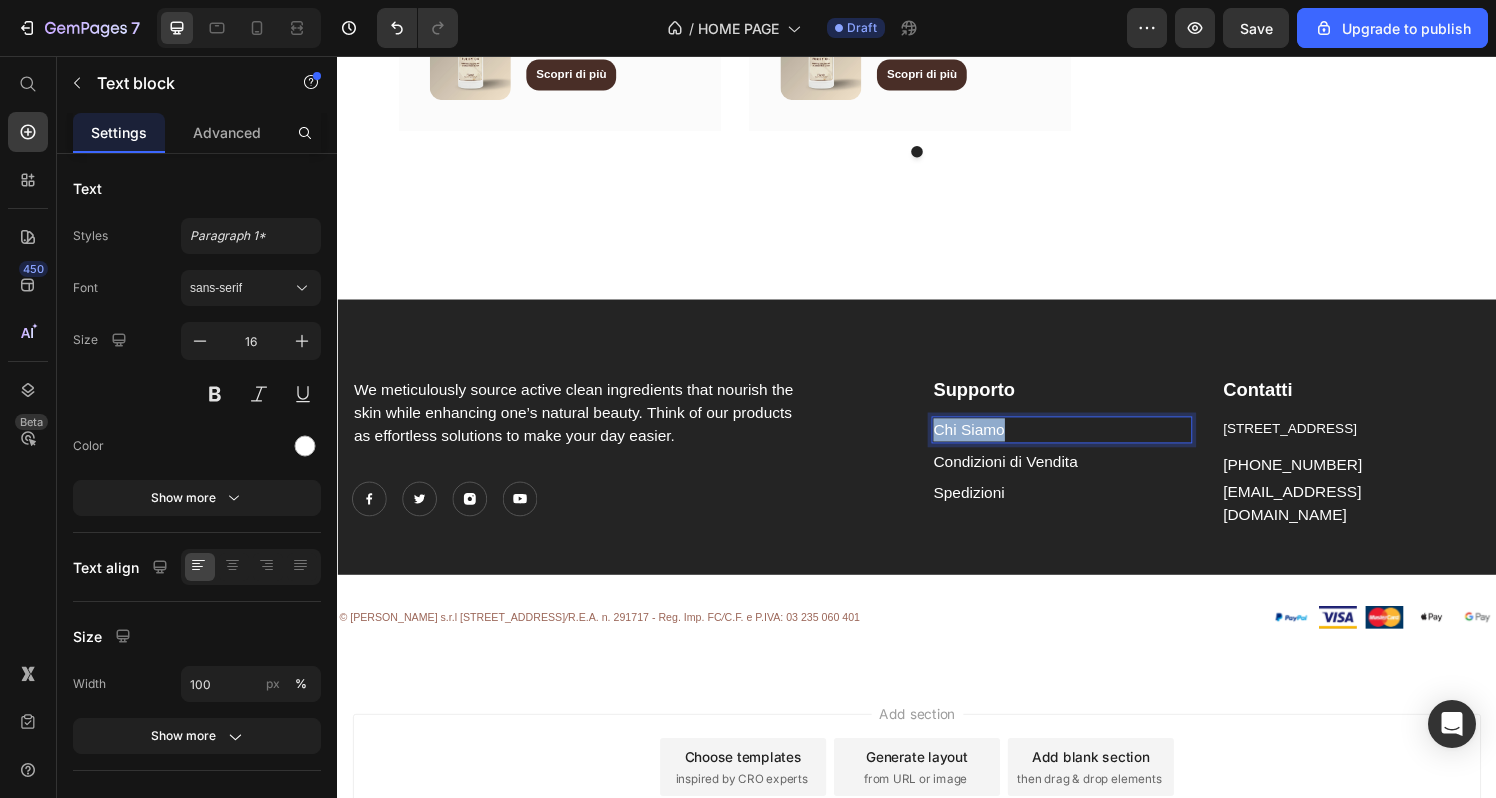 click on "Chi Siamo" at bounding box center (991, 442) 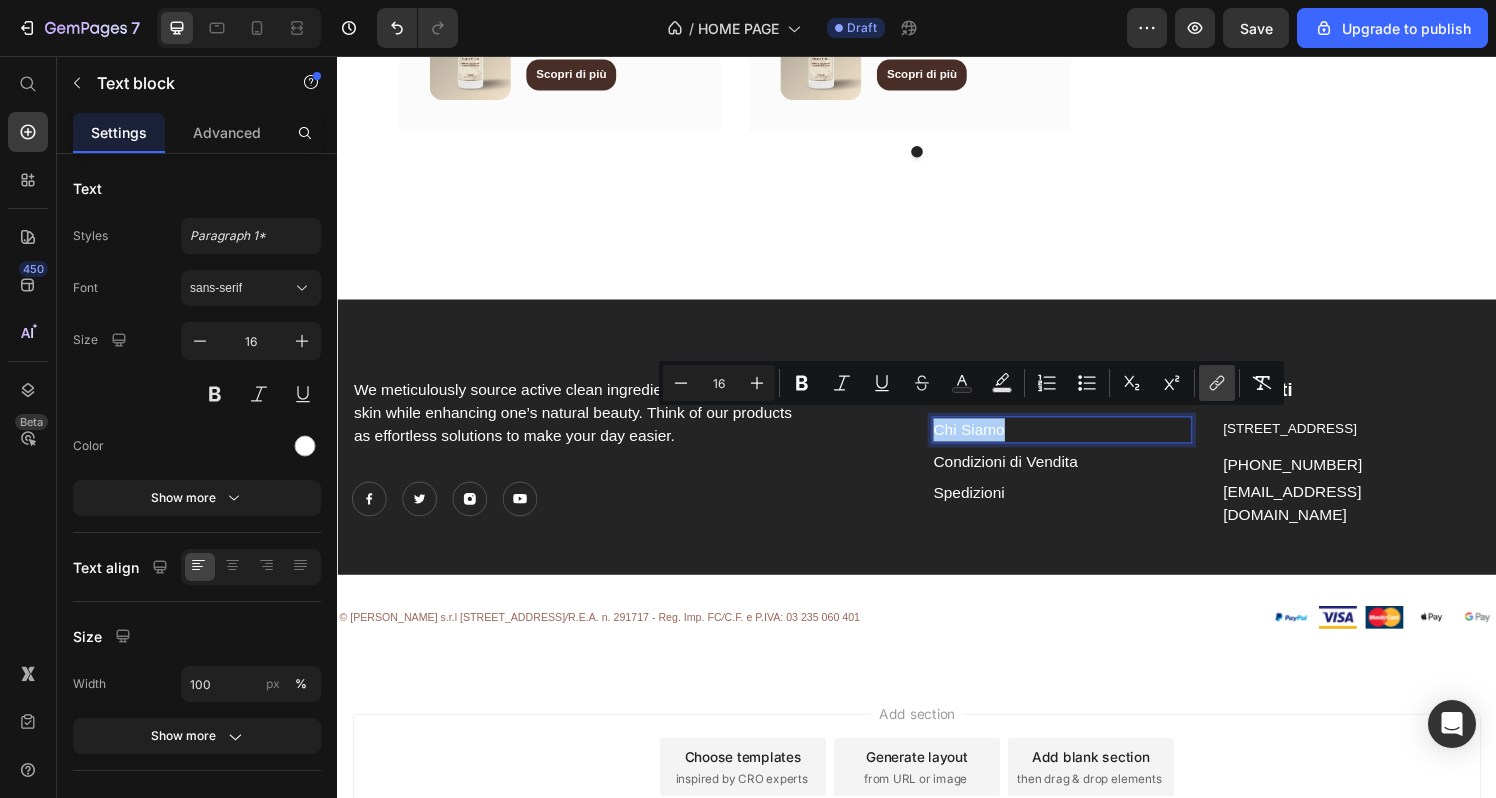 click 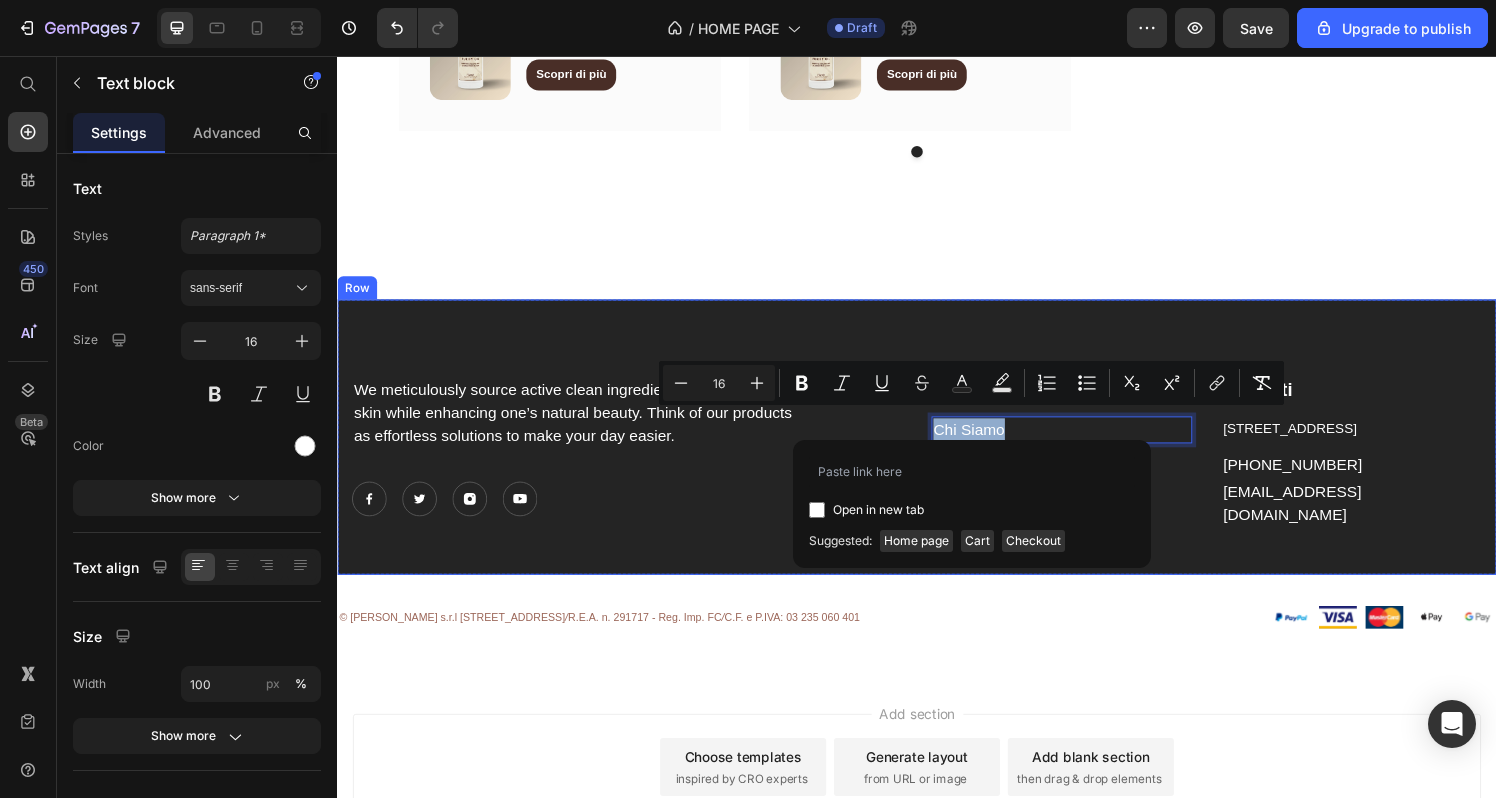 click on "We meticulously source active clean ingredients that nourish the skin while enhancing one’s natural beauty. Think of our products as effortless solutions to make your day easier. Text block Image Image Image Image Icon List Hoz Supporto Text block Chi Siamo Text block   5 Condizioni di Vendita Text block Spedizioni Text block Contatti Text block [STREET_ADDRESS] Text block [PHONE_NUMBER] Text block [EMAIL_ADDRESS][DOMAIN_NAME]  Text block [GEOGRAPHIC_DATA]" at bounding box center [937, 450] 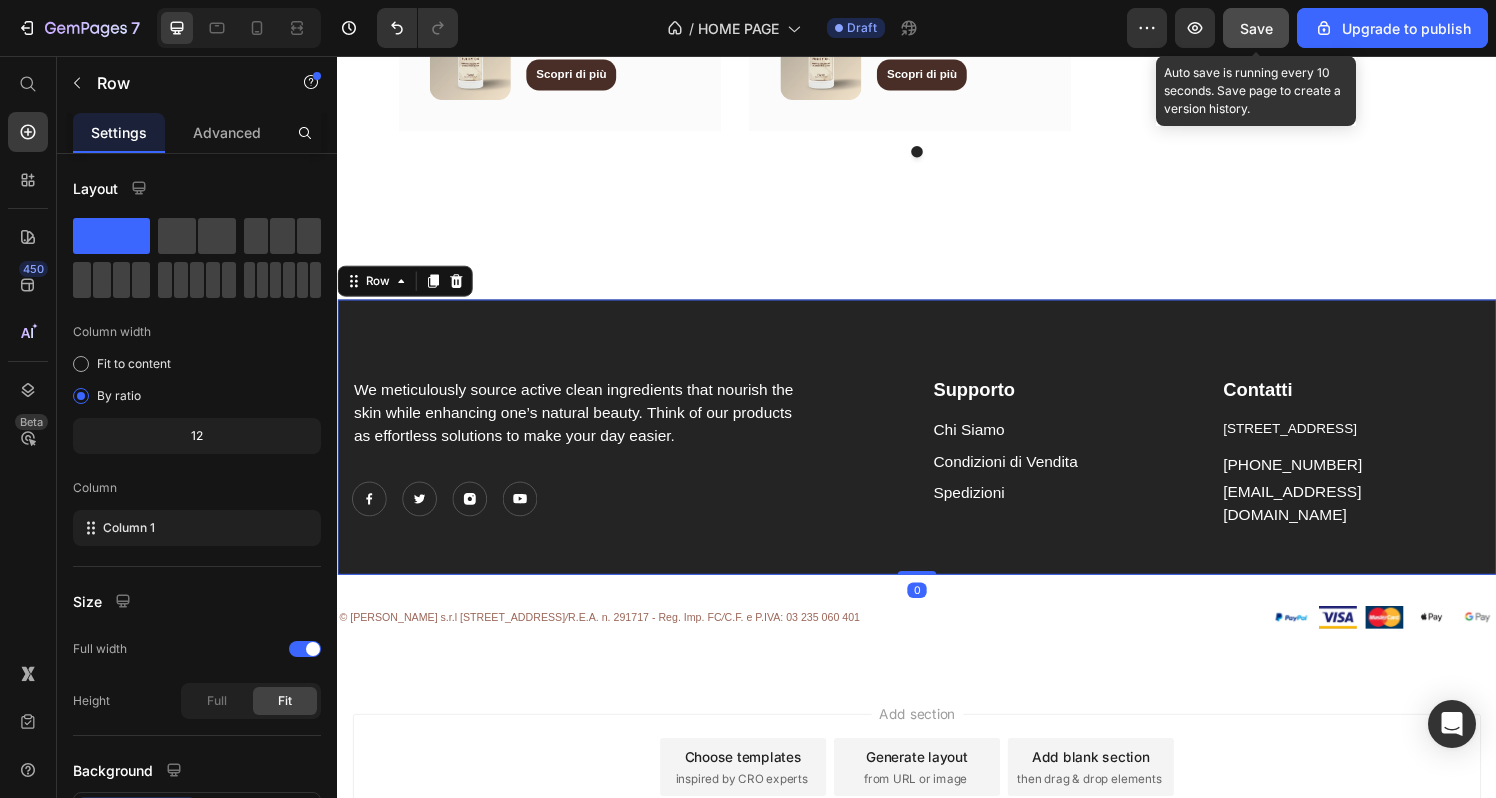 click on "Save" 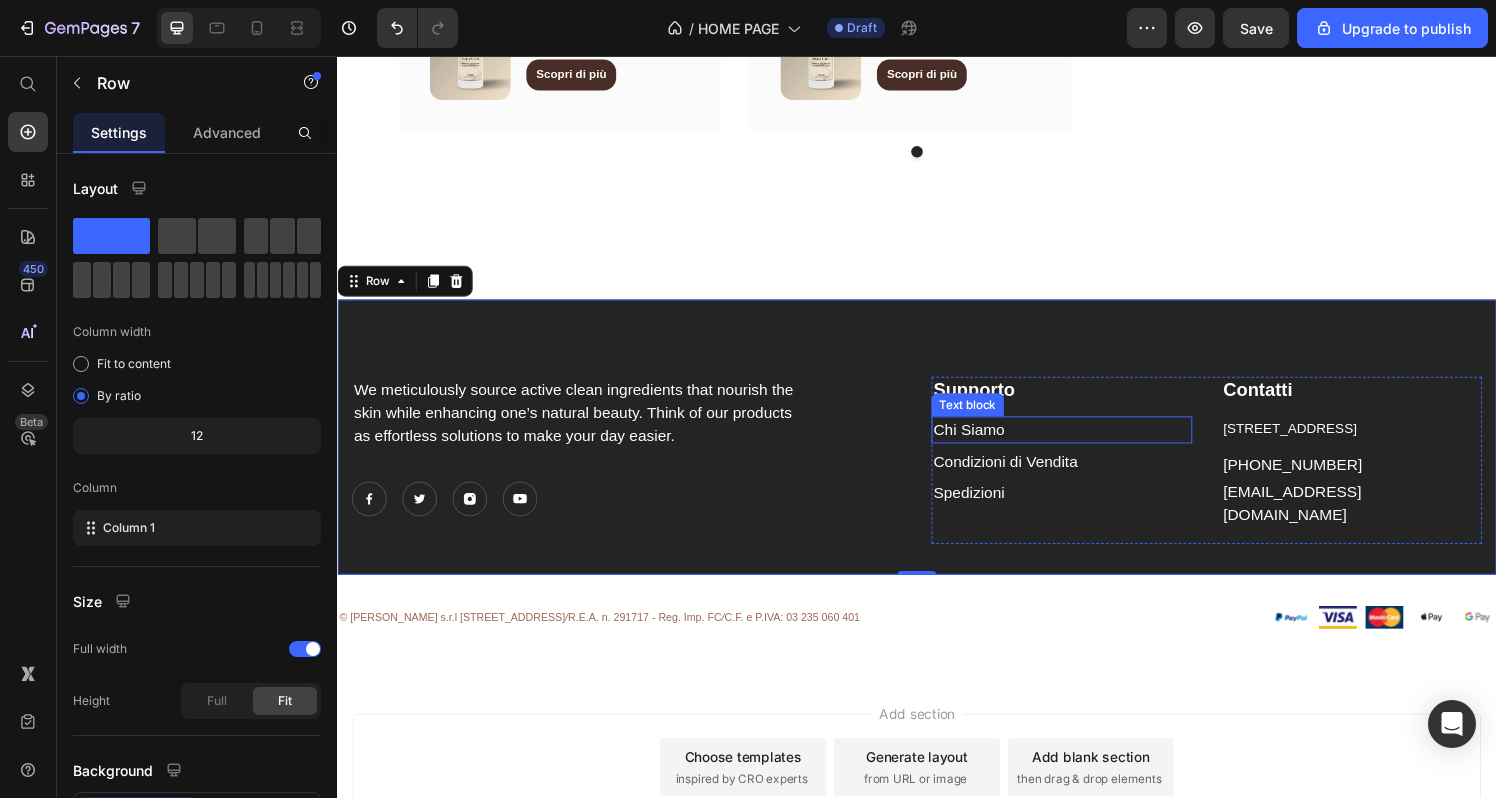 click on "Chi Siamo" at bounding box center (991, 442) 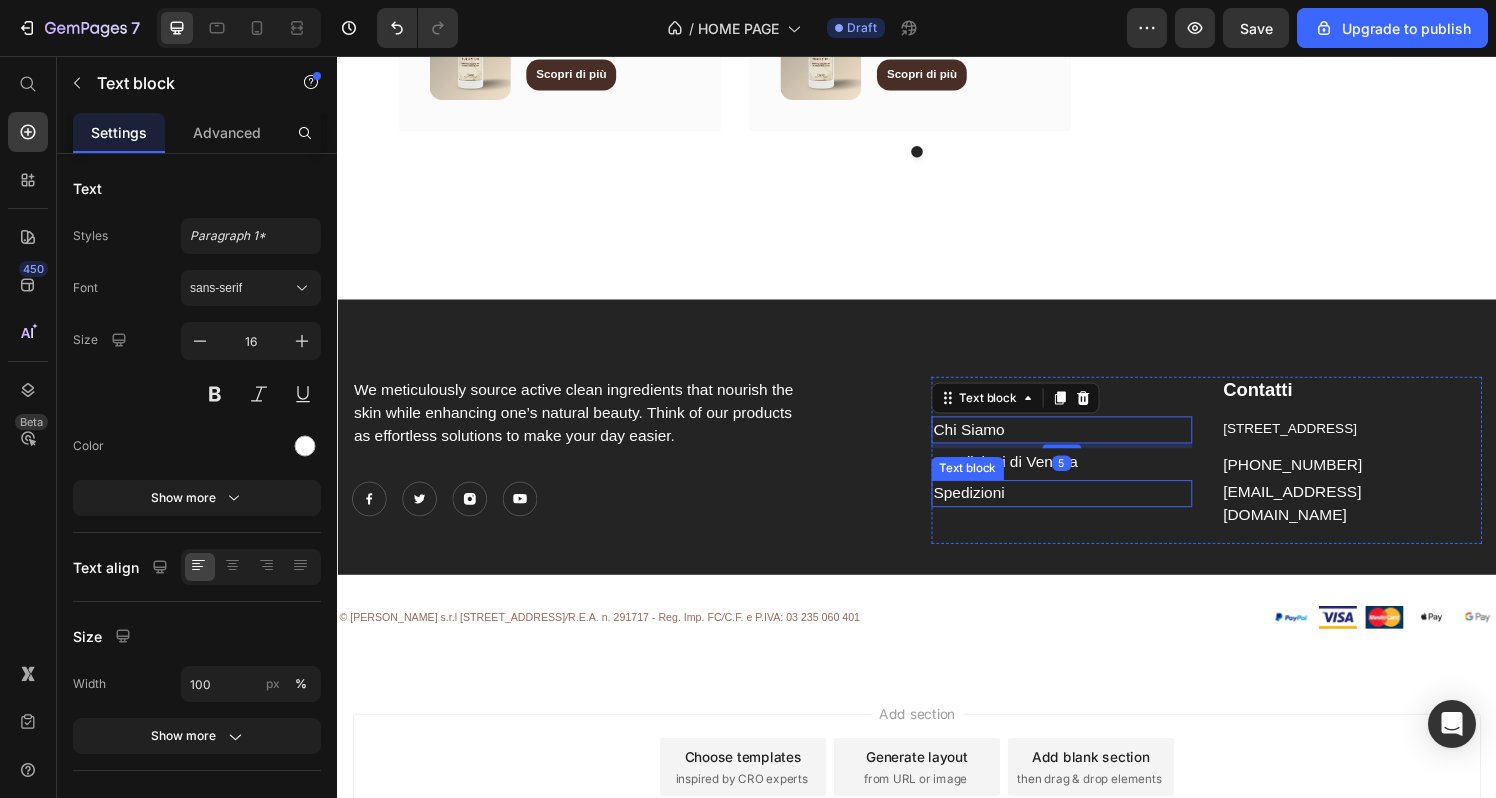 click on "Spedizioni" at bounding box center [991, 508] 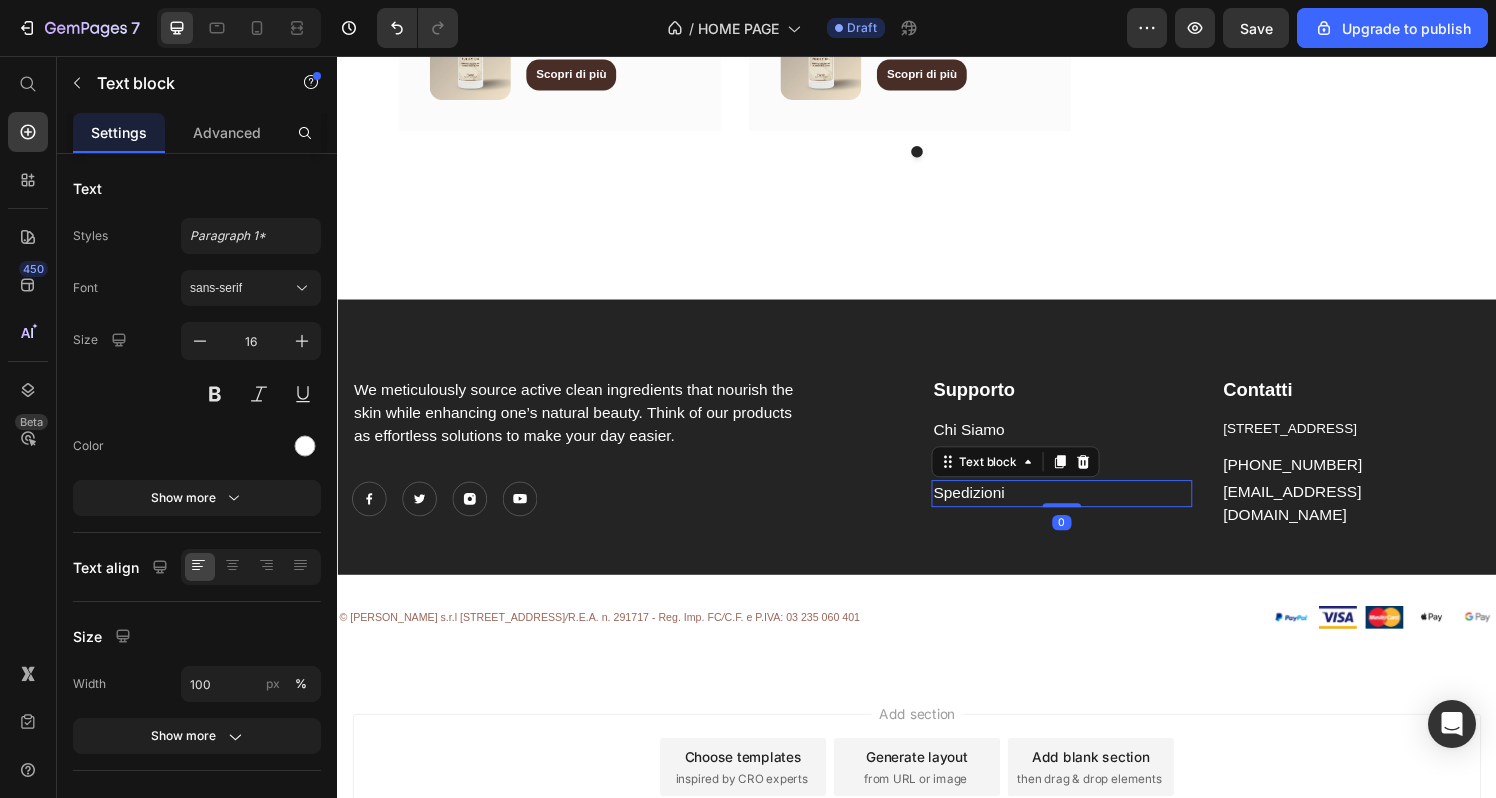 click on "Spedizioni" at bounding box center [991, 508] 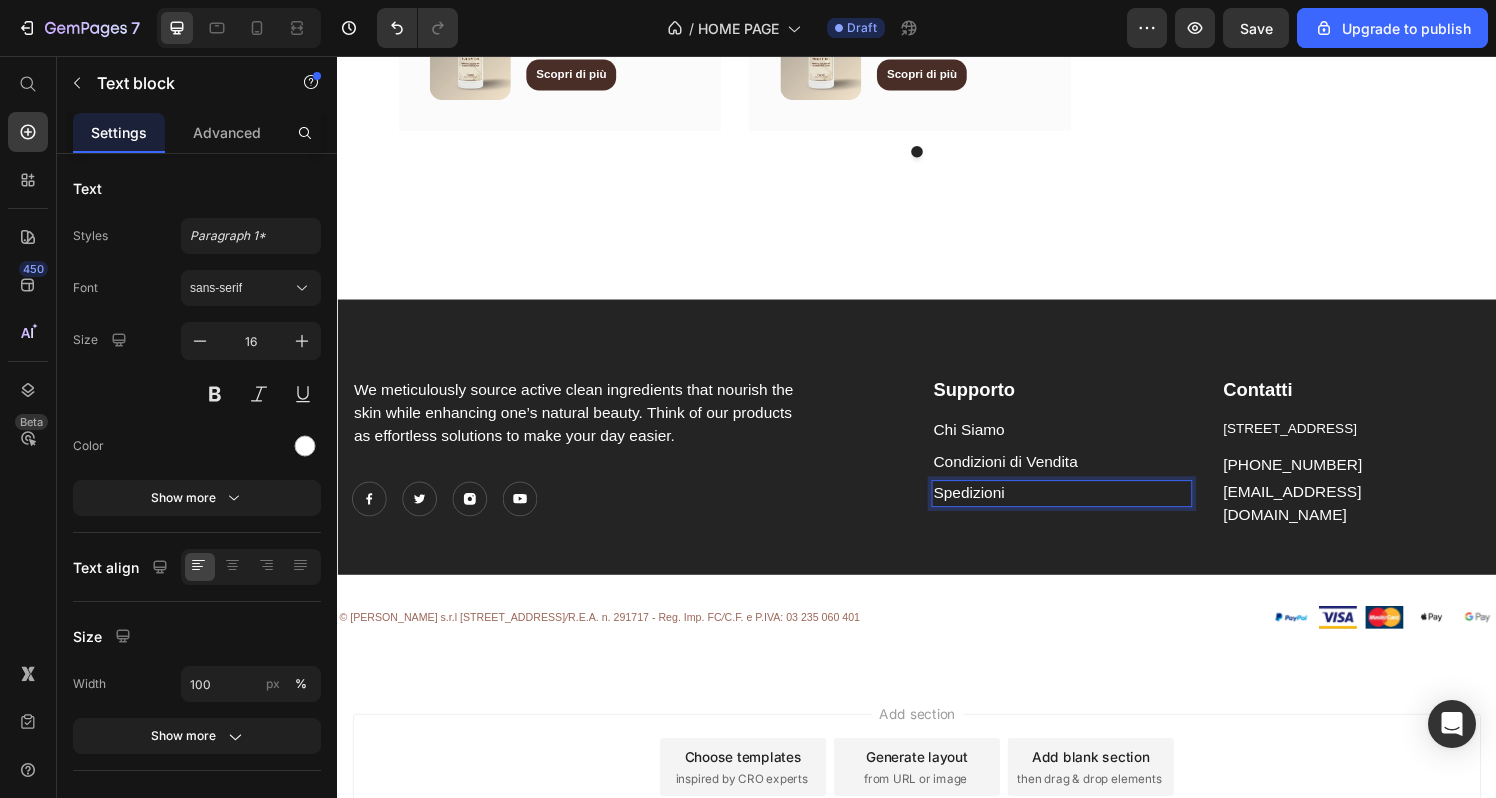 click on "Spedizioni" at bounding box center (991, 508) 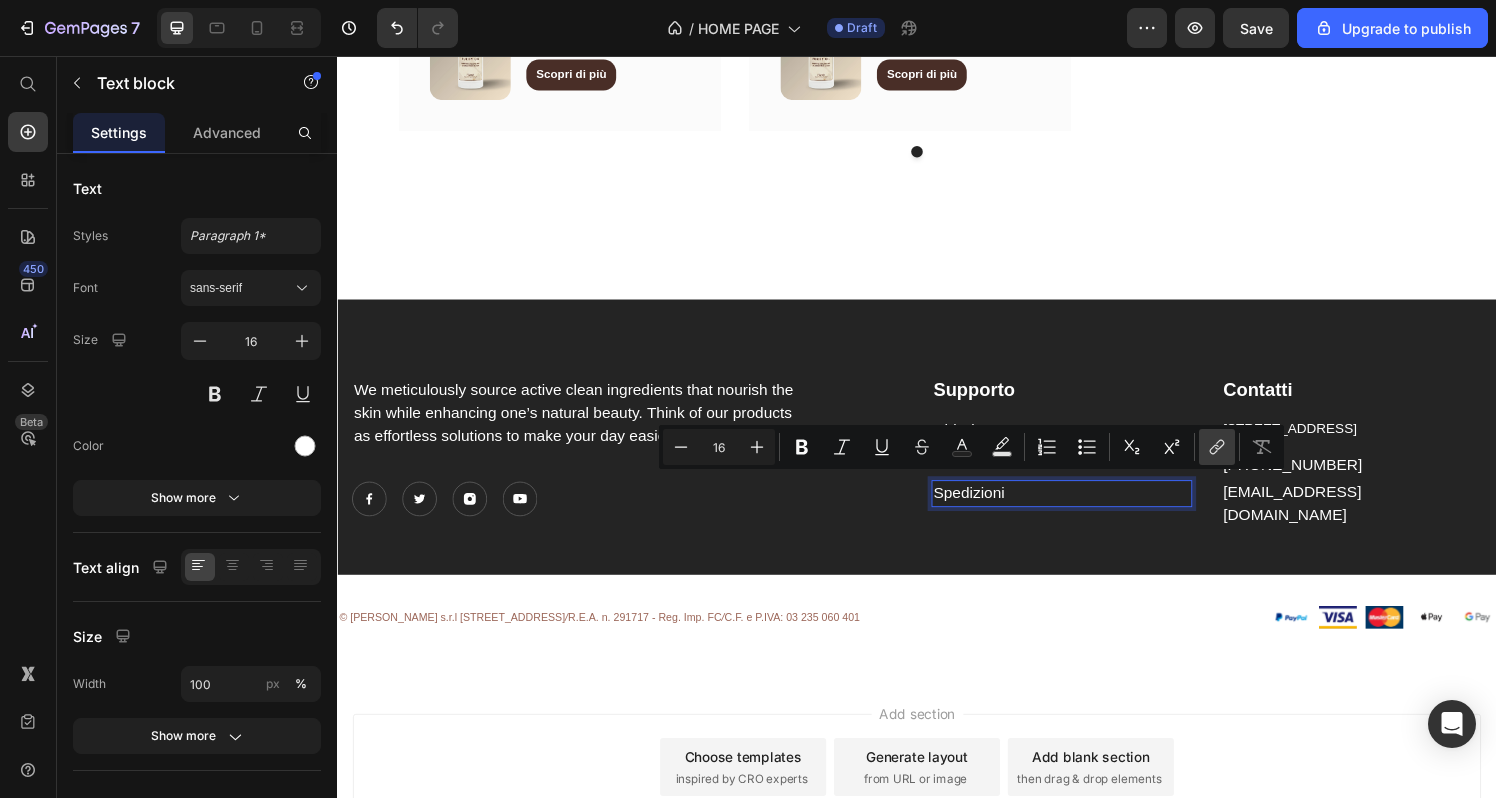 click 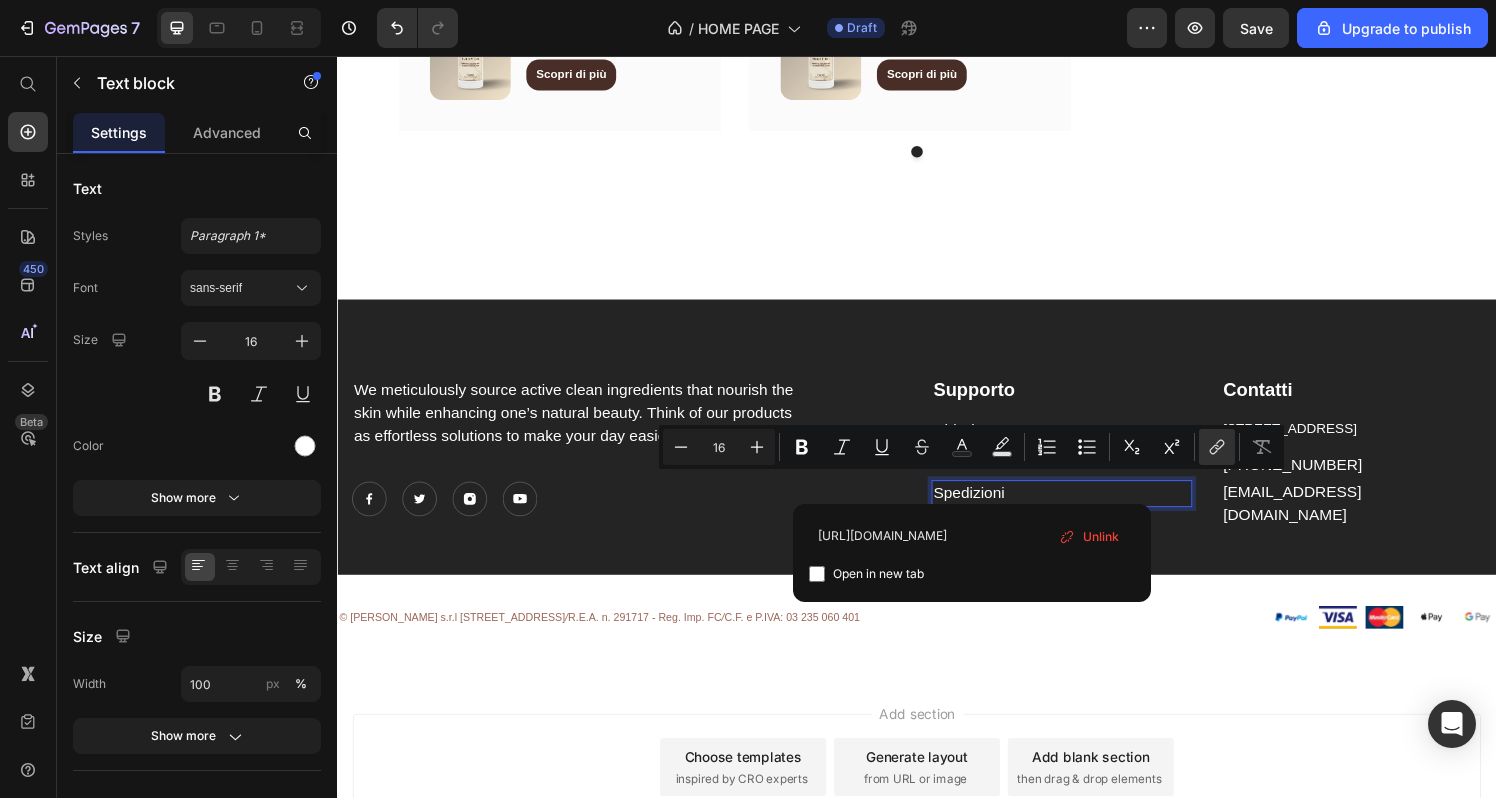 click on "[URL][DOMAIN_NAME] Open in new tab Unlink" at bounding box center (972, 553) 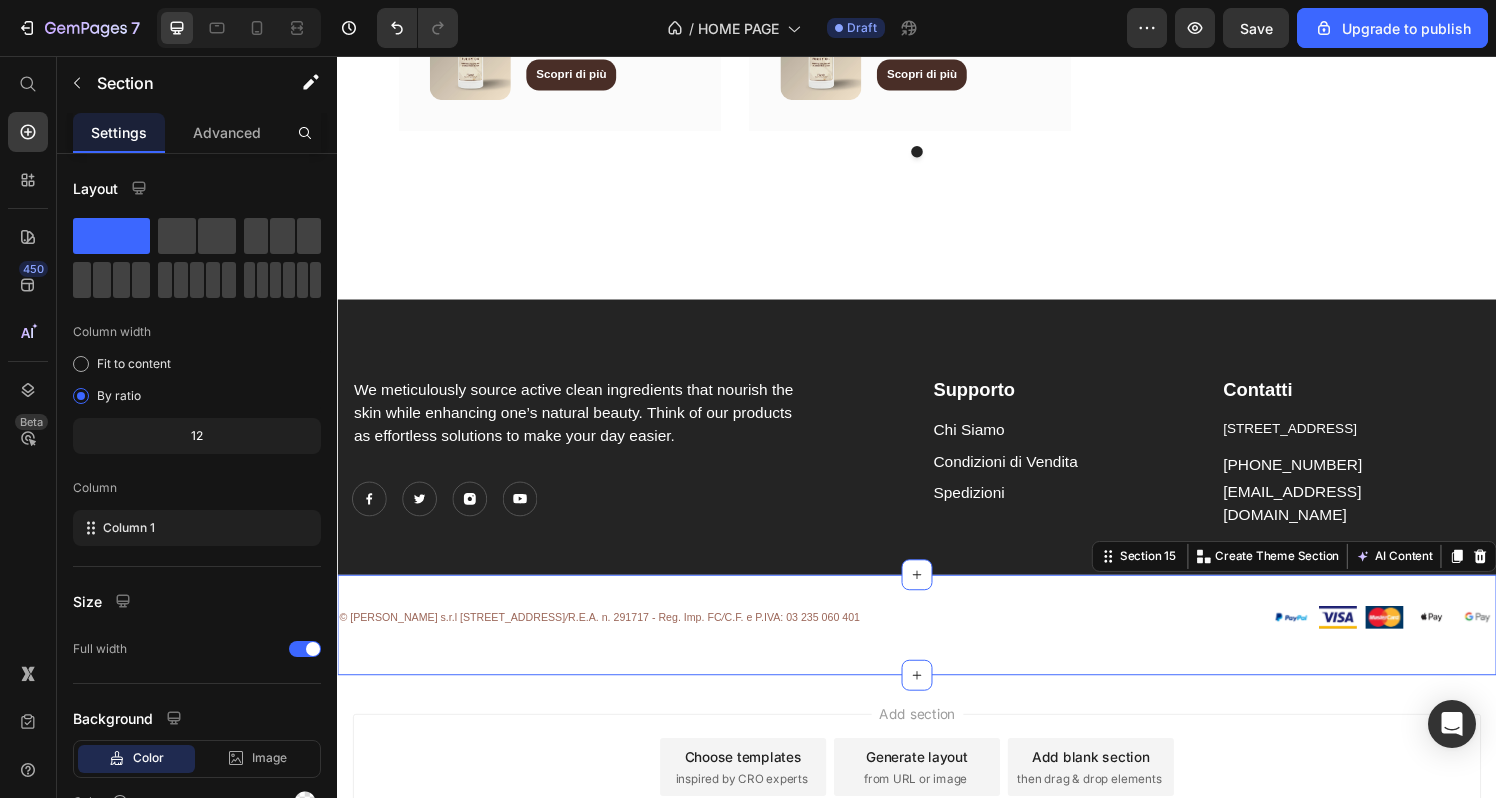 click on "© [PERSON_NAME] s.r.l [STREET_ADDRESS]  /   R.E.A. n. 291717 - Reg. Imp. FC  /  C.F. e P.IVA: 03 235 060 401 Text block Image Image Image Image Image Icon List Hoz Row Section 15   You can create reusable sections Create Theme Section AI Content Write with GemAI What would you like to describe here? Tone and Voice Persuasive Product Show more Generate" at bounding box center [937, 645] 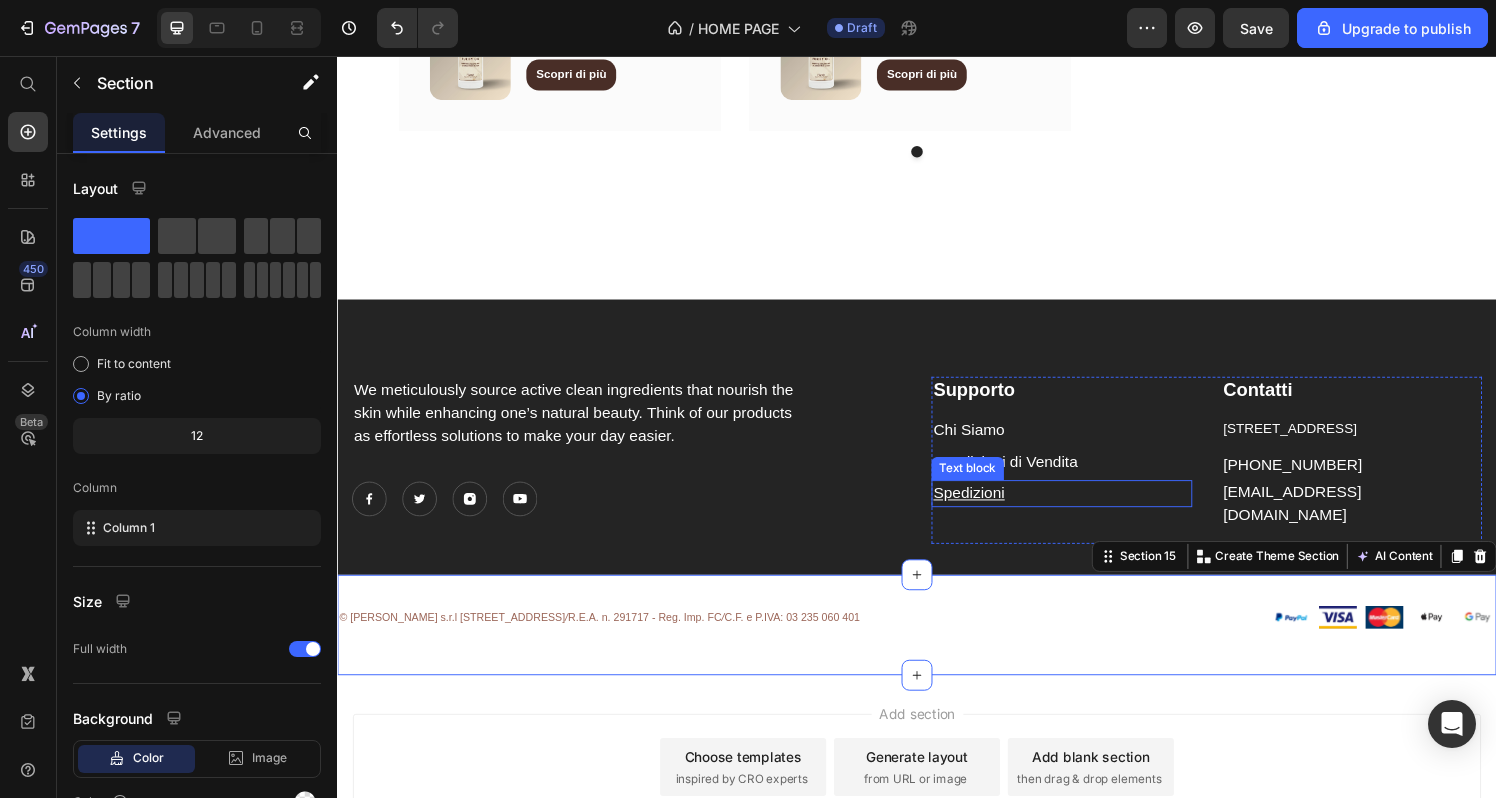 click on "Spedizioni" at bounding box center [991, 508] 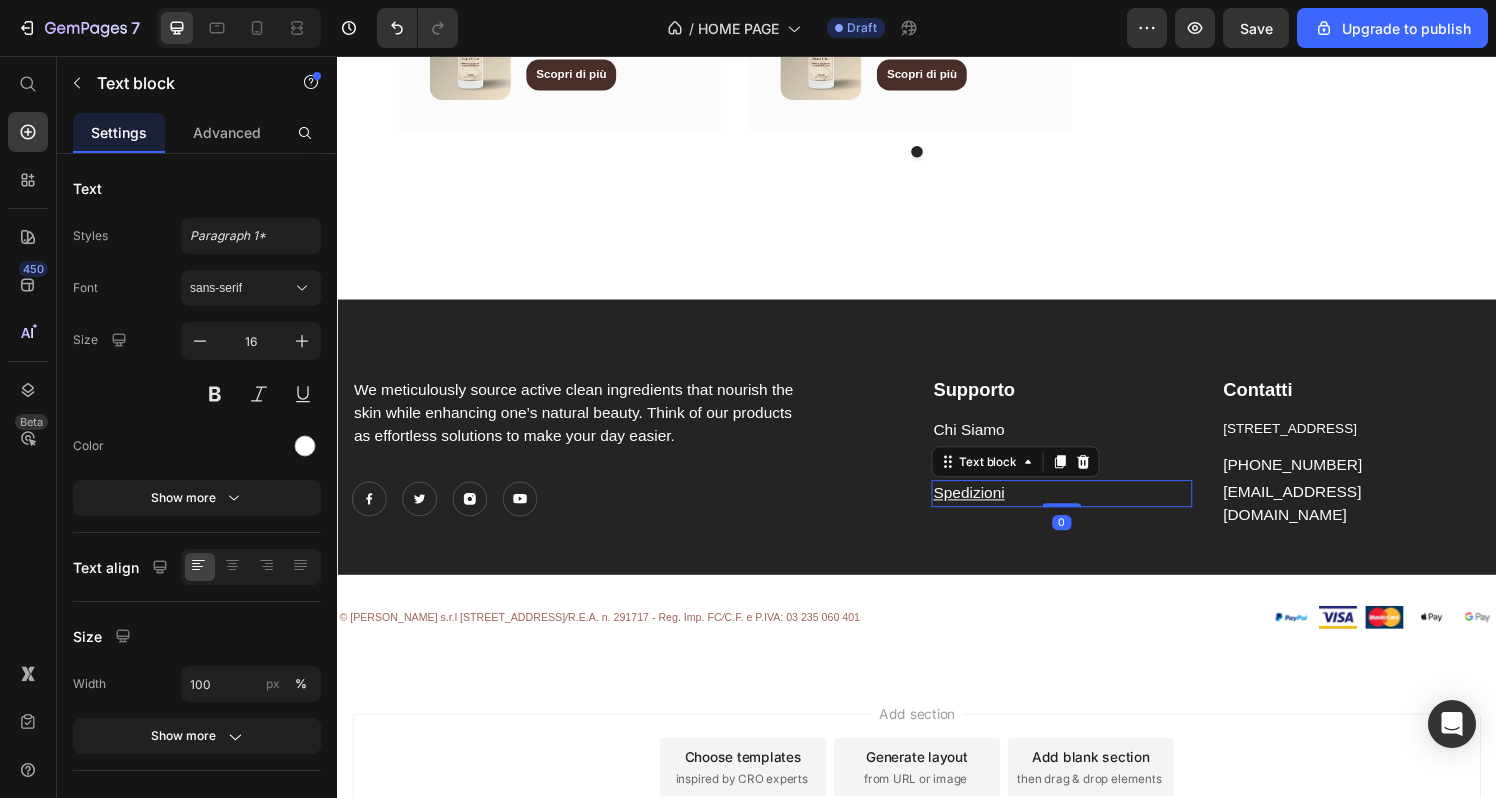 click on "Spedizioni" at bounding box center [991, 508] 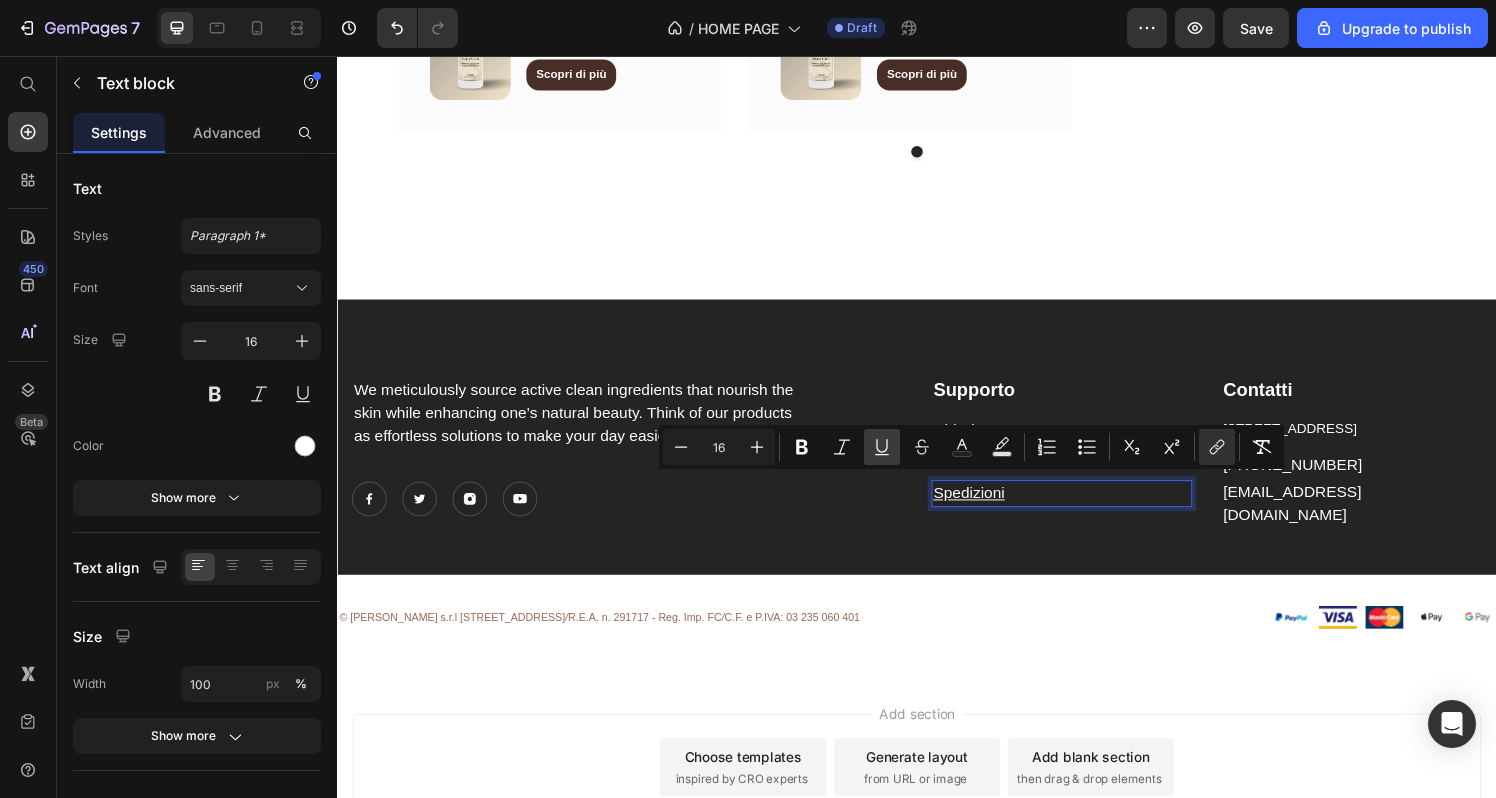 click 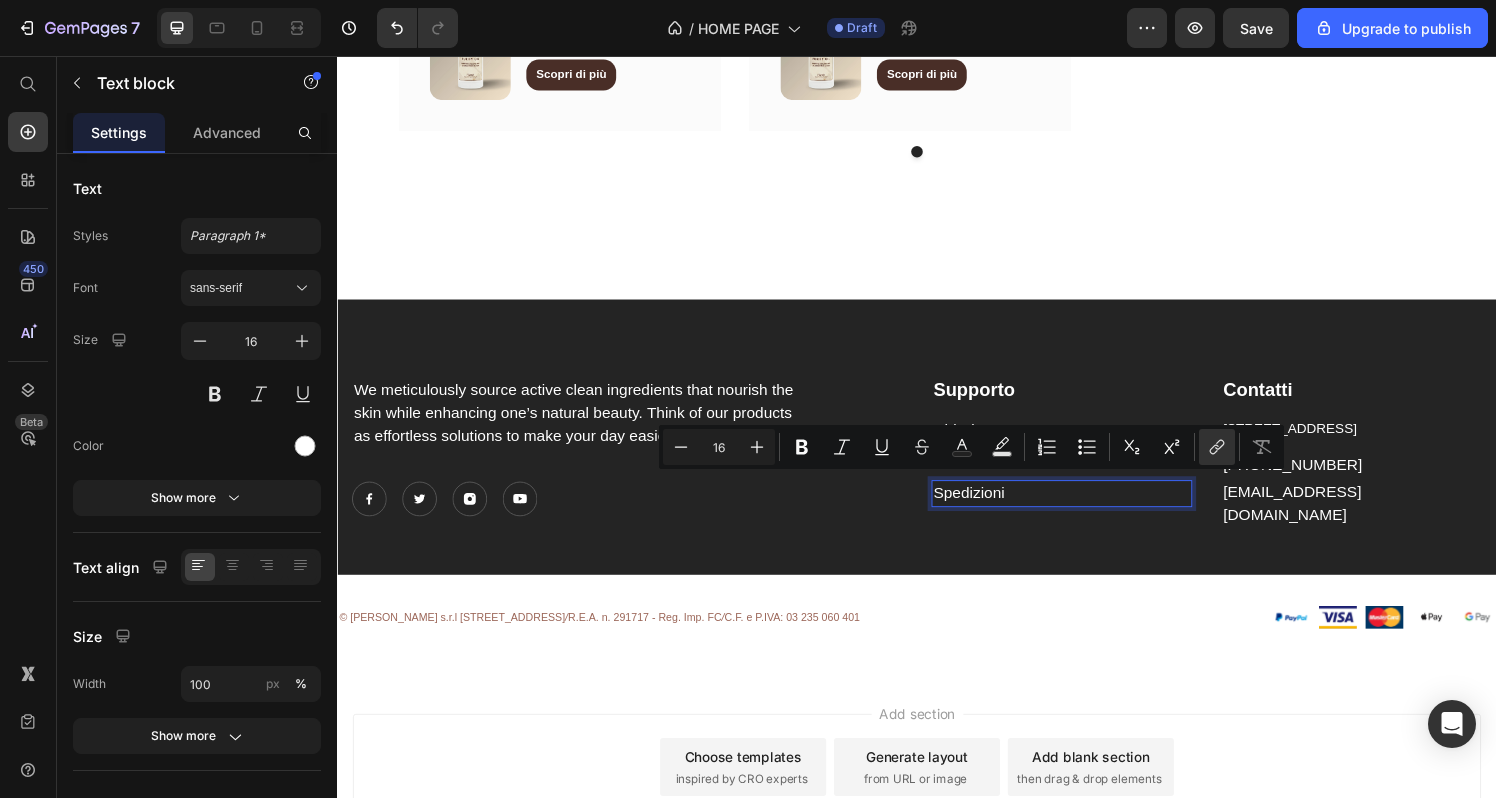 click on "We meticulously source active clean ingredients that nourish the skin while enhancing one’s natural beauty. Think of our products as effortless solutions to make your day easier. Text block Image Image Image Image Icon List Hoz" at bounding box center [637, 474] 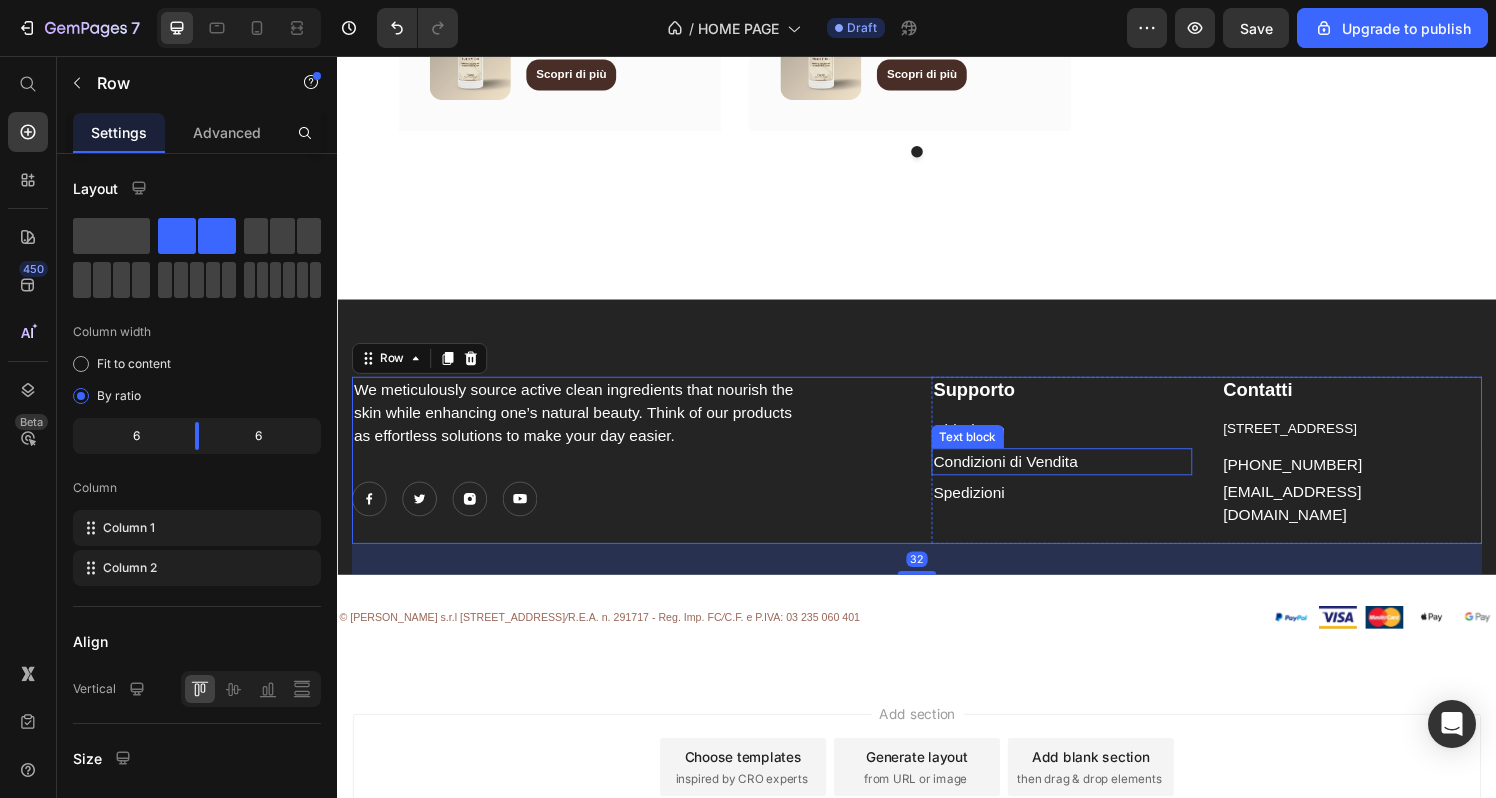 click on "Text block" at bounding box center [989, 450] 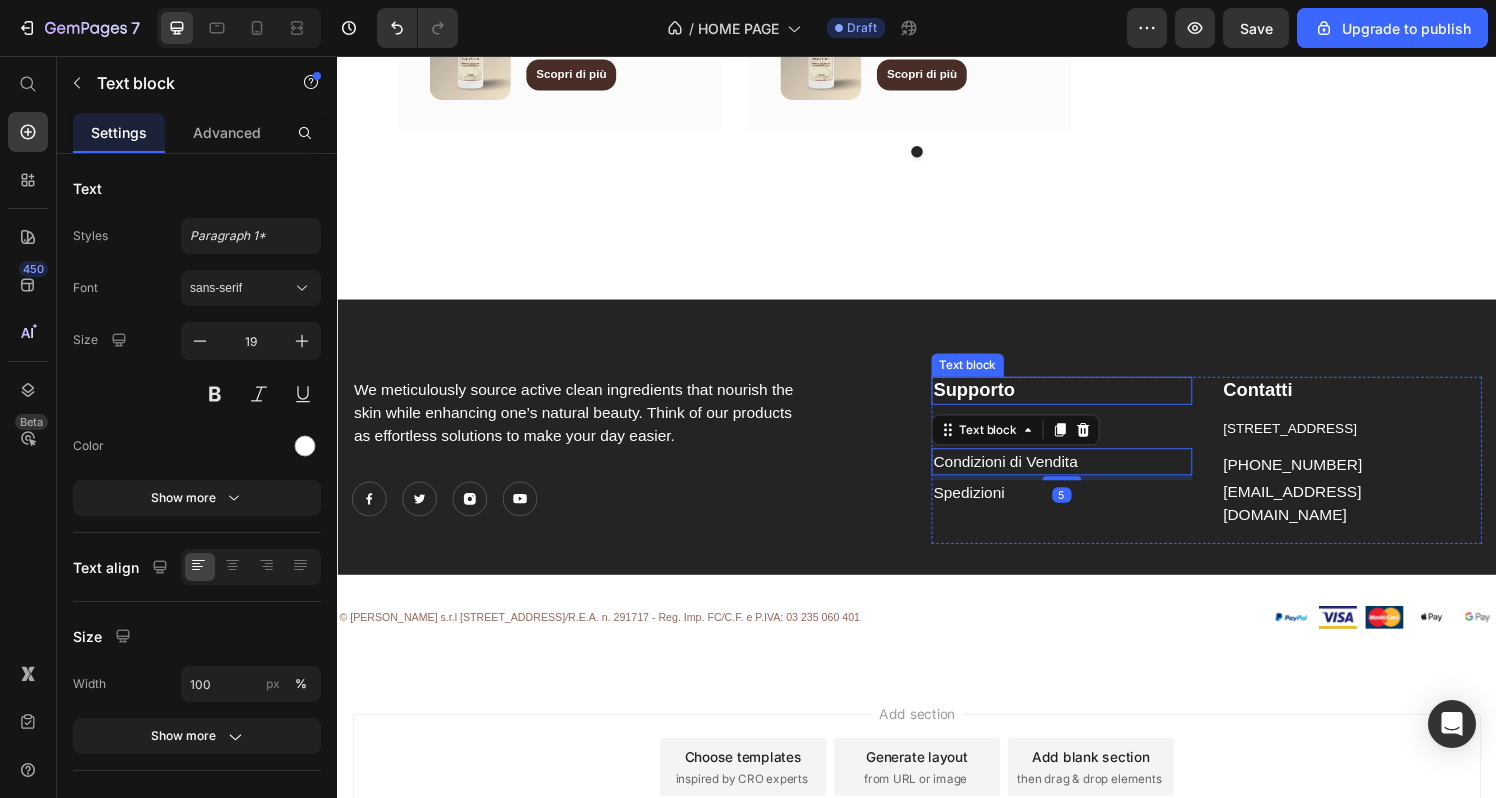 click on "Supporto" at bounding box center (1087, 402) 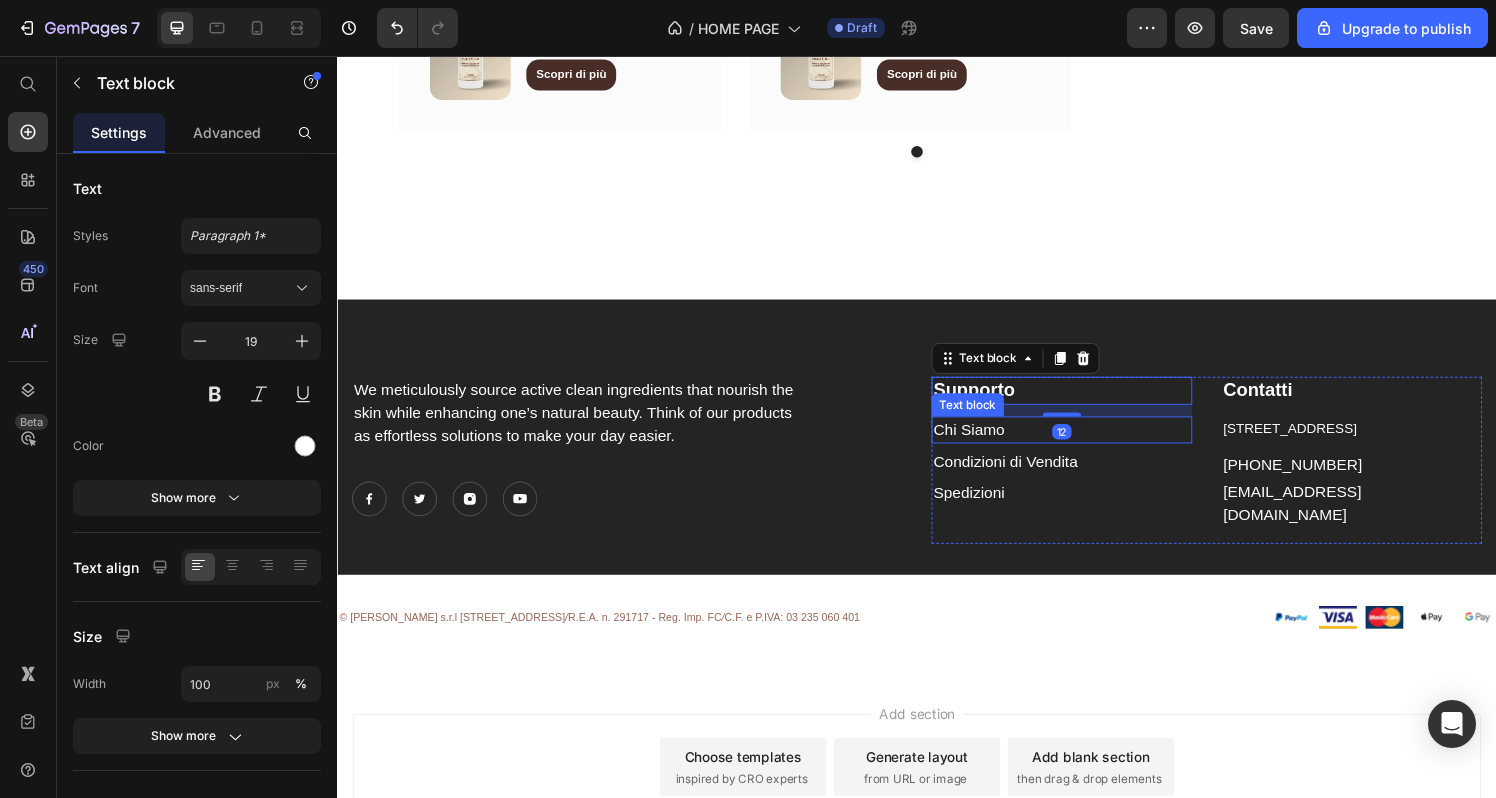click on "Chi Siamo" at bounding box center (991, 442) 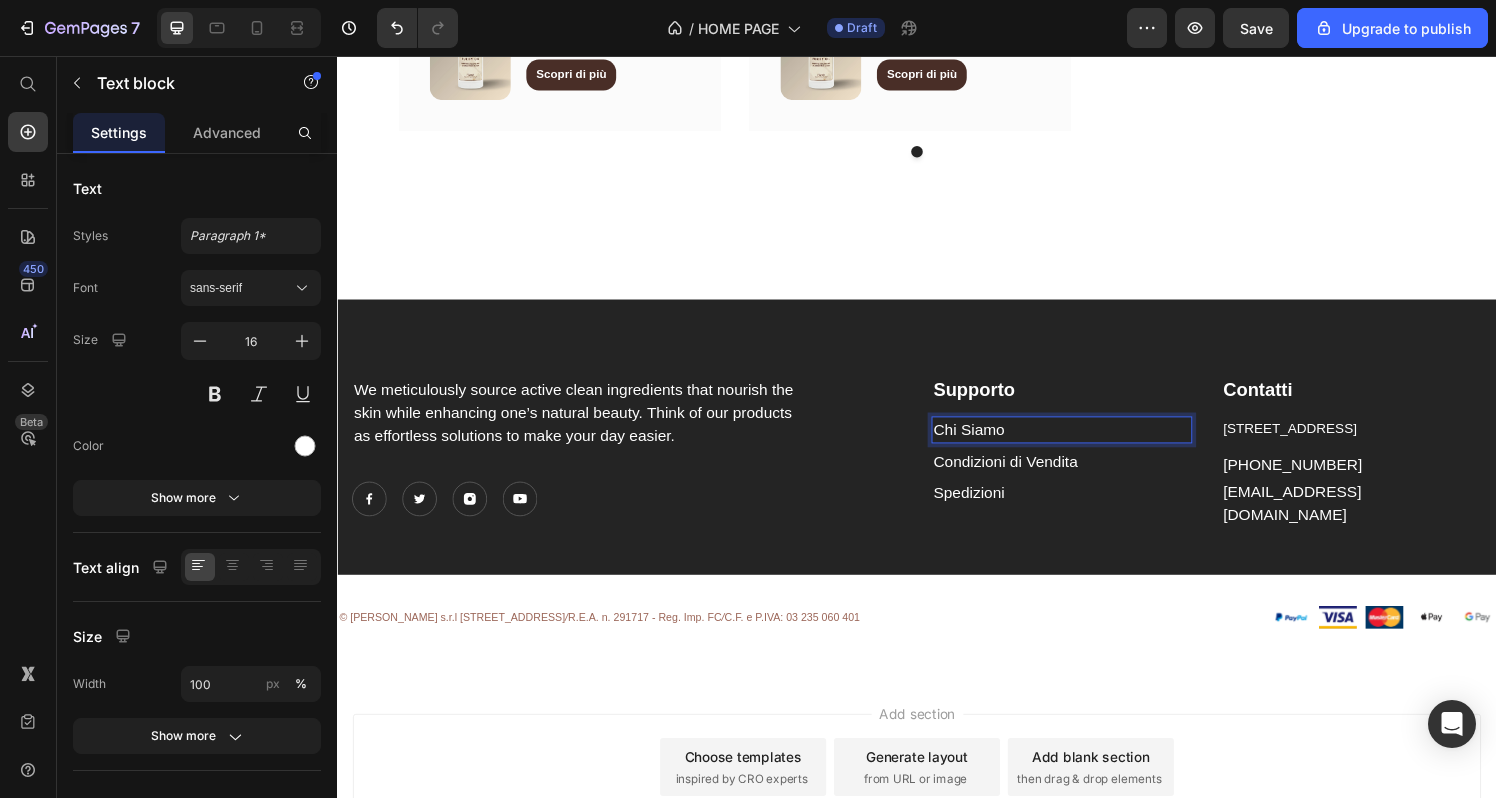click on "Chi Siamo" at bounding box center [991, 442] 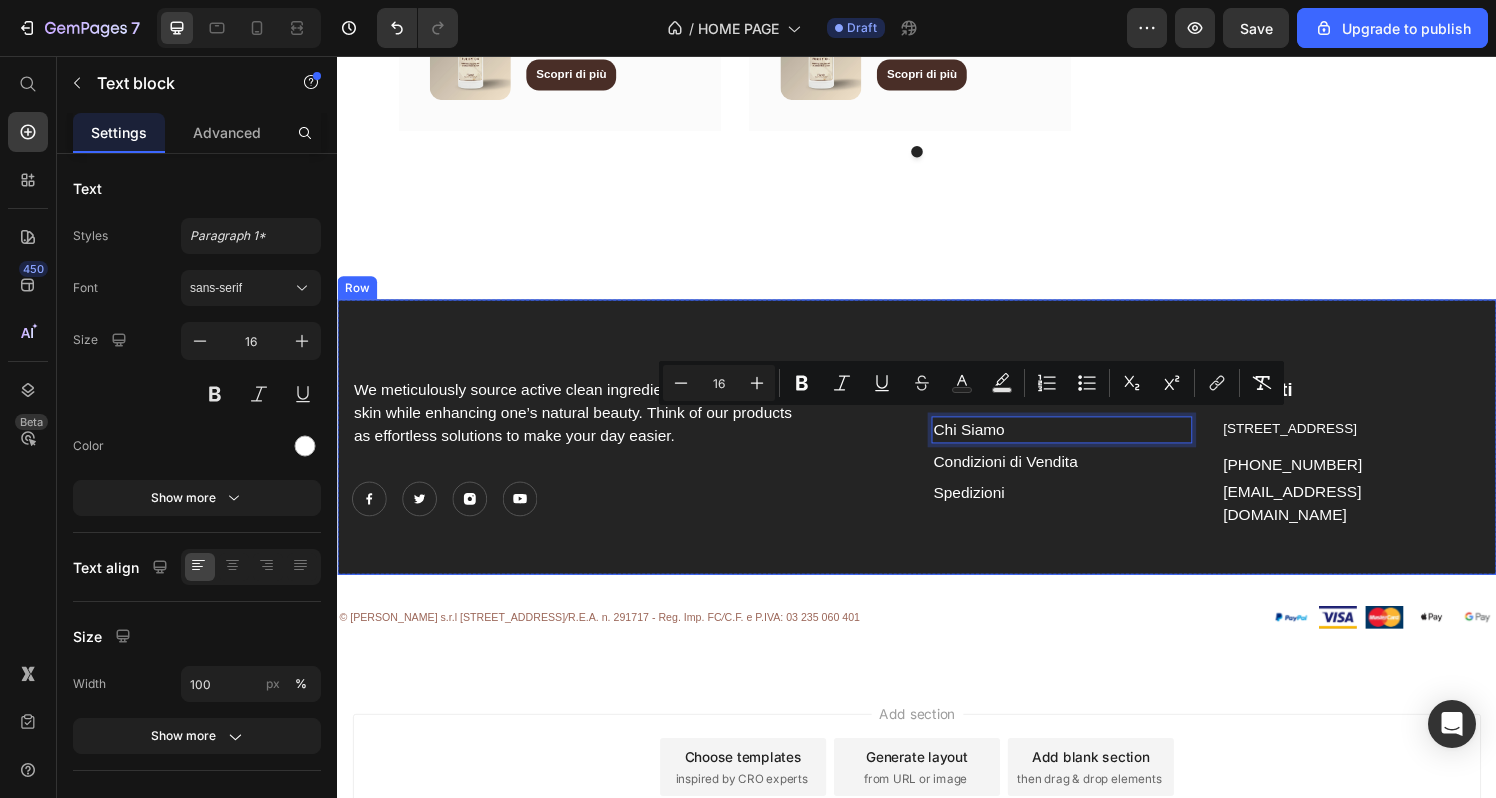 click on "We meticulously source active clean ingredients that nourish the skin while enhancing one’s natural beauty. Think of our products as effortless solutions to make your day easier. Text block Image Image Image Image Icon List Hoz Supporto Text block Chi Siamo Text block   5 Condizioni di Vendita Text block Spedizioni Text block Contatti Text block [STREET_ADDRESS] Text block [PHONE_NUMBER] Text block [EMAIL_ADDRESS][DOMAIN_NAME]  Text block [GEOGRAPHIC_DATA]" at bounding box center (937, 450) 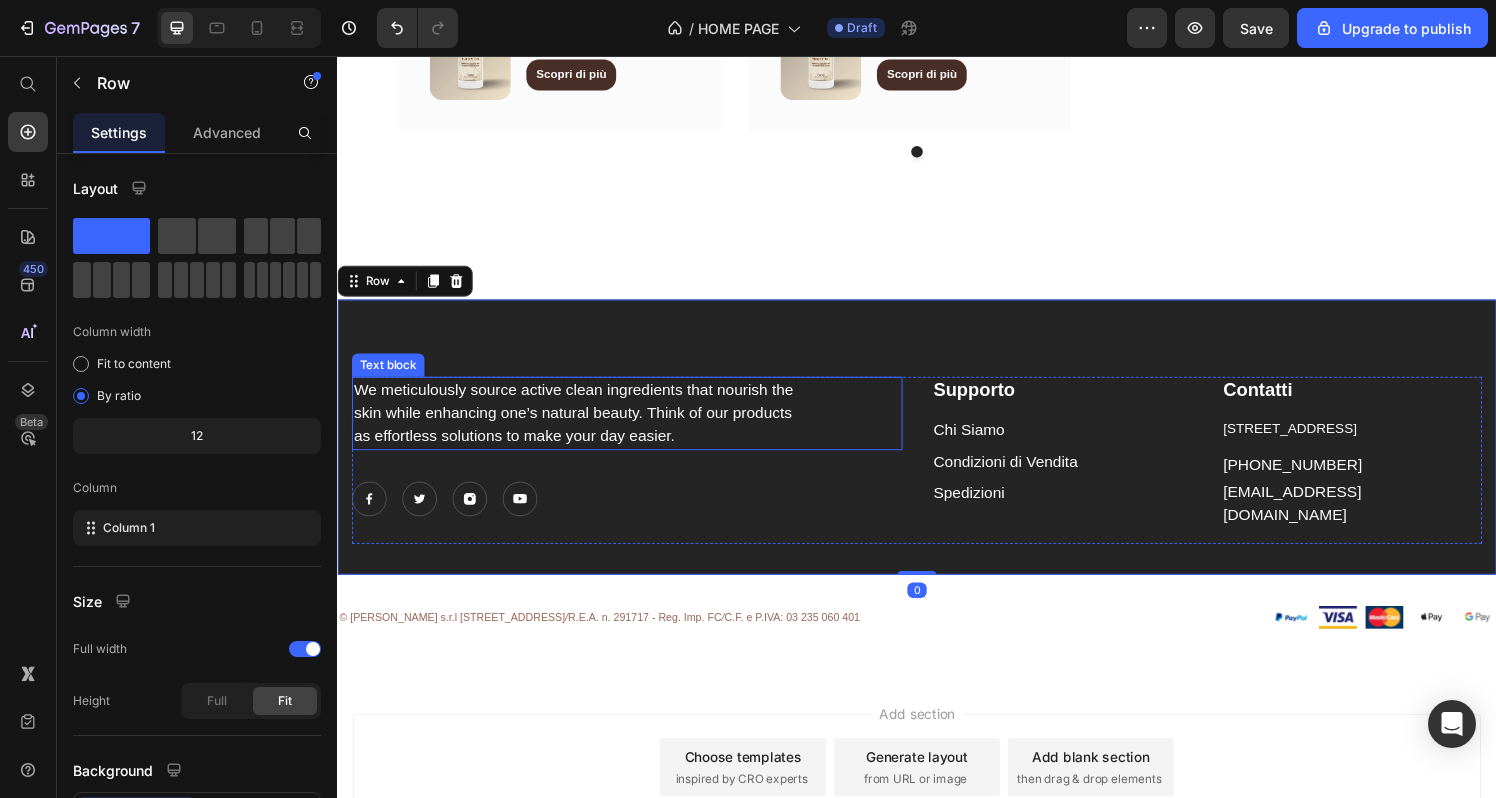 click on "We meticulously source active clean ingredients that nourish the skin while enhancing one’s natural beauty. Think of our products as effortless solutions to make your day easier." at bounding box center (587, 426) 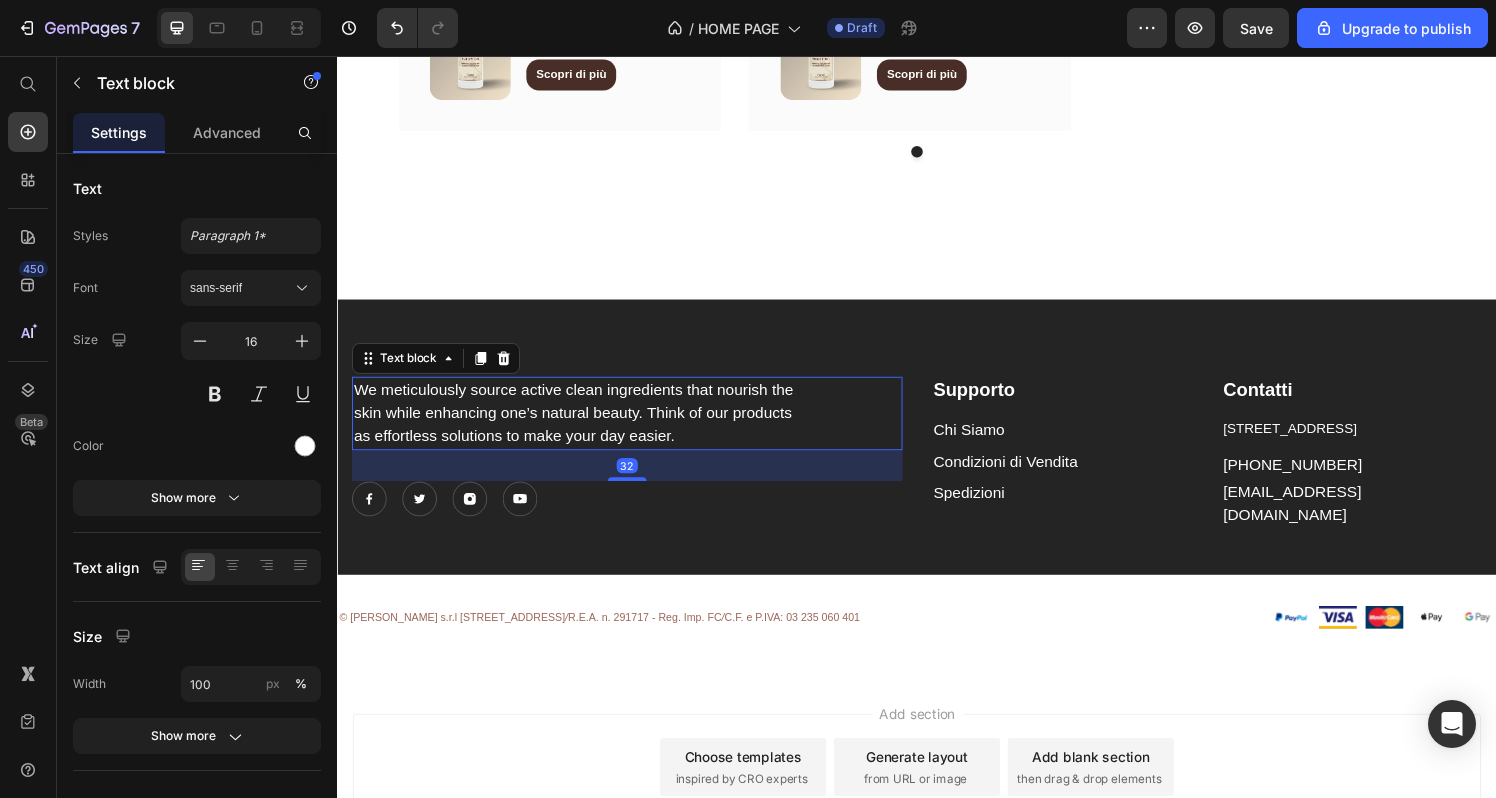 click on "We meticulously source active clean ingredients that nourish the skin while enhancing one’s natural beauty. Think of our products as effortless solutions to make your day easier." at bounding box center [587, 426] 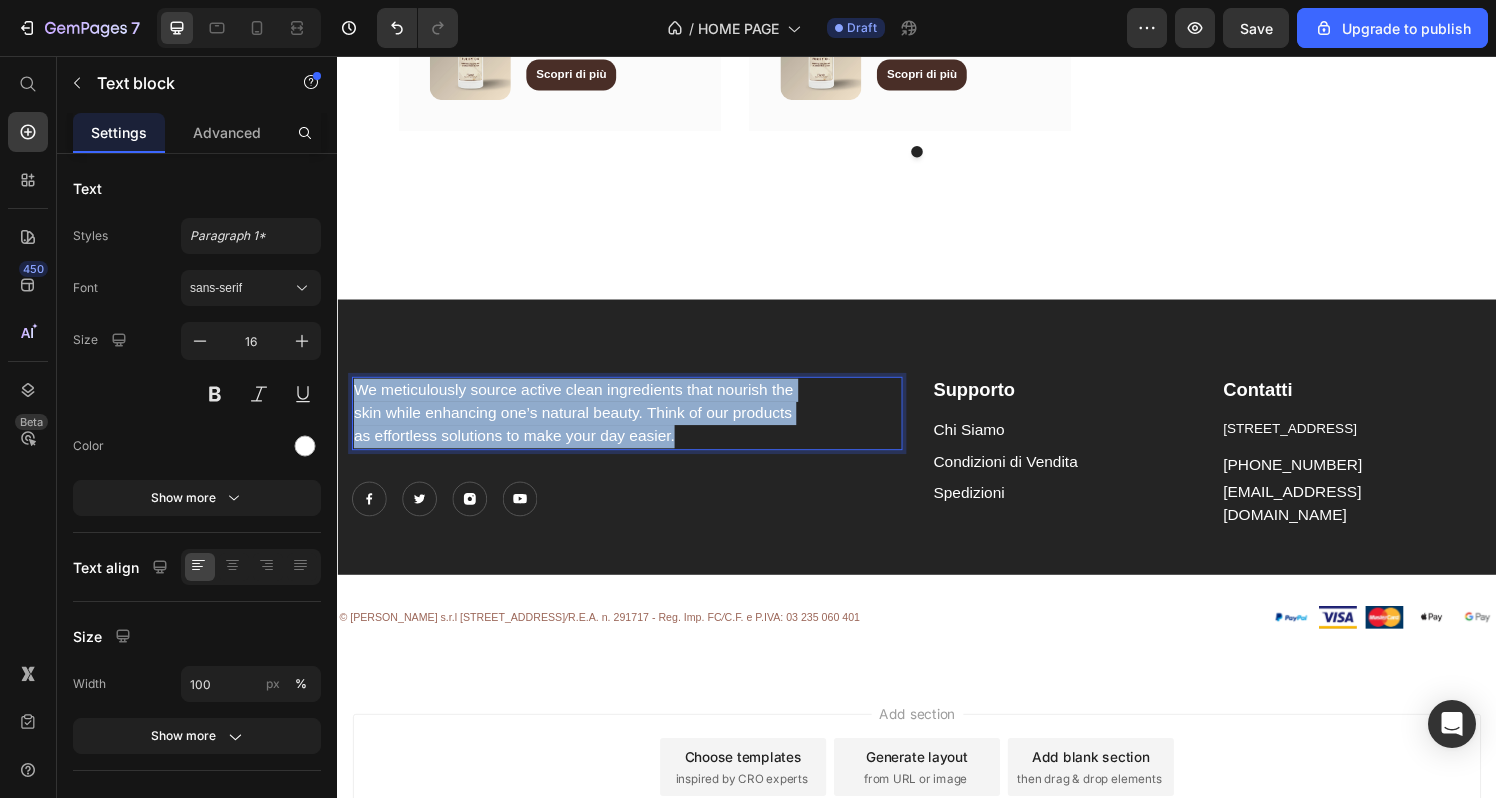 click on "We meticulously source active clean ingredients that nourish the skin while enhancing one’s natural beauty. Think of our products as effortless solutions to make your day easier." at bounding box center [587, 426] 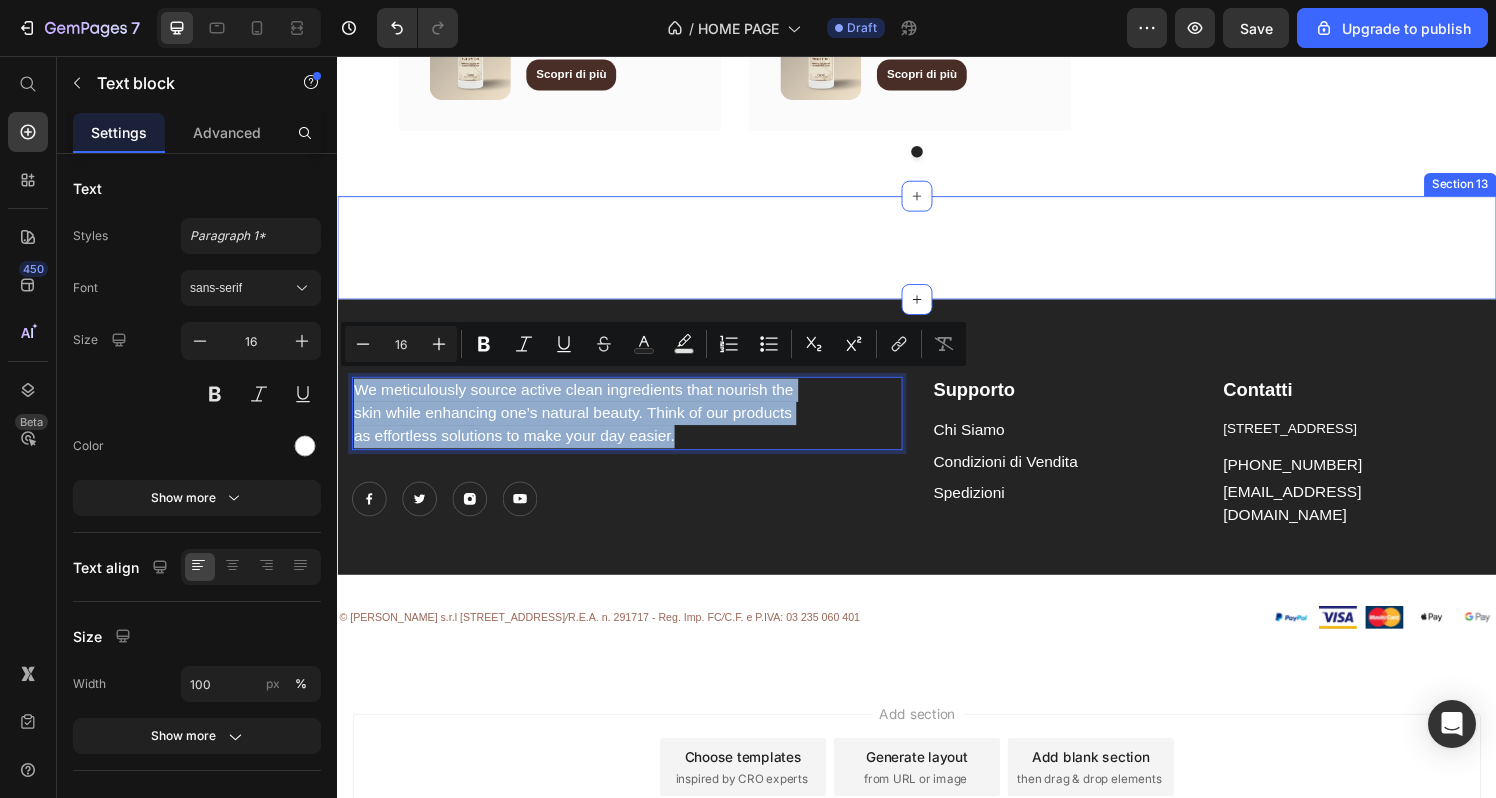 click at bounding box center (937, 242) 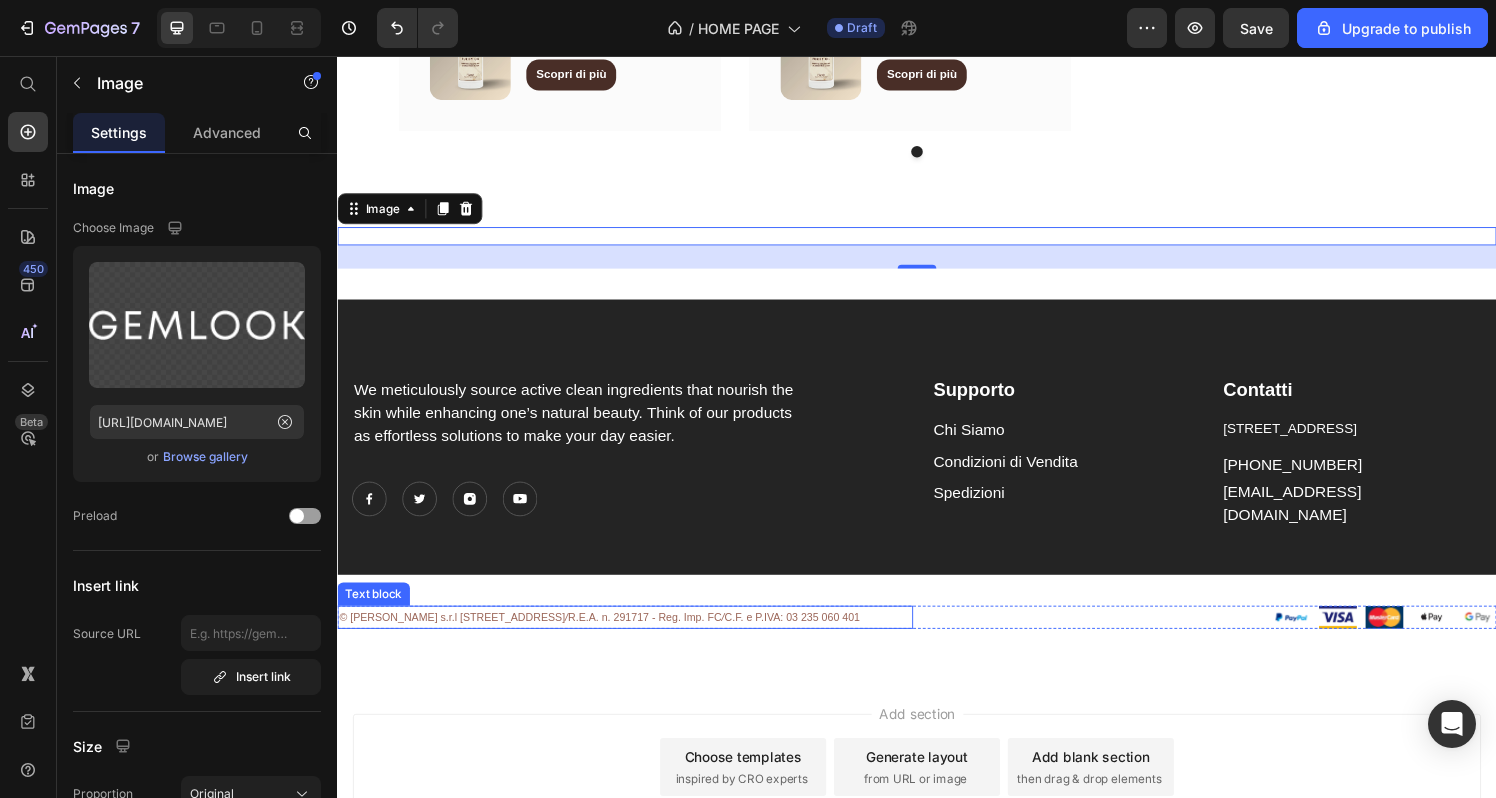 click on "© [PERSON_NAME] s.r.l [STREET_ADDRESS]  /   R.E.A. n. 291717 - Reg. Imp. FC  /  C.F. e P.IVA: 03 235 060 401" at bounding box center (635, 637) 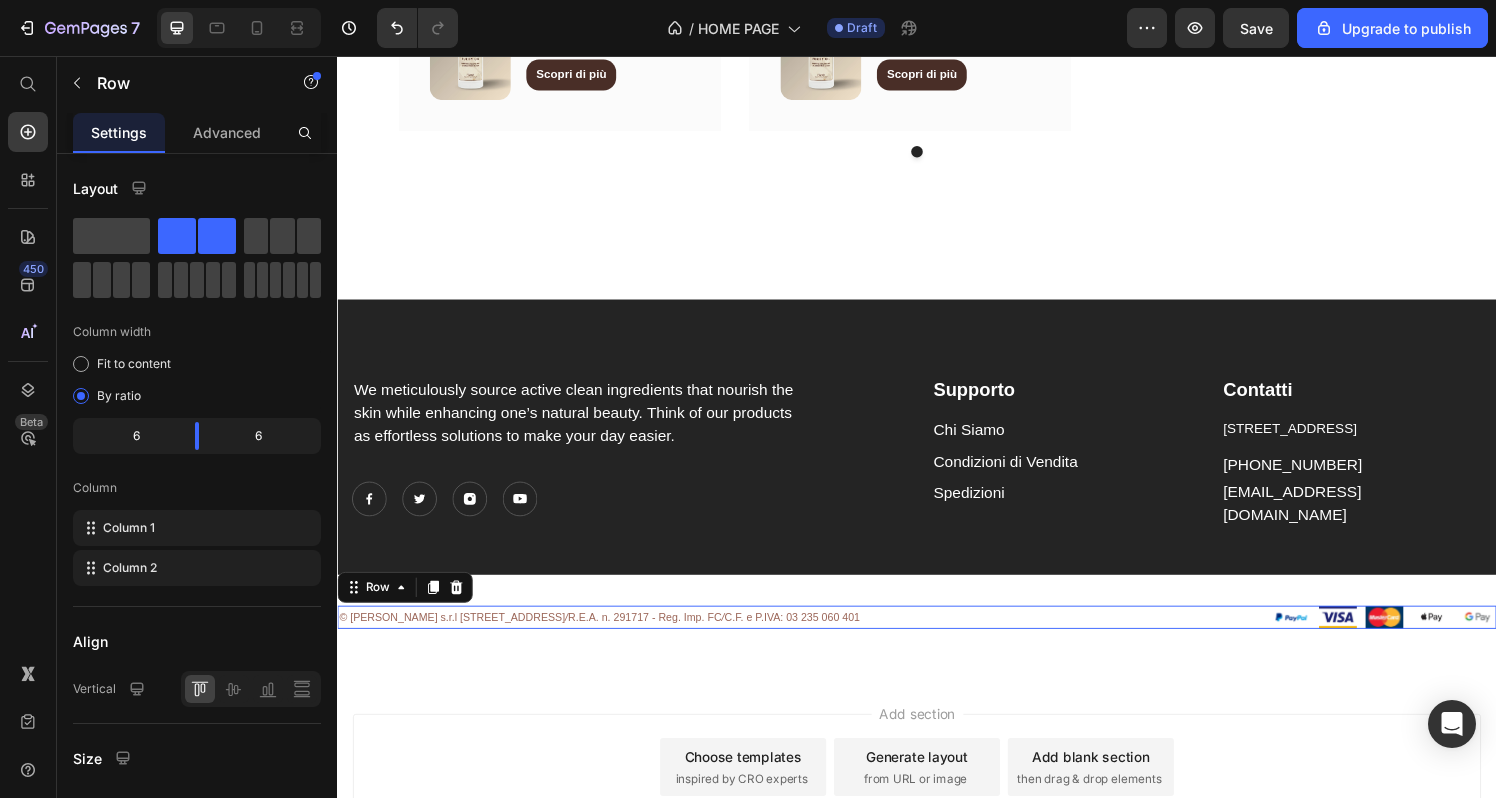 click on "Image Image Image Image Image Icon List Hoz" at bounding box center (1239, 637) 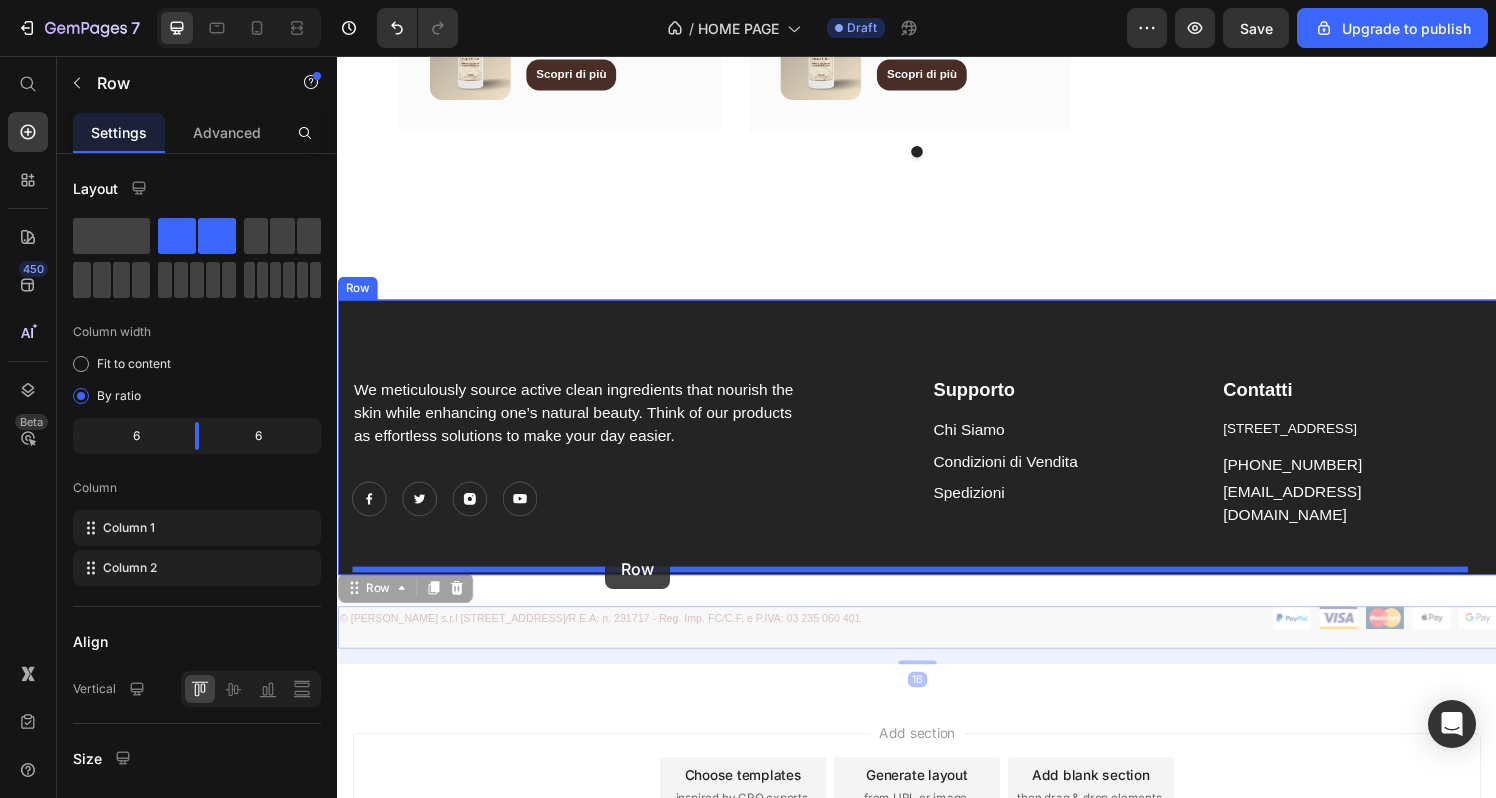 drag, startPoint x: 349, startPoint y: 600, endPoint x: 614, endPoint y: 567, distance: 267.0468 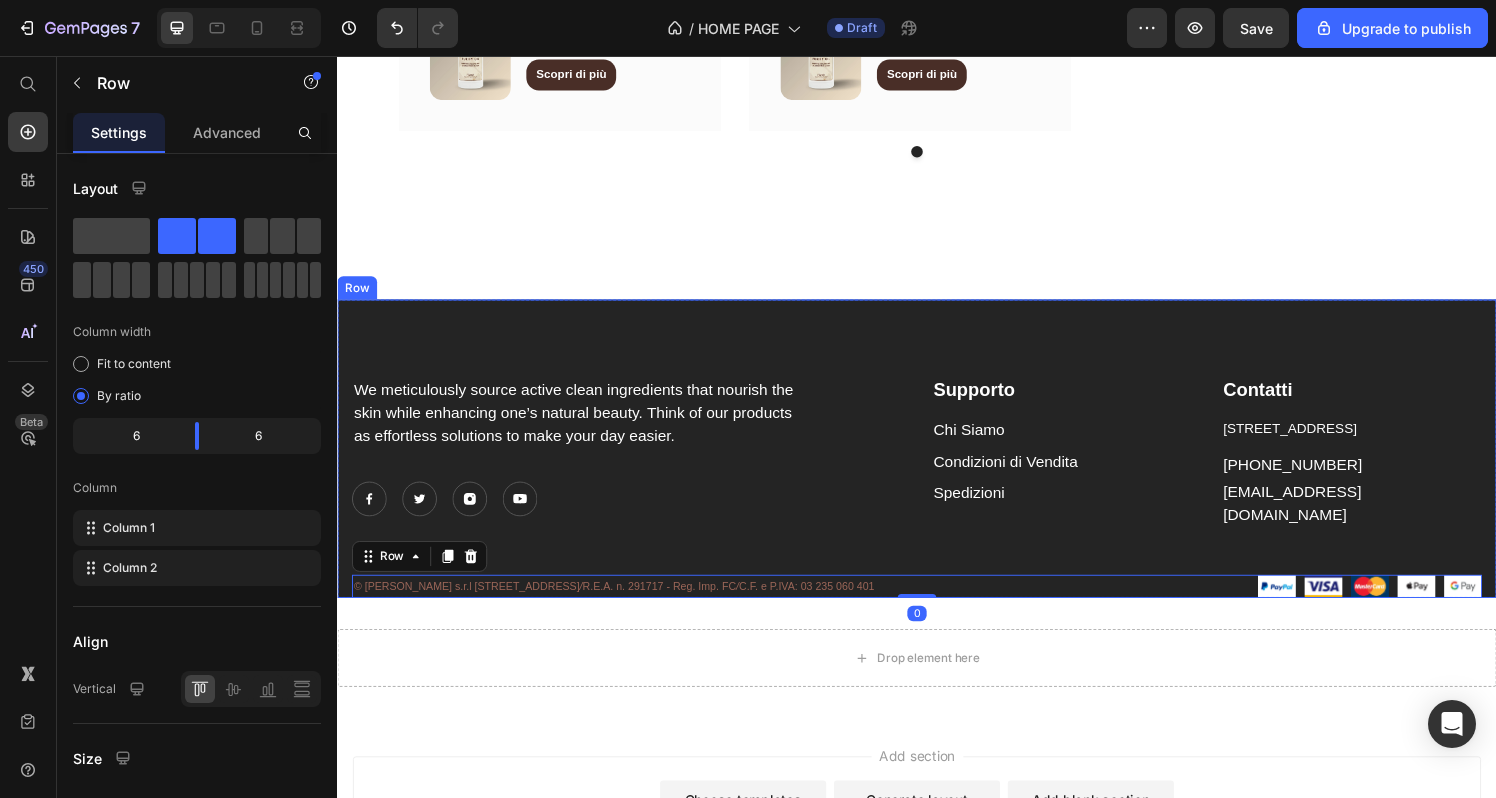 click on "We meticulously source active clean ingredients that nourish the skin while enhancing one’s natural beauty. Think of our products as effortless solutions to make your day easier. Text block Image Image Image Image Icon List Hoz Supporto Text block Chi Siamo Text block Condizioni di Vendita Text block Spedizioni Text block Contatti Text block [STREET_ADDRESS] Text block [PHONE_NUMBER] Text block [EMAIL_ADDRESS][DOMAIN_NAME]  Text block Row Row © Maekò s.r.l [STREET_ADDRESS]  /   R.E.A. n. 291717 - Reg. Imp. FC  /  C.F. e P.IVA: 03 235 060 401 Text block Image Image Image Image Image Icon List Hoz Row   0" at bounding box center (937, 502) 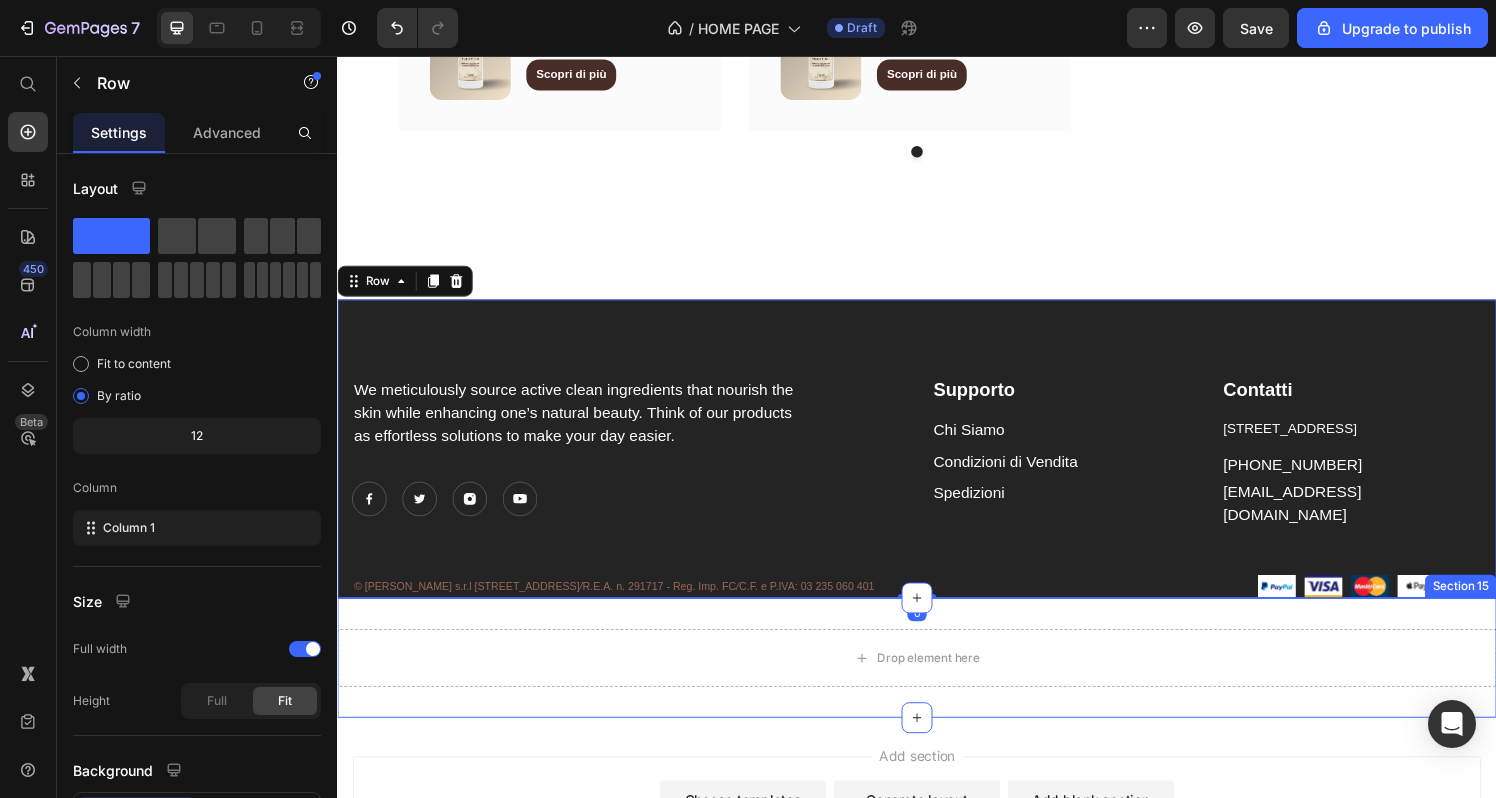 click on "Drop element here Section 15" at bounding box center [937, 679] 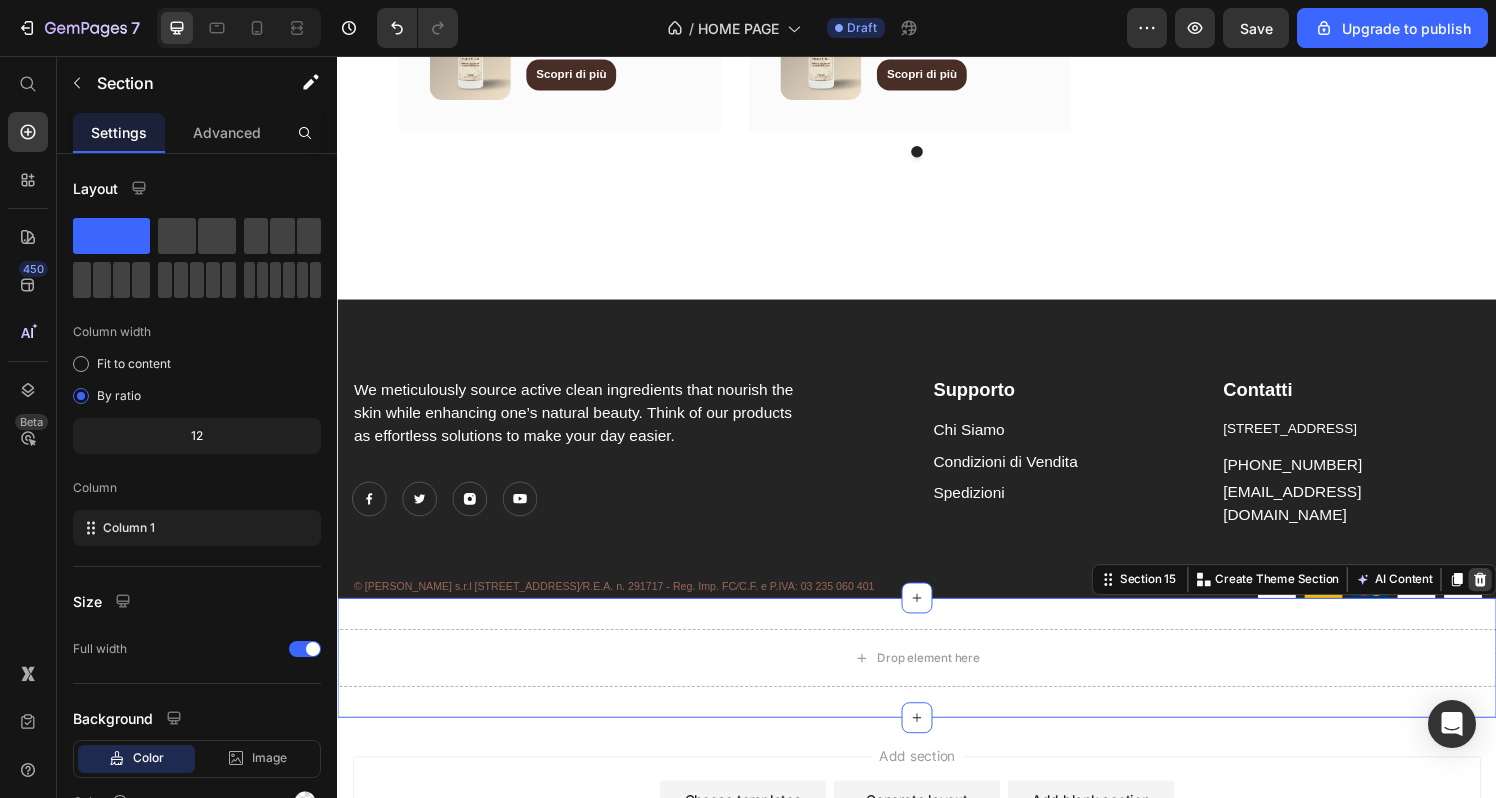 click 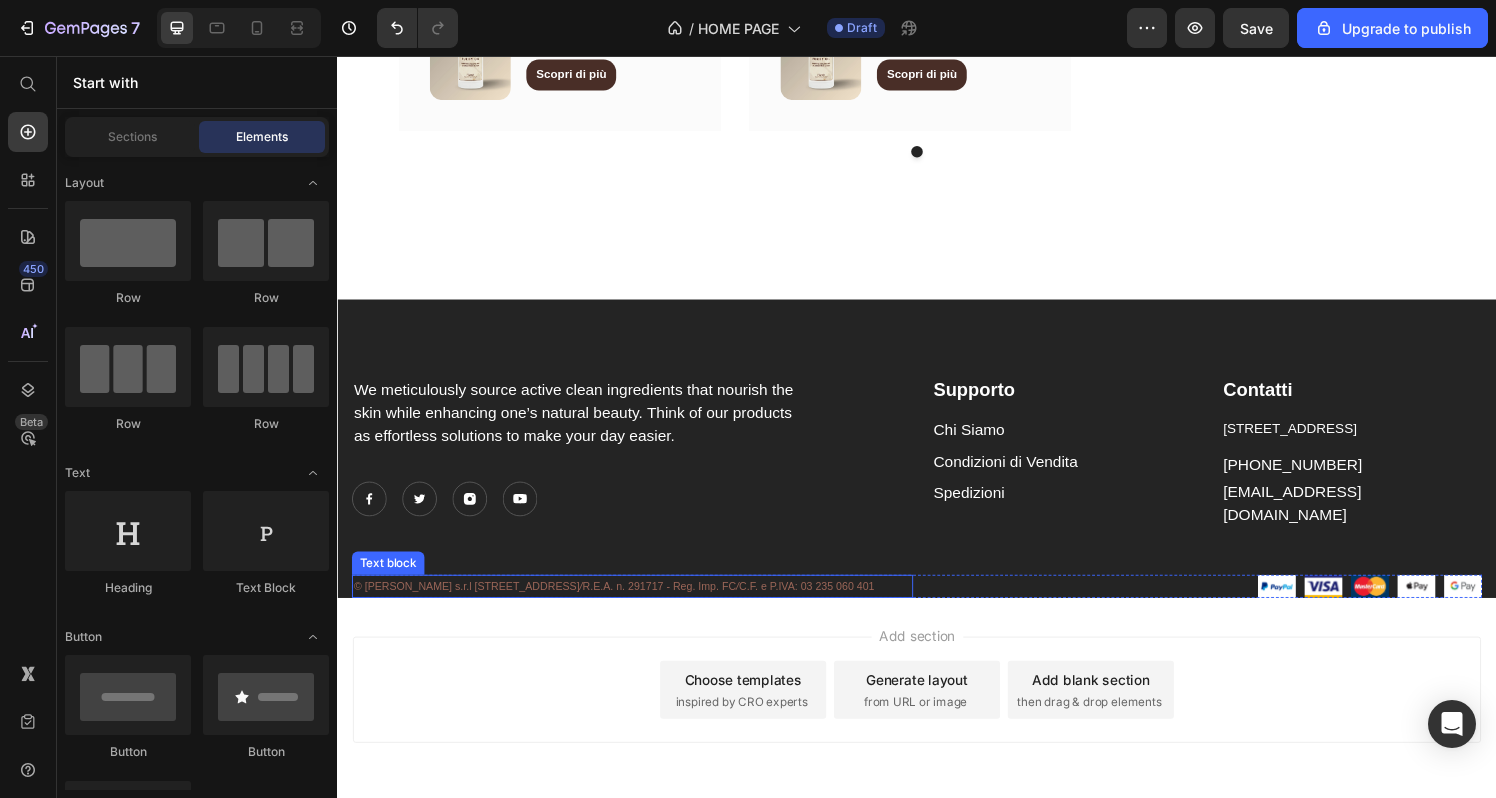 click on "© [PERSON_NAME] s.r.l [STREET_ADDRESS]  /   R.E.A. n. 291717 - Reg. Imp. FC  /  C.F. e P.IVA: 03 235 060 401" at bounding box center (623, 605) 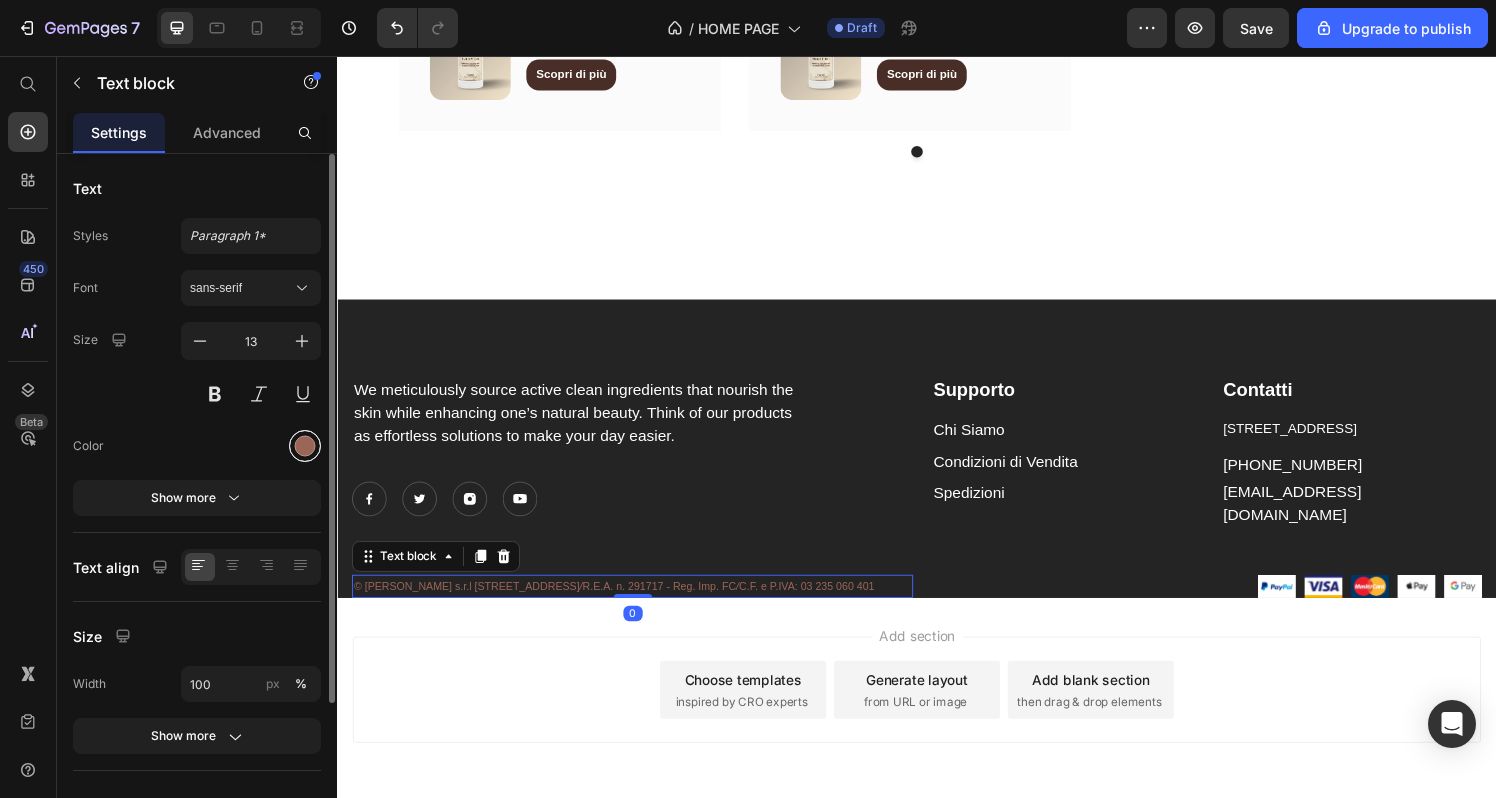 click at bounding box center [305, 446] 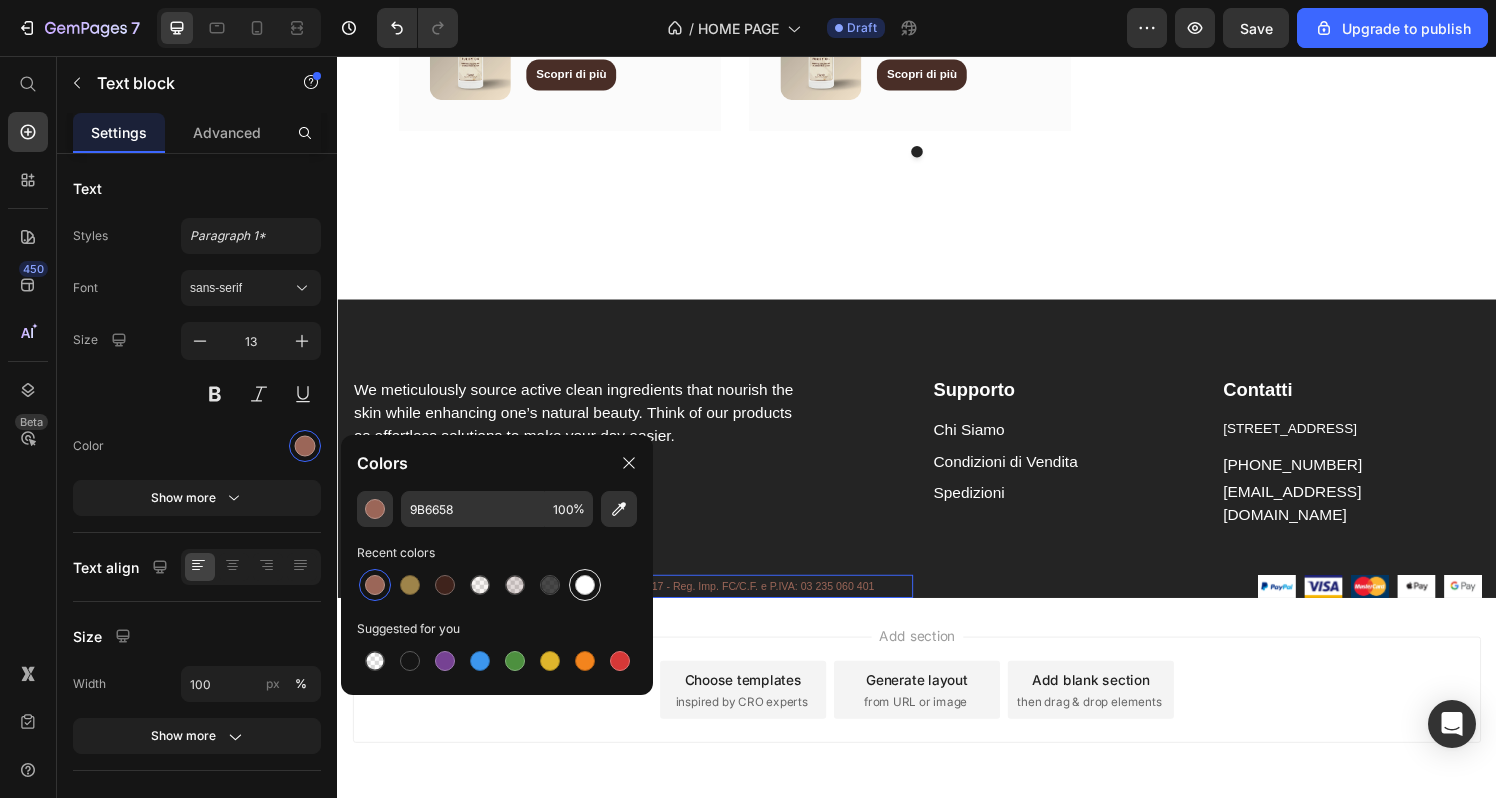 click at bounding box center (585, 585) 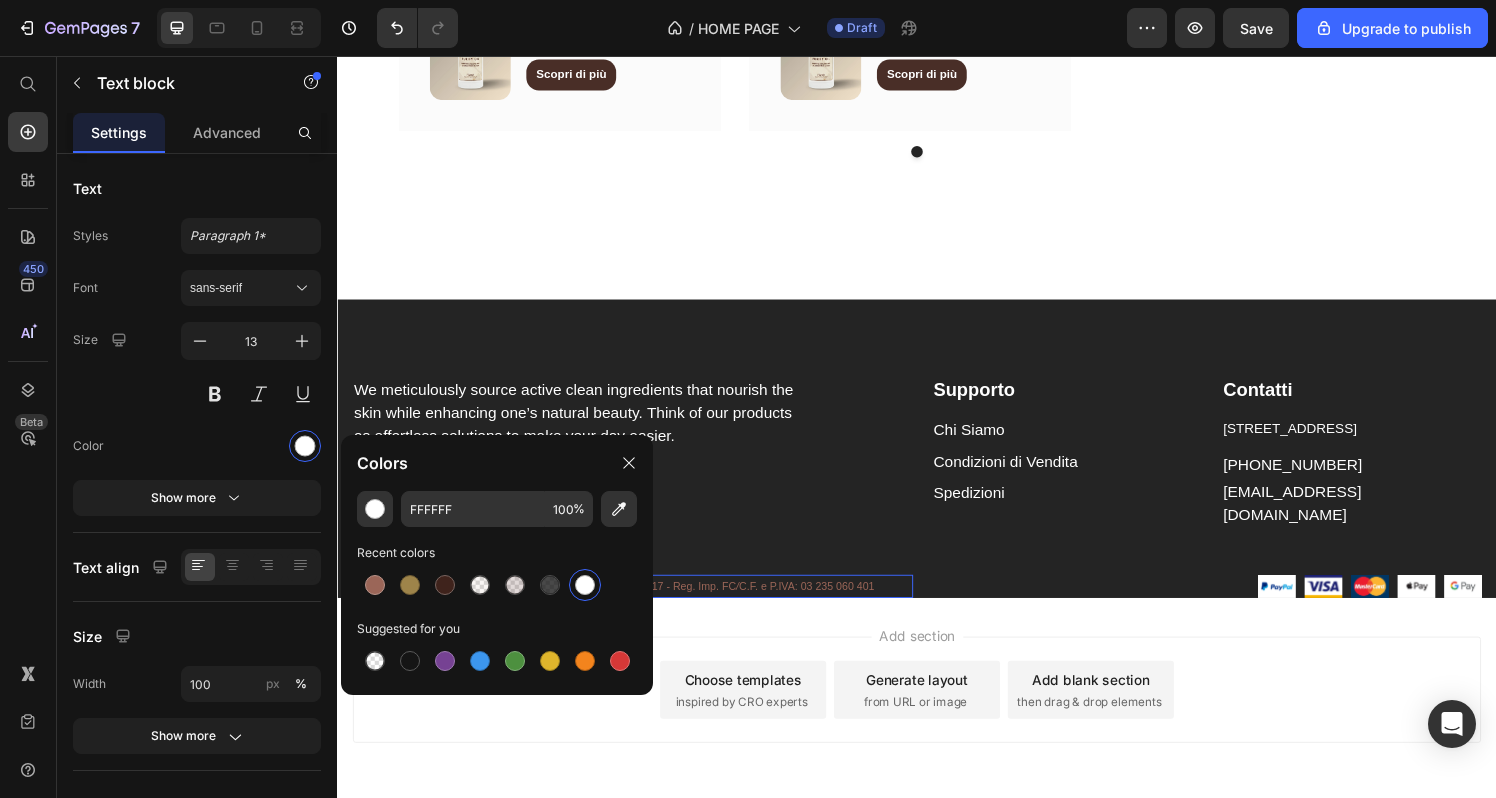 click at bounding box center (585, 585) 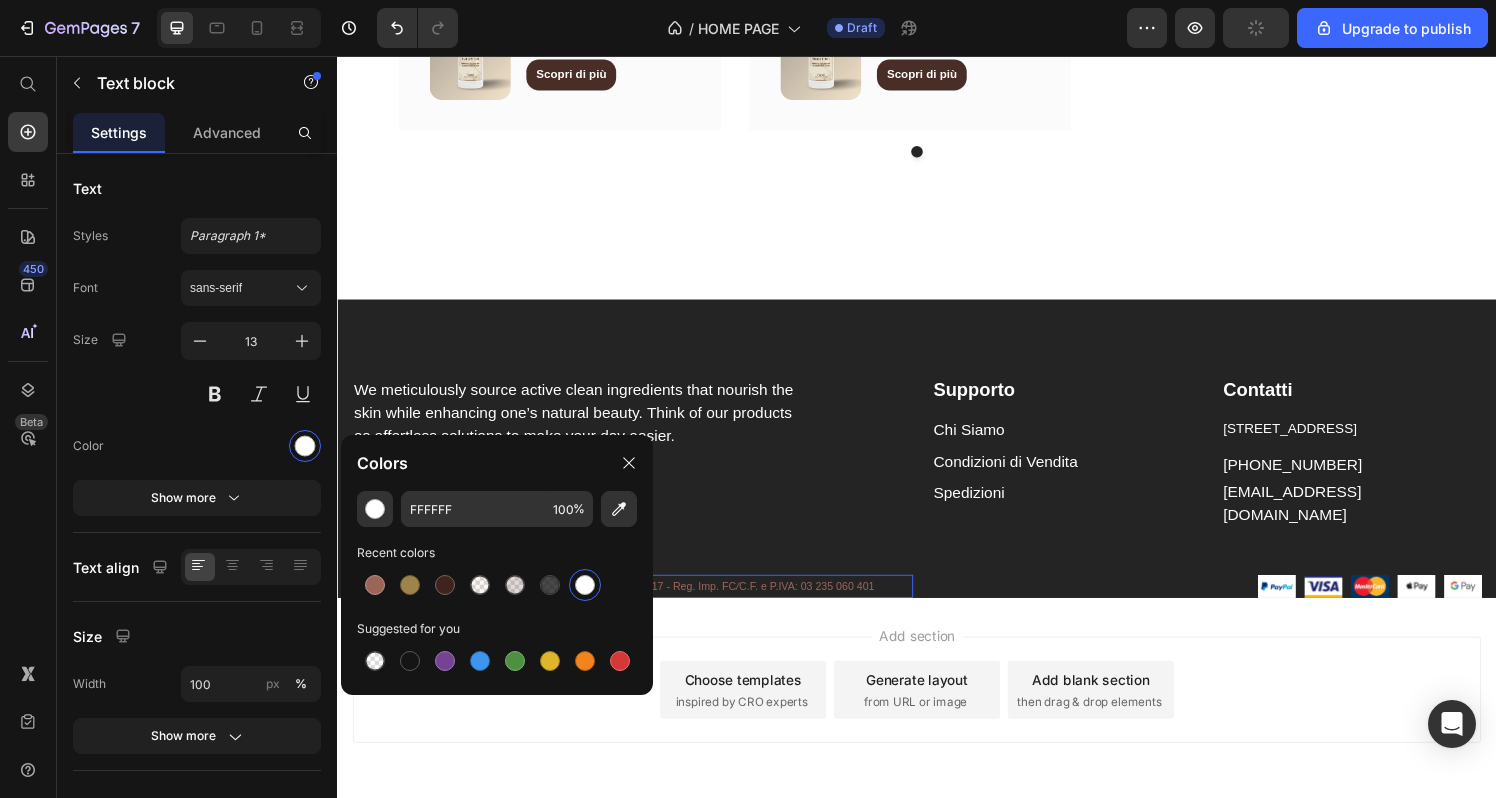 click on "© [PERSON_NAME] s.r.l [STREET_ADDRESS]  /   R.E.A. n. 291717 - Reg. Imp. FC  /  C.F. e P.IVA: 03 235 060 401" at bounding box center [623, 605] 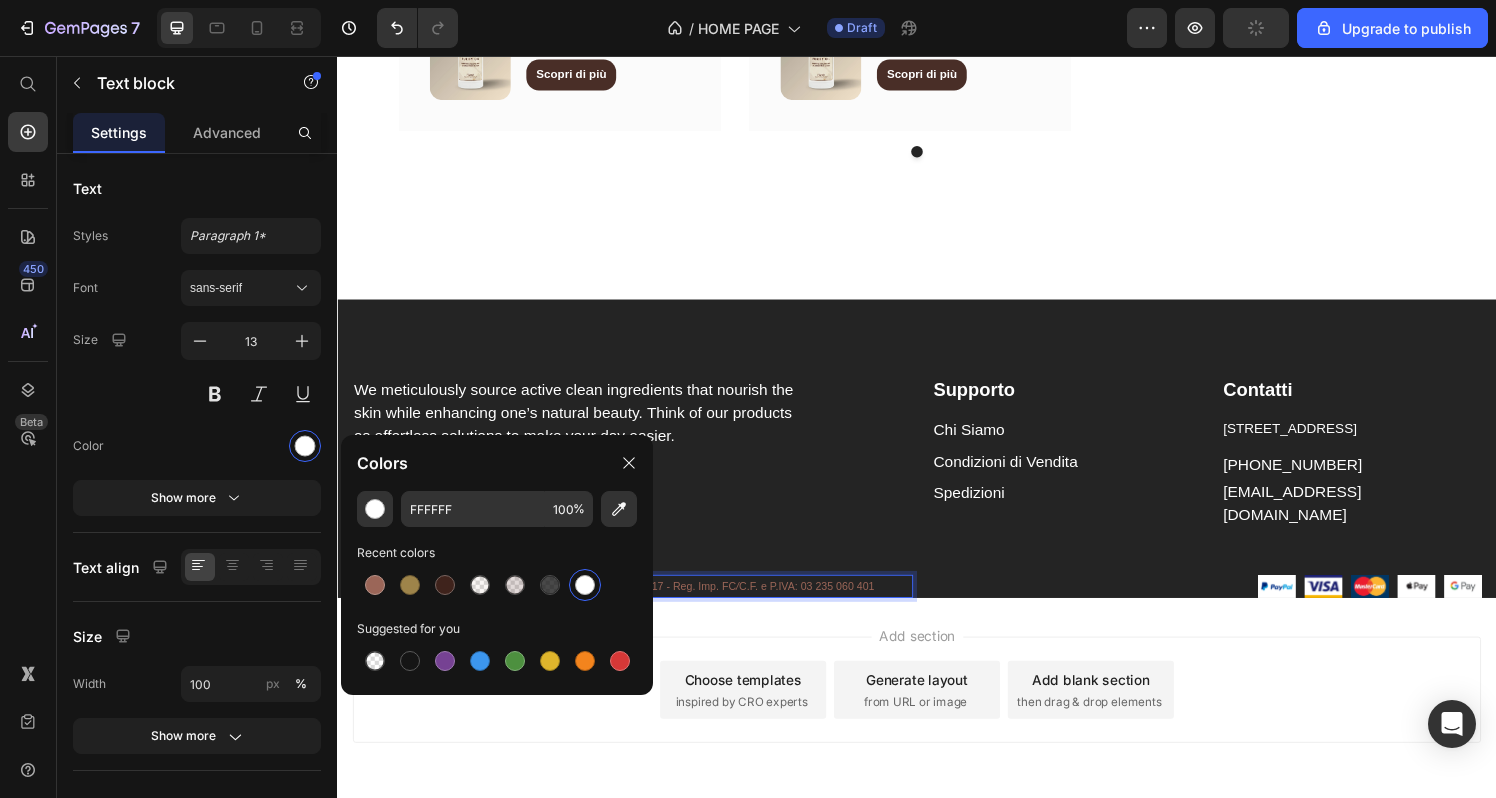 click on "© [PERSON_NAME] s.r.l [STREET_ADDRESS]  /   R.E.A. n. 291717 - Reg. Imp. FC  /  C.F. e P.IVA: 03 235 060 401" at bounding box center [623, 605] 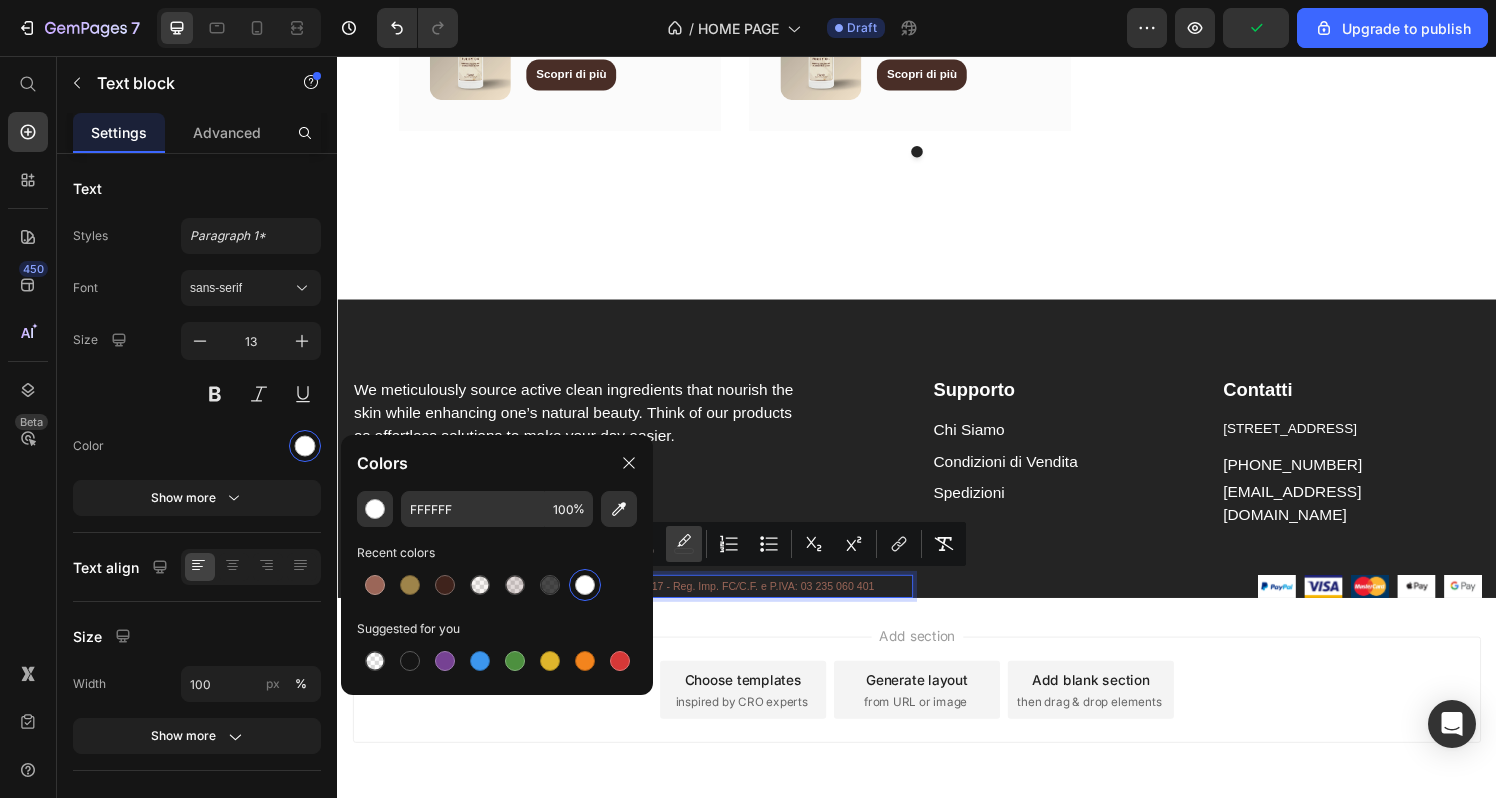 click 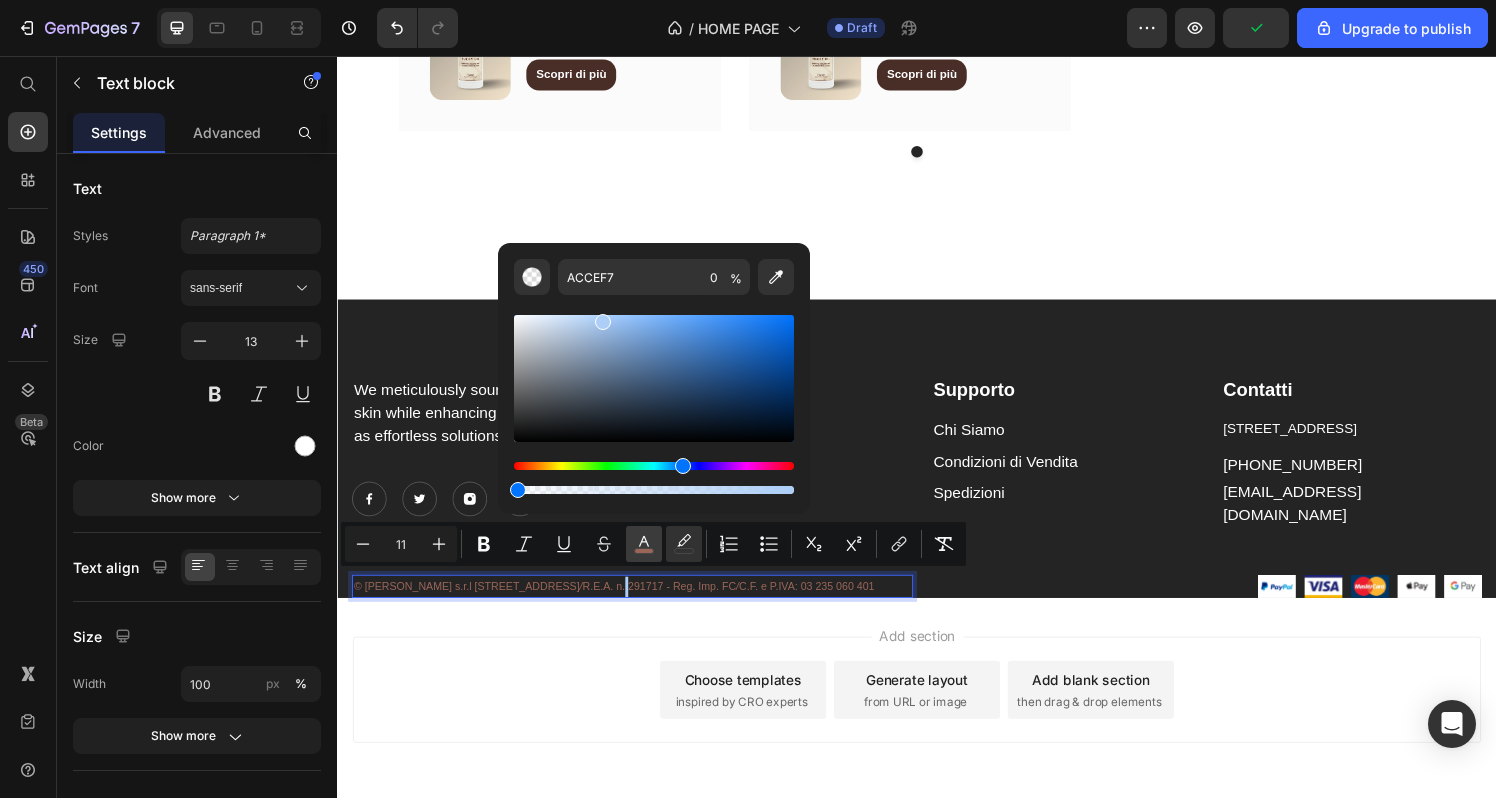 click 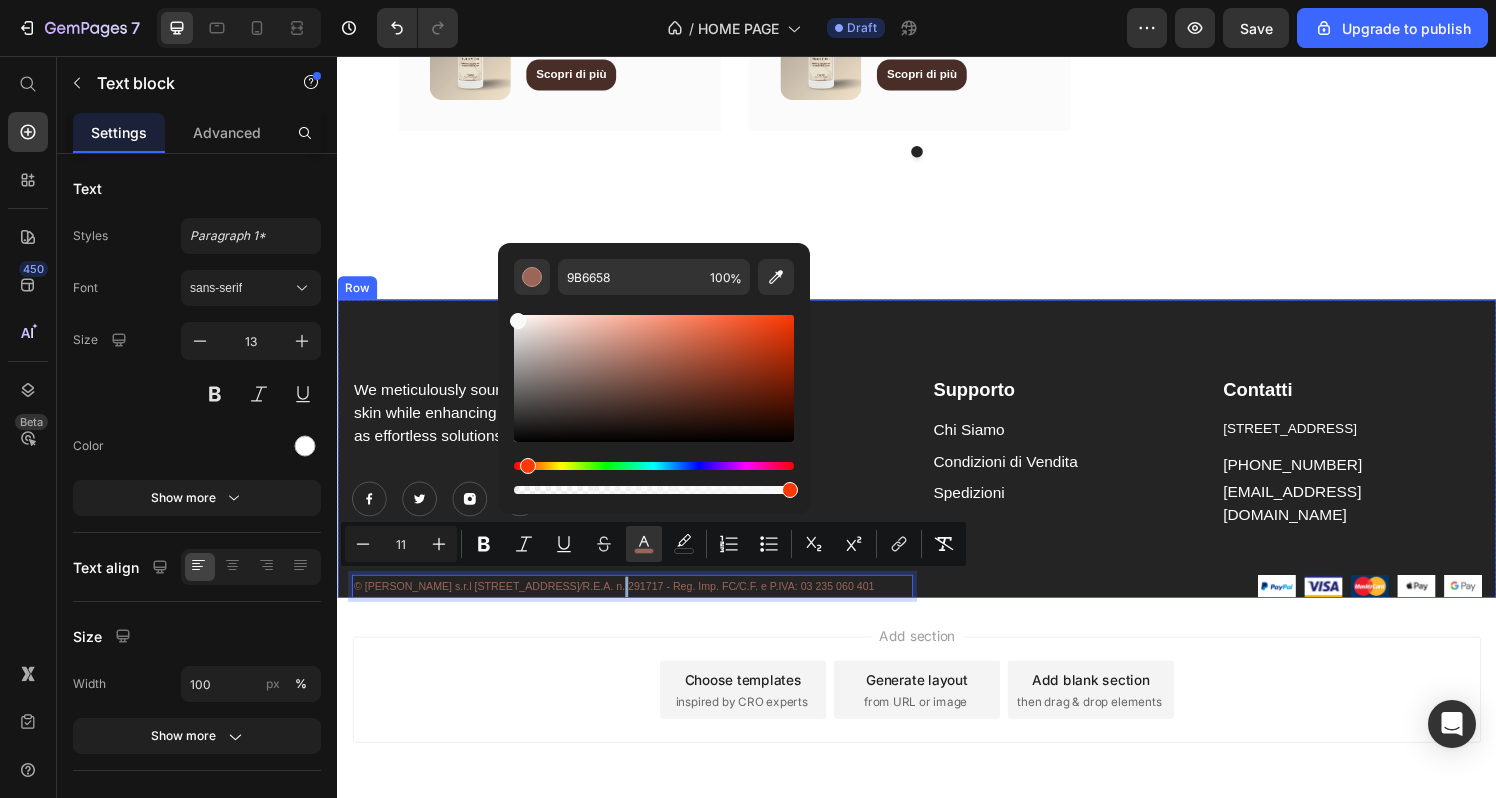 type on "FFFFFF" 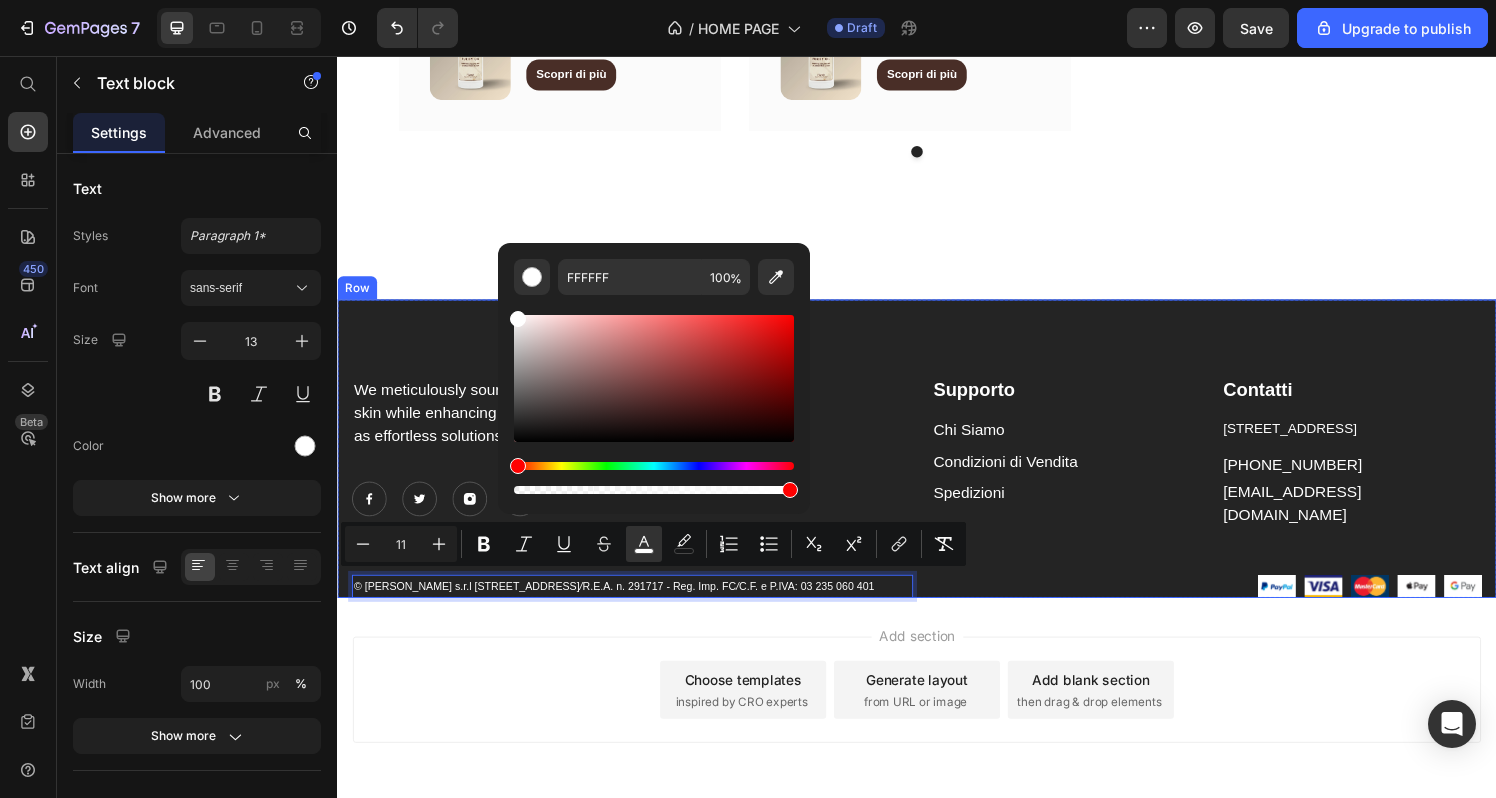 drag, startPoint x: 888, startPoint y: 385, endPoint x: 461, endPoint y: 323, distance: 431.4777 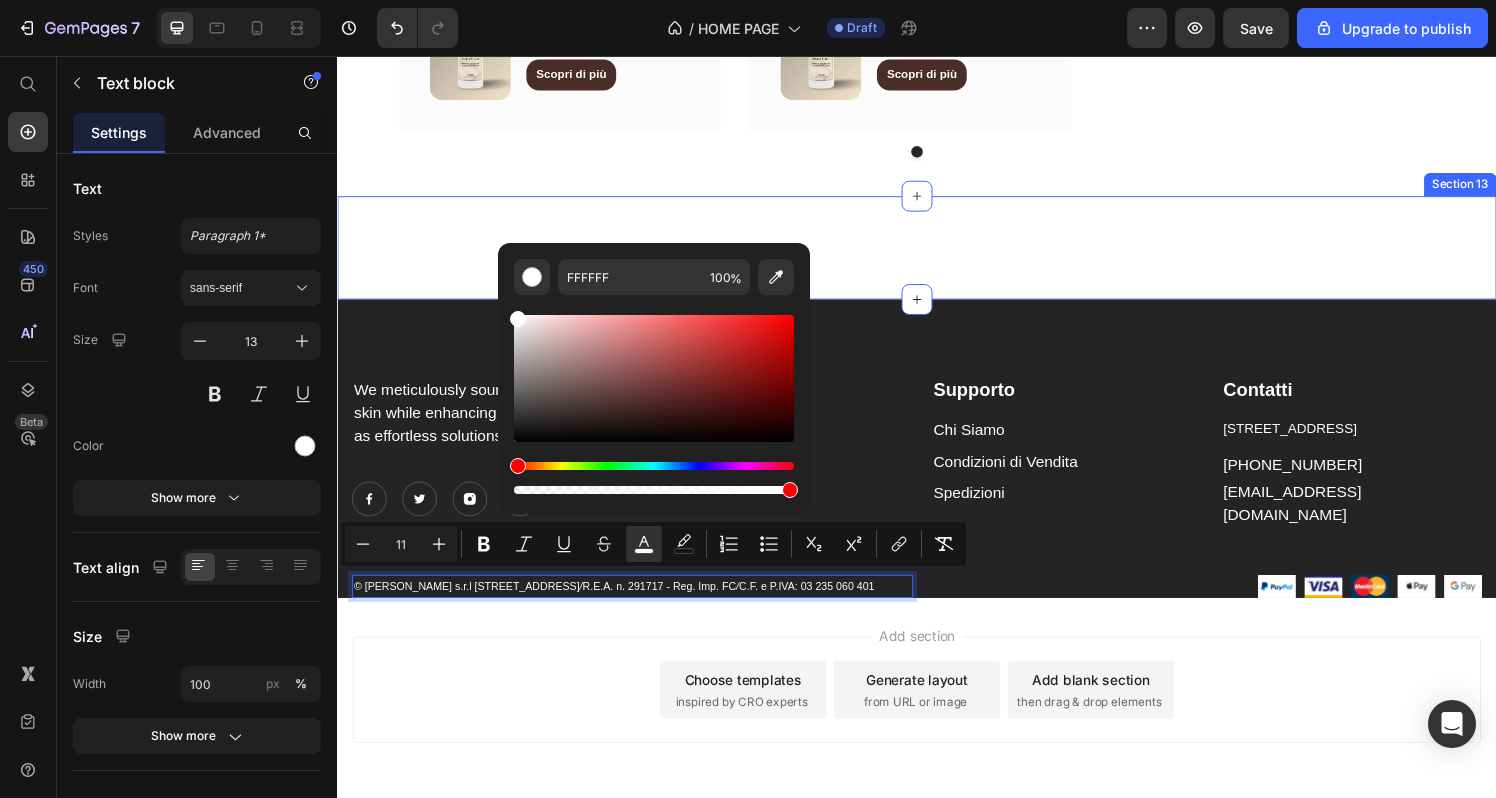 drag, startPoint x: 849, startPoint y: 369, endPoint x: 500, endPoint y: 297, distance: 356.34955 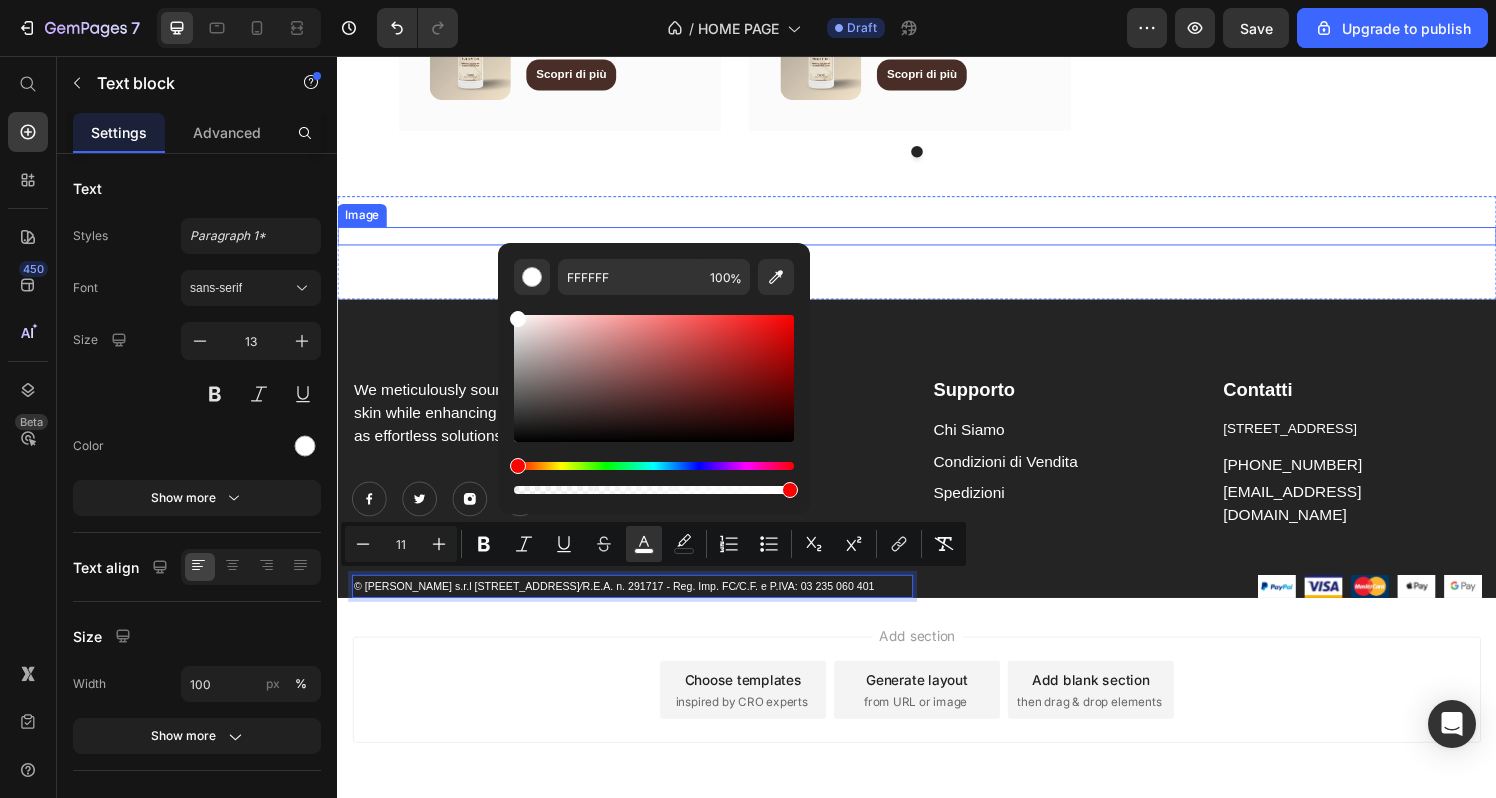 click at bounding box center (937, 242) 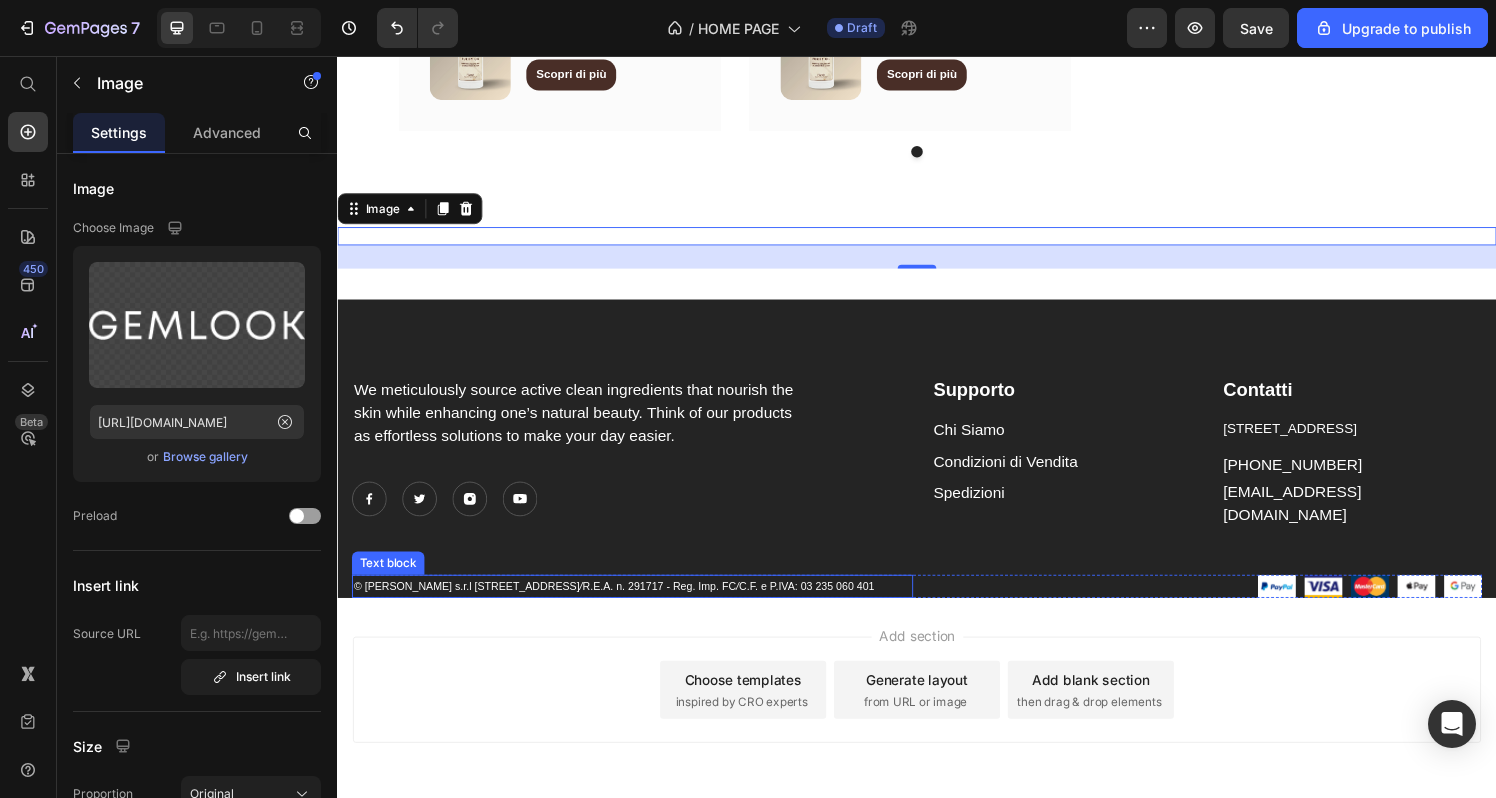 click on "© [PERSON_NAME] s.r.l [STREET_ADDRESS]  /   R.E.A. n. 291717 - Reg. Imp. FC  /  C.F. e P.IVA: 03 235 060 401" at bounding box center (642, 605) 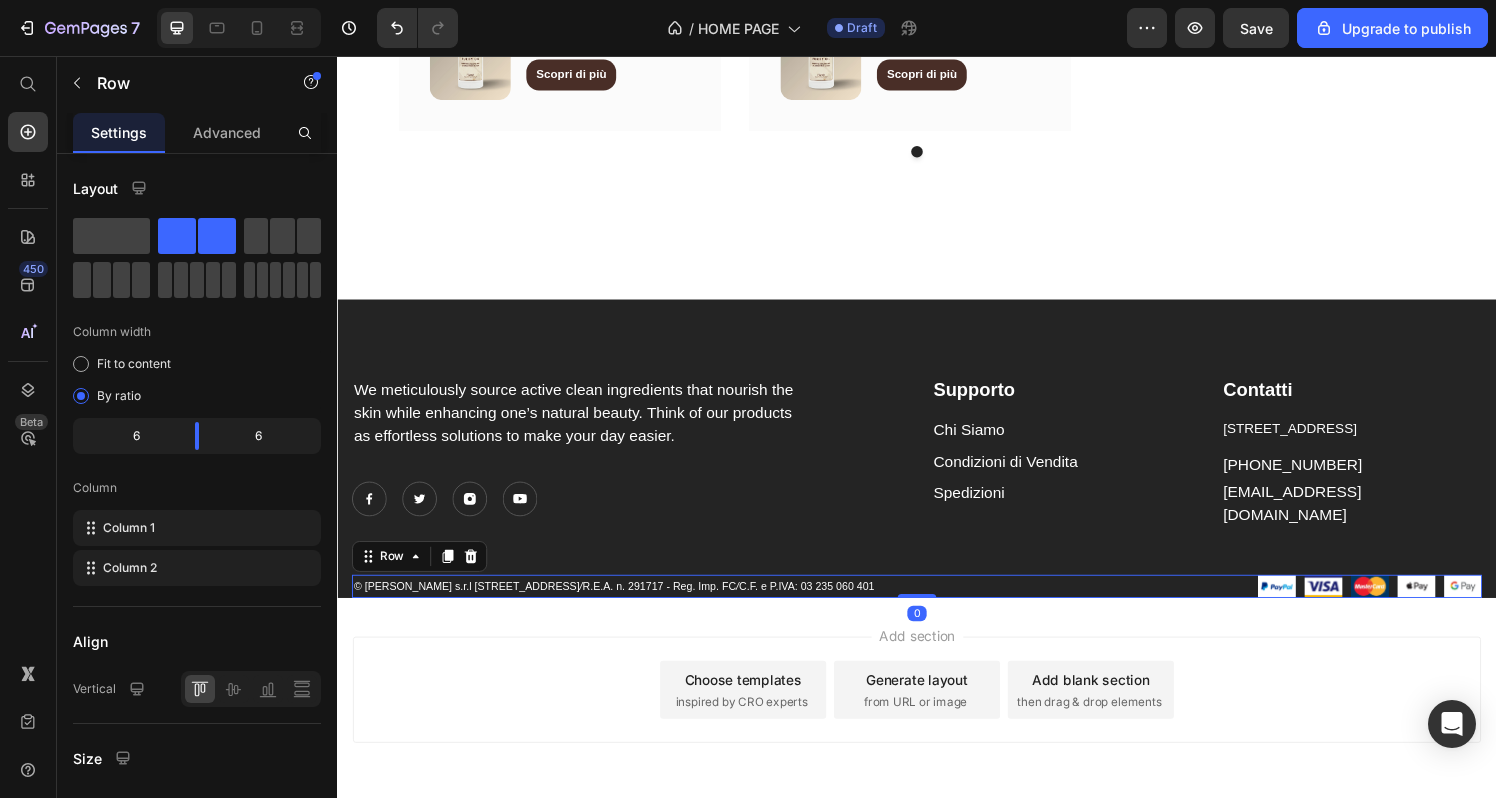 click on "Image Image Image Image Image Icon List Hoz" at bounding box center (1231, 605) 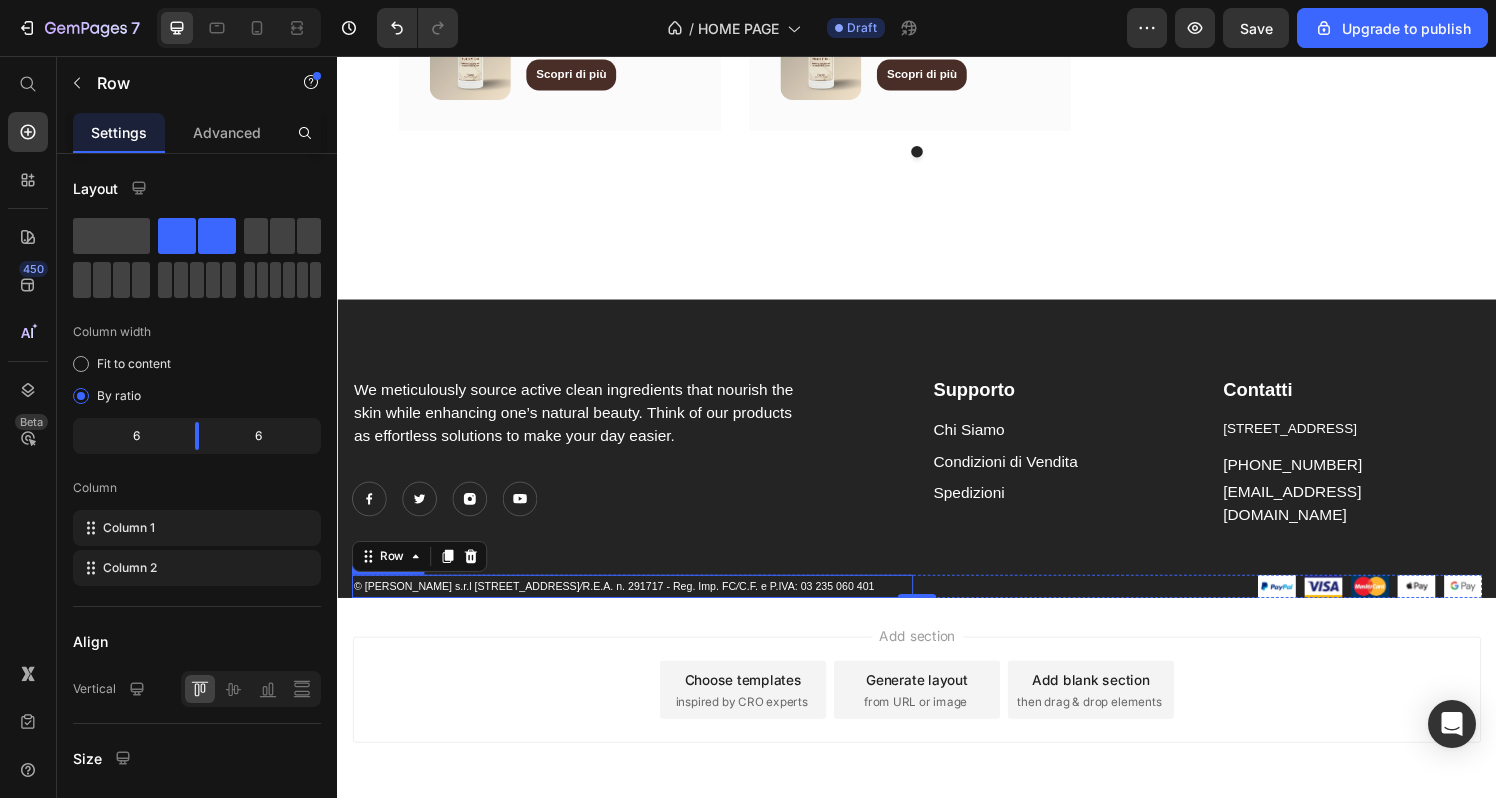 click on "© [PERSON_NAME] s.r.l [STREET_ADDRESS]  /   R.E.A. n. 291717 - Reg. Imp. FC  /  C.F. e P.IVA: 03 235 060 401" at bounding box center [642, 605] 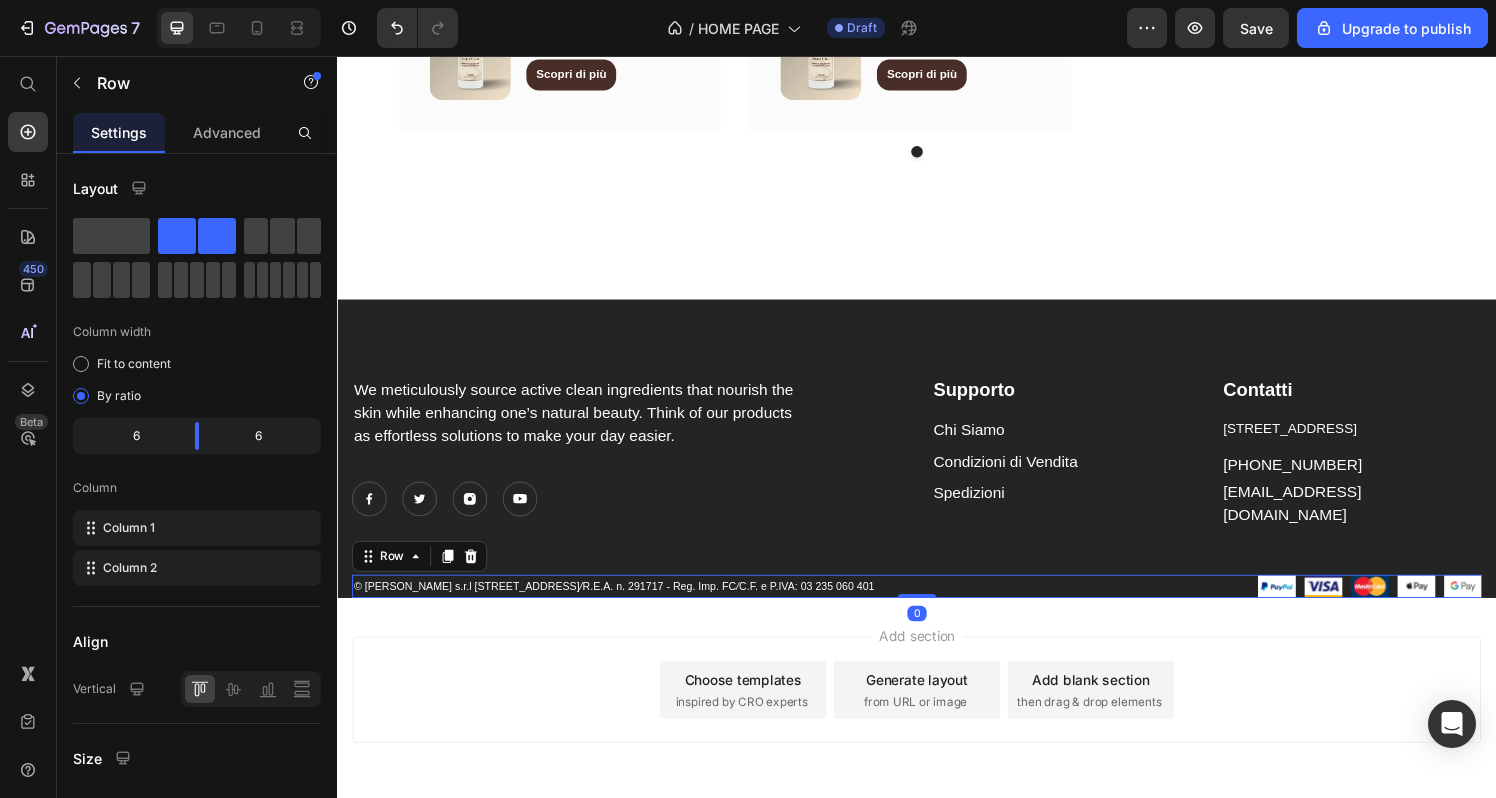 click on "Image Image Image Image Image Icon List Hoz" at bounding box center [1231, 605] 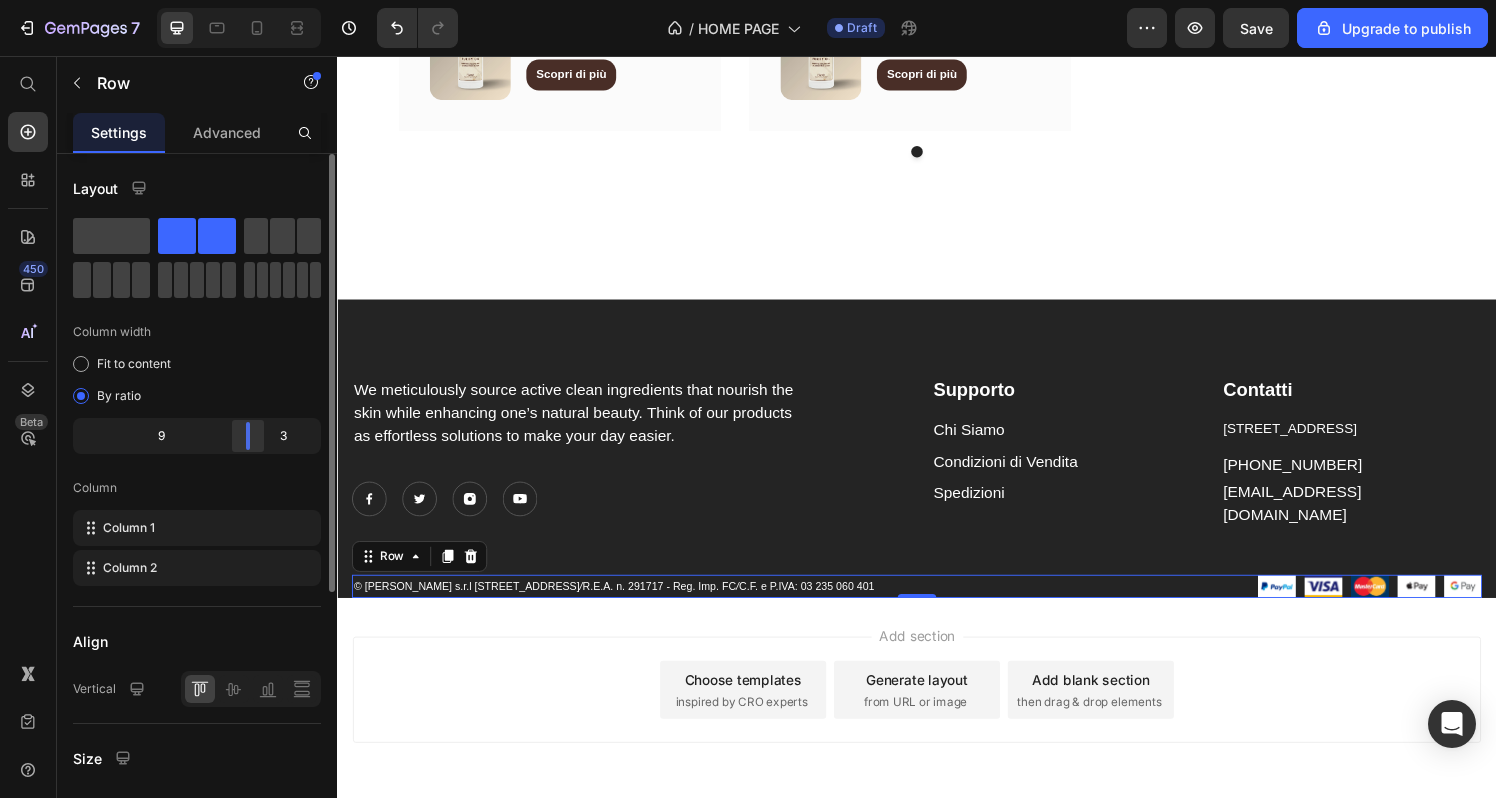 drag, startPoint x: 193, startPoint y: 430, endPoint x: 253, endPoint y: 432, distance: 60.033325 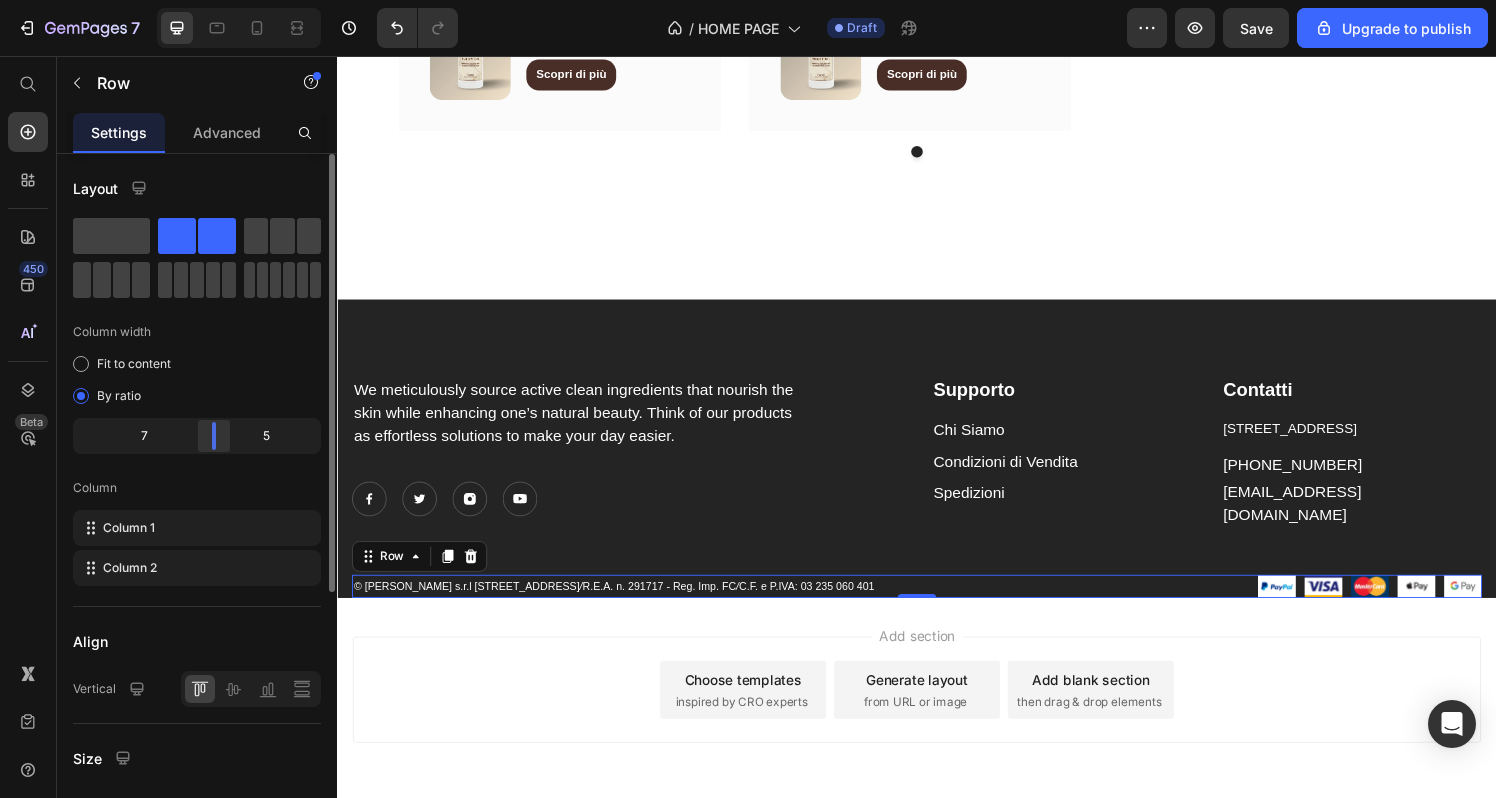 drag, startPoint x: 241, startPoint y: 442, endPoint x: 228, endPoint y: 441, distance: 13.038404 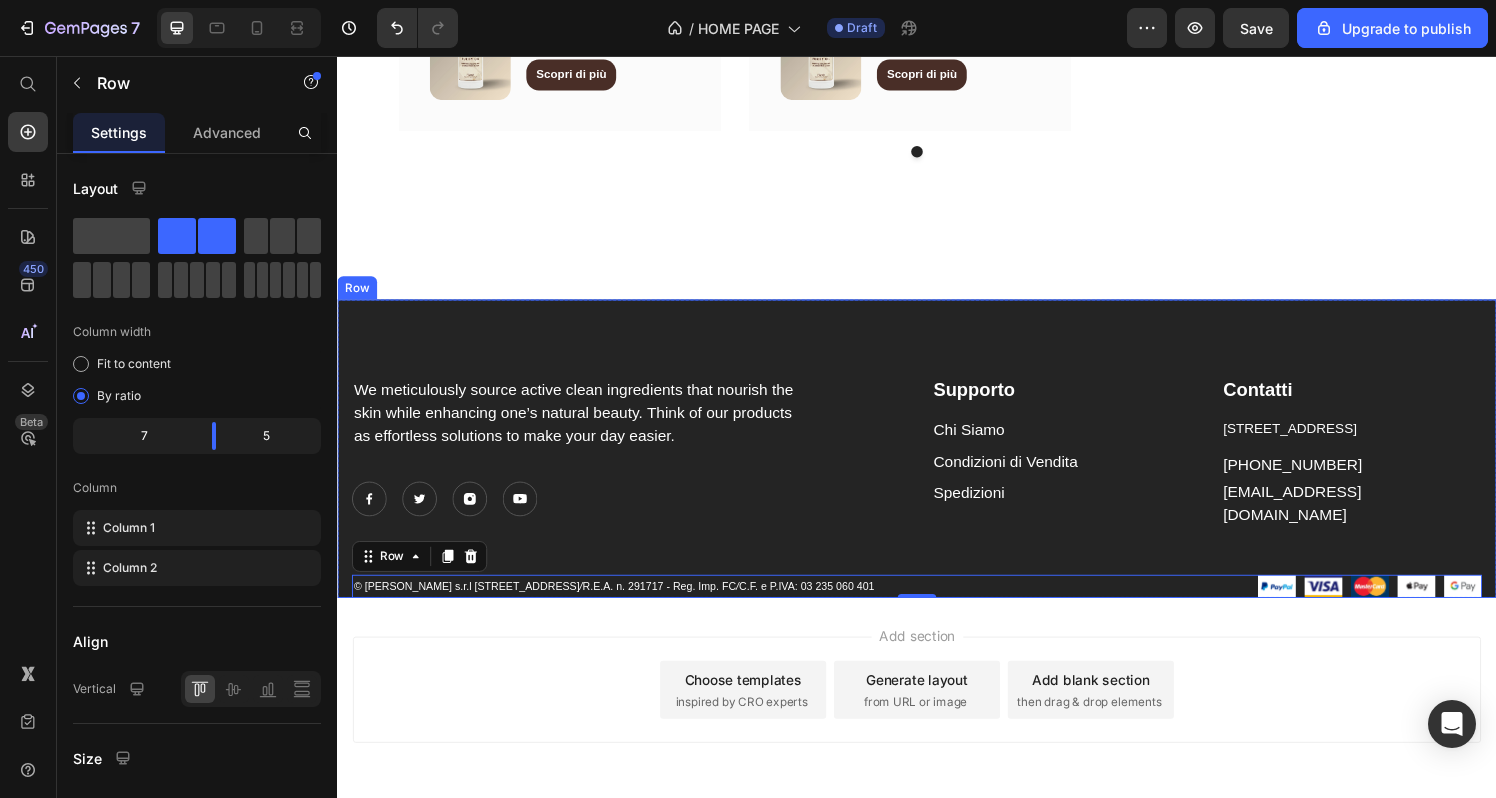 click on "We meticulously source active clean ingredients that nourish the skin while enhancing one’s natural beauty. Think of our products as effortless solutions to make your day easier. Text block Image Image Image Image Icon List Hoz Supporto Text block Chi Siamo Text block Condizioni di Vendita Text block Spedizioni Text block Contatti Text block [STREET_ADDRESS] Text block [PHONE_NUMBER] Text block [EMAIL_ADDRESS][DOMAIN_NAME]  Text block Row Row © Maekò s.r.l [STREET_ADDRESS]  /   R.E.A. n. 291717 - Reg. Imp. FC  /  C.F. e P.IVA: 03 235 060 401 Text block Image Image Image Image Image Icon List Hoz Row   0" at bounding box center [937, 502] 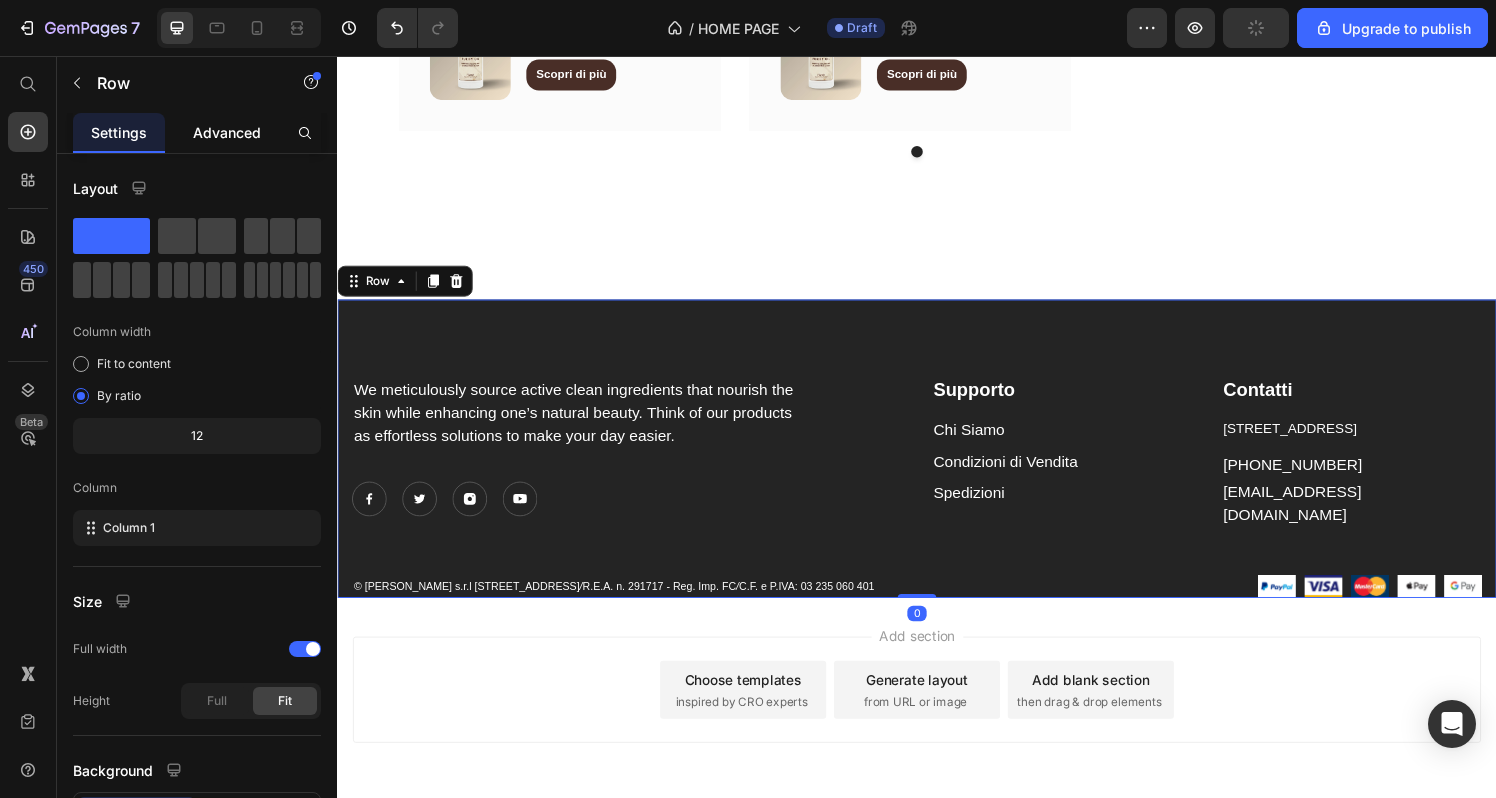 click on "Advanced" at bounding box center (227, 132) 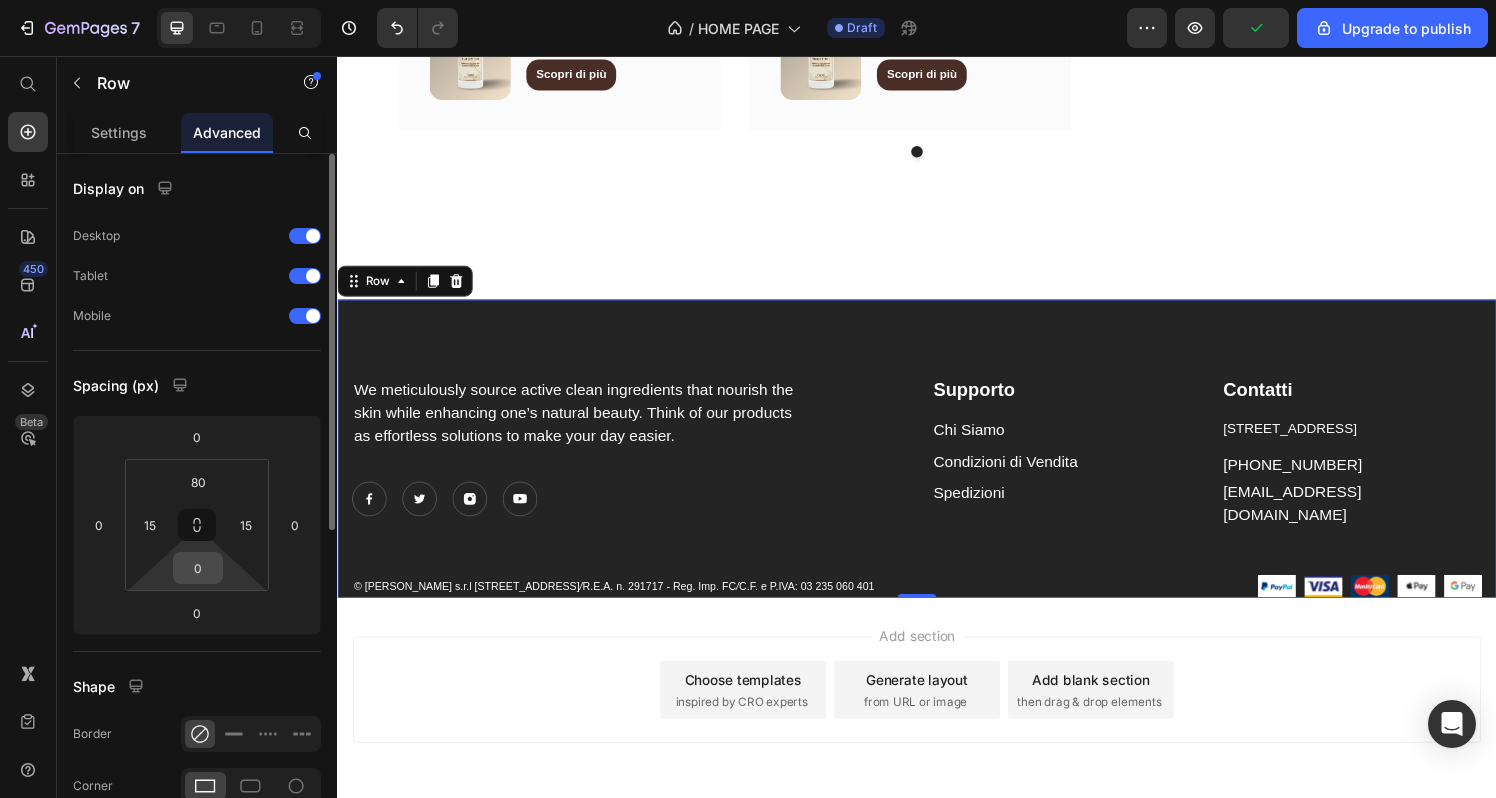 click on "0" at bounding box center [198, 568] 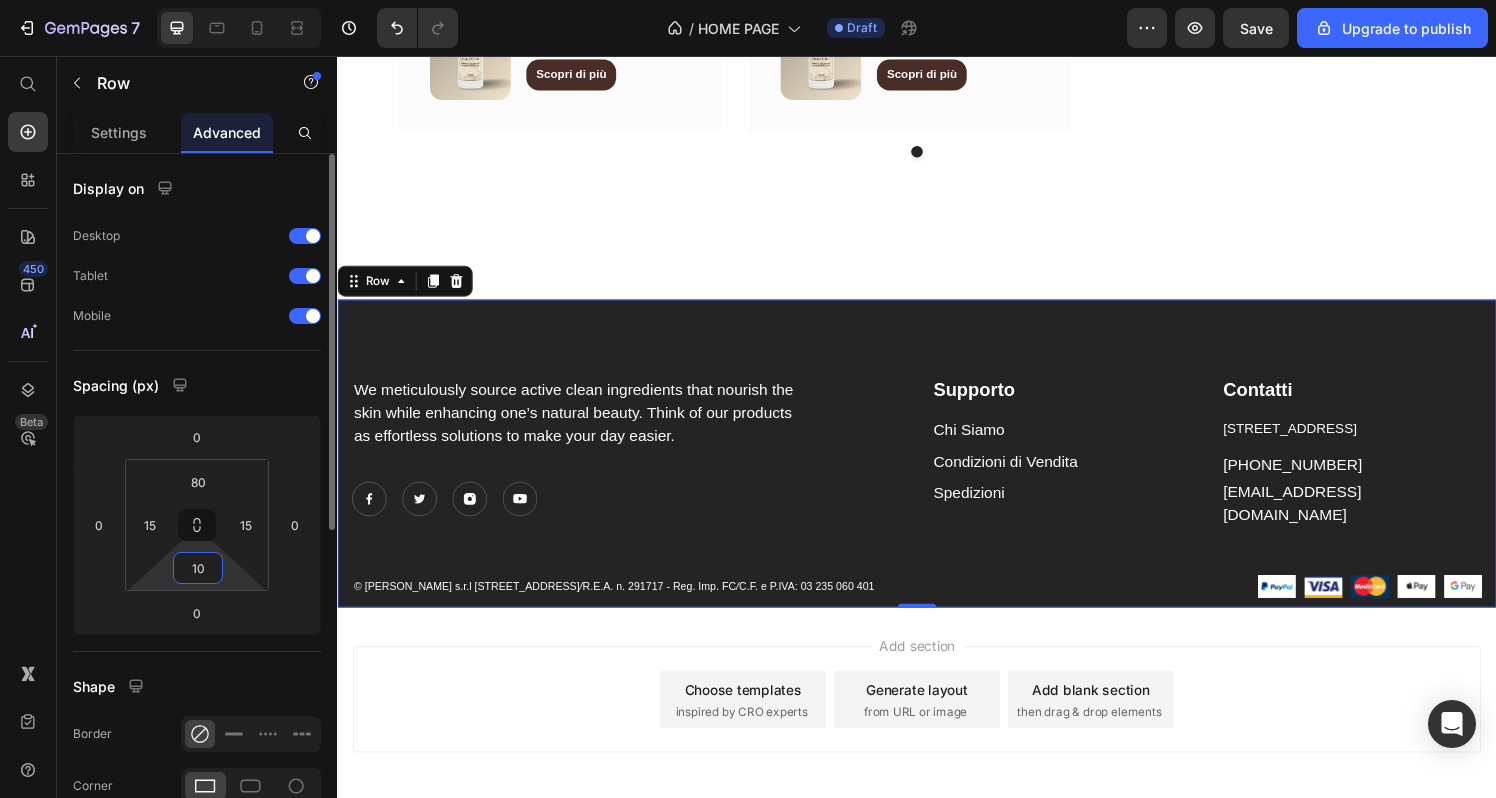 type on "1" 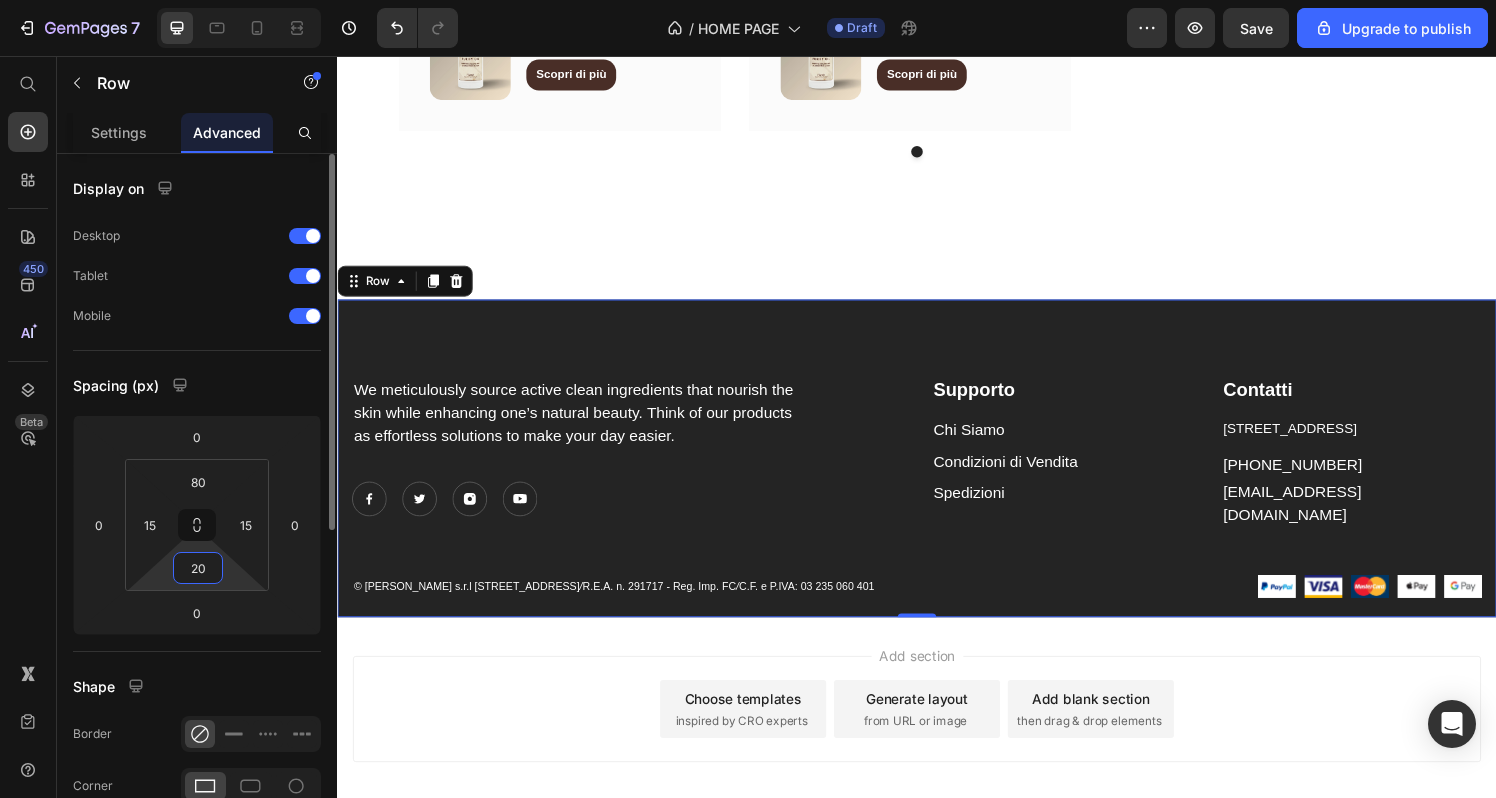type on "2" 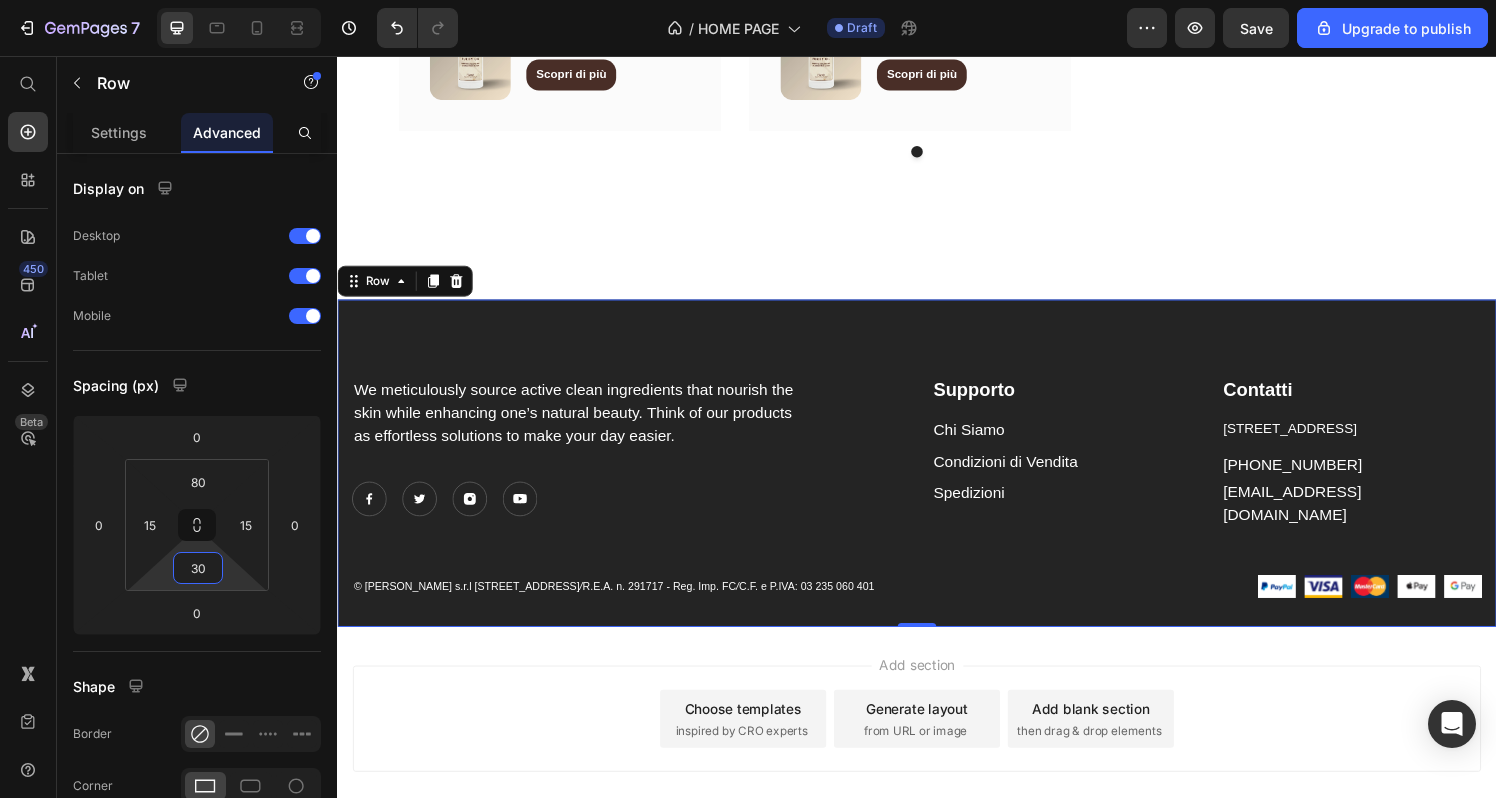 type on "3" 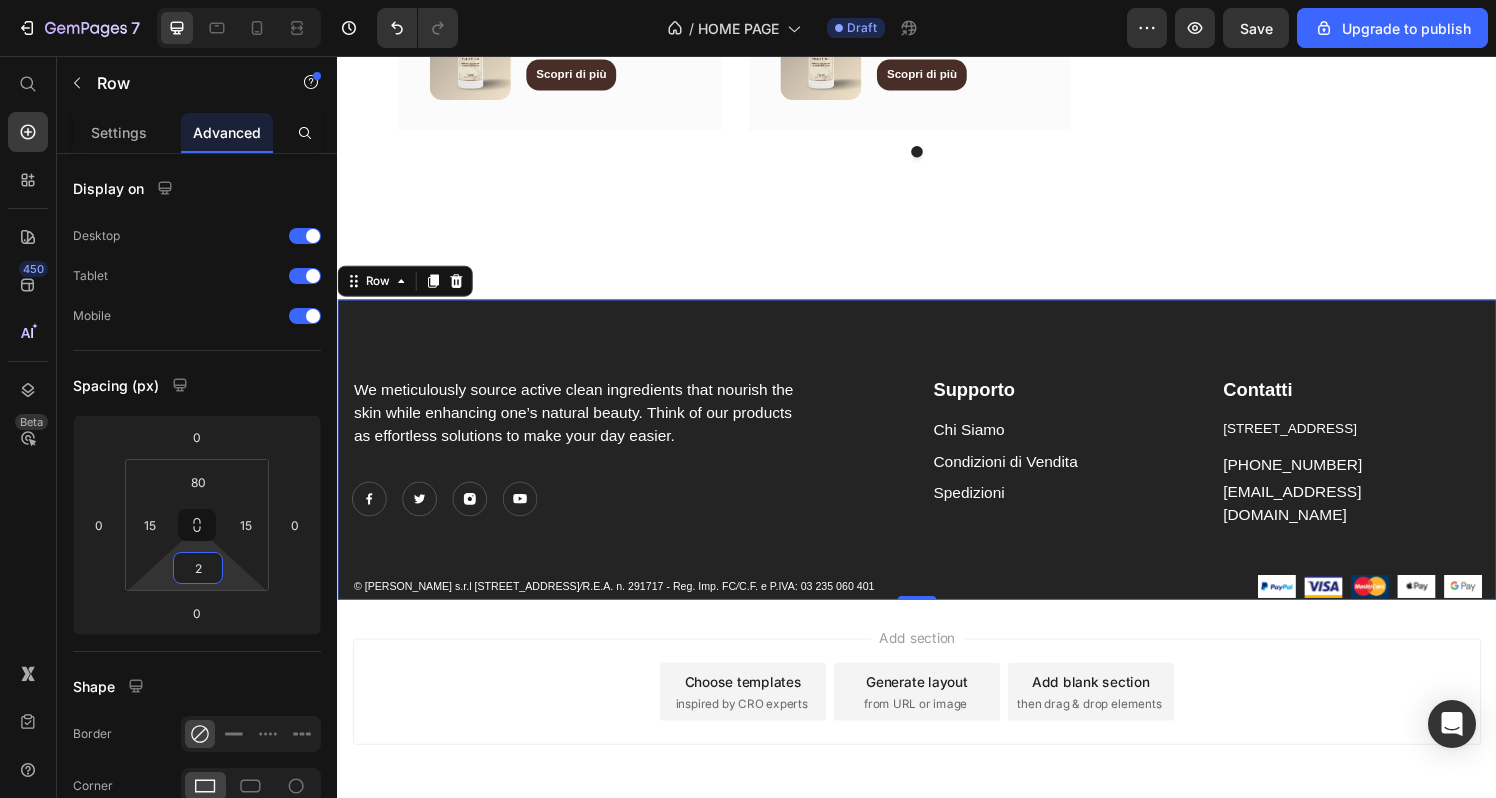 type on "20" 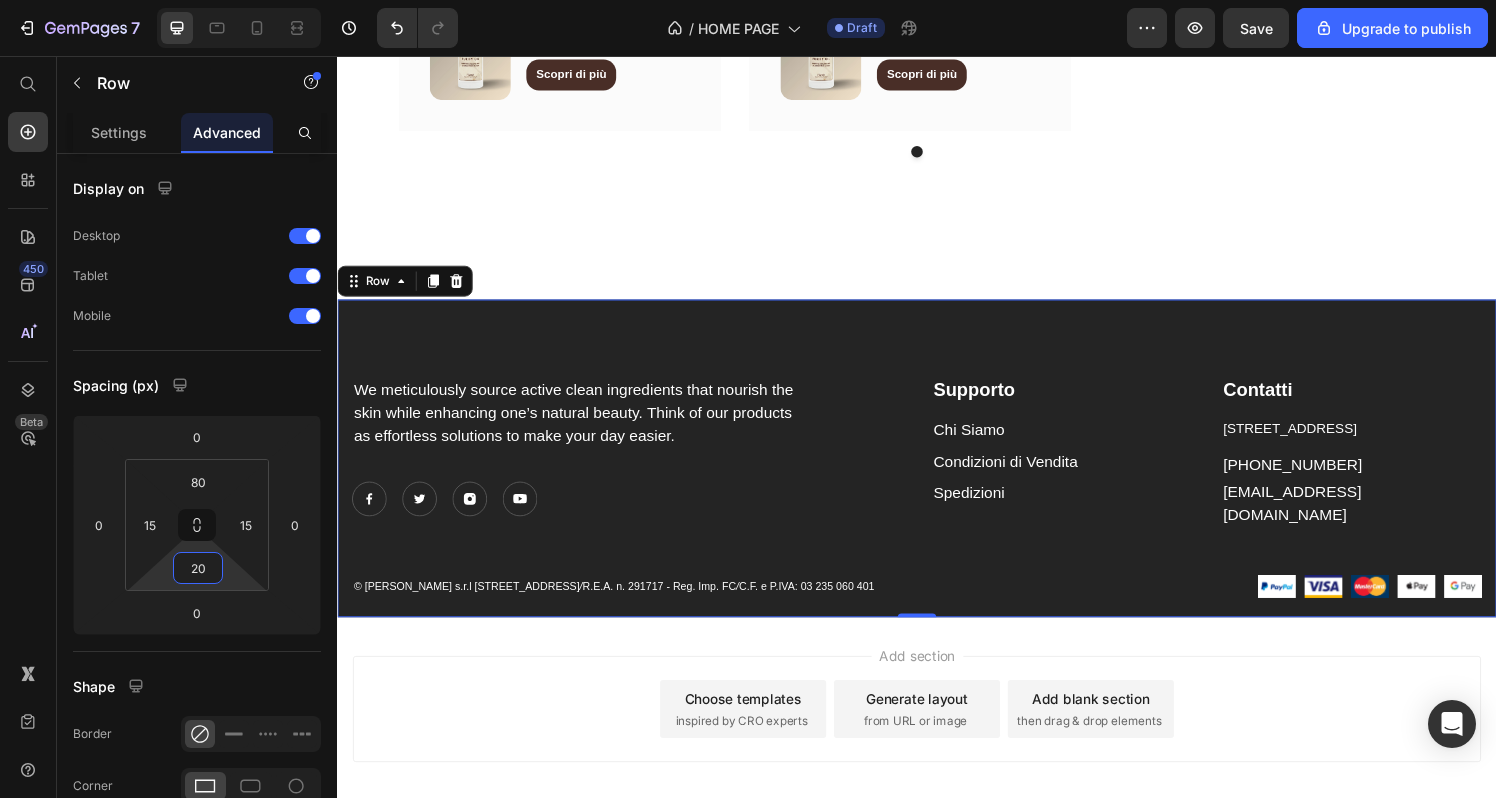 click on "Add section Choose templates inspired by CRO experts Generate layout from URL or image Add blank section then drag & drop elements" at bounding box center [937, 760] 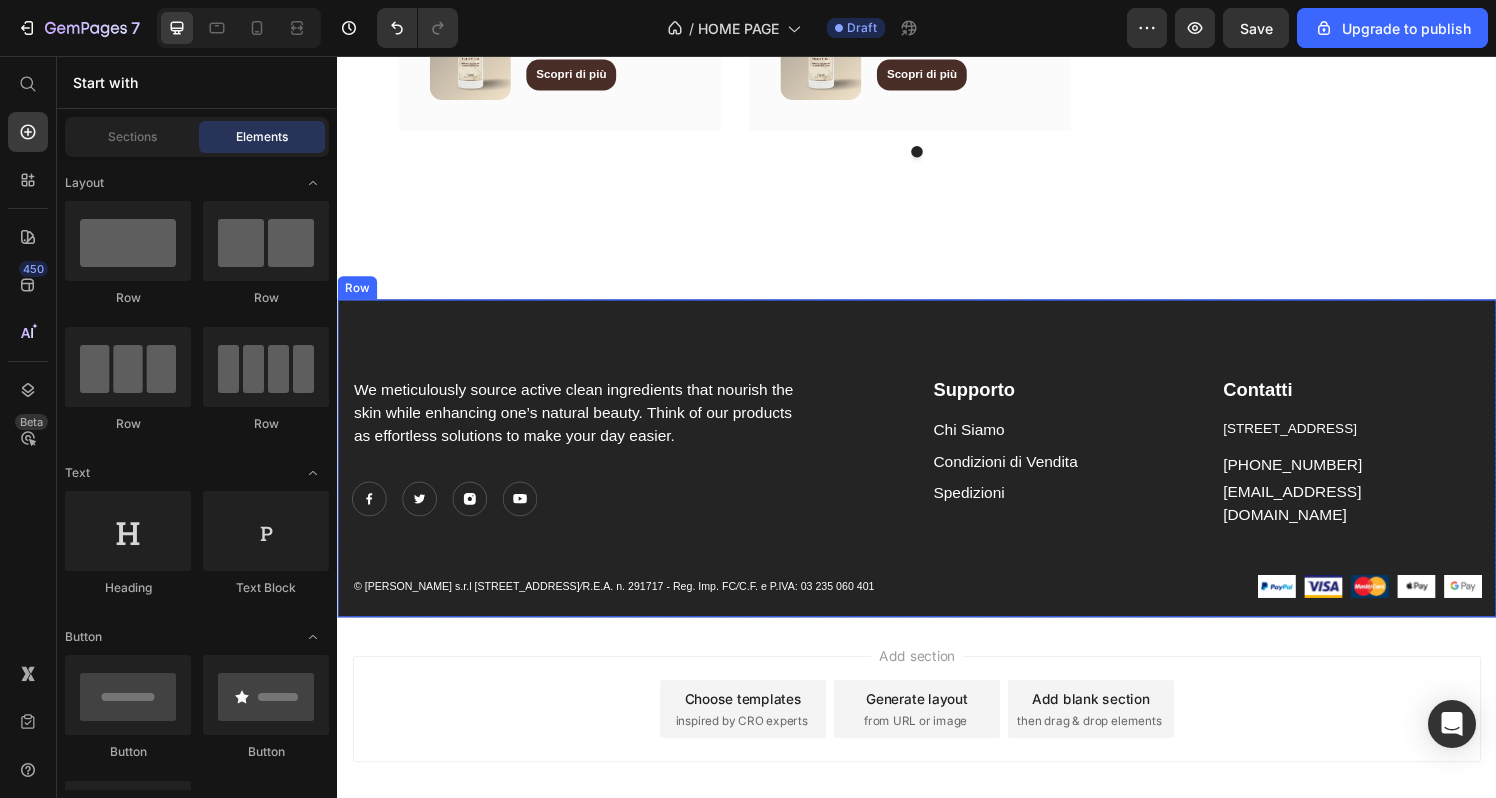 click on "We meticulously source active clean ingredients that nourish the skin while enhancing one’s natural beauty. Think of our products as effortless solutions to make your day easier. Text block Image Image Image Image Icon List Hoz Supporto Text block Chi Siamo Text block Condizioni di Vendita Text block Spedizioni Text block Contatti Text block [STREET_ADDRESS] Text block [PHONE_NUMBER] Text block [EMAIL_ADDRESS][DOMAIN_NAME]  Text block Row Row © Maekò s.r.l [STREET_ADDRESS]  /   R.E.A. n. 291717 - Reg. Imp. FC  /  C.F. e P.IVA: 03 235 060 401 Text block Image Image Image Image Image Icon List Hoz Row Row" at bounding box center [937, 472] 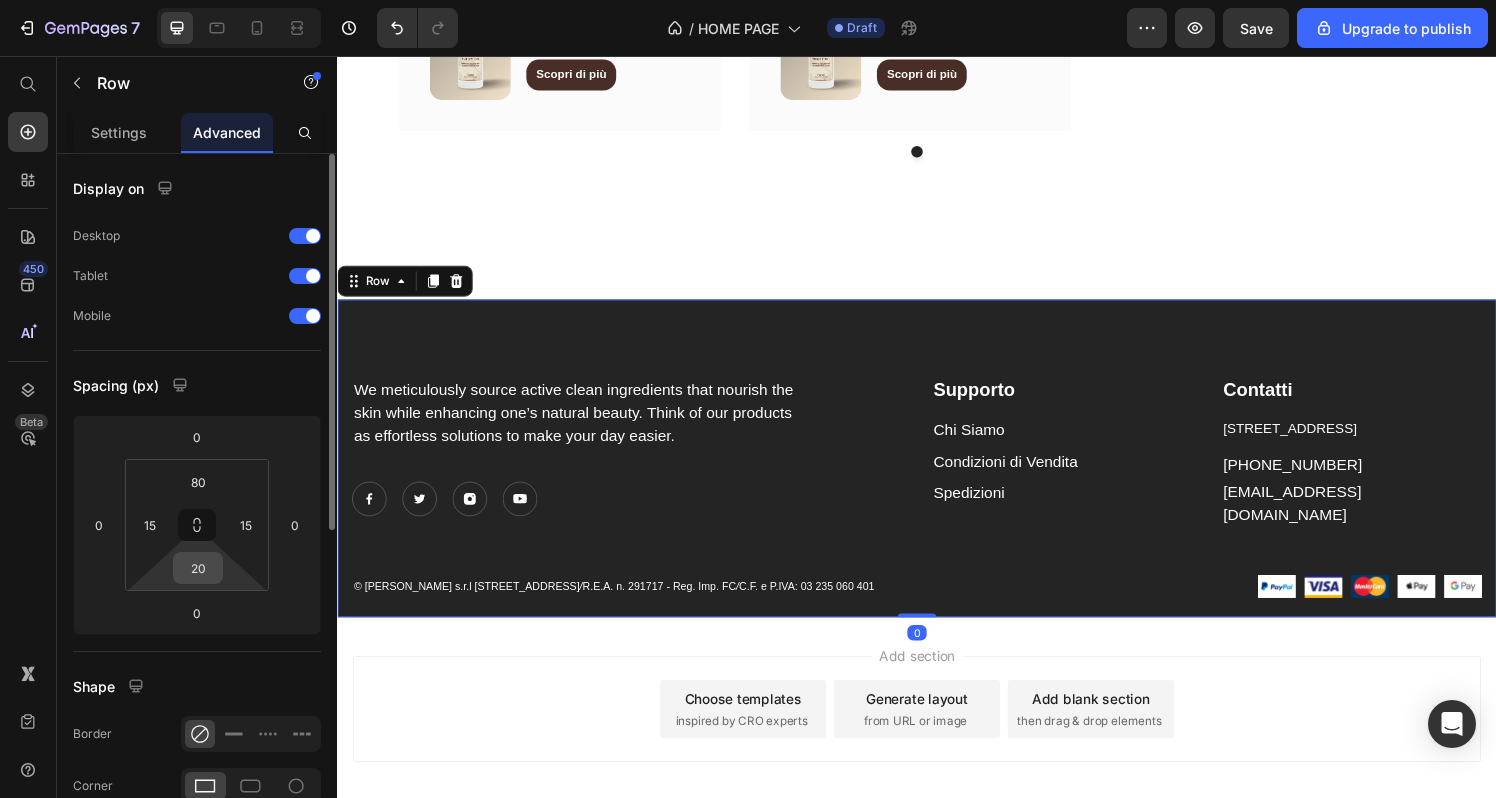 click on "20" at bounding box center [198, 568] 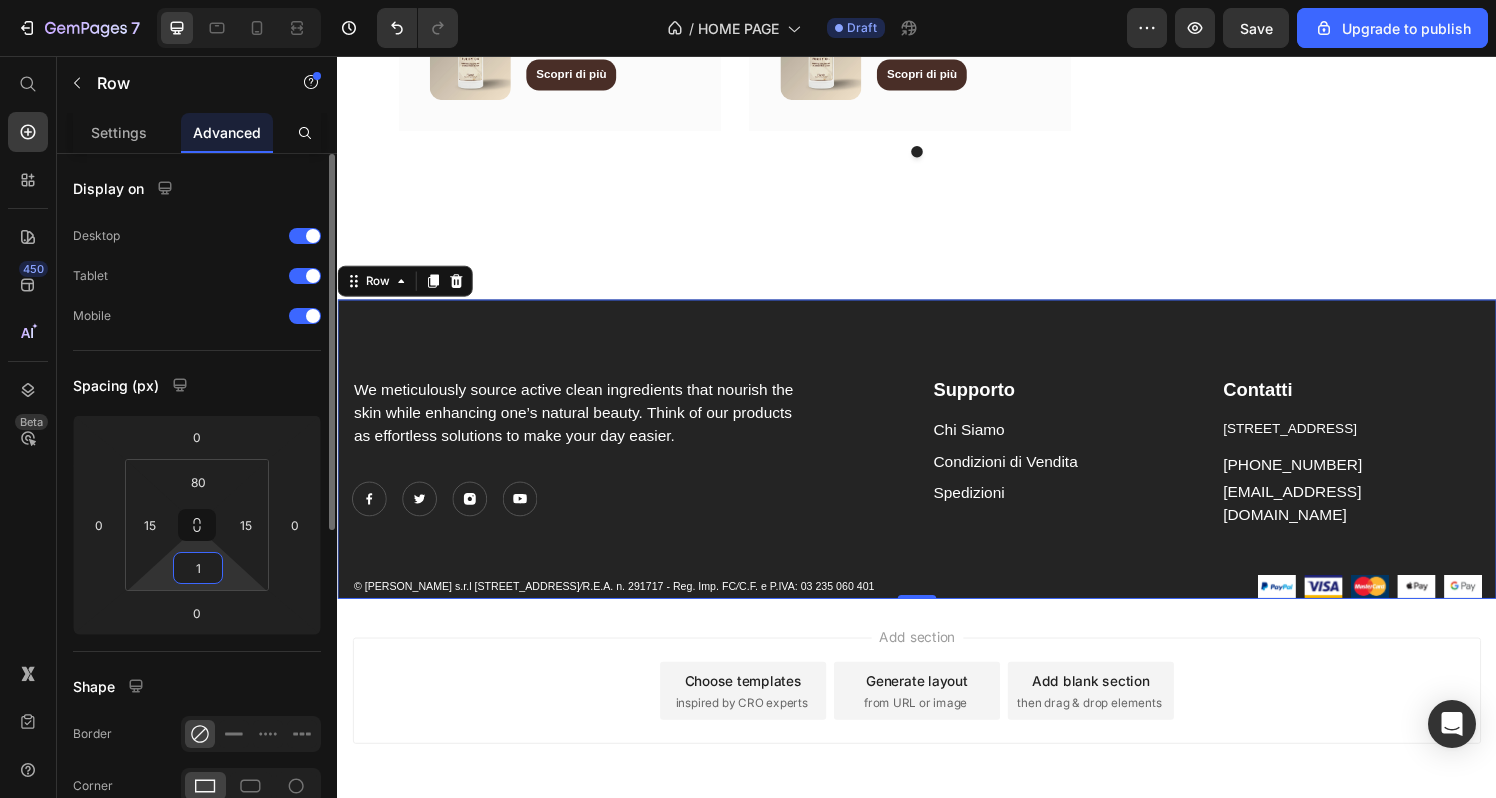 type on "10" 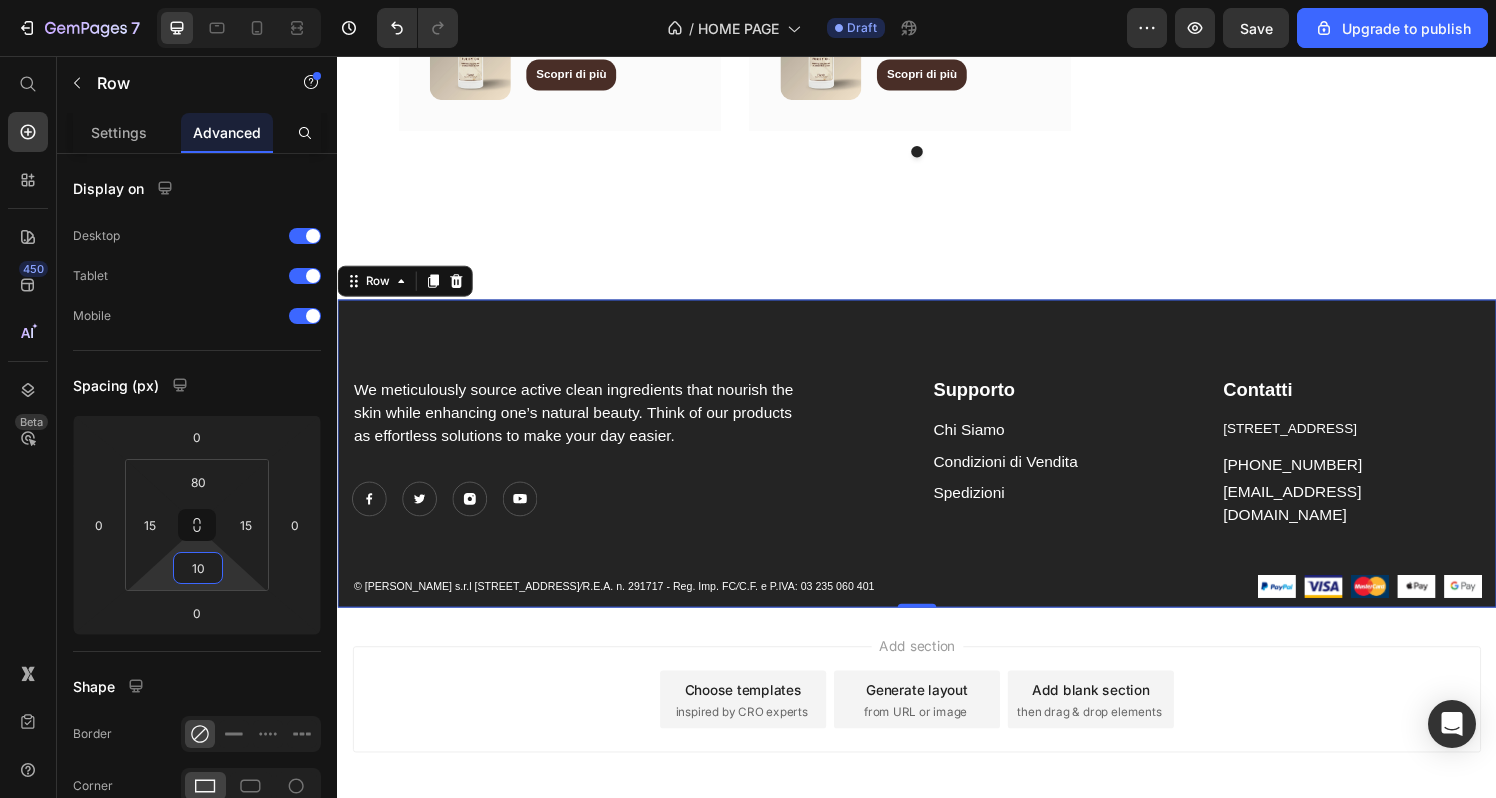click on "Add section Choose templates inspired by CRO experts Generate layout from URL or image Add blank section then drag & drop elements" at bounding box center (937, 750) 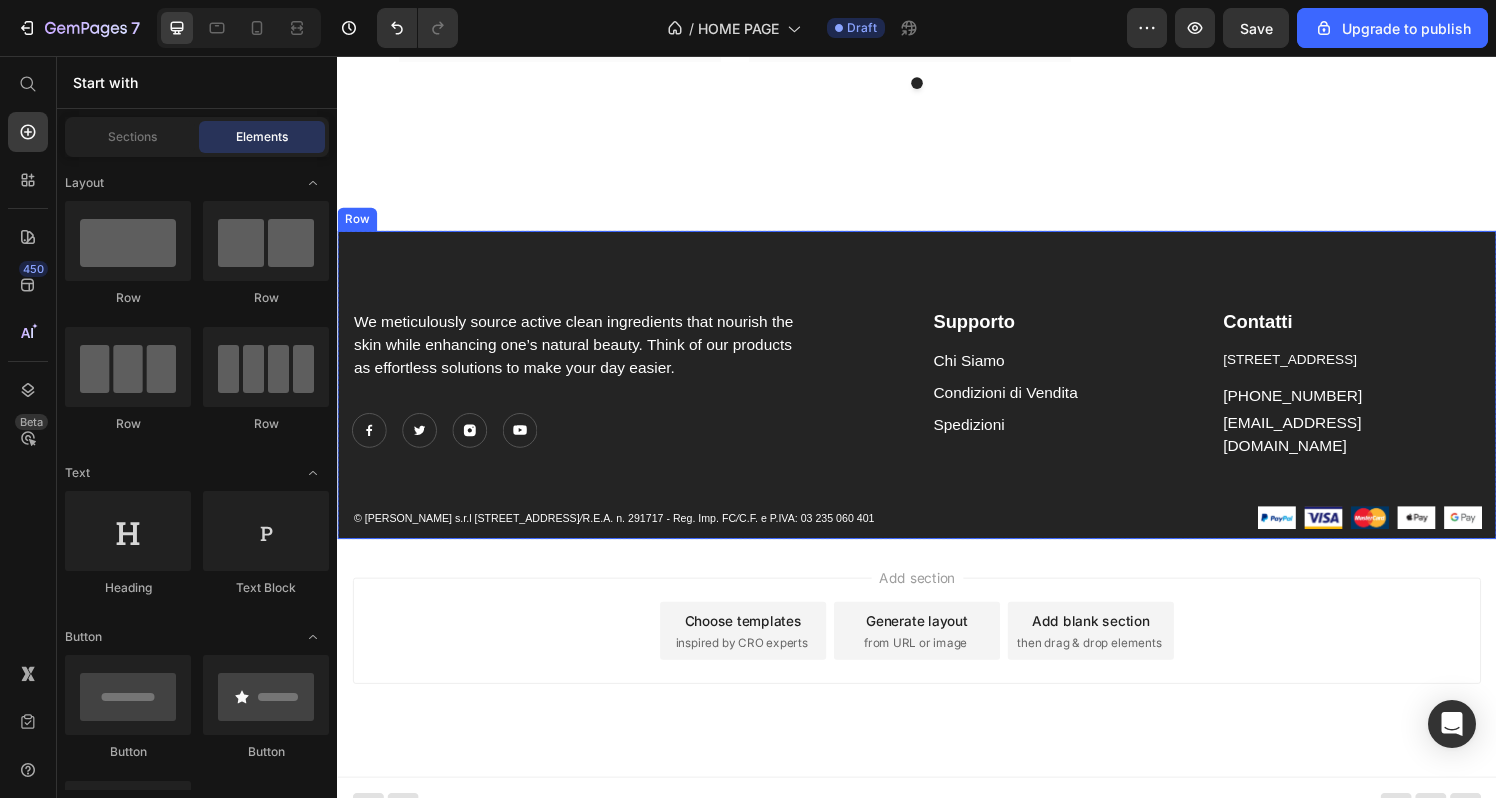 scroll, scrollTop: 4208, scrollLeft: 0, axis: vertical 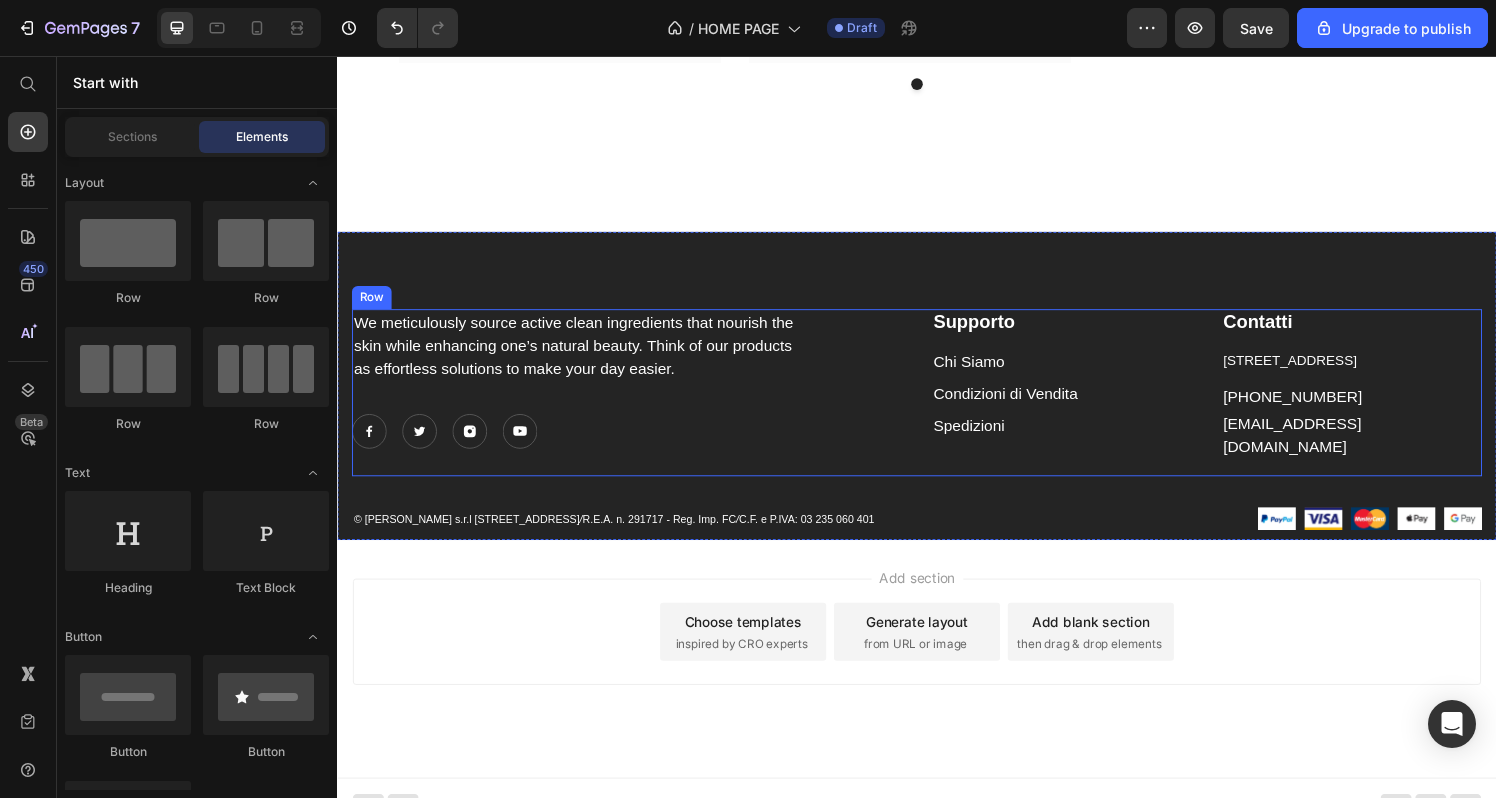 click on "We meticulously source active clean ingredients that nourish the skin while enhancing one’s natural beauty. Think of our products as effortless solutions to make your day easier. Text block Image Image Image Image Icon List Hoz" at bounding box center (637, 404) 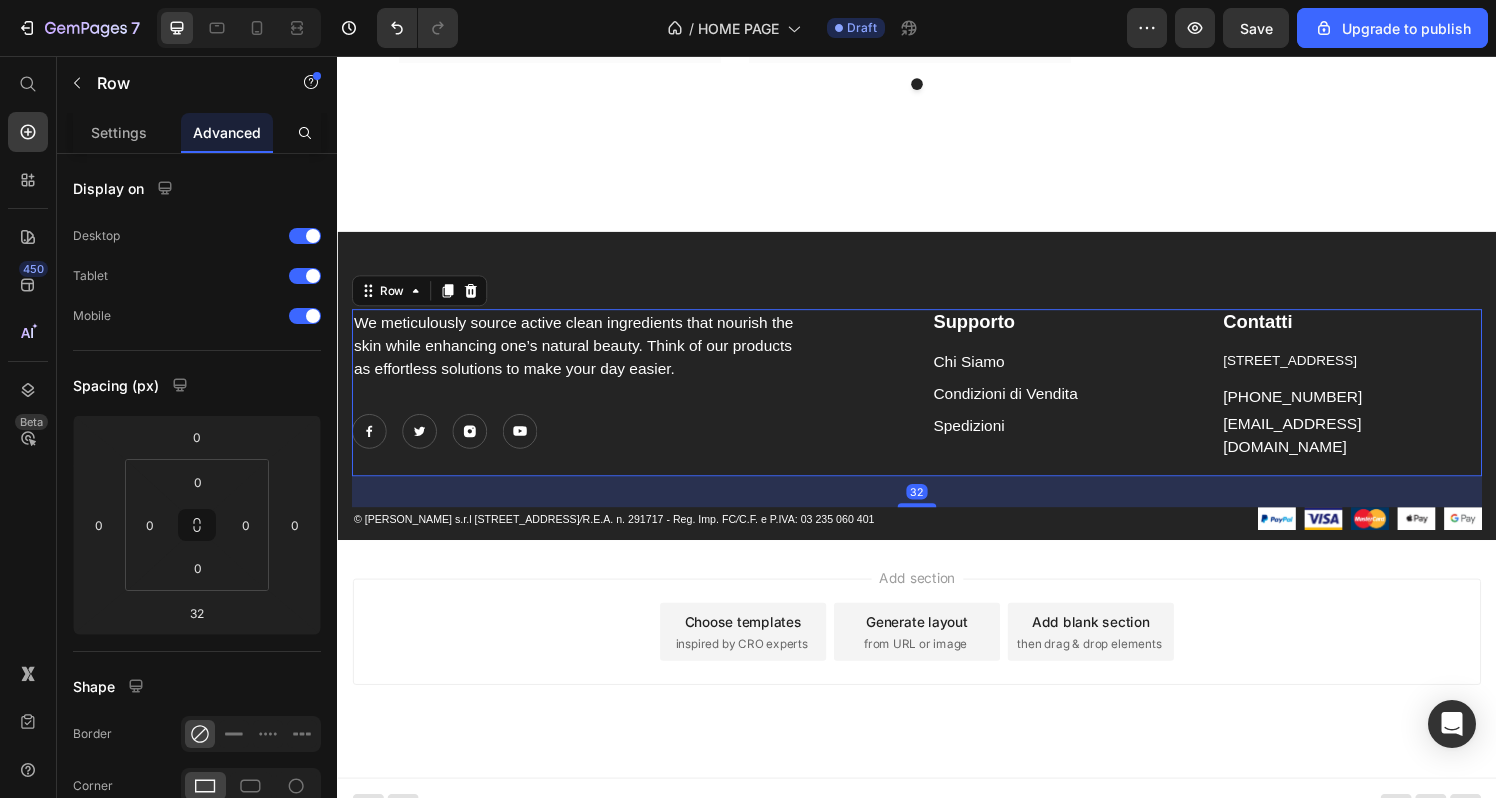 click on "32" at bounding box center [937, 507] 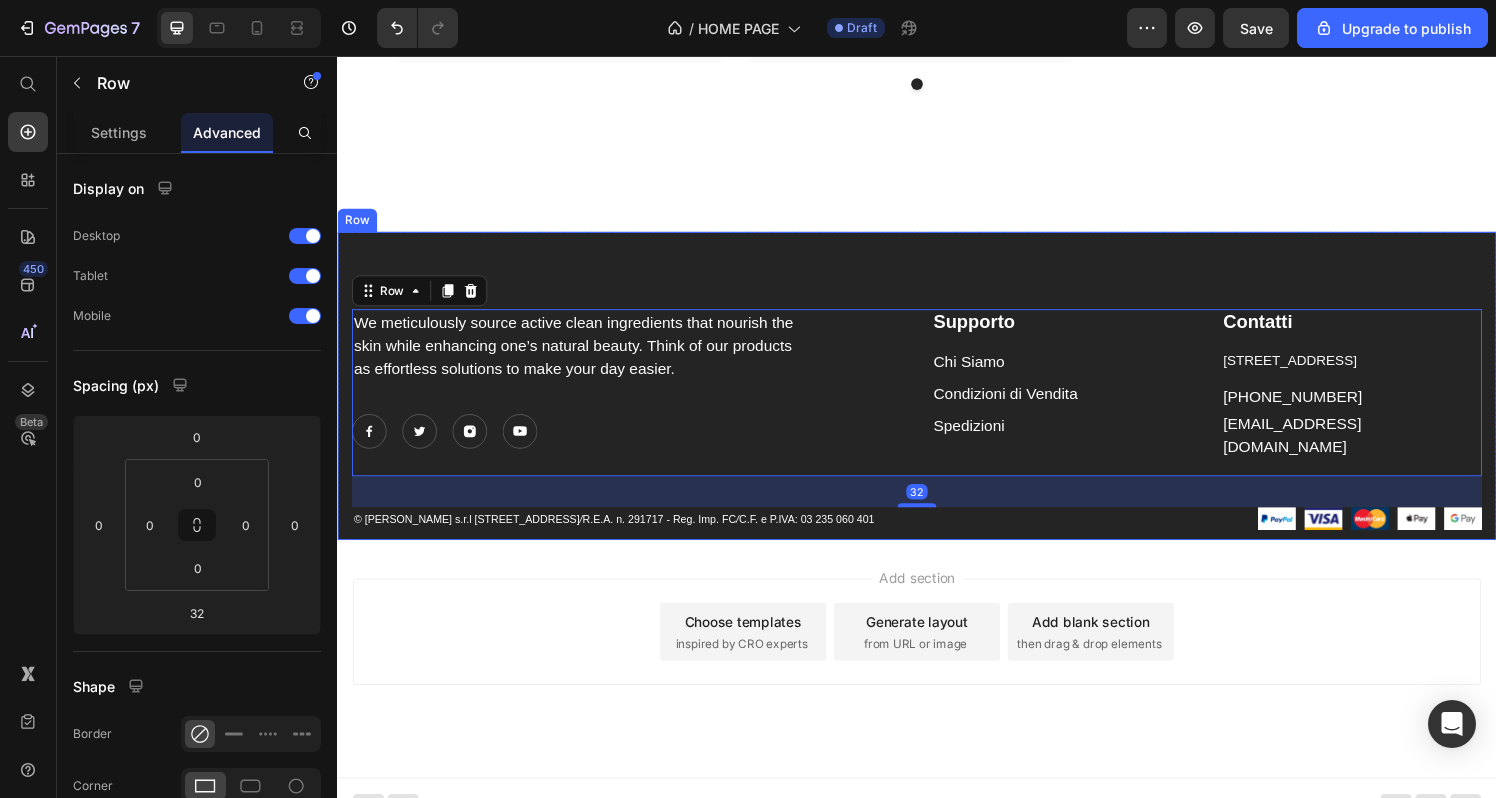 click on "We meticulously source active clean ingredients that nourish the skin while enhancing one’s natural beauty. Think of our products as effortless solutions to make your day easier. Text block Image Image Image Image Icon List Hoz Supporto Text block Chi Siamo Text block Condizioni di Vendita Text block Spedizioni Text block Contatti Text block [STREET_ADDRESS] Text block [PHONE_NUMBER] Text block [EMAIL_ADDRESS][DOMAIN_NAME]  Text [STREET_ADDRESS] © Maekò s.r.l [STREET_ADDRESS]  /   R.E.A. n. 291717 - Reg. Imp. FC  /  C.F. e P.IVA: 03 235 060 401 Text block Image Image Image Image Image Icon List Hoz Row Row" at bounding box center [937, 397] 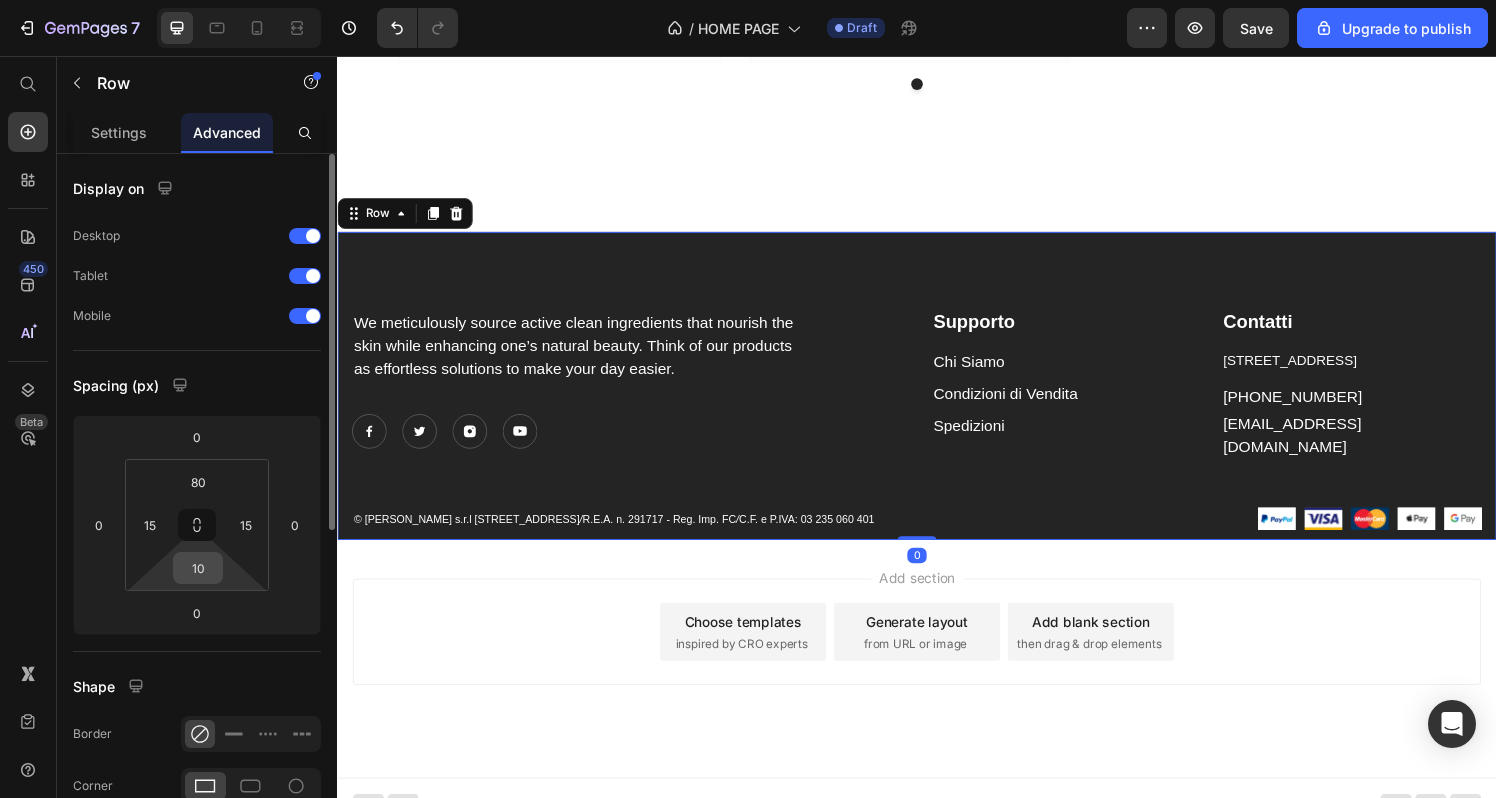 click on "10" at bounding box center (198, 568) 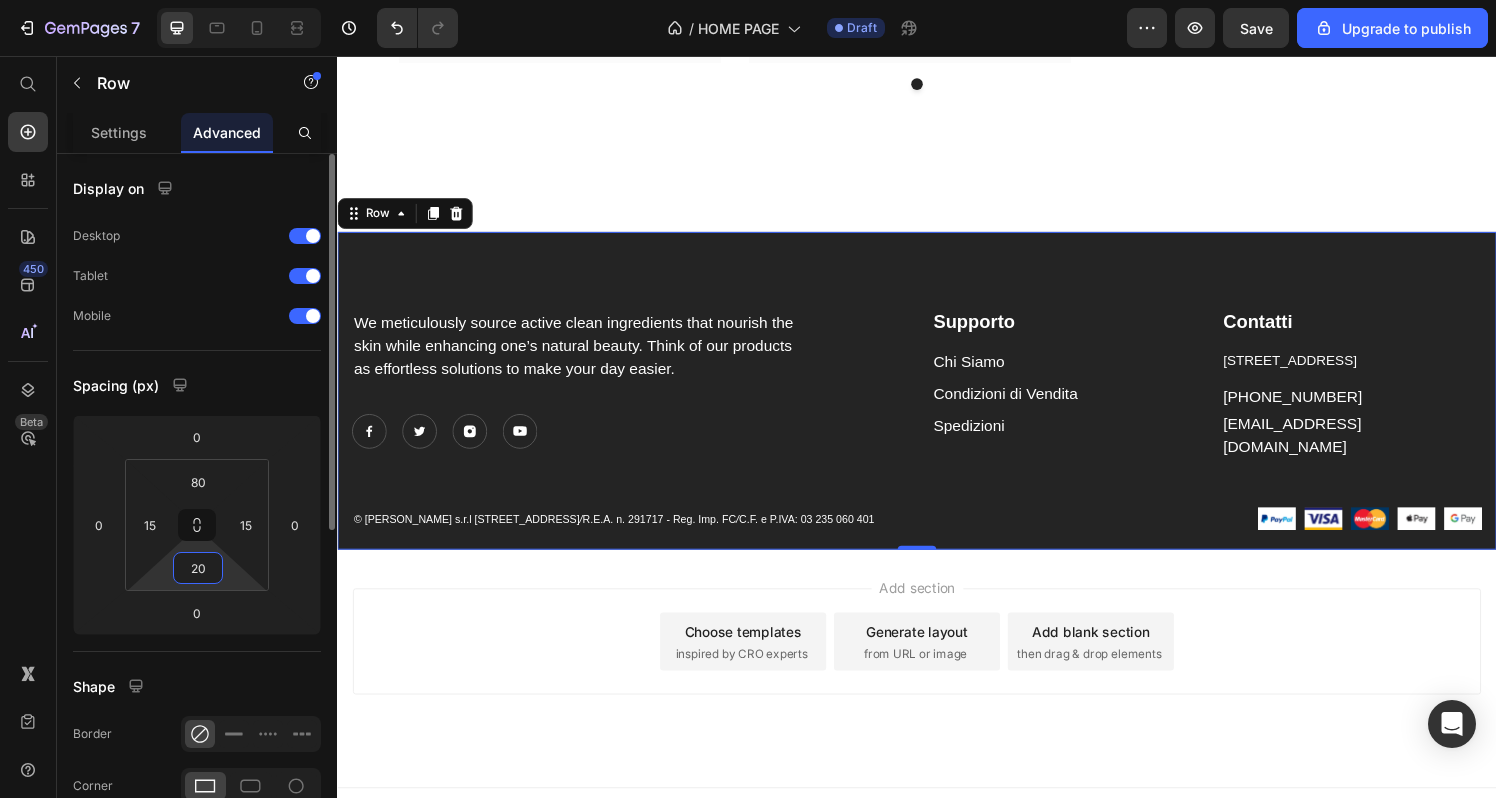 type on "2" 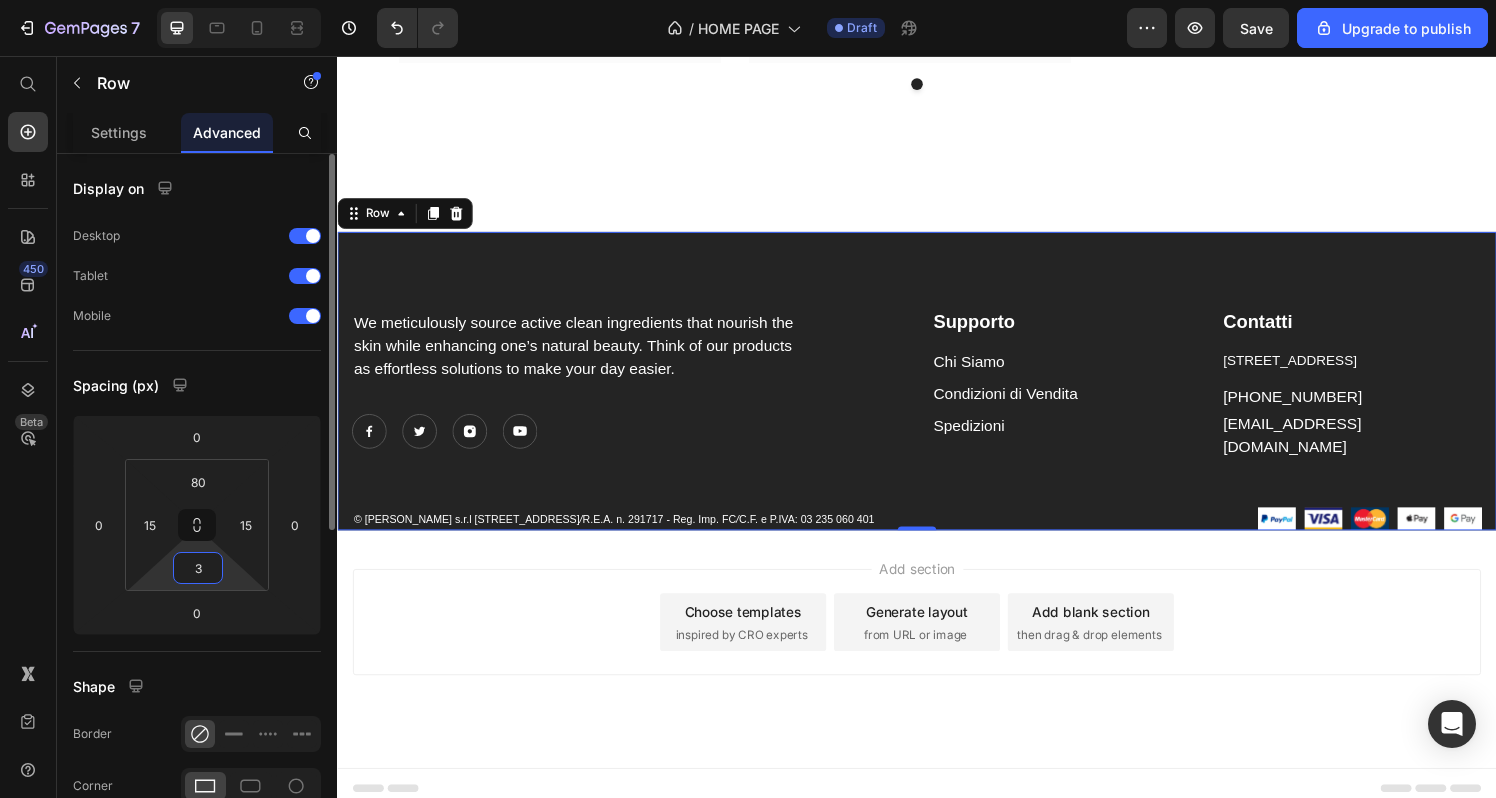 type on "30" 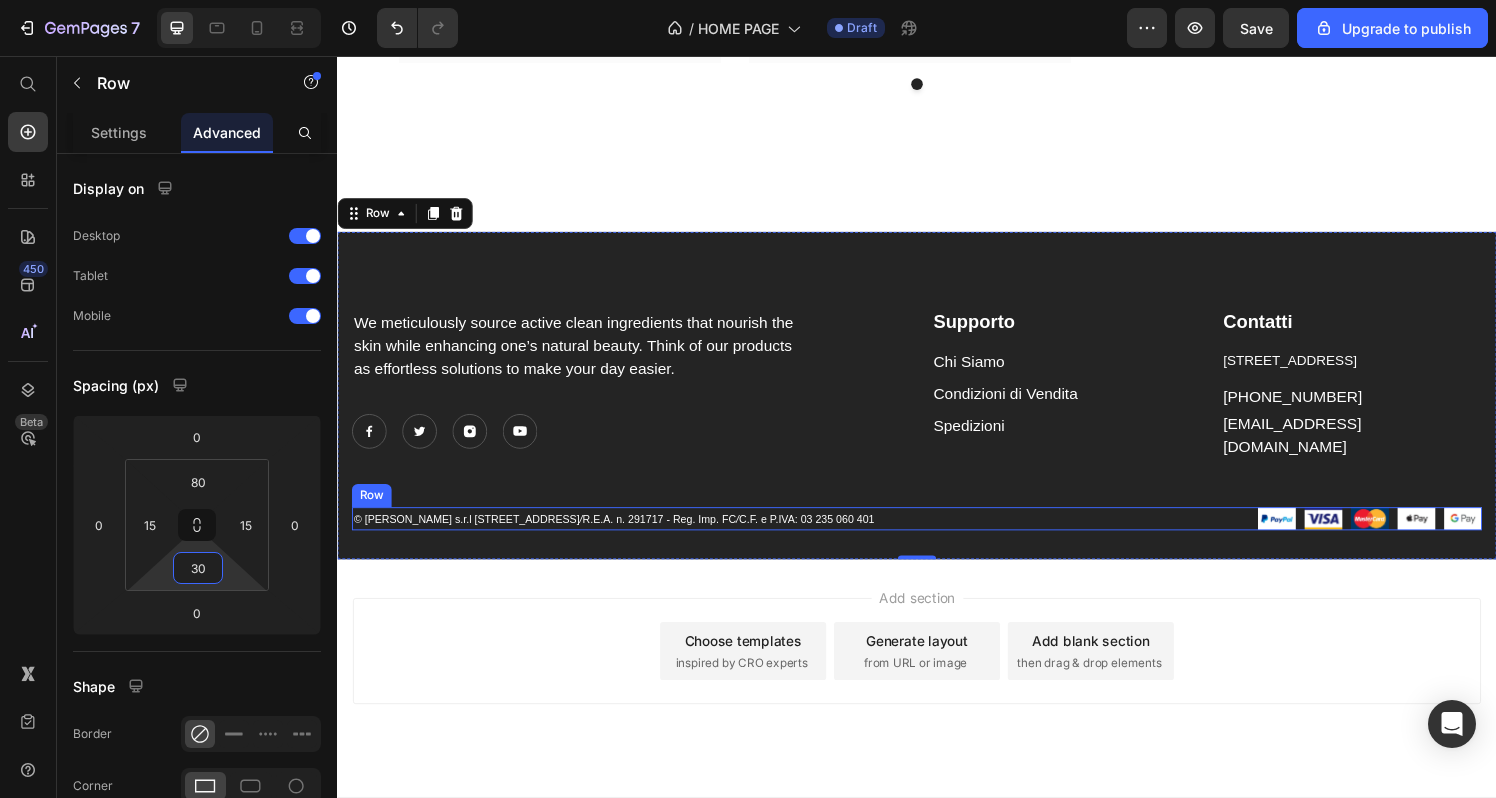 click on "© [PERSON_NAME] s.r.l [STREET_ADDRESS]  /   R.E.A. n. 291717 - Reg. Imp. FC  /  C.F. e P.IVA: 03 235 060 401 Text block Image Image Image Image Image Icon List Hoz Row" at bounding box center (937, 535) 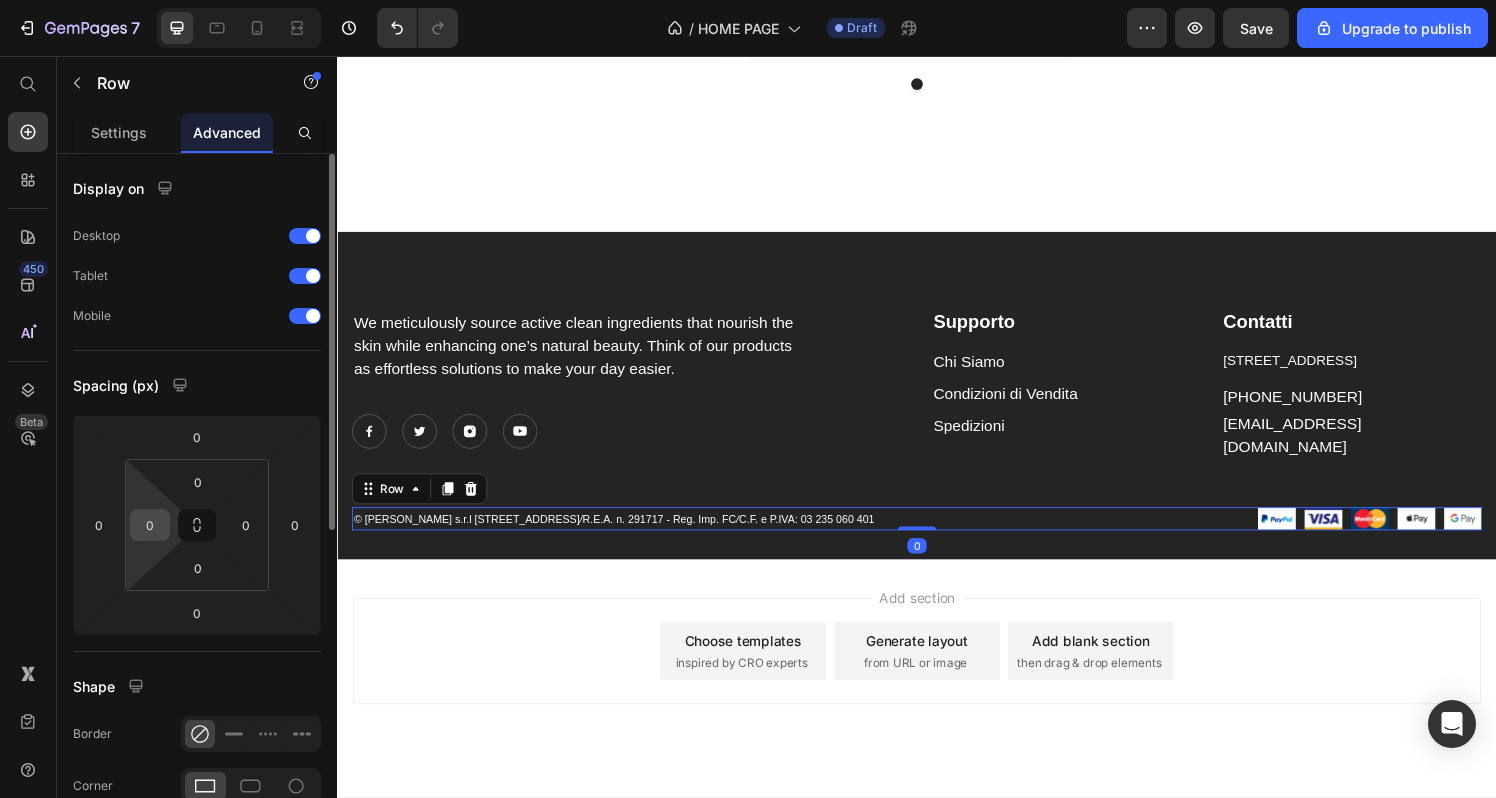 click on "0" at bounding box center (150, 525) 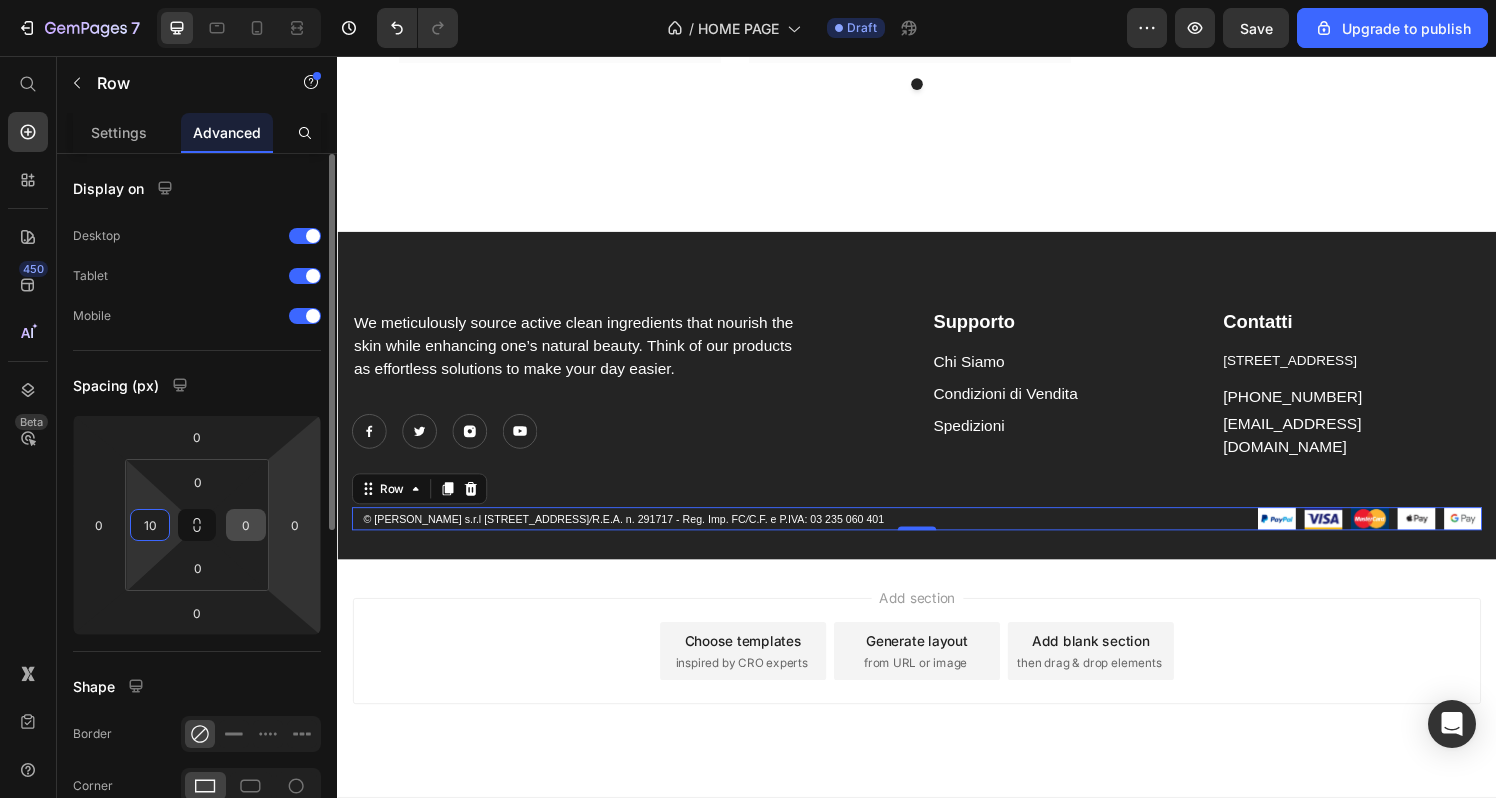 type on "10" 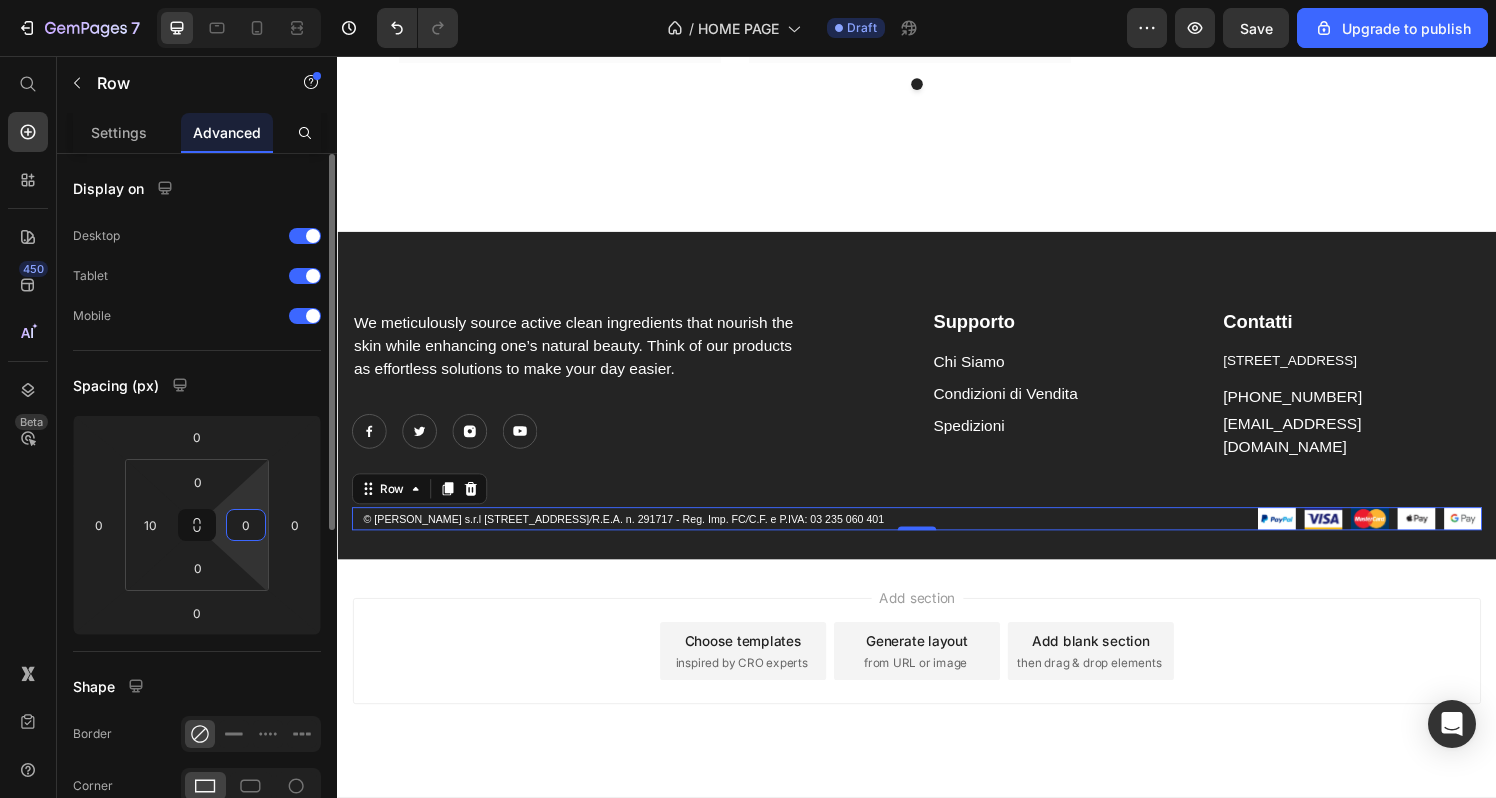 click on "0" at bounding box center (246, 525) 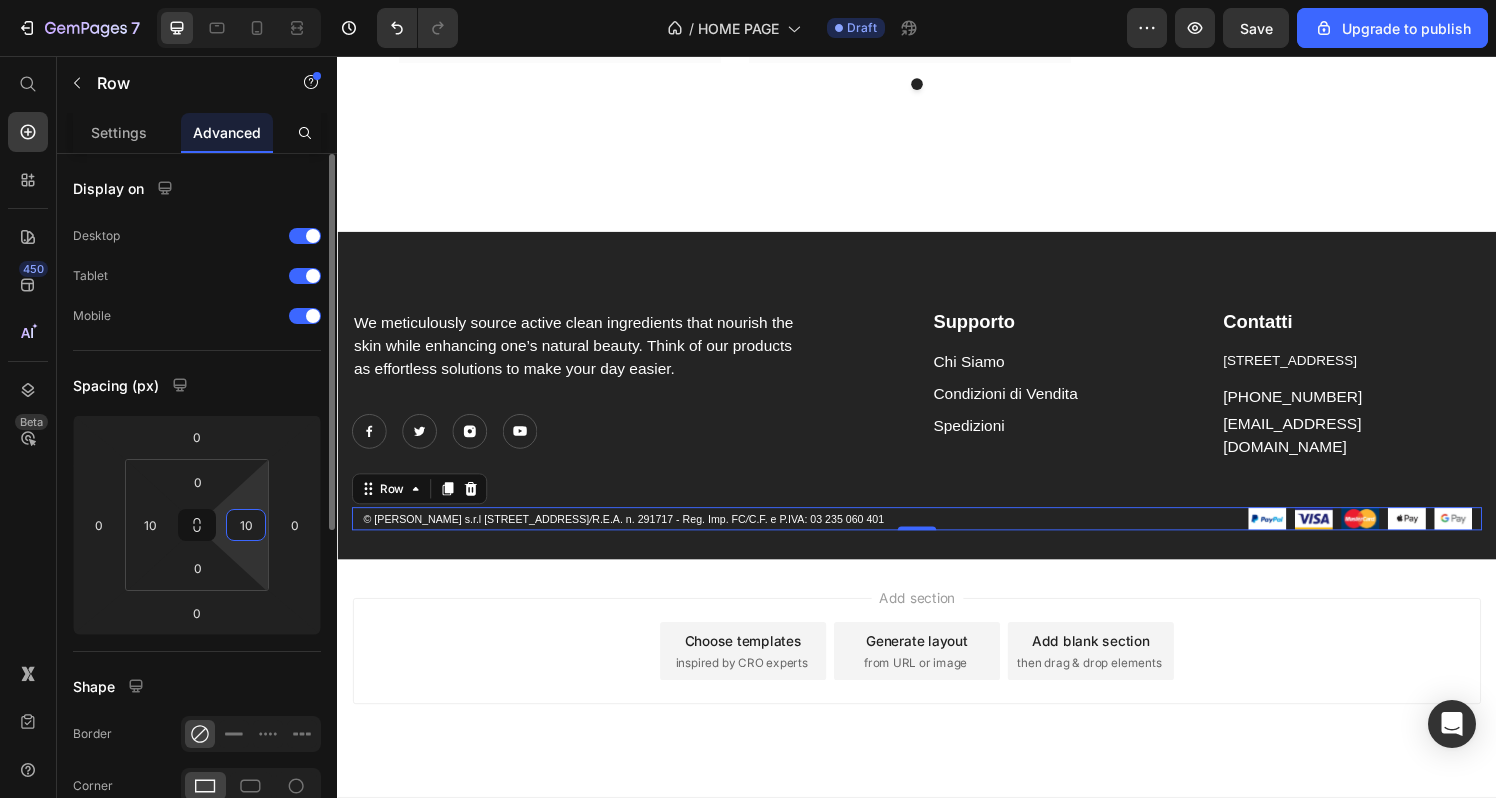 type on "1" 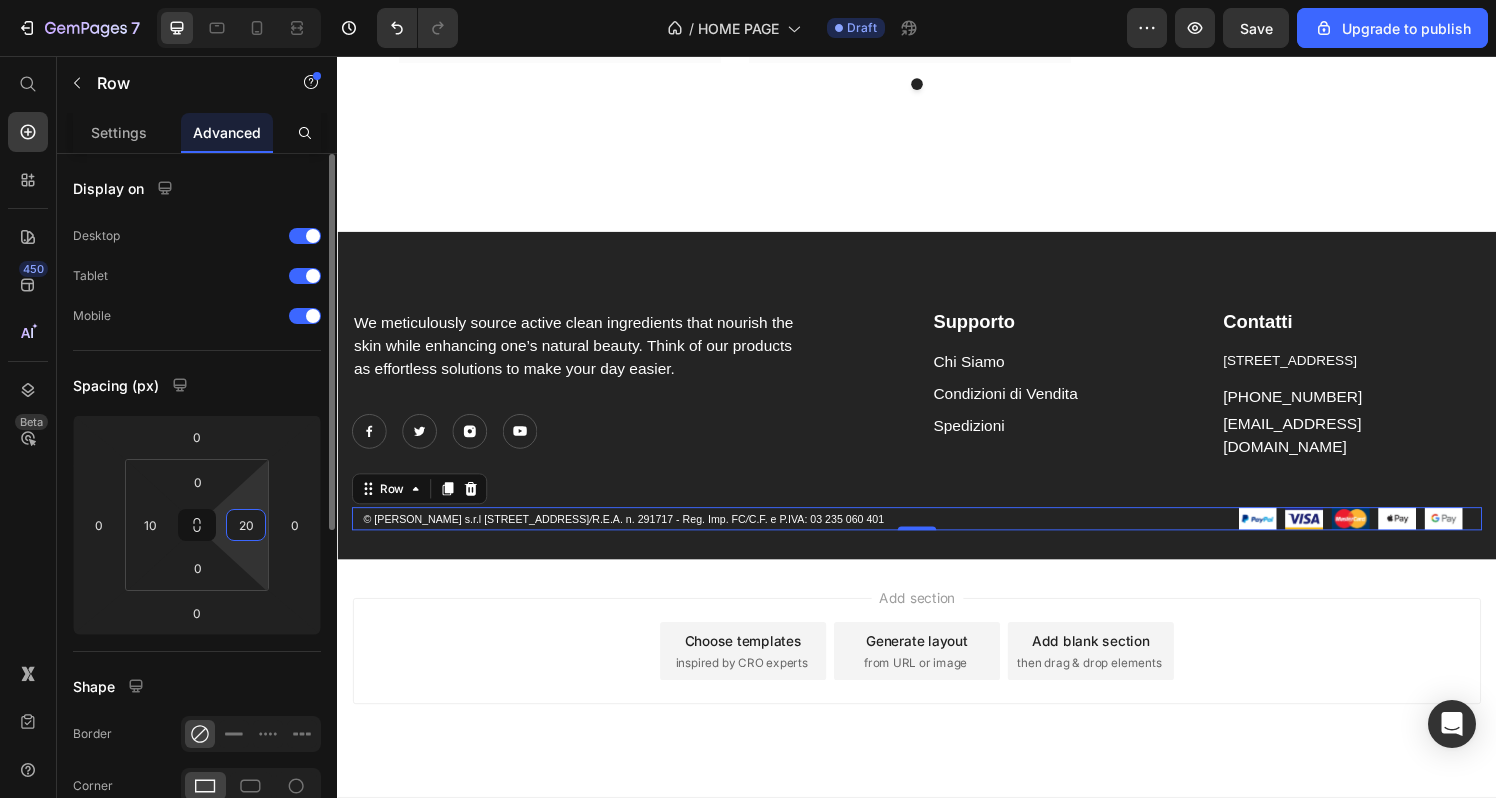 type on "2" 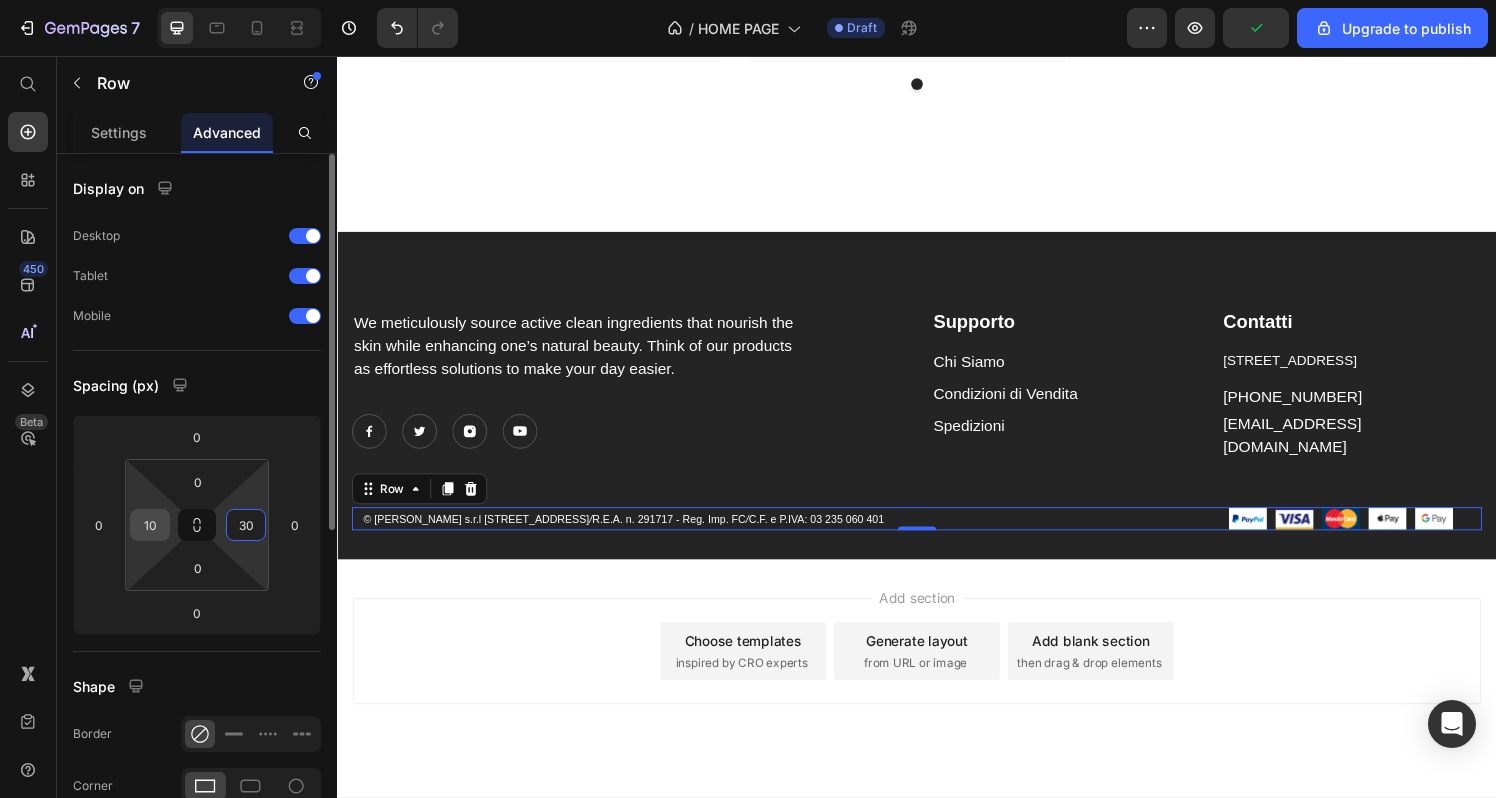 type on "30" 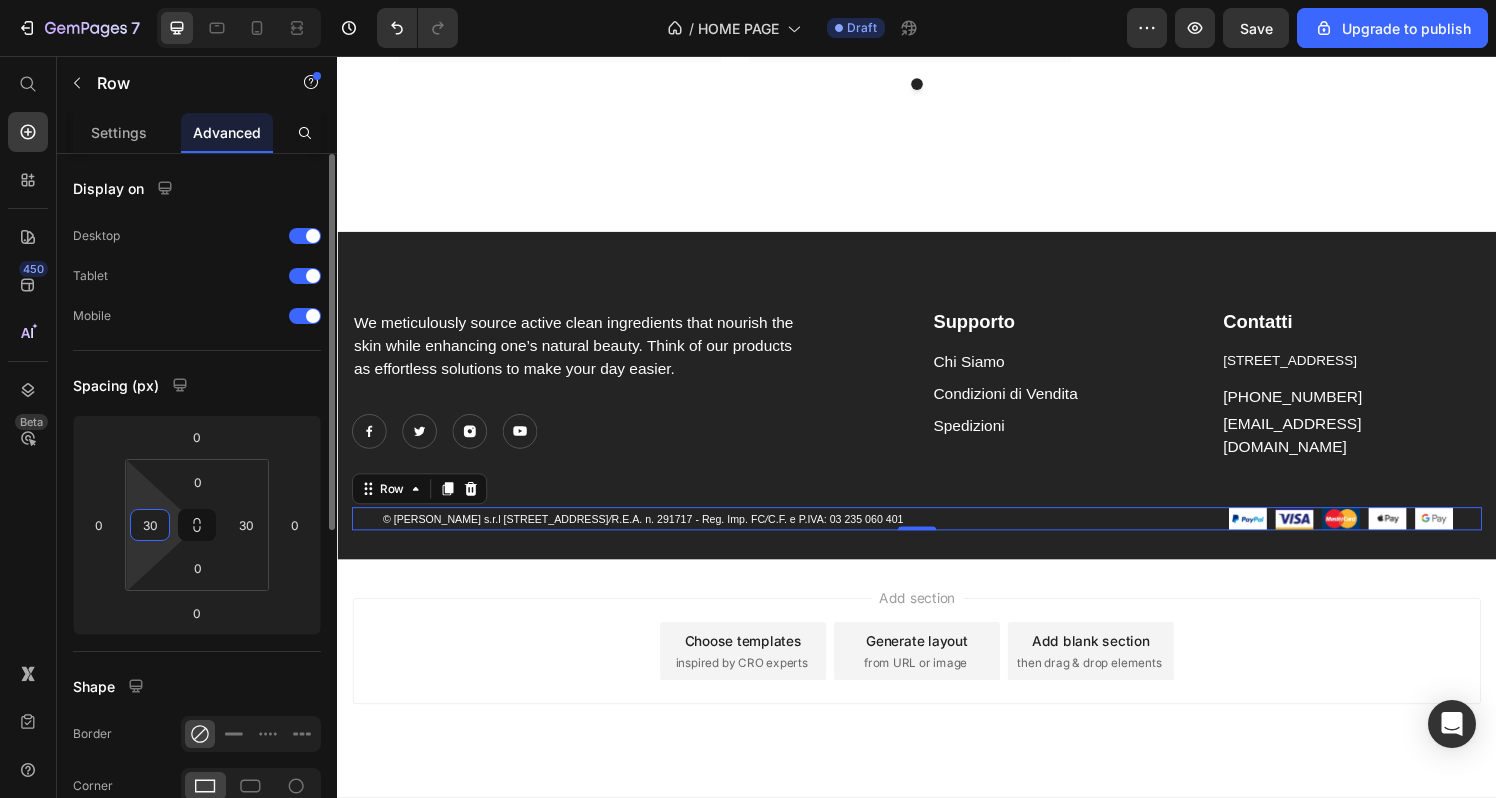 type on "3" 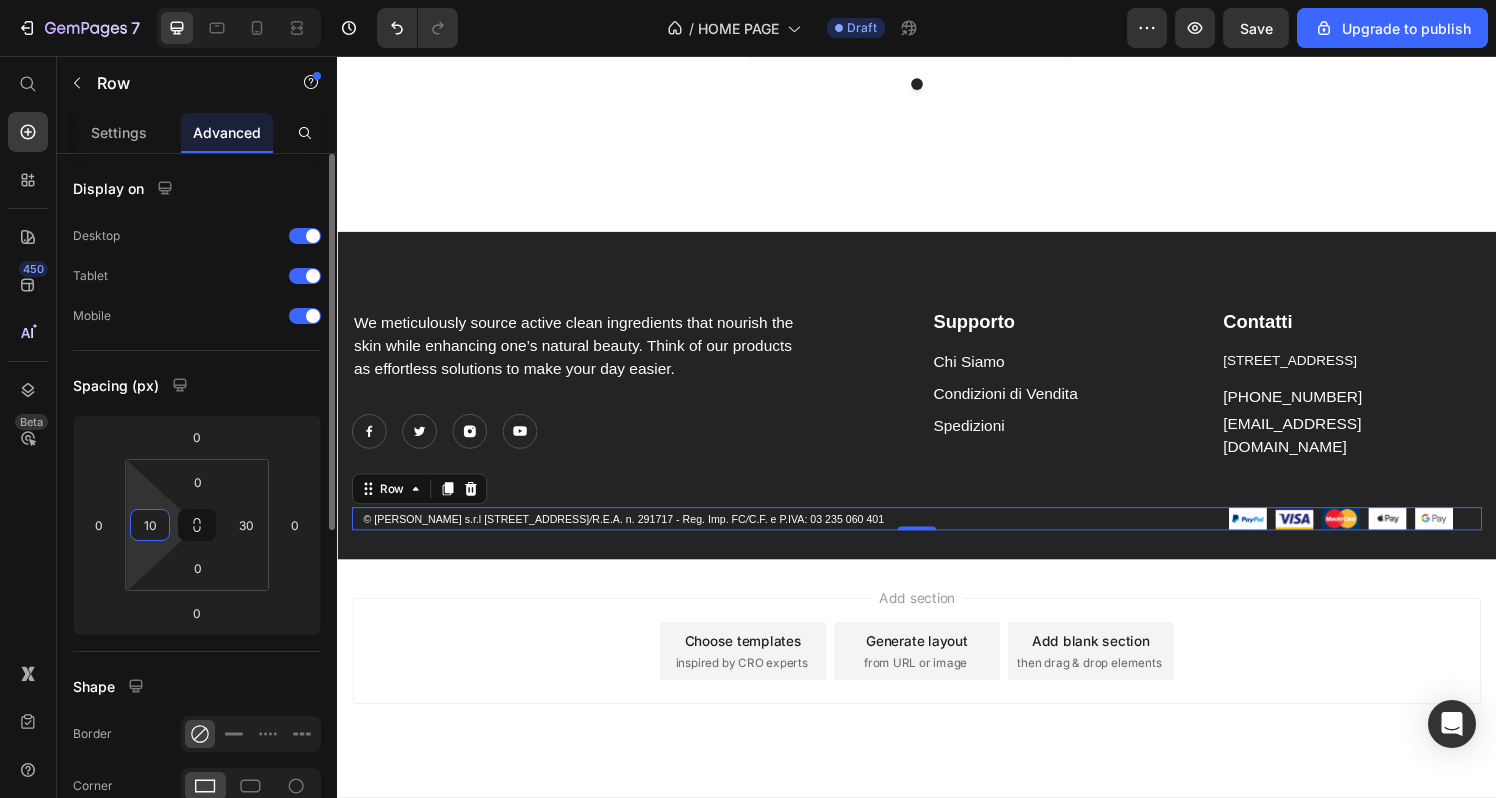 type on "1" 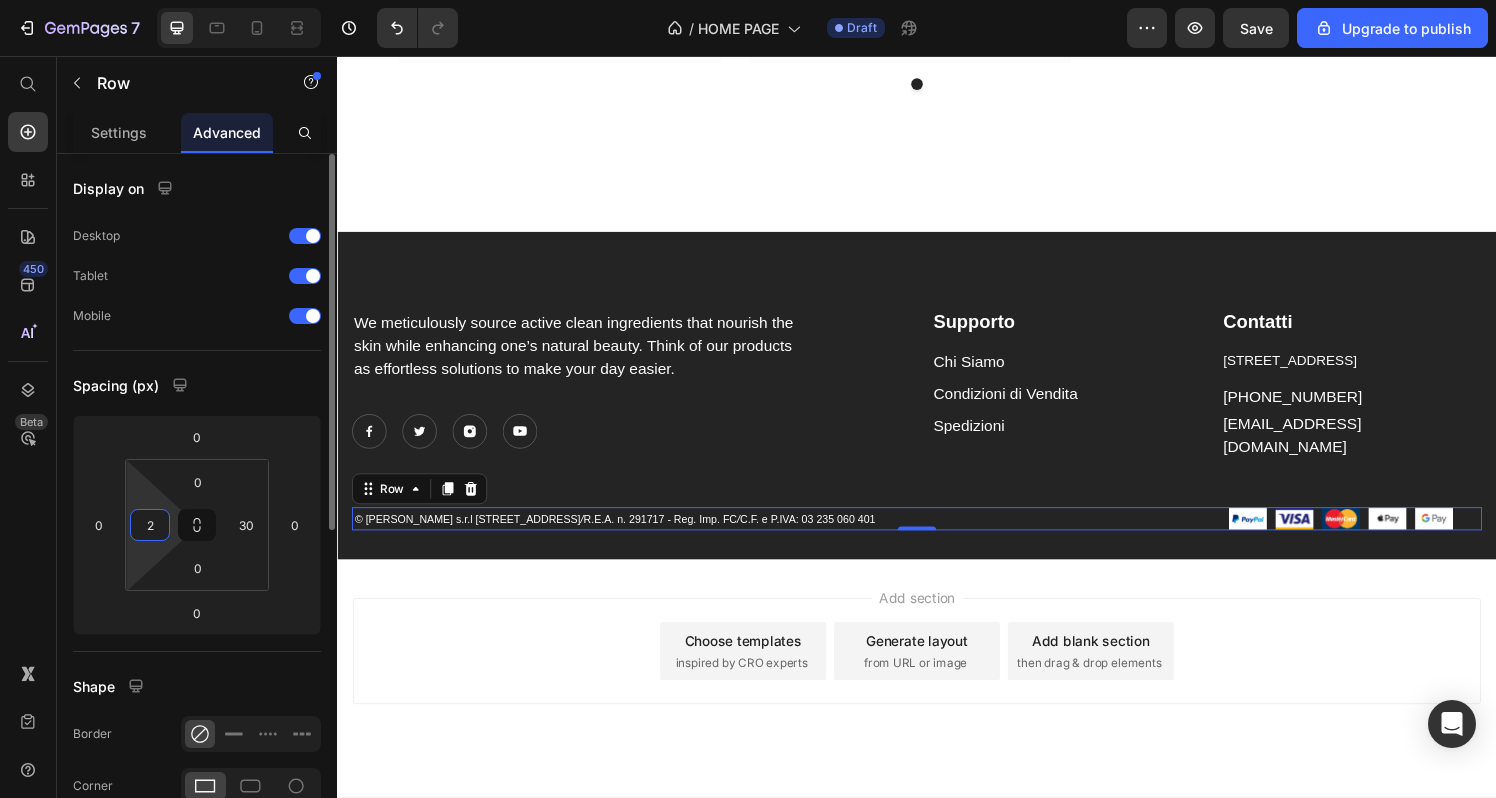 type on "20" 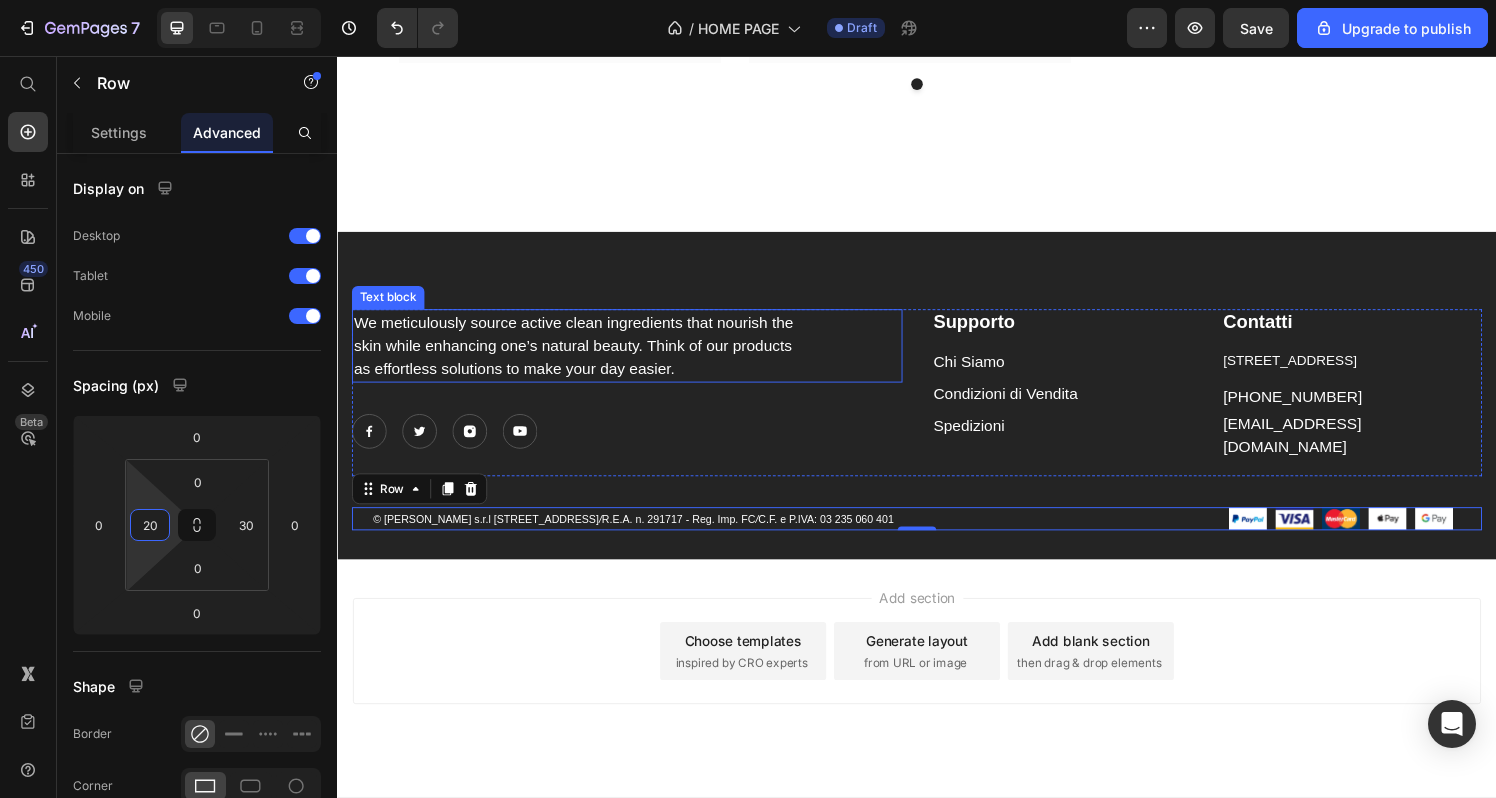 click on "We meticulously source active clean ingredients that nourish the skin while enhancing one’s natural beauty. Think of our products as effortless solutions to make your day easier." at bounding box center (587, 356) 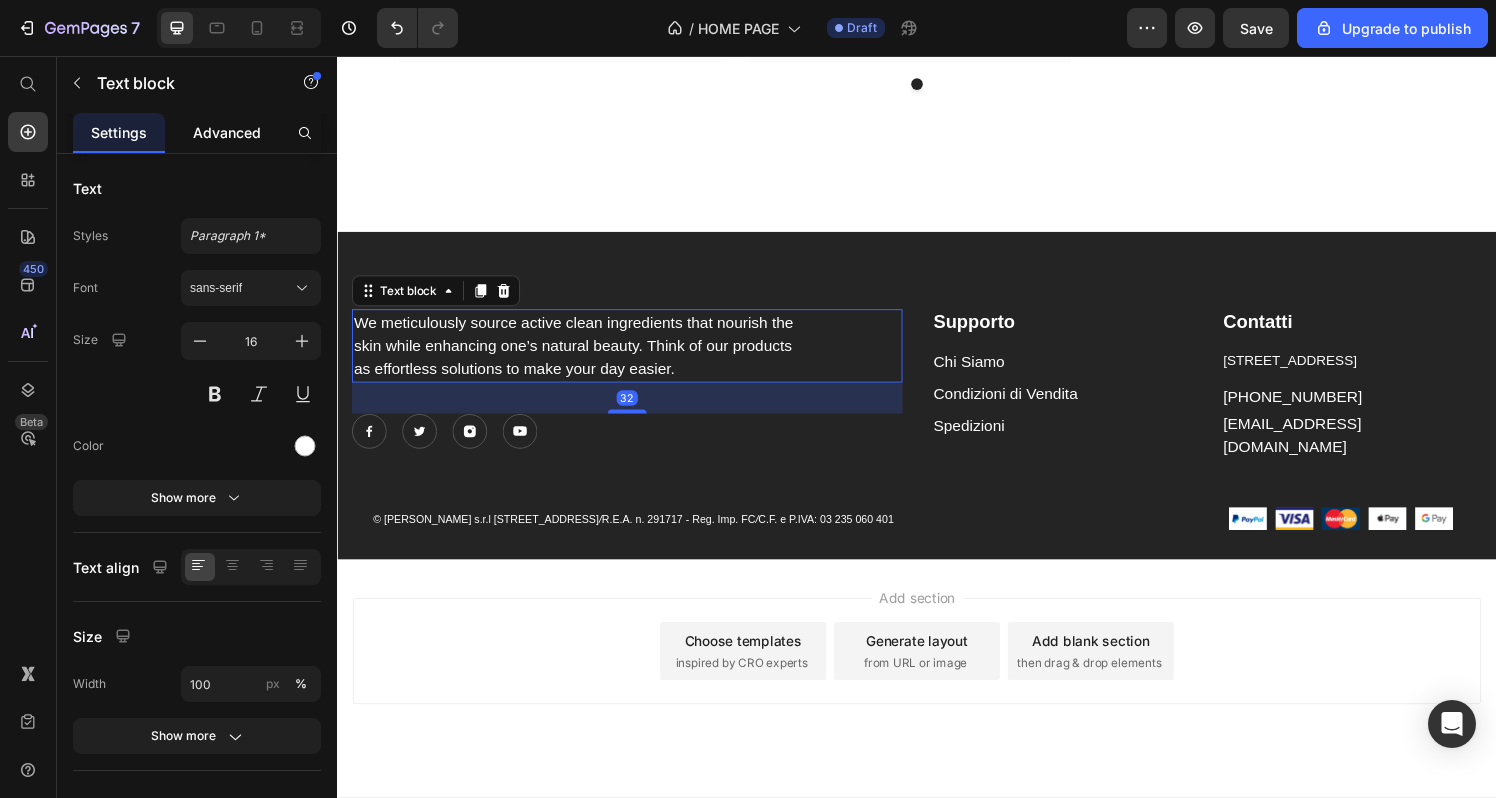 click on "Advanced" at bounding box center (227, 132) 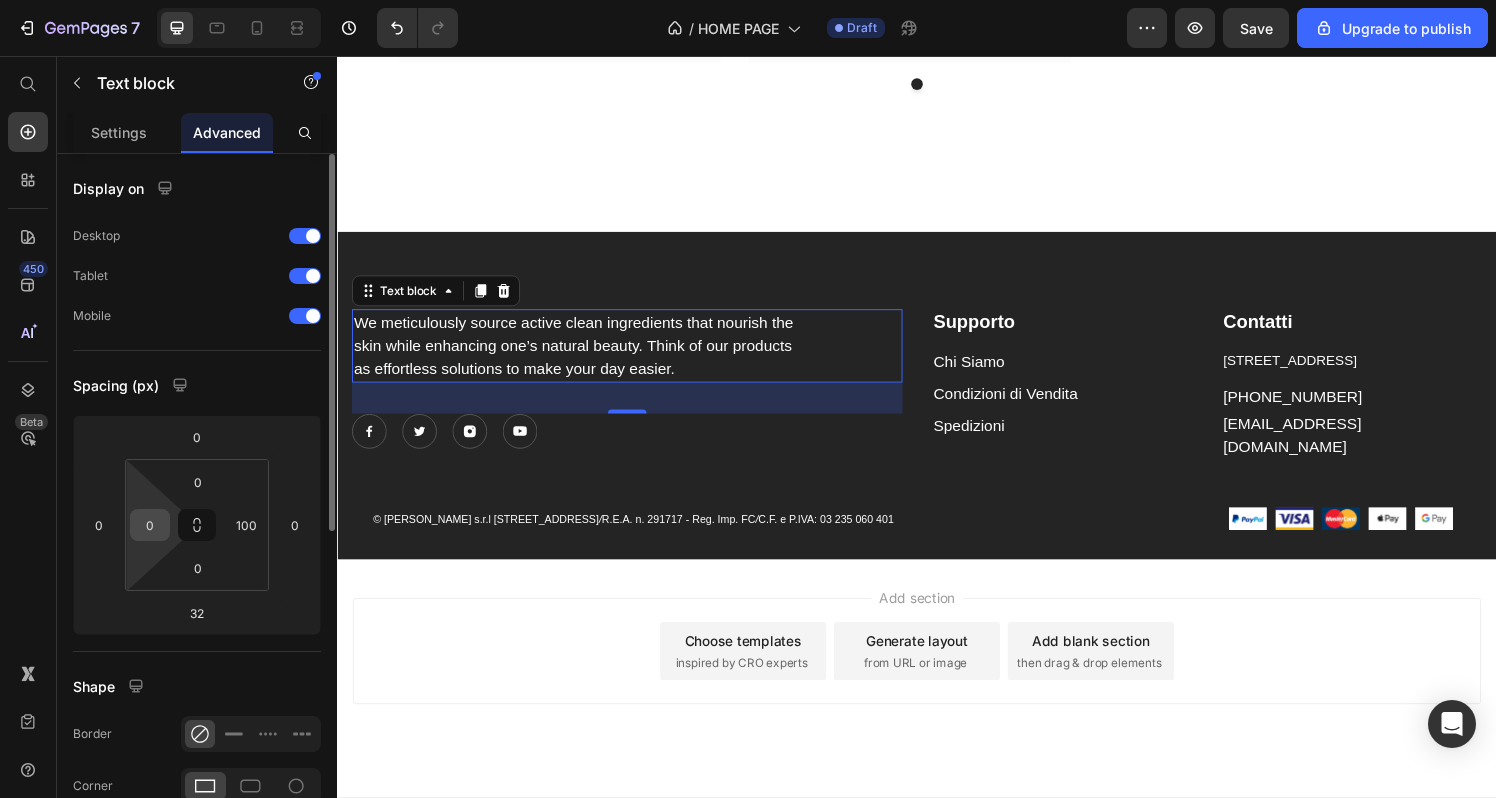 click on "0" at bounding box center (150, 525) 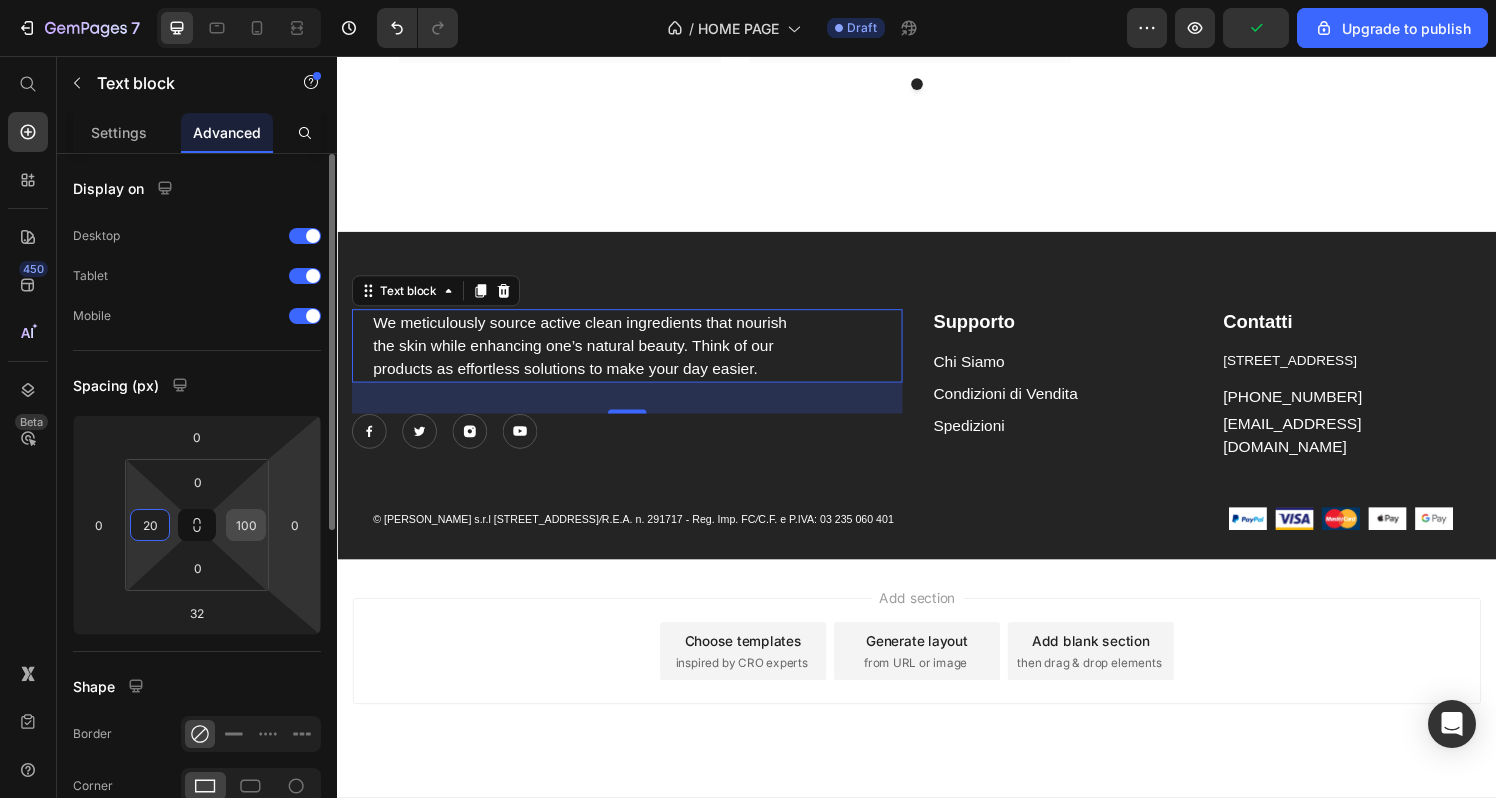 type on "20" 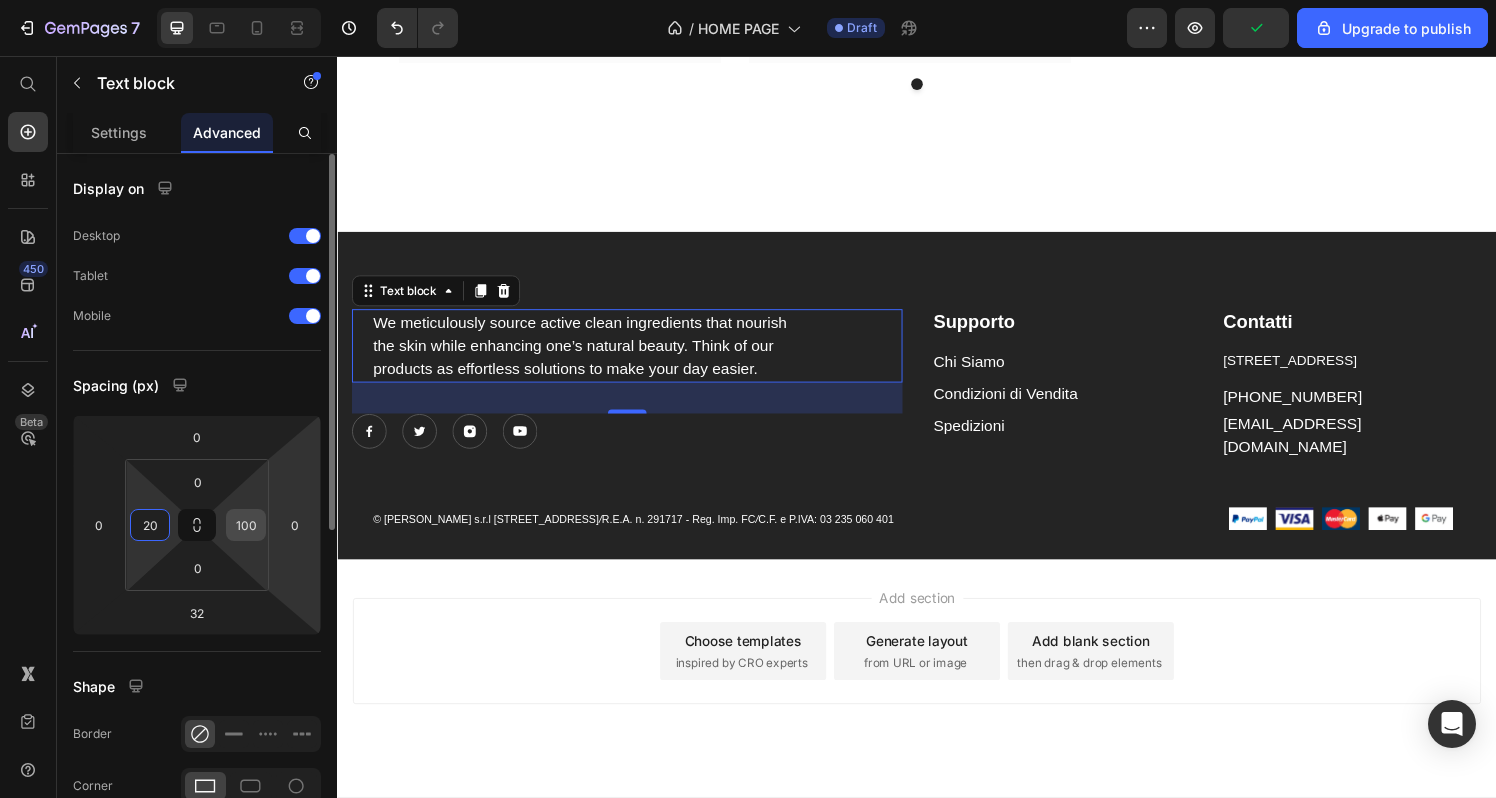 click on "100" at bounding box center (246, 525) 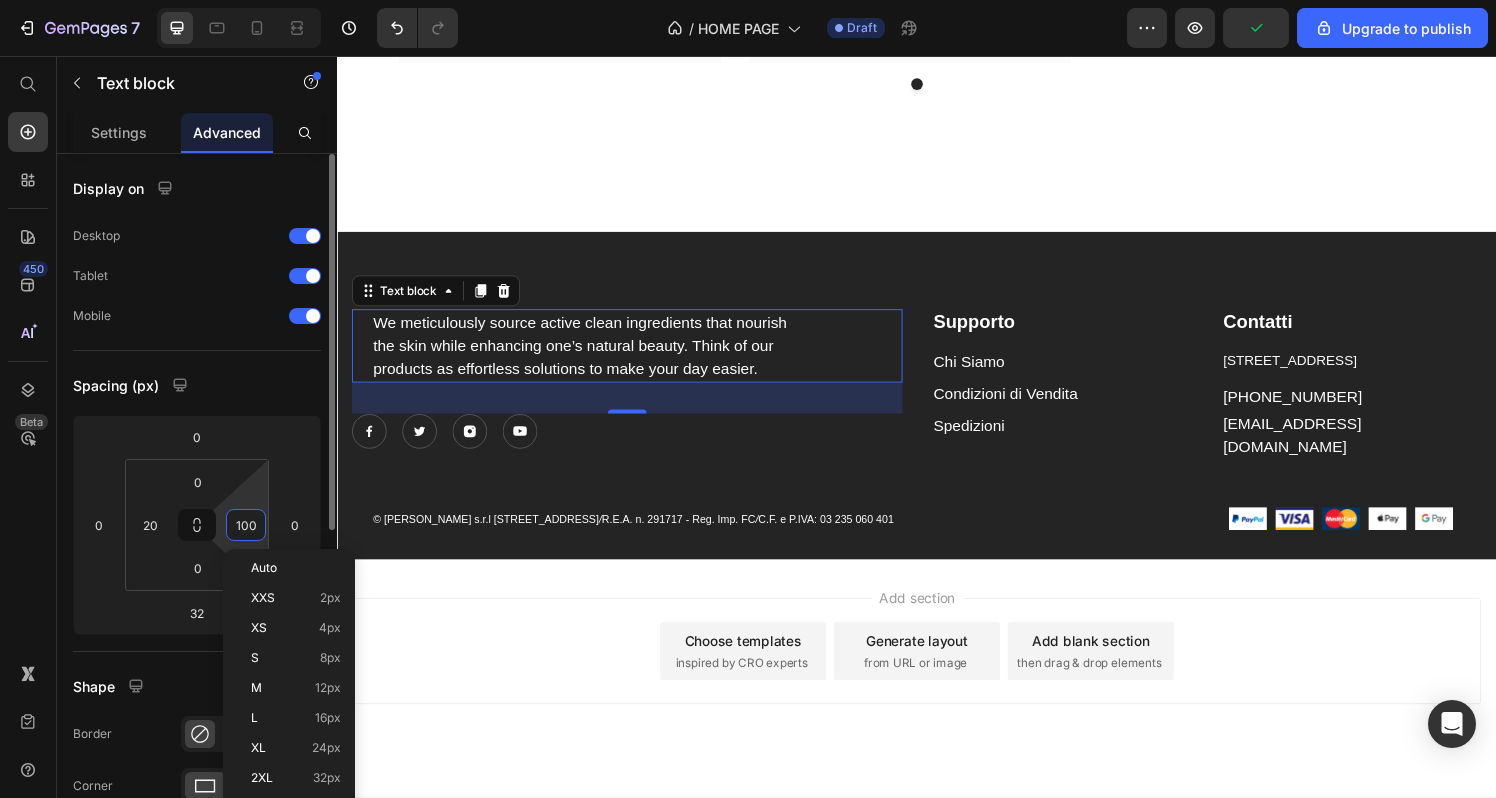 type on "0" 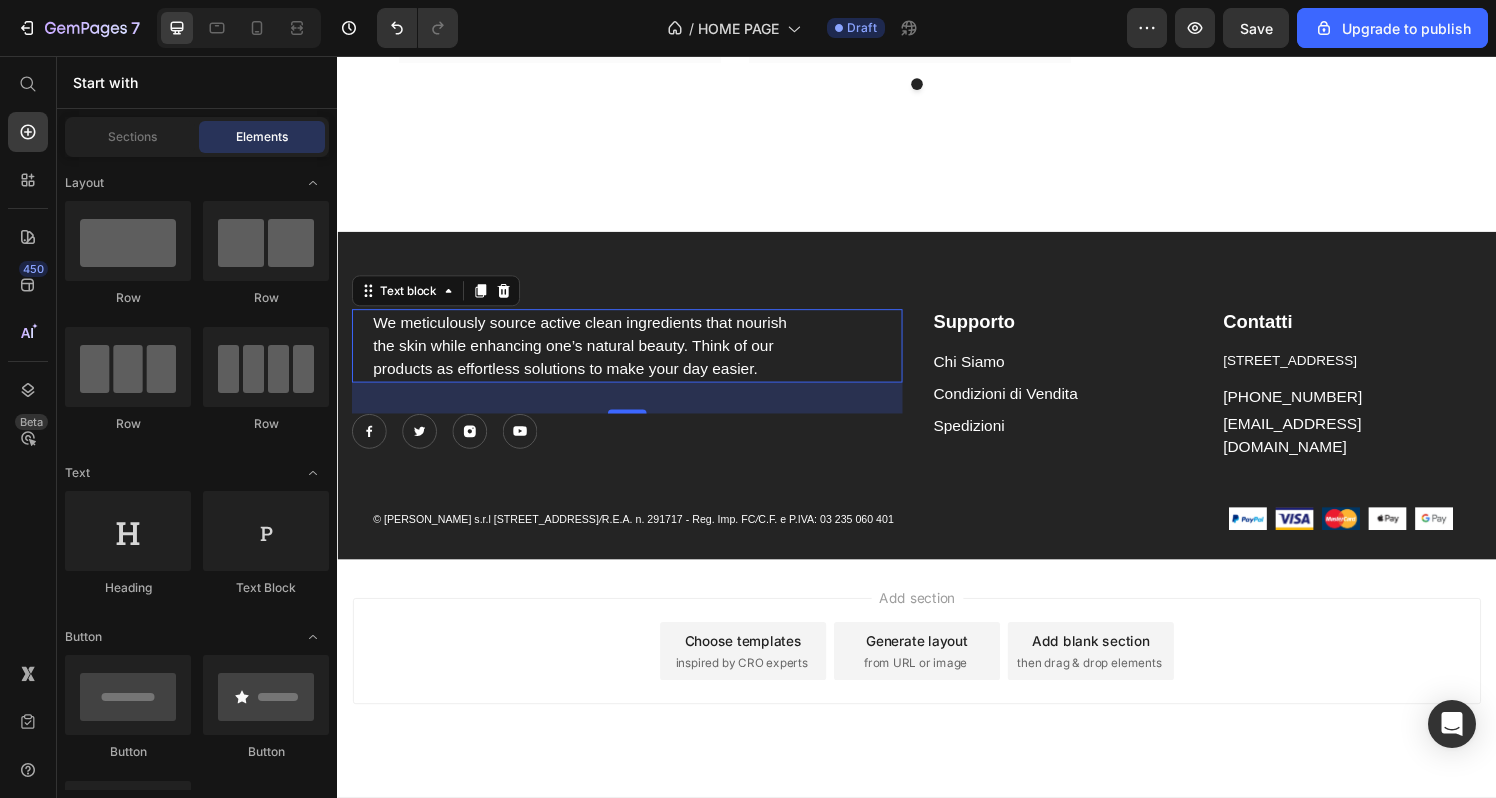 click on "Add section Choose templates inspired by CRO experts Generate layout from URL or image Add blank section then drag & drop elements" at bounding box center [937, 672] 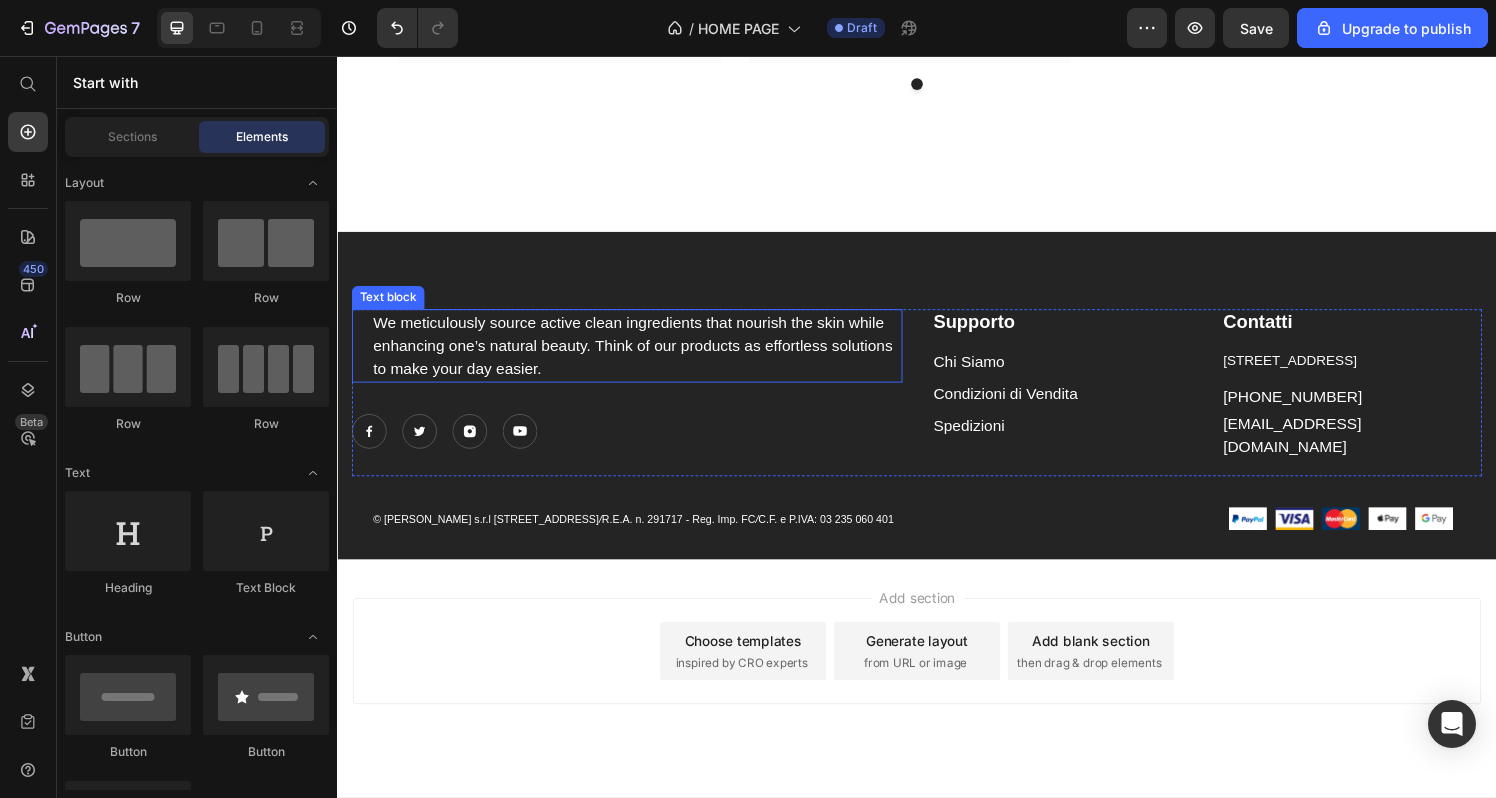 click on "We meticulously source active clean ingredients that nourish the skin while enhancing one’s natural beauty. Think of our products as effortless solutions to make your day easier." at bounding box center (647, 356) 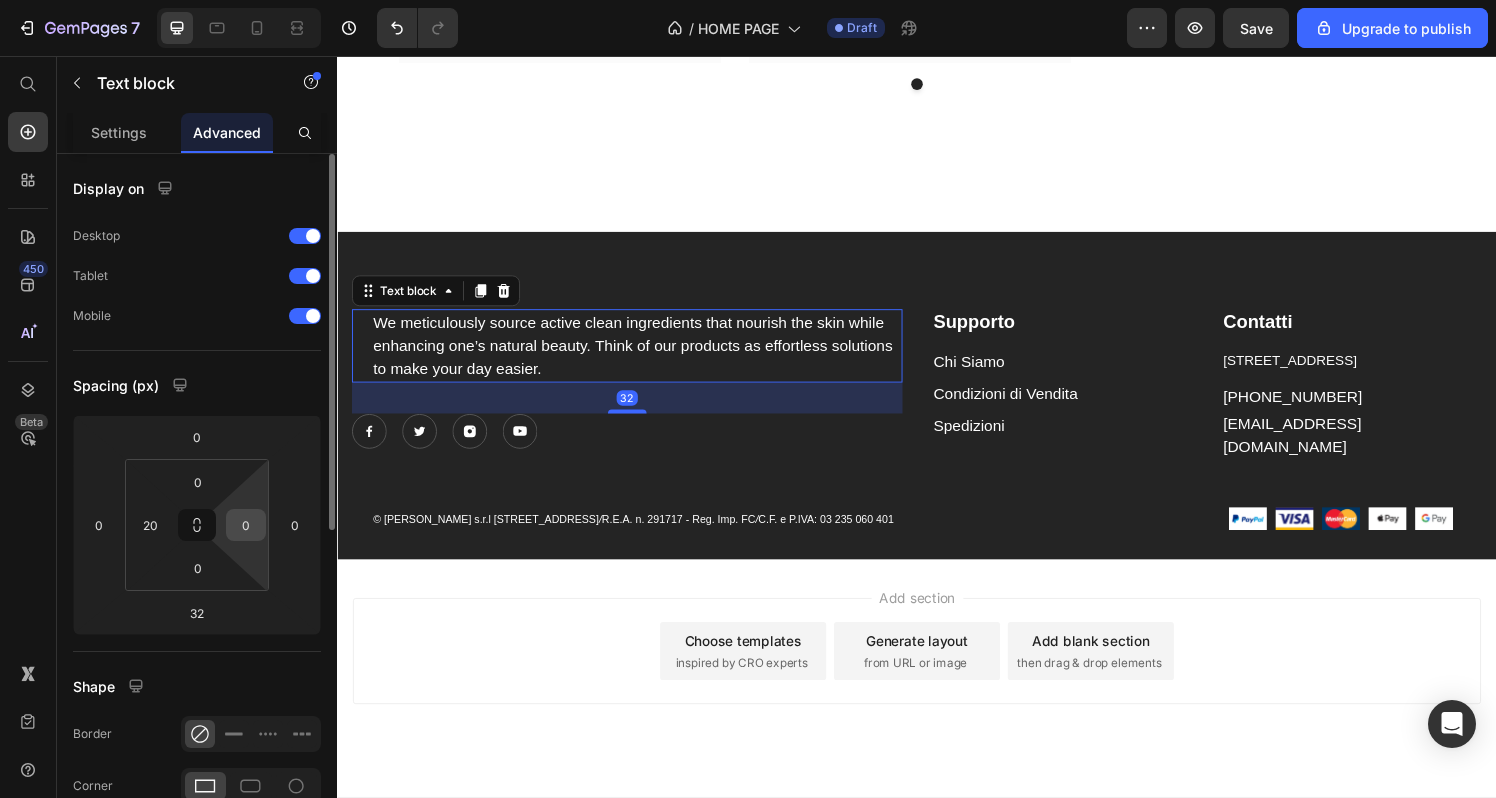 click on "0" at bounding box center (246, 525) 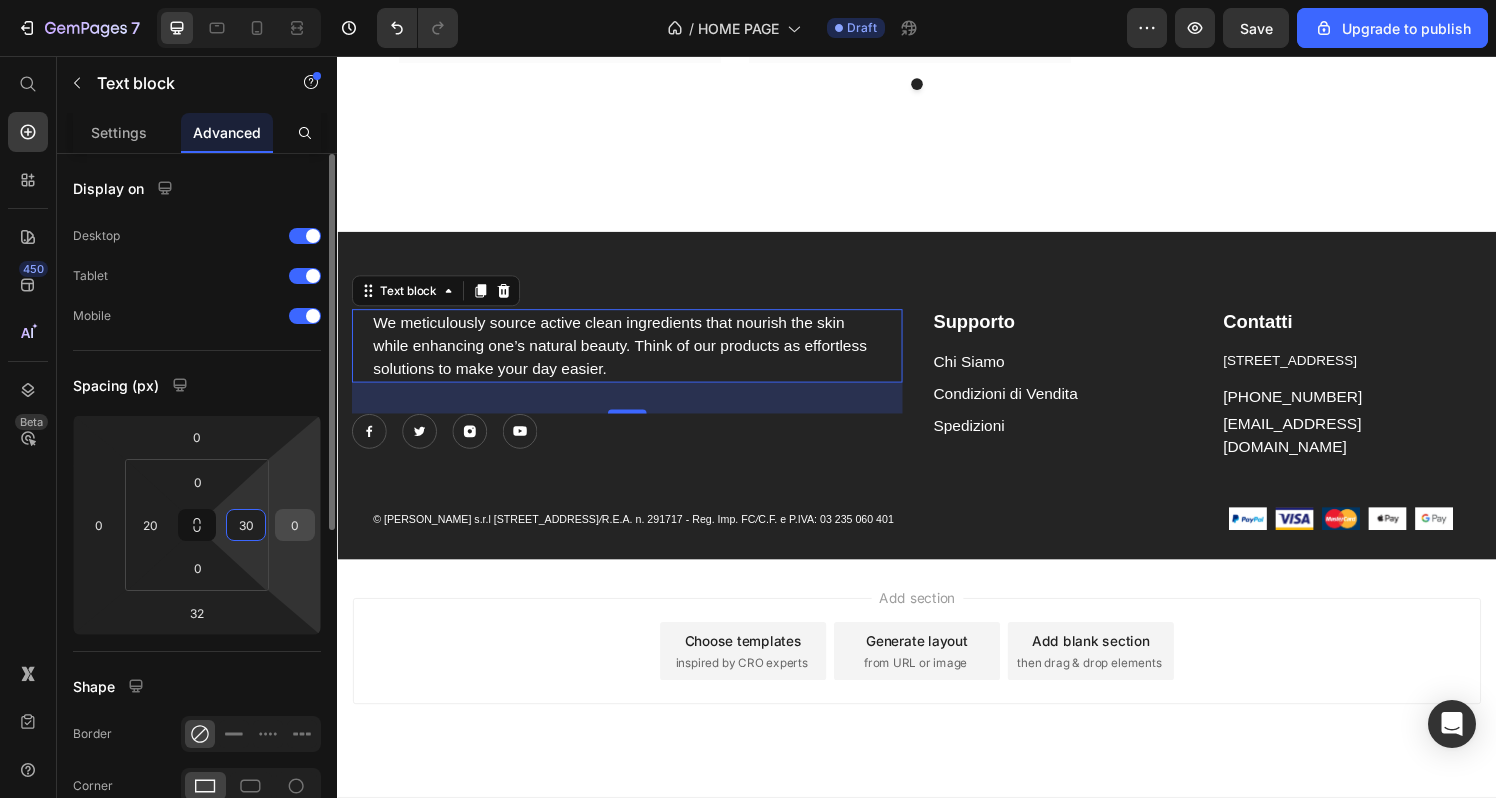 type on "3" 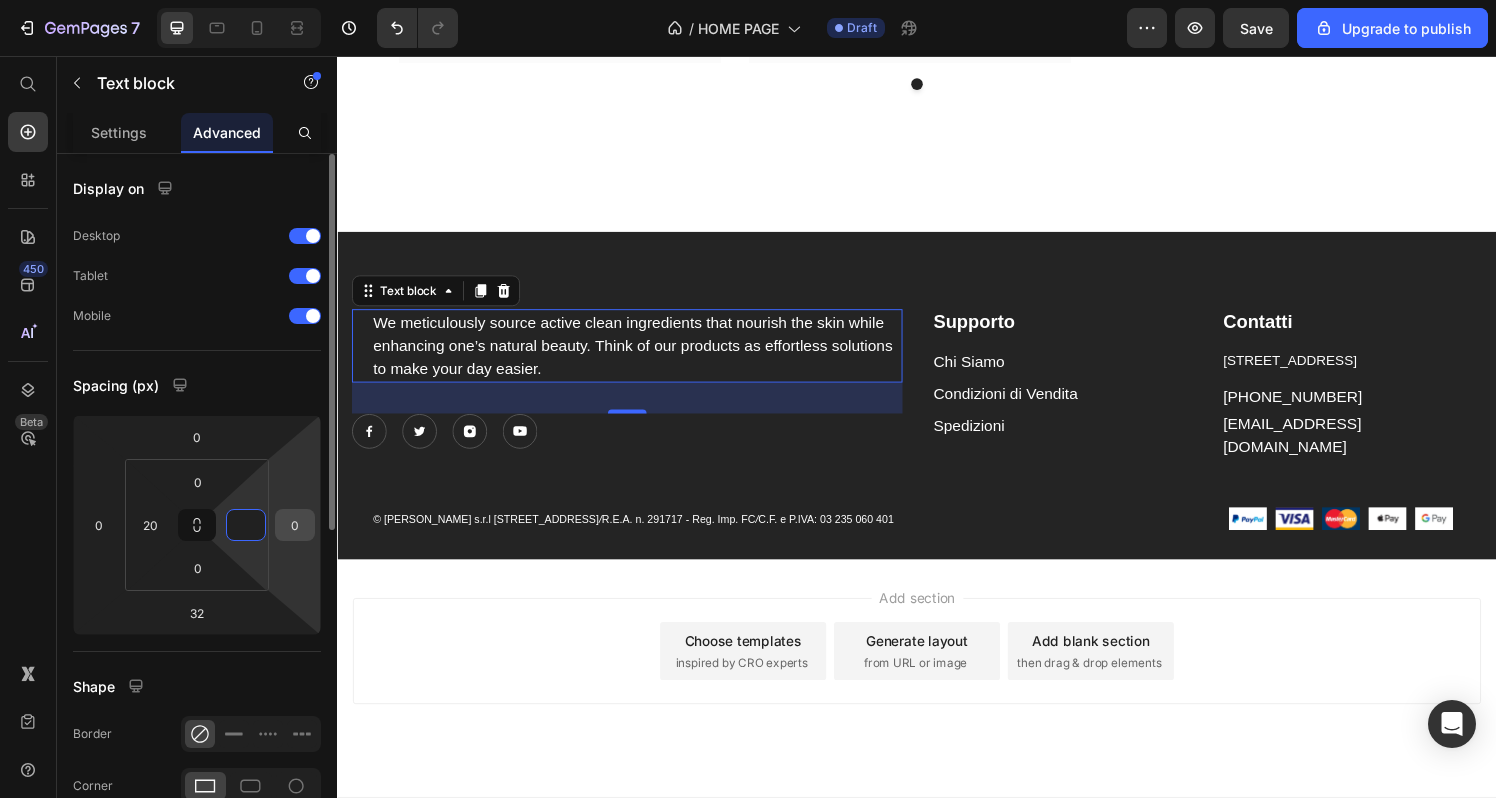 click on "0" at bounding box center [295, 525] 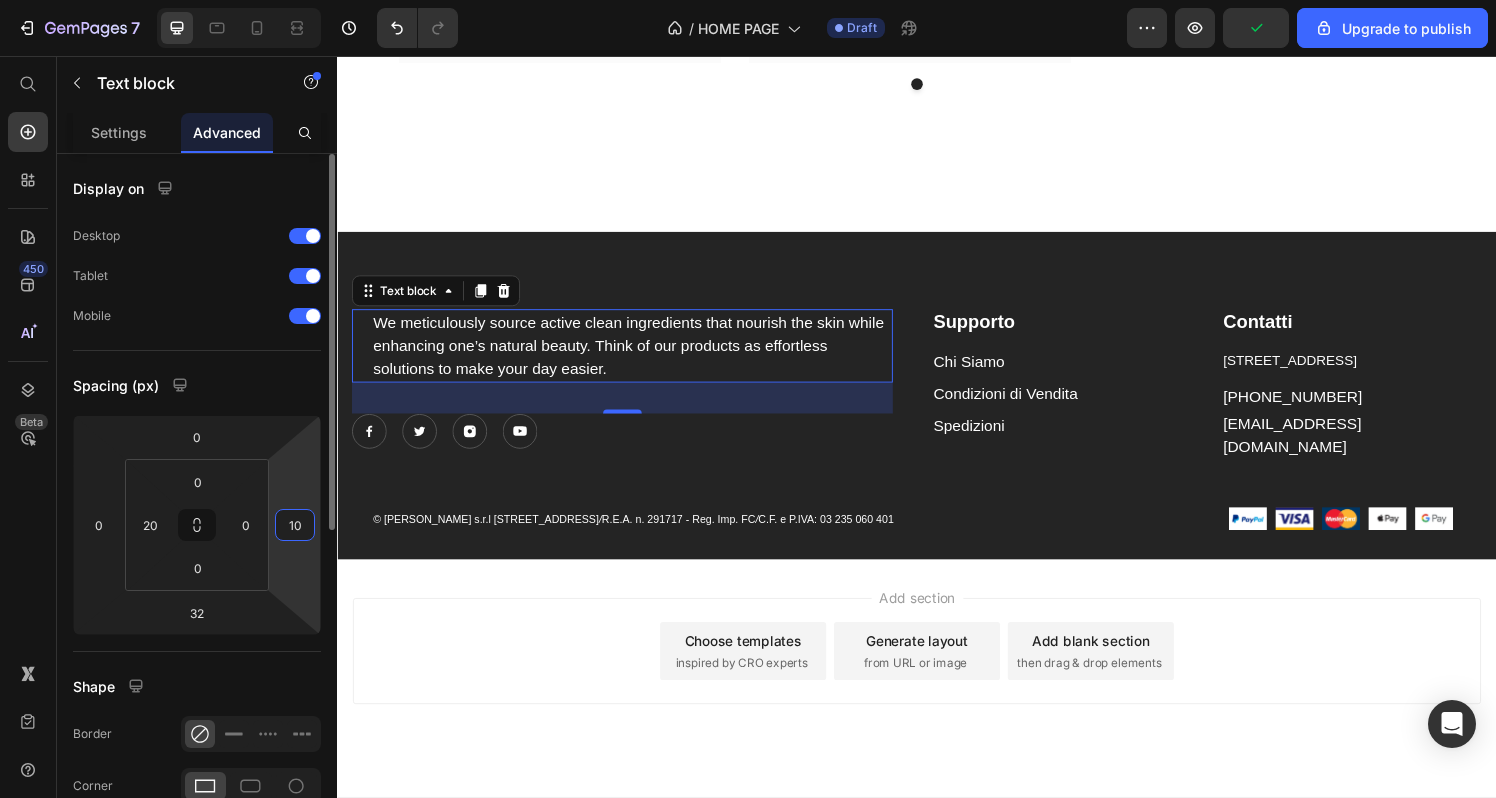 type on "1" 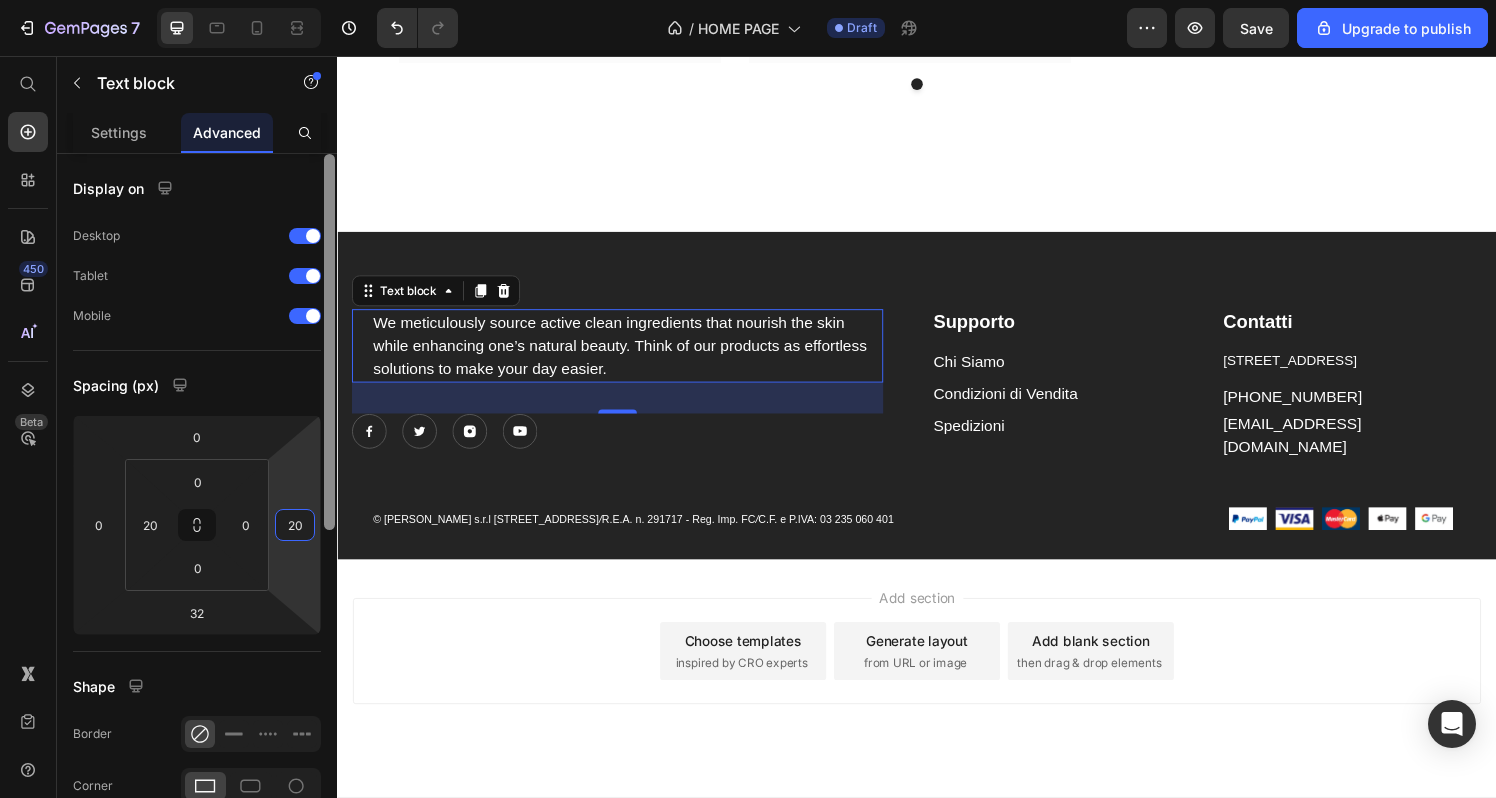 type on "2" 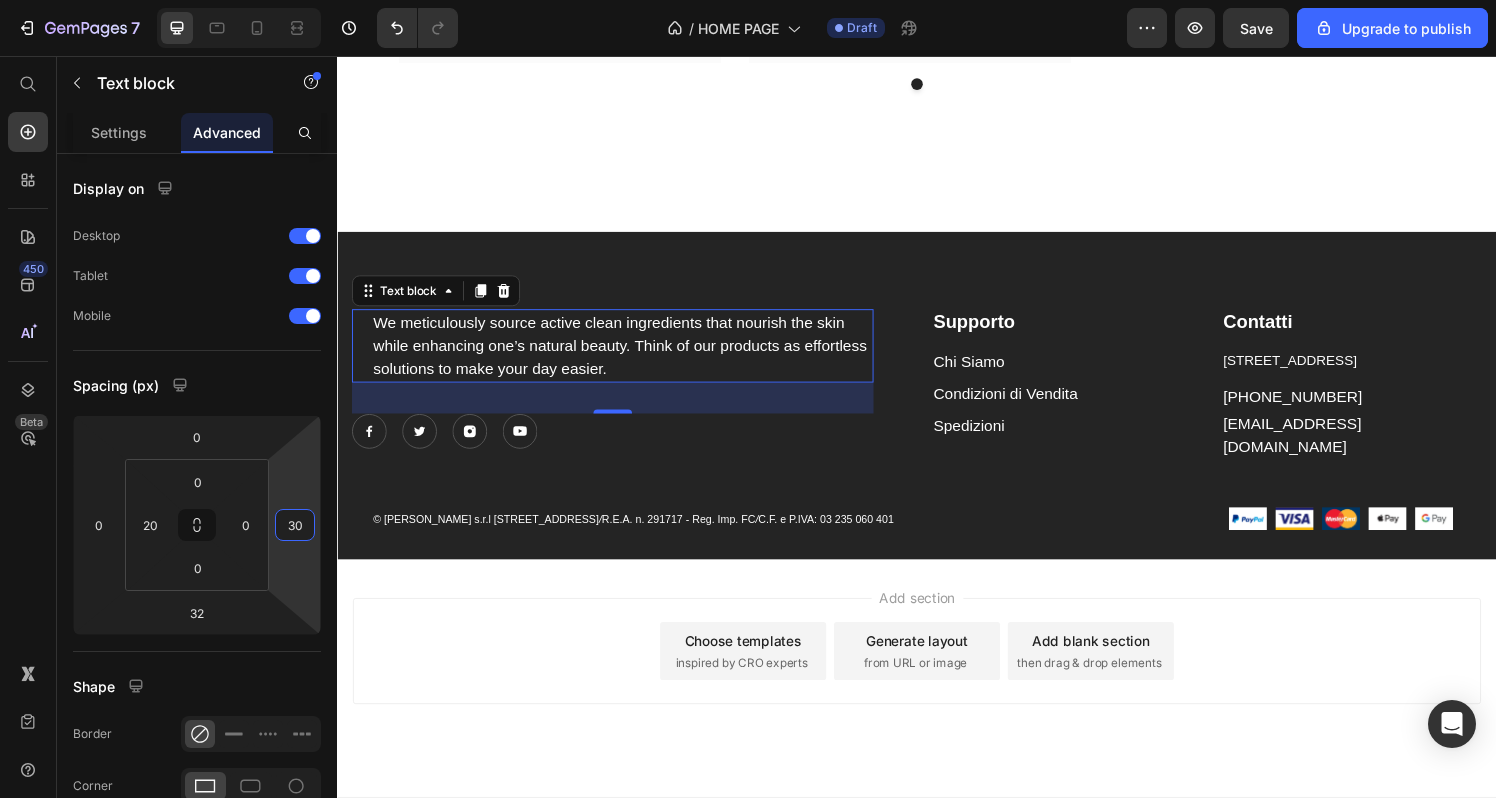 type on "30" 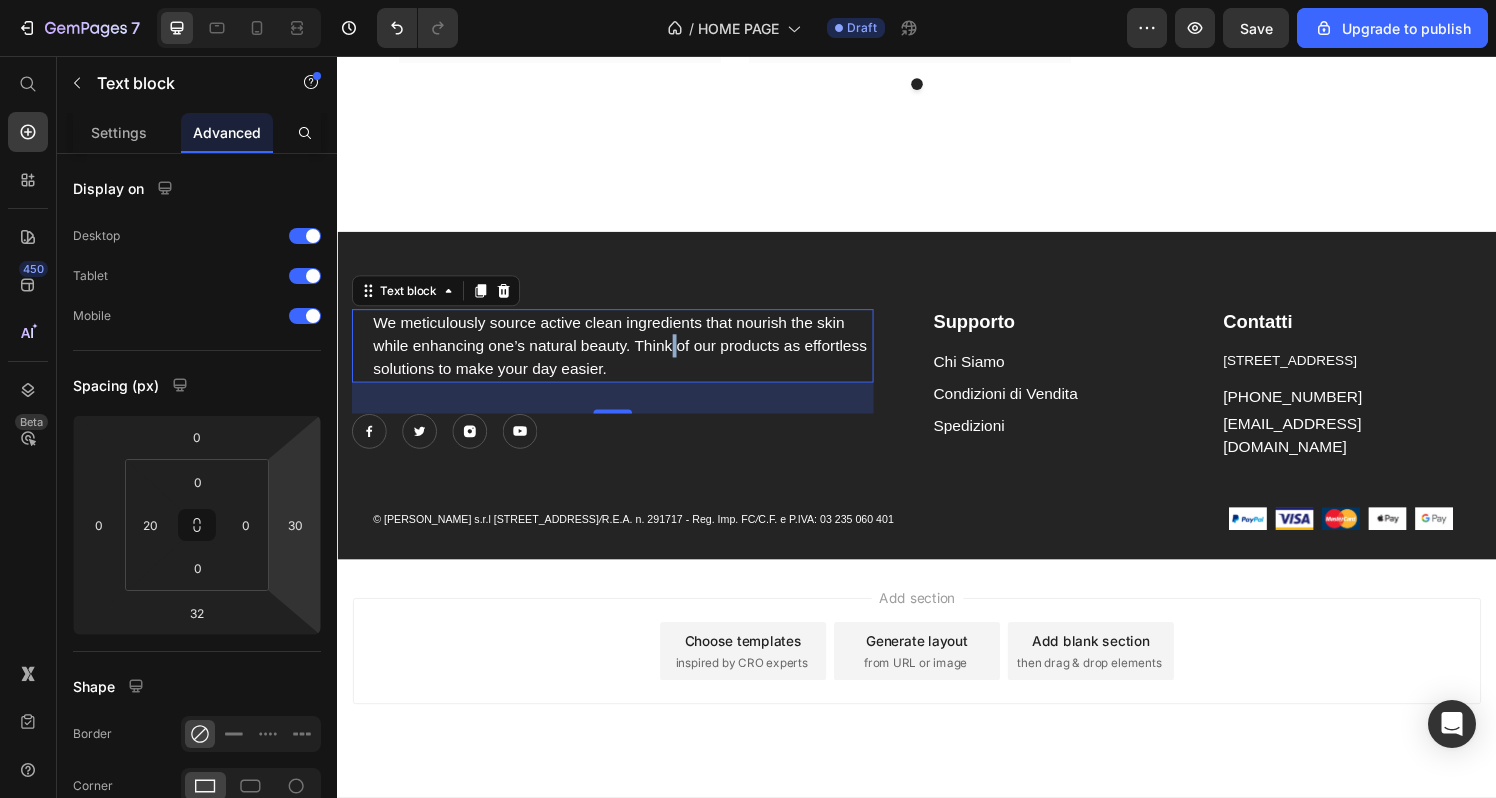 click on "We meticulously source active clean ingredients that nourish the skin while enhancing one’s natural beauty. Think of our products as effortless solutions to make your day easier." at bounding box center (632, 356) 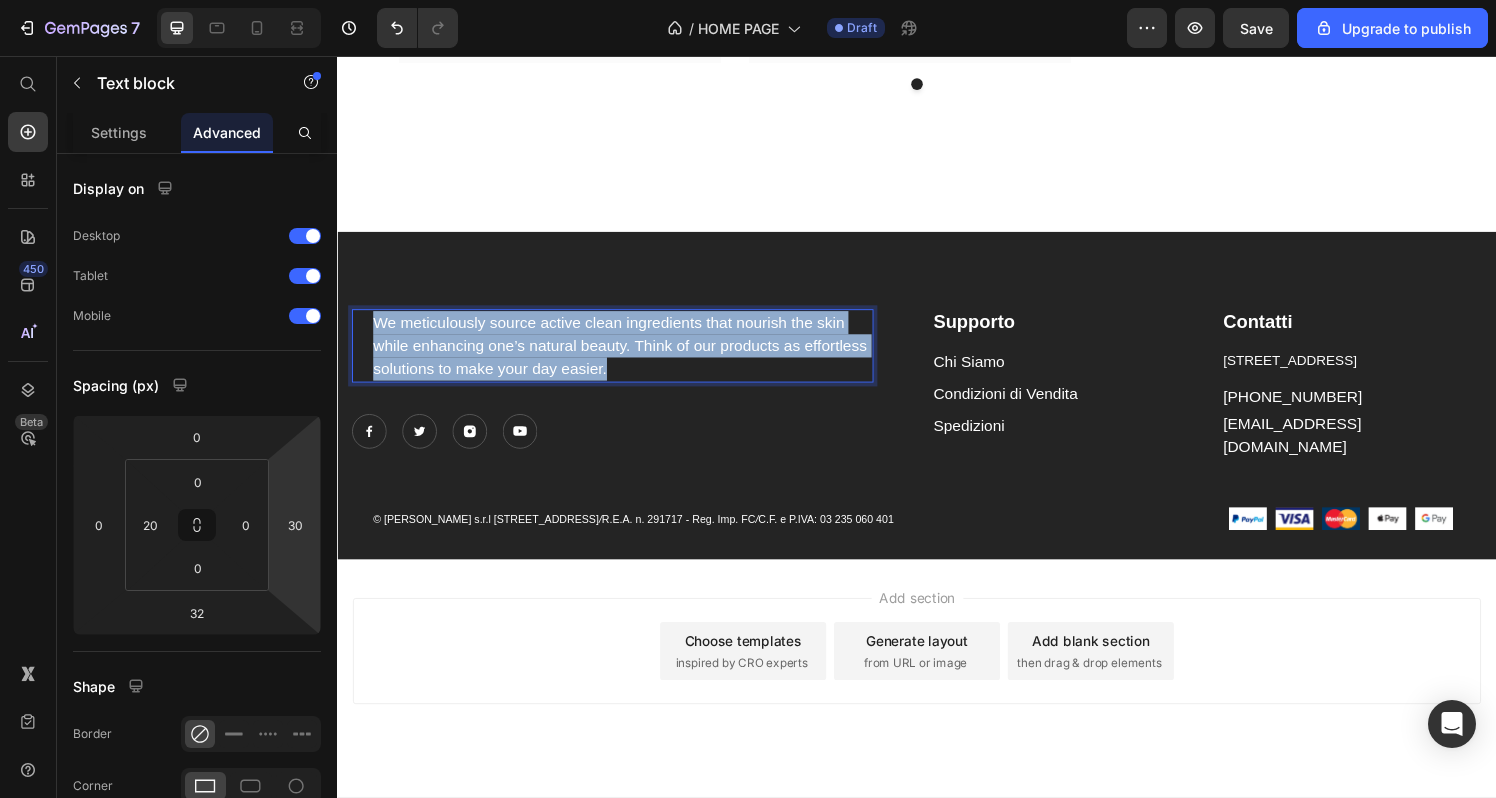 click on "We meticulously source active clean ingredients that nourish the skin while enhancing one’s natural beauty. Think of our products as effortless solutions to make your day easier." at bounding box center [632, 356] 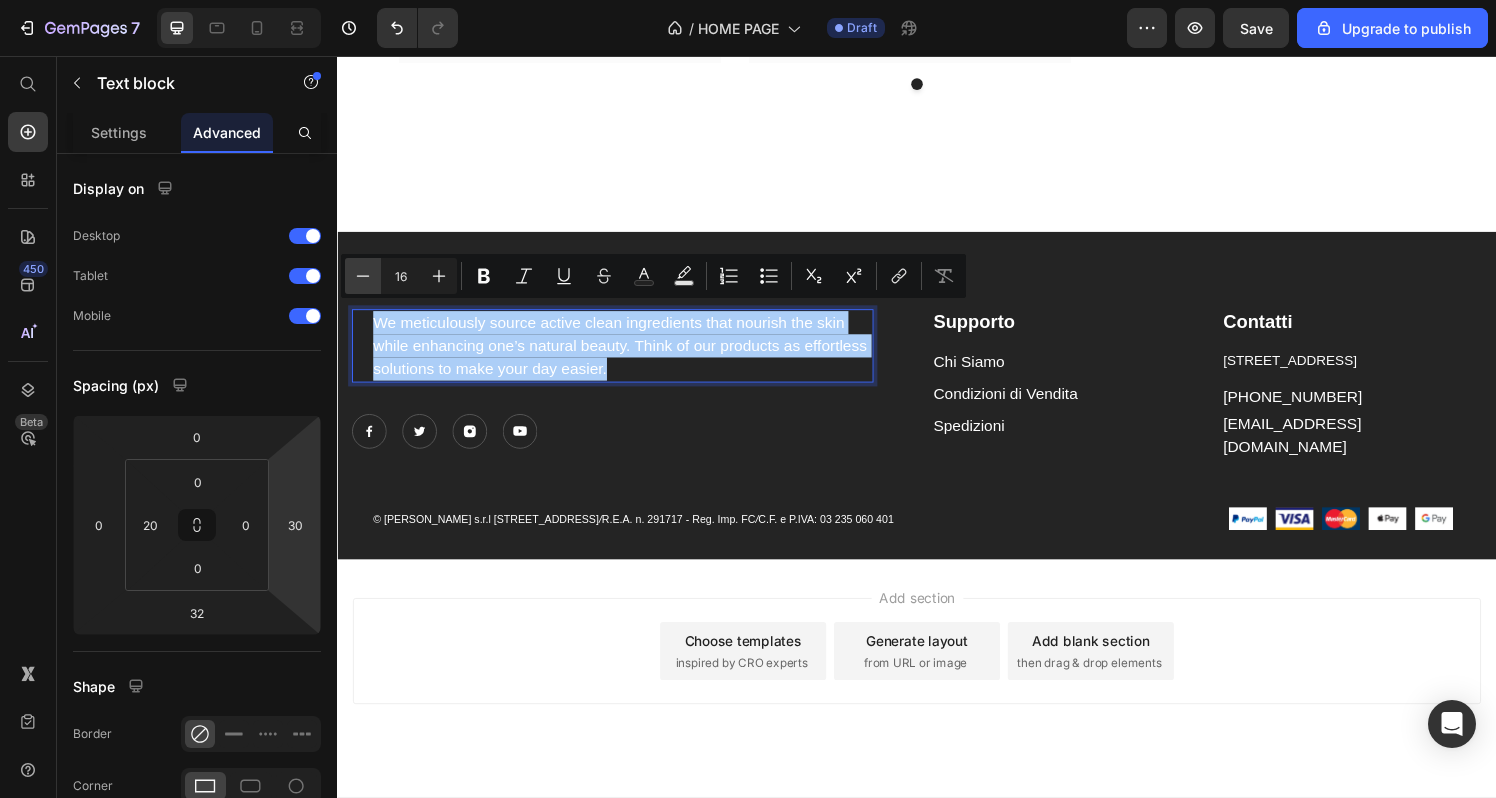 click 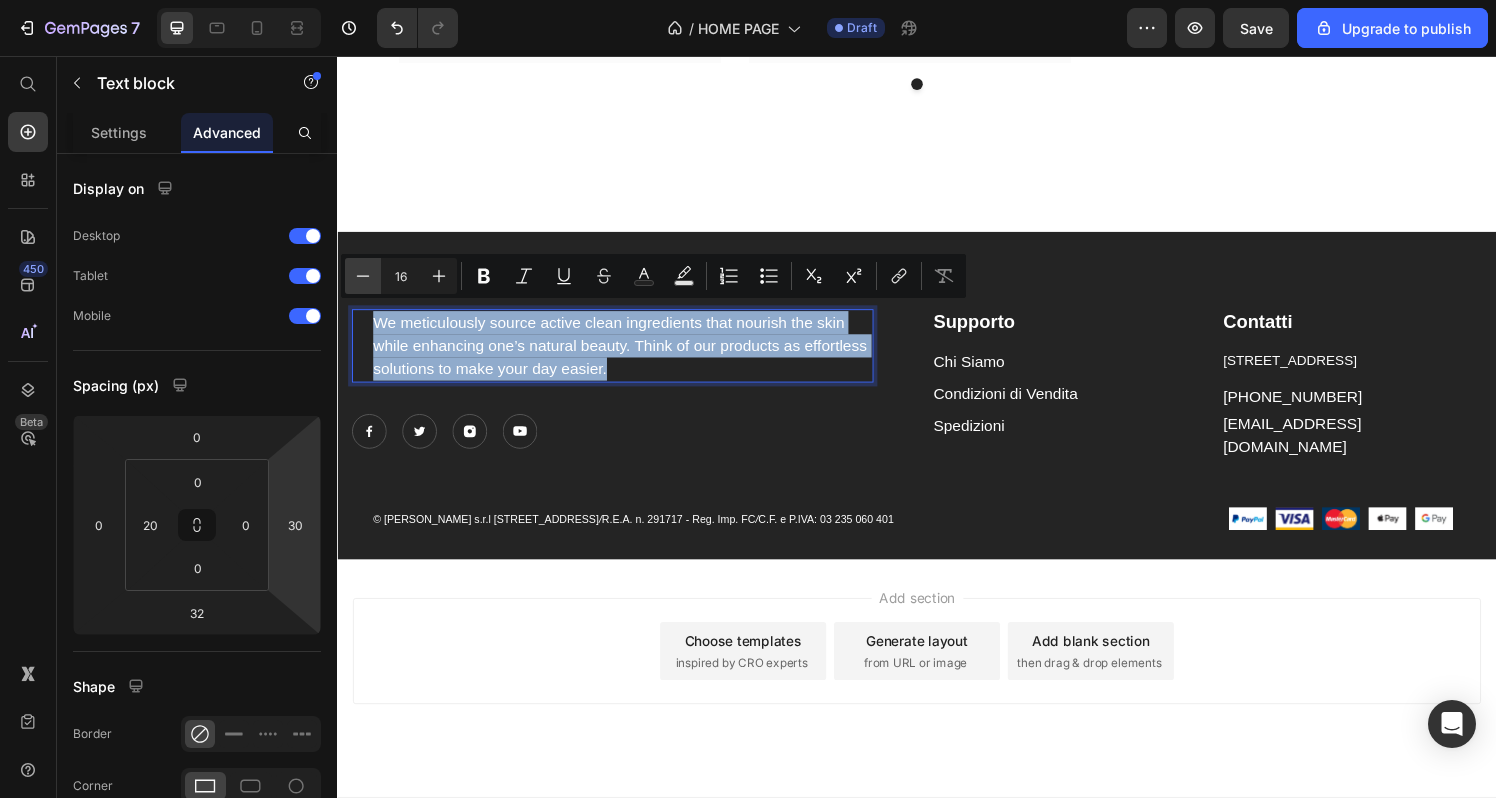 type on "15" 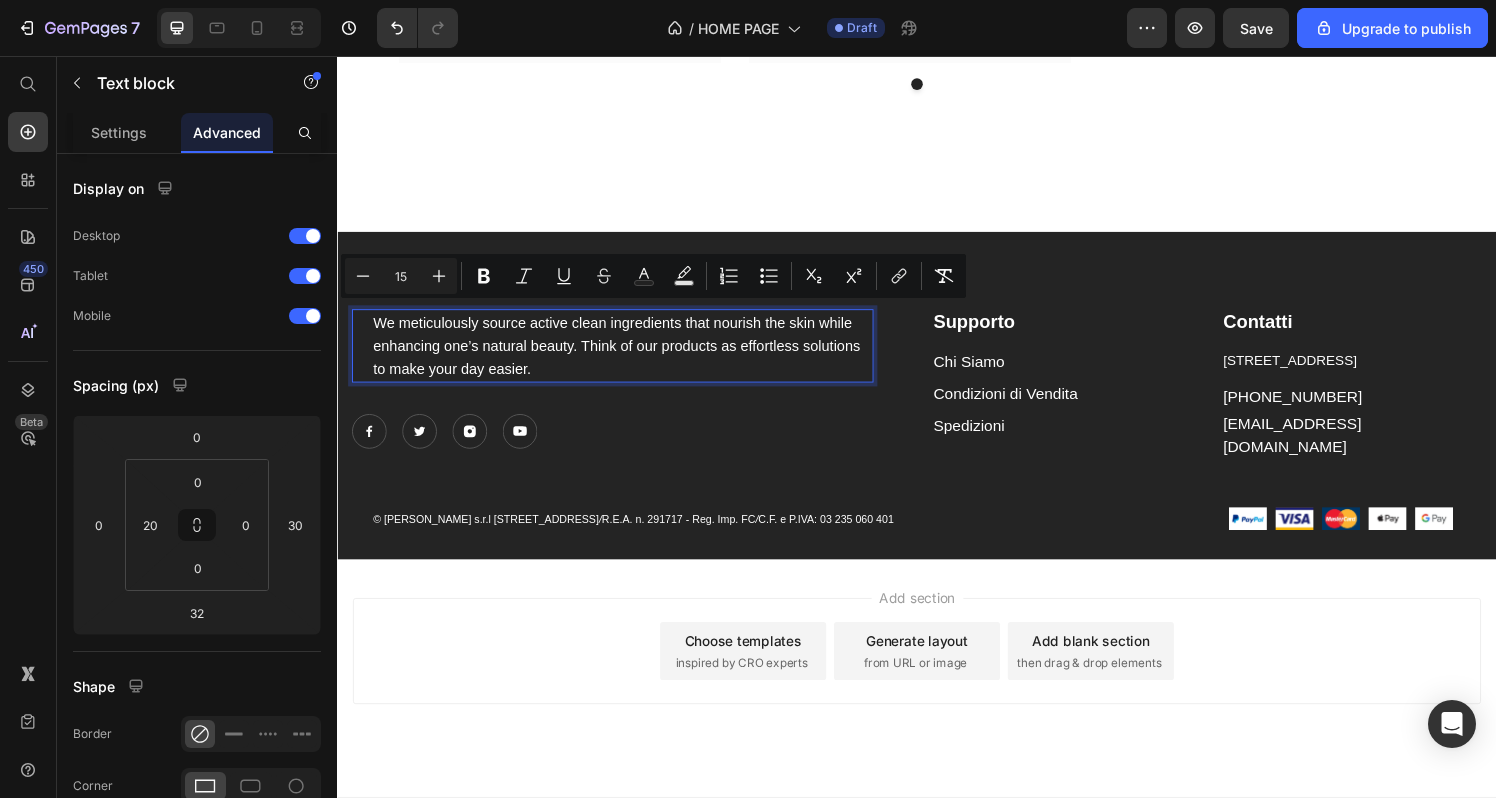 click on "Add section Choose templates inspired by CRO experts Generate layout from URL or image Add blank section then drag & drop elements" at bounding box center (937, 700) 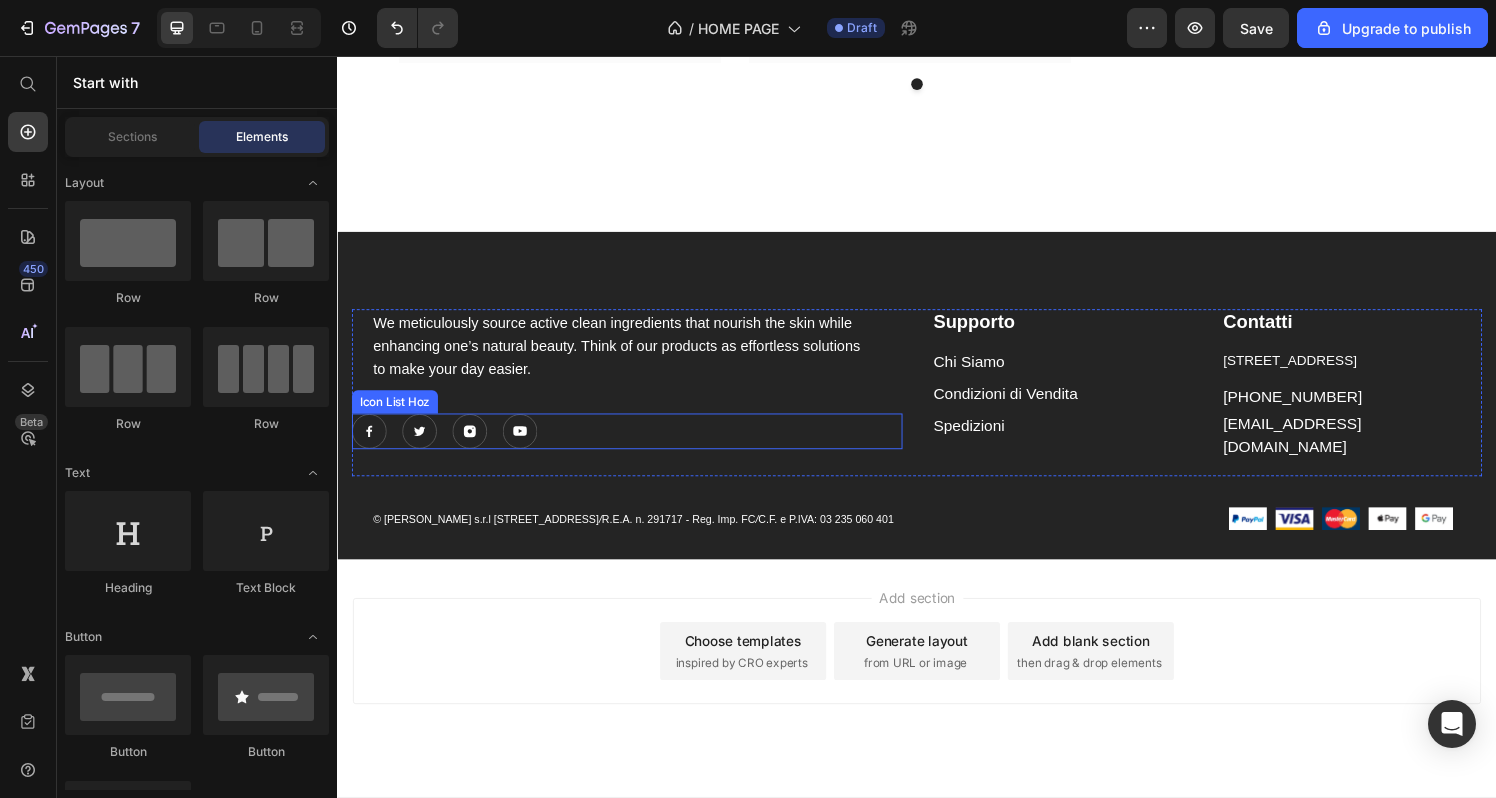 click on "Image Image Image Image" at bounding box center (637, 444) 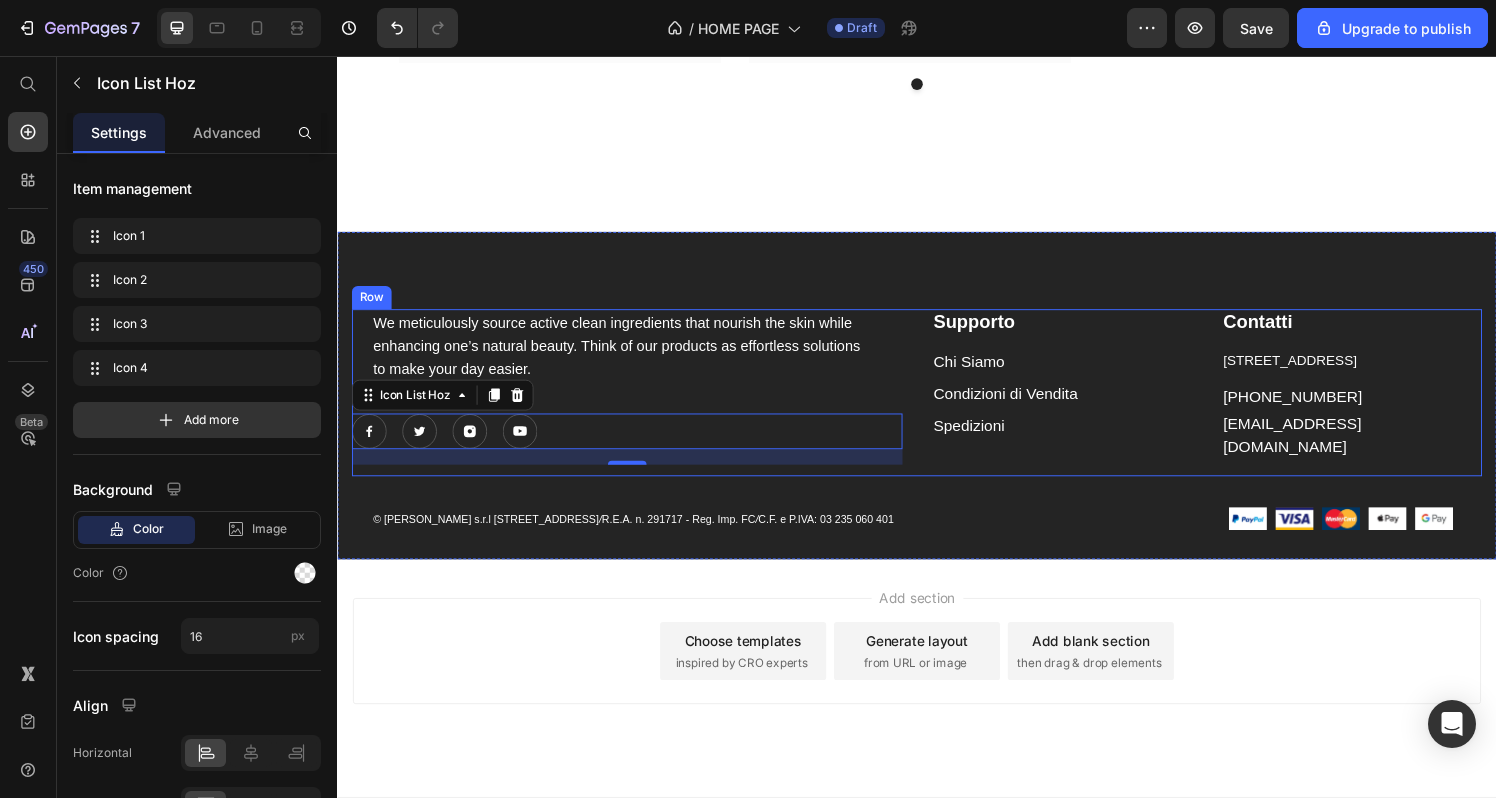 click on "We meticulously source active clean ingredients that nourish the skin while enhancing one’s natural beauty. Think of our products as effortless solutions to make your day easier. Text block Image Image Image Image Icon List Hoz   16" at bounding box center (637, 404) 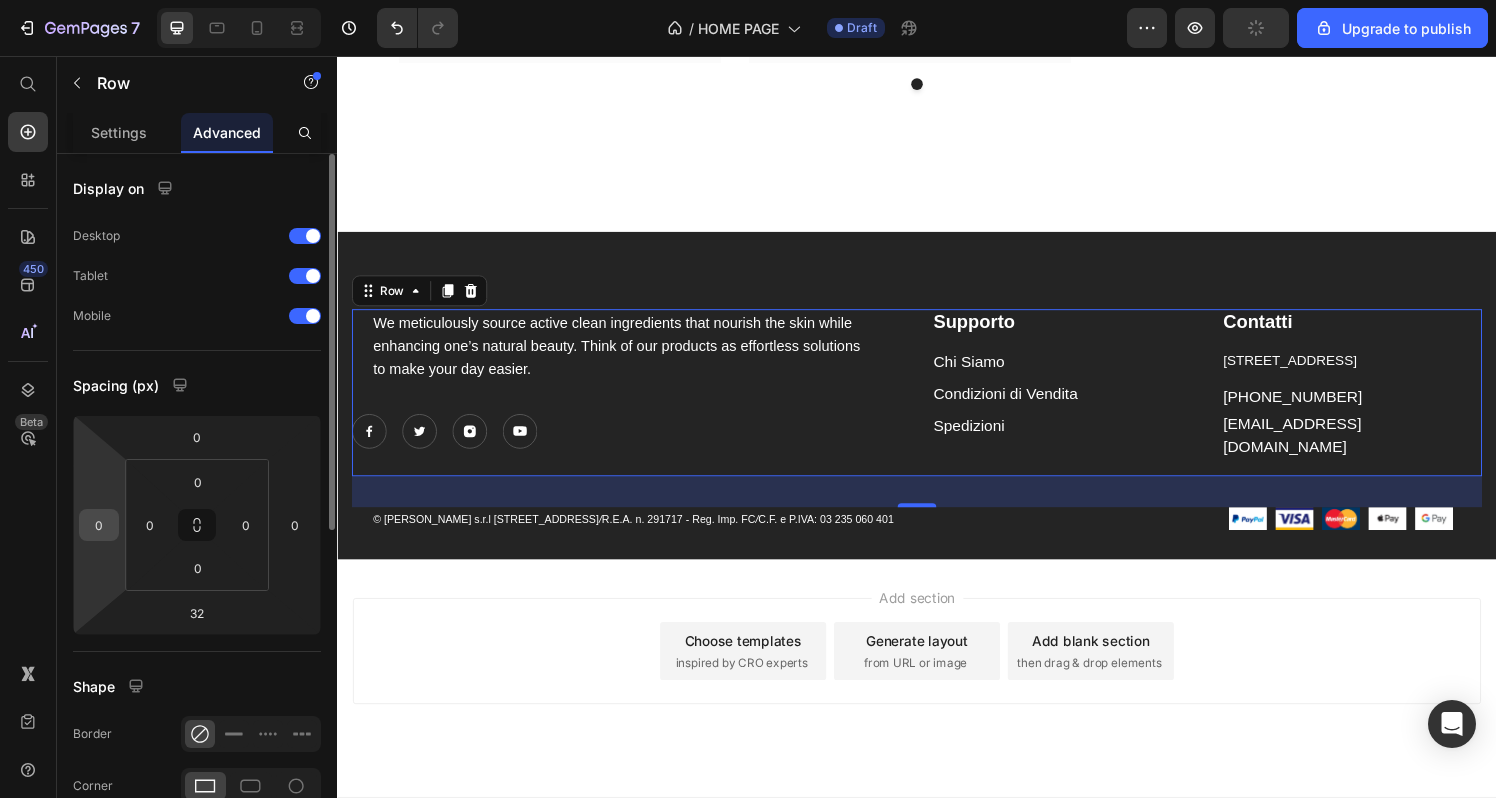 click on "0" at bounding box center [99, 525] 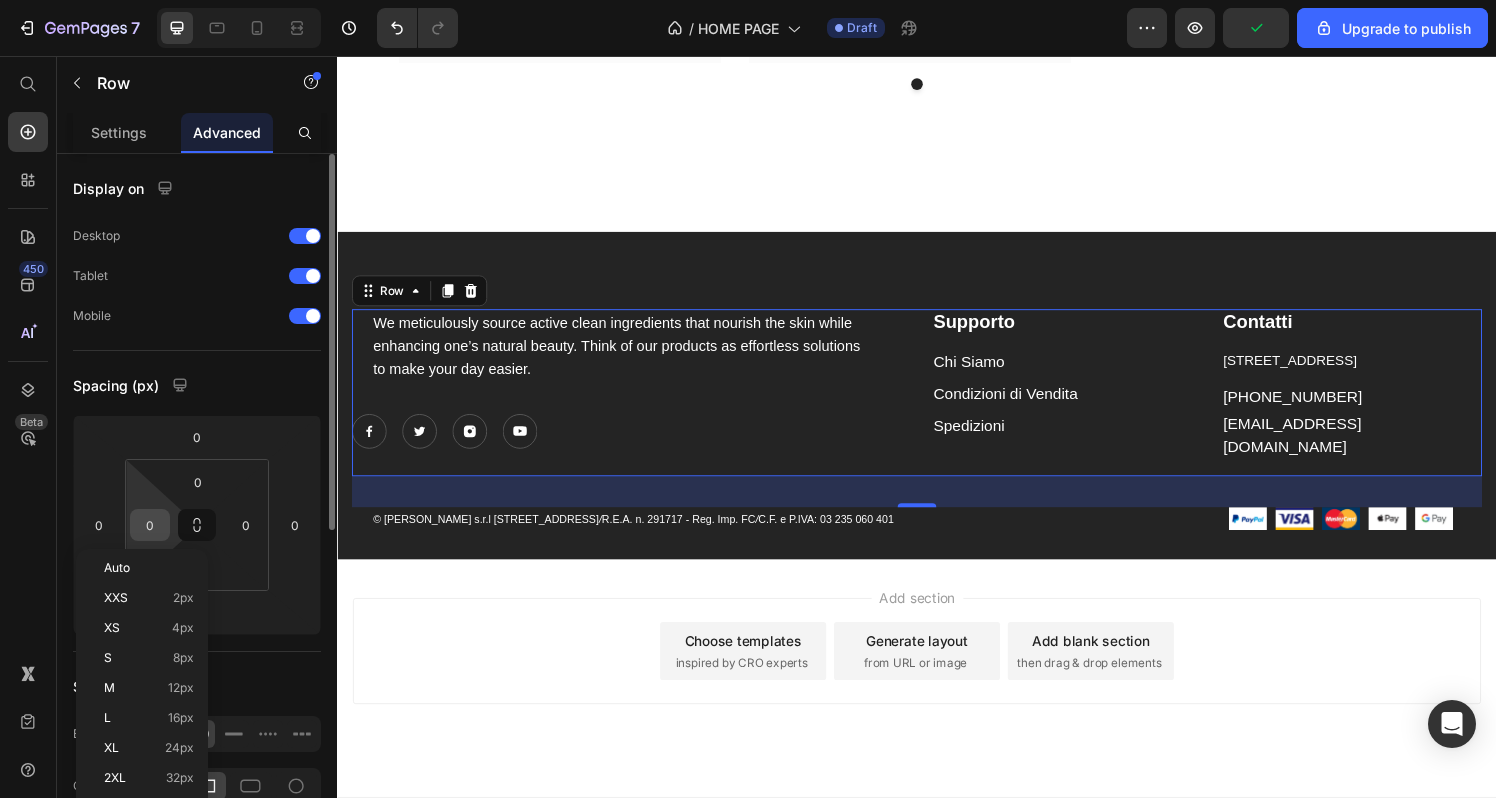 click on "0" at bounding box center [150, 525] 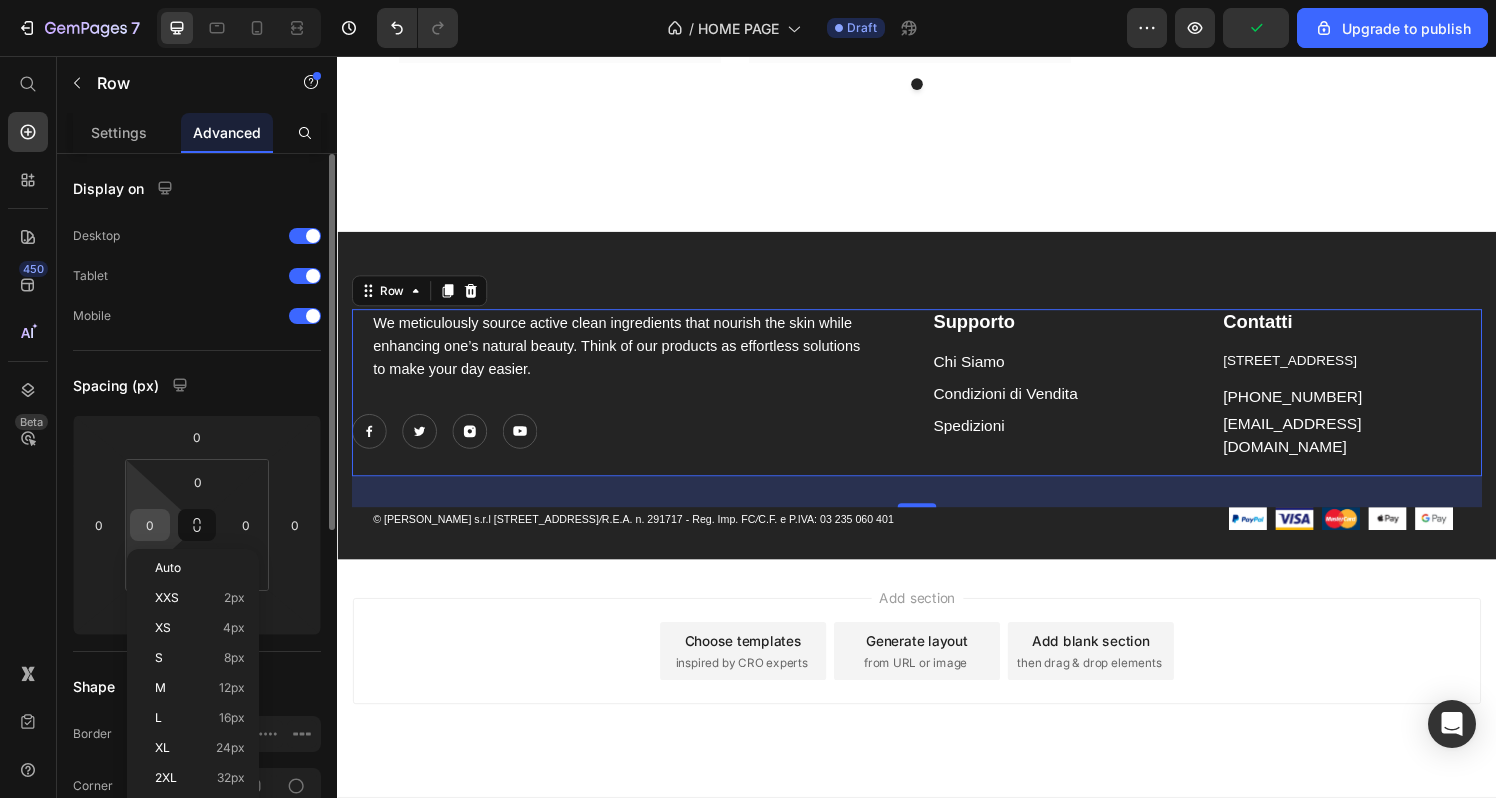 click on "0" at bounding box center (150, 525) 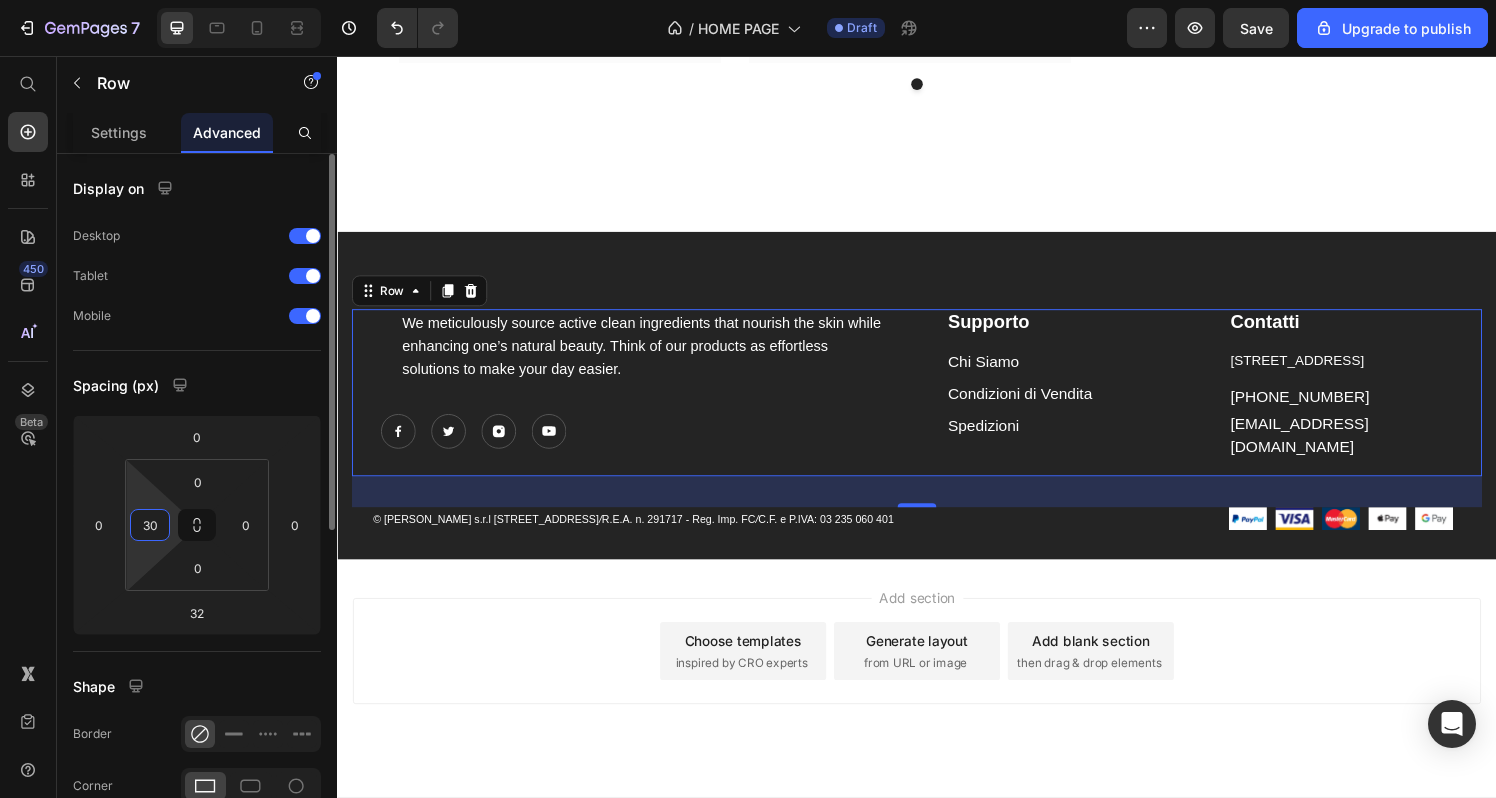 type on "0" 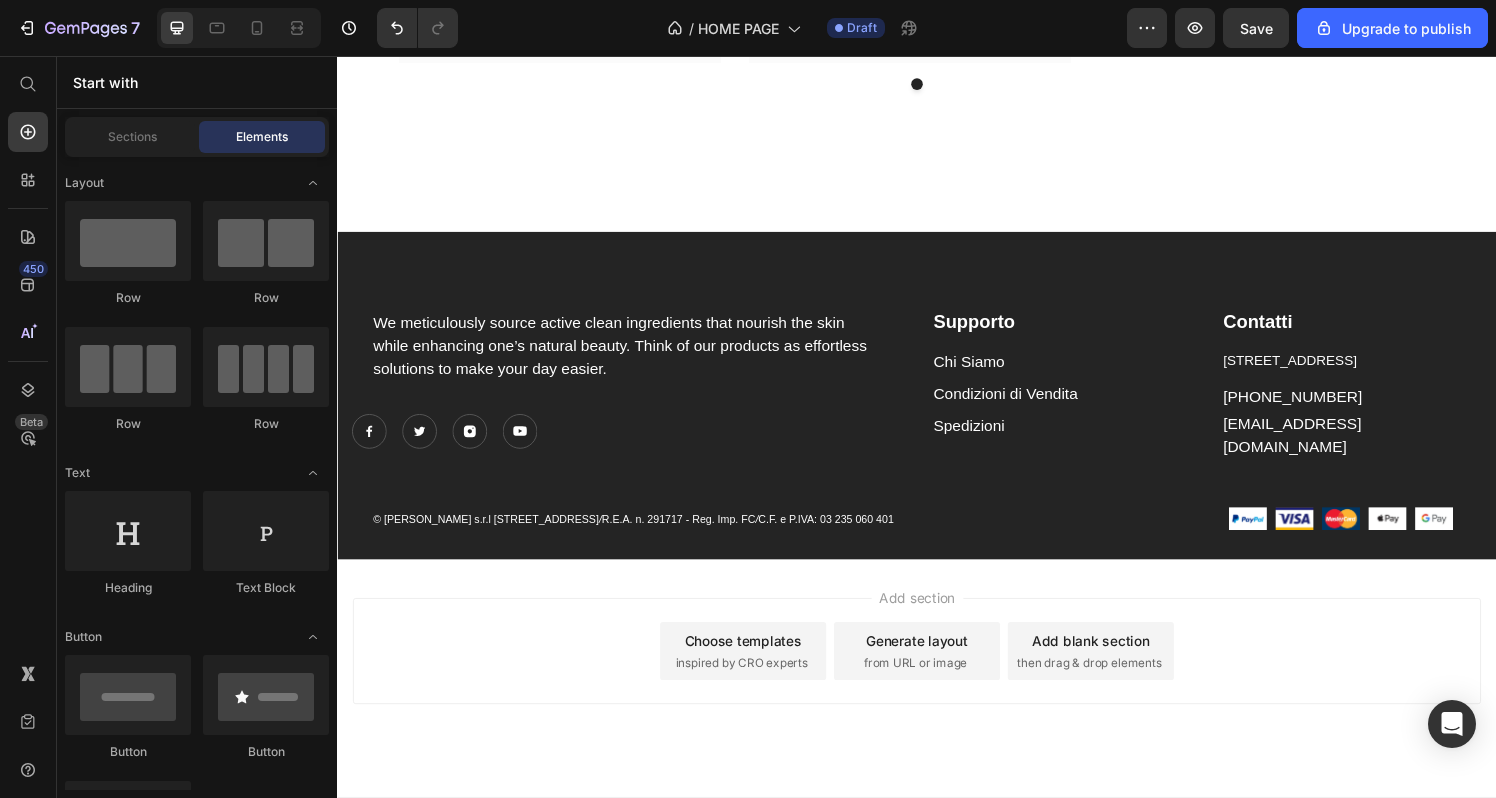 click on "Add section Choose templates inspired by CRO experts Generate layout from URL or image Add blank section then drag & drop elements" at bounding box center [937, 672] 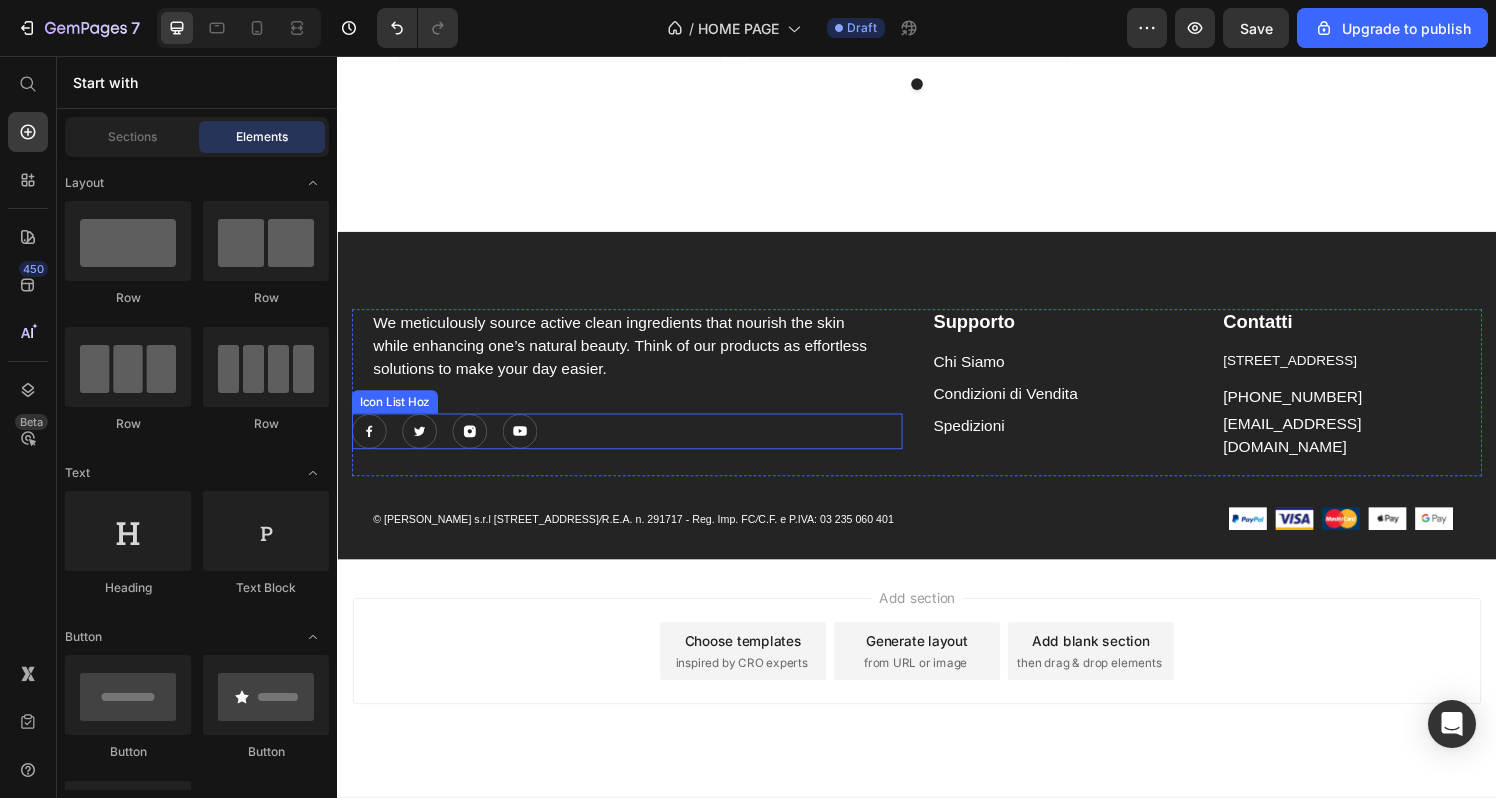 click on "Image Image Image Image" at bounding box center (637, 444) 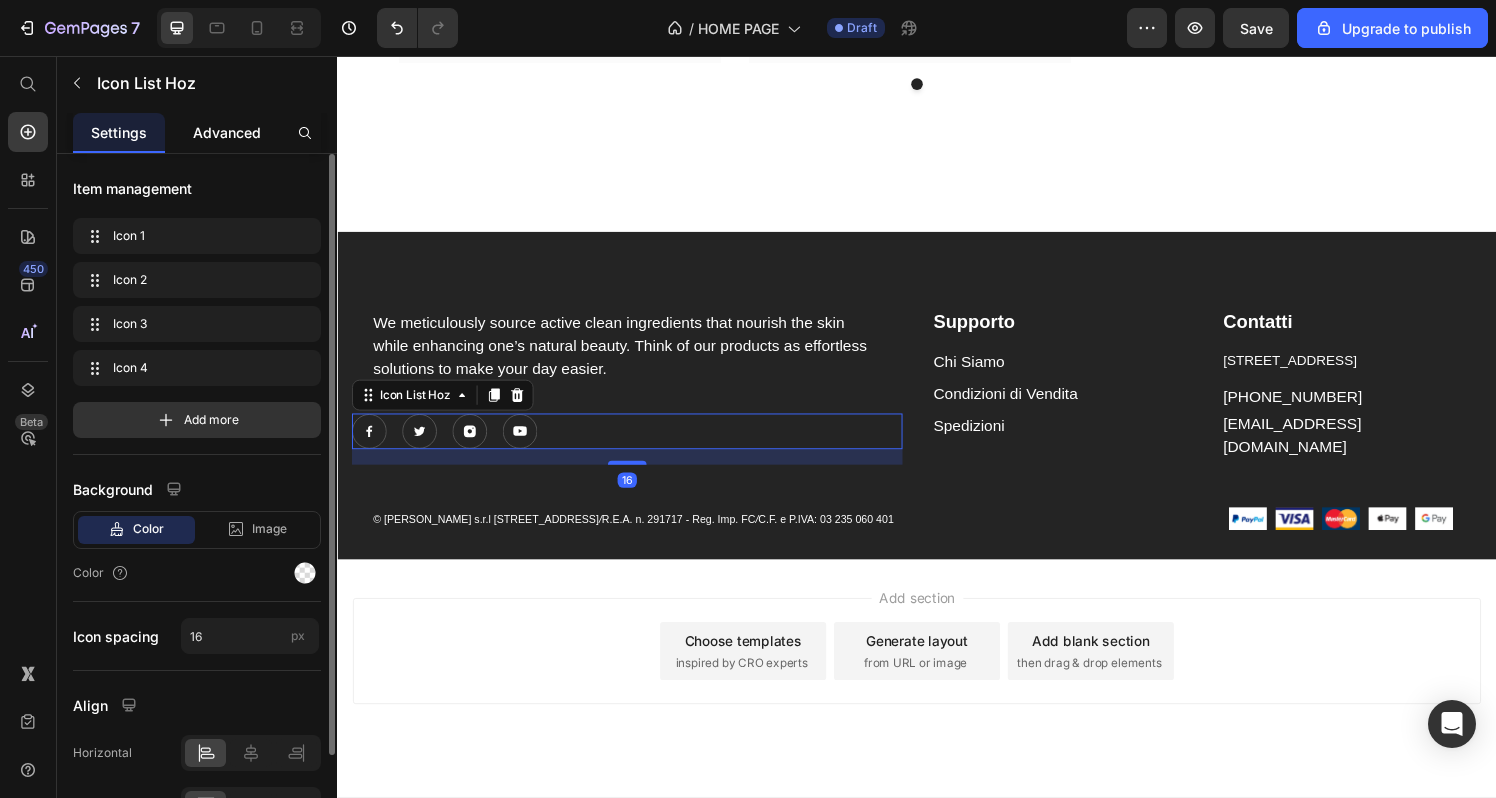 click on "Advanced" 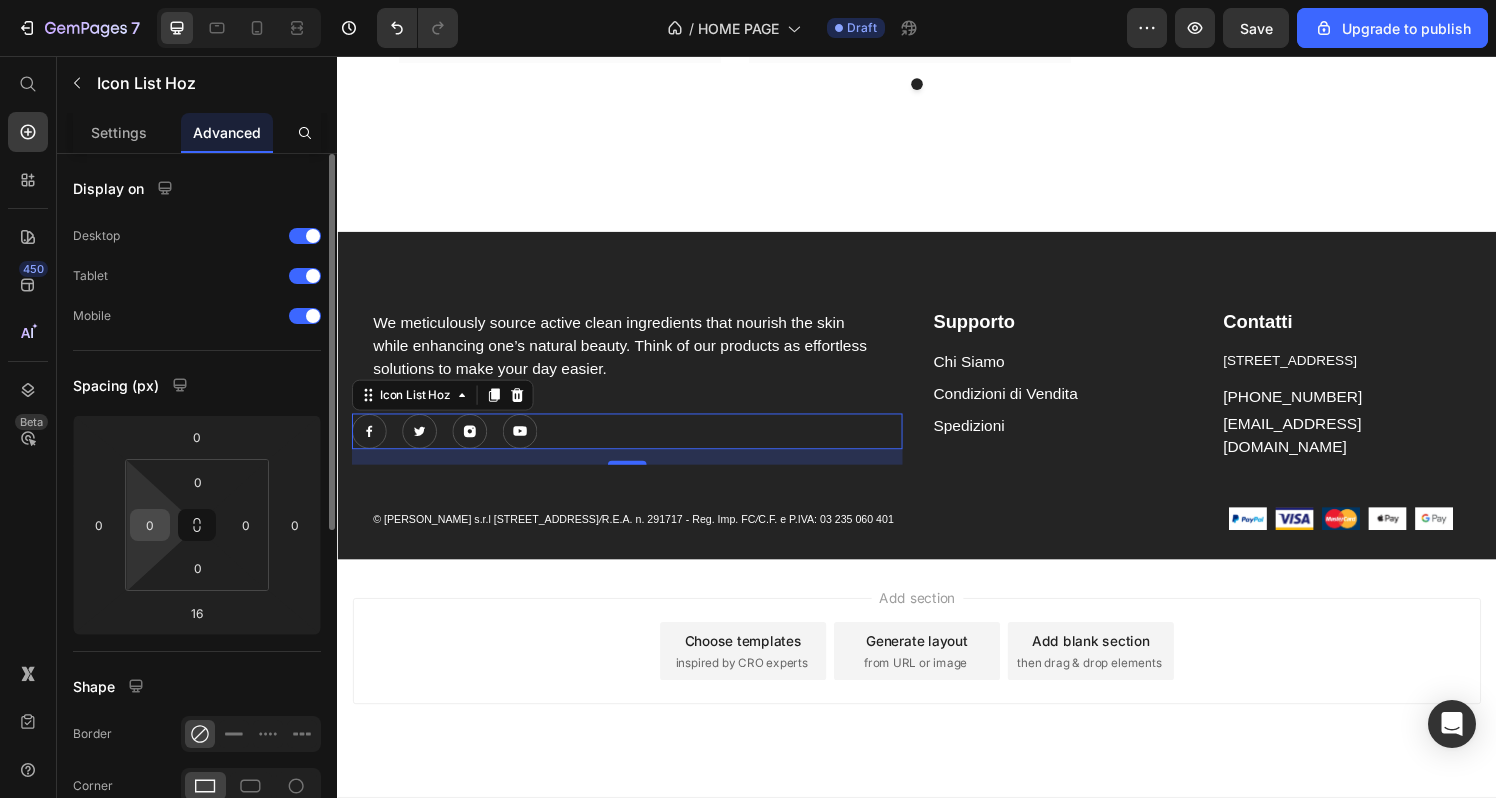 click on "0" at bounding box center [150, 525] 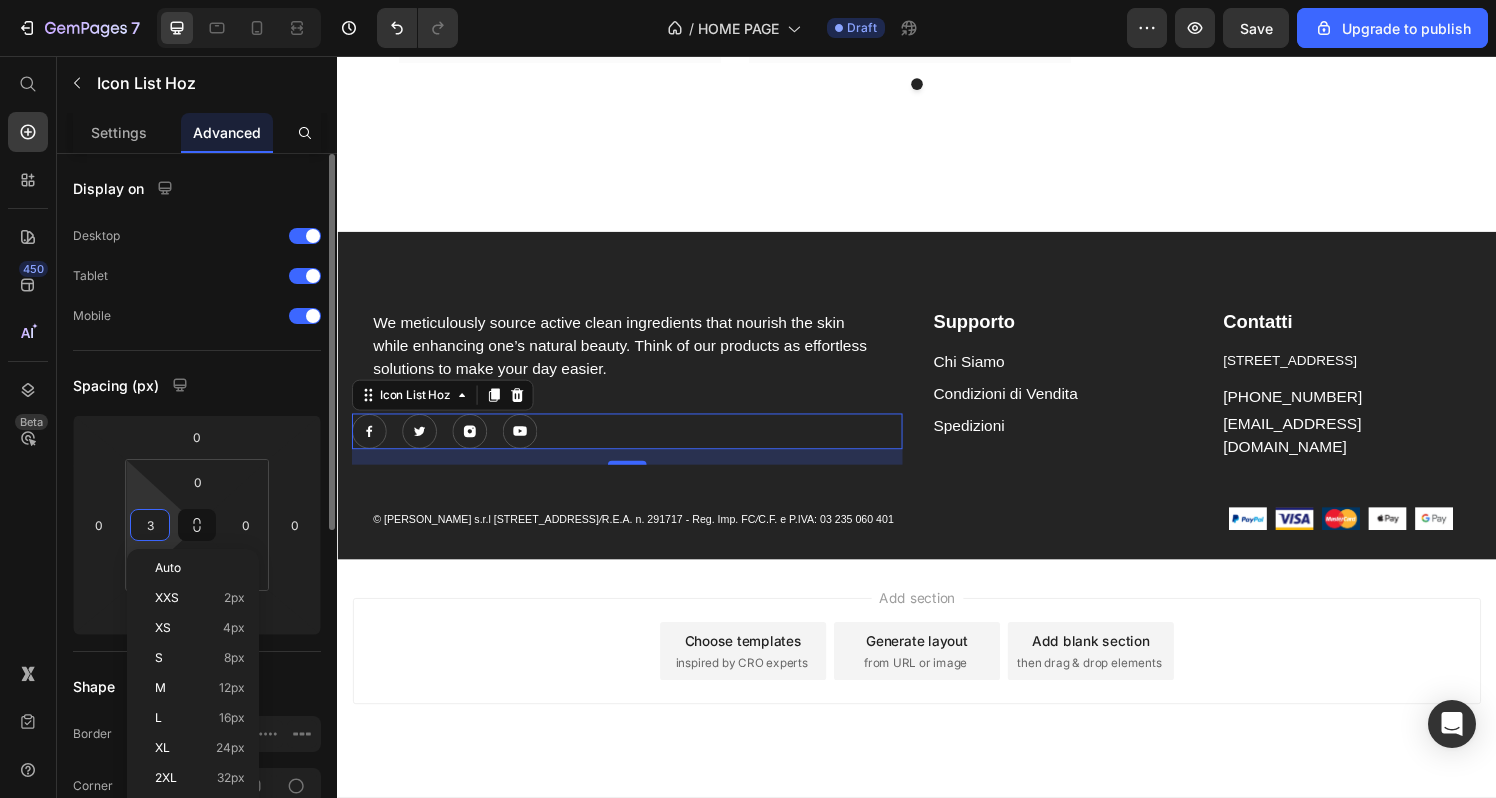 type on "30" 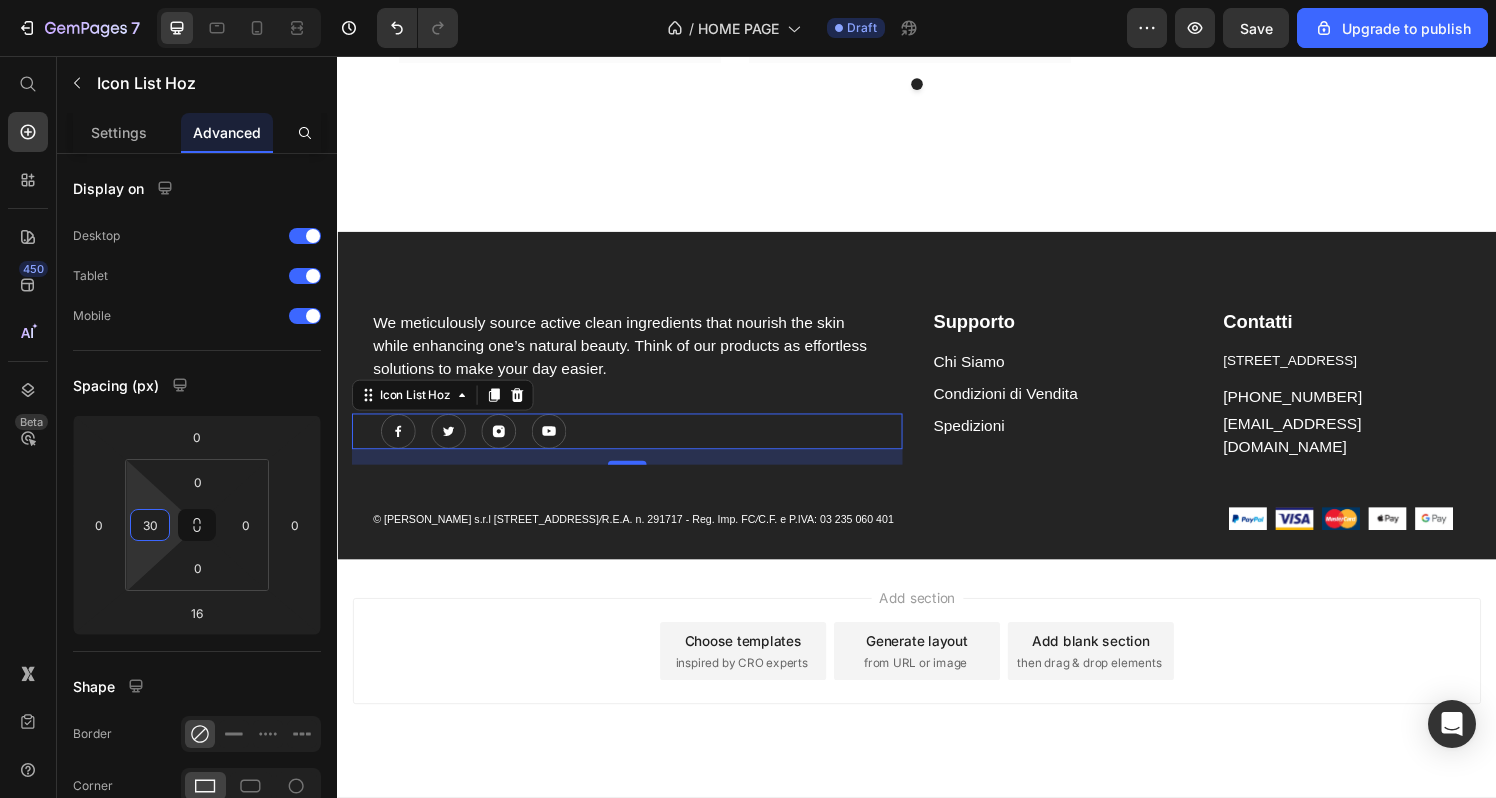 click on "Add section Choose templates inspired by CRO experts Generate layout from URL or image Add blank section then drag & drop elements" at bounding box center [937, 700] 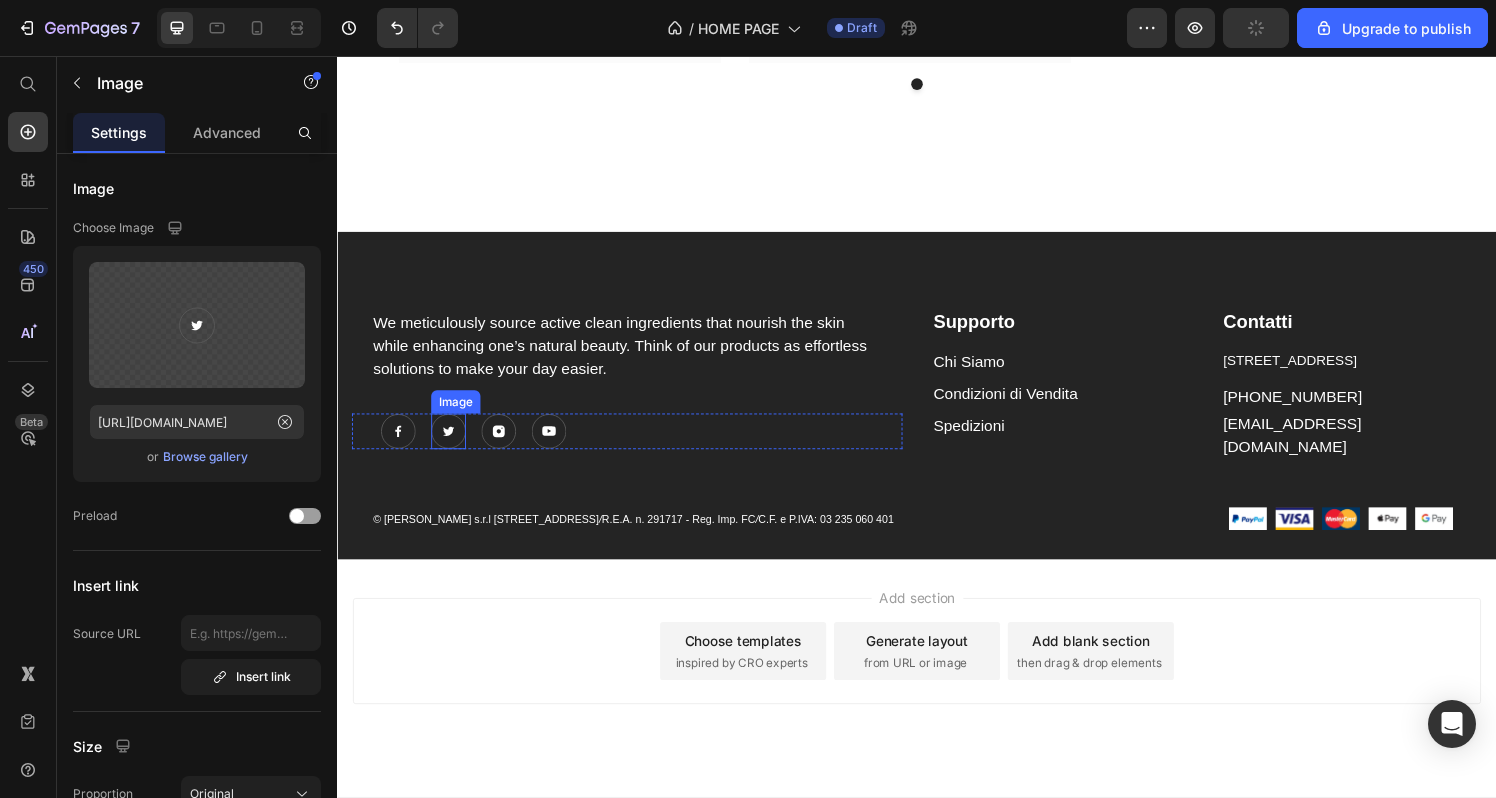 click at bounding box center (452, 444) 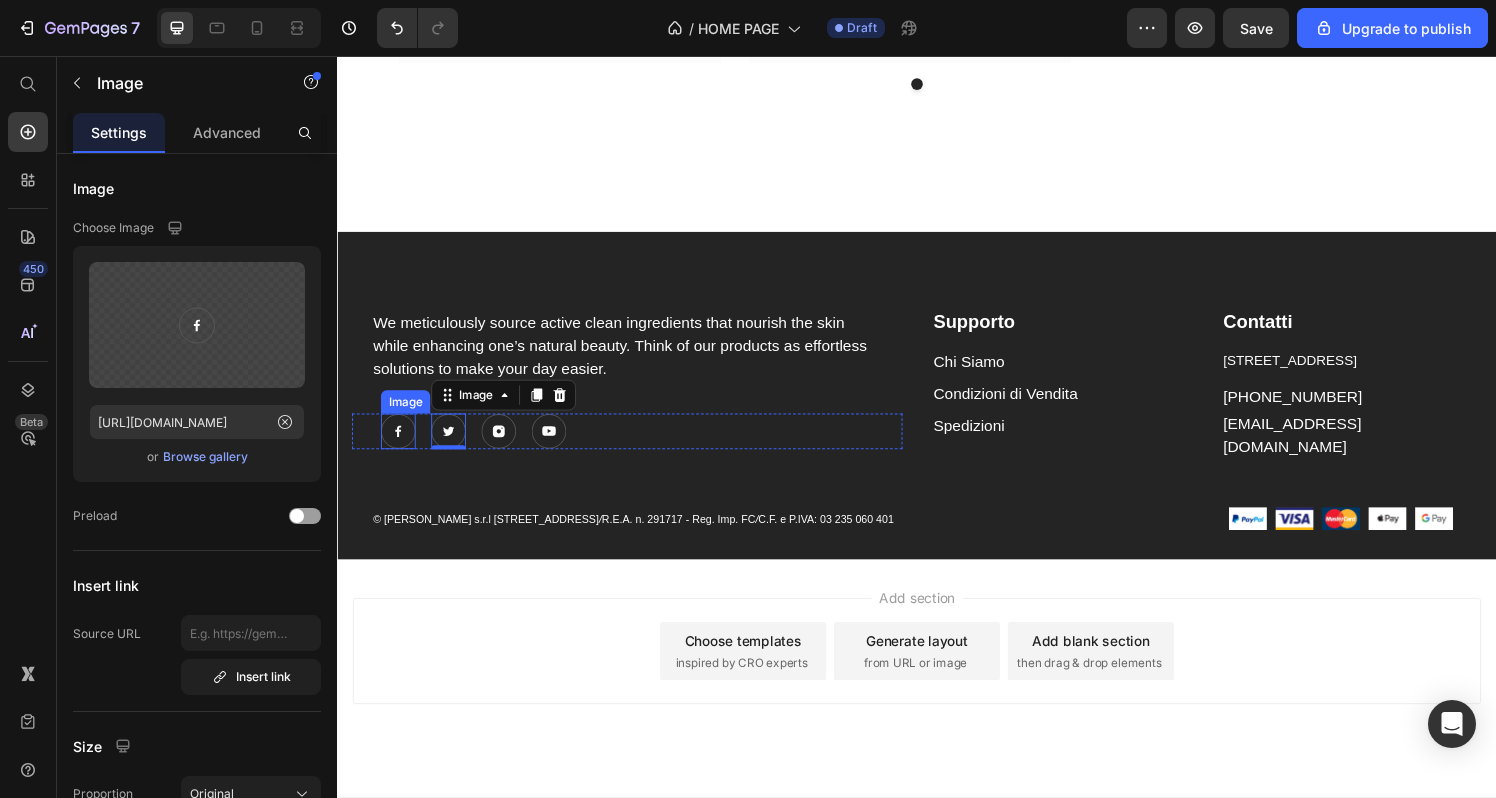 click at bounding box center [400, 444] 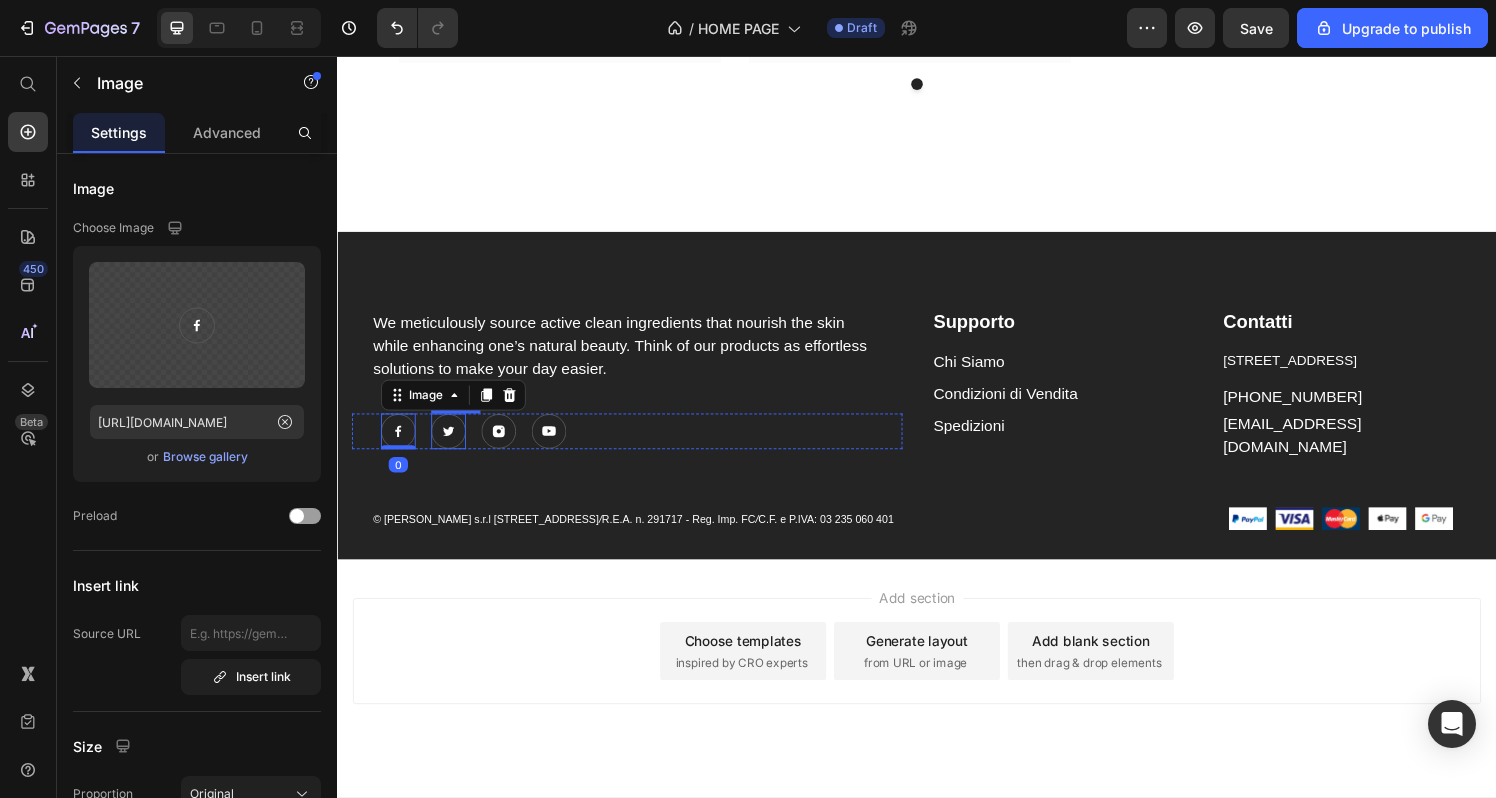 click at bounding box center (452, 444) 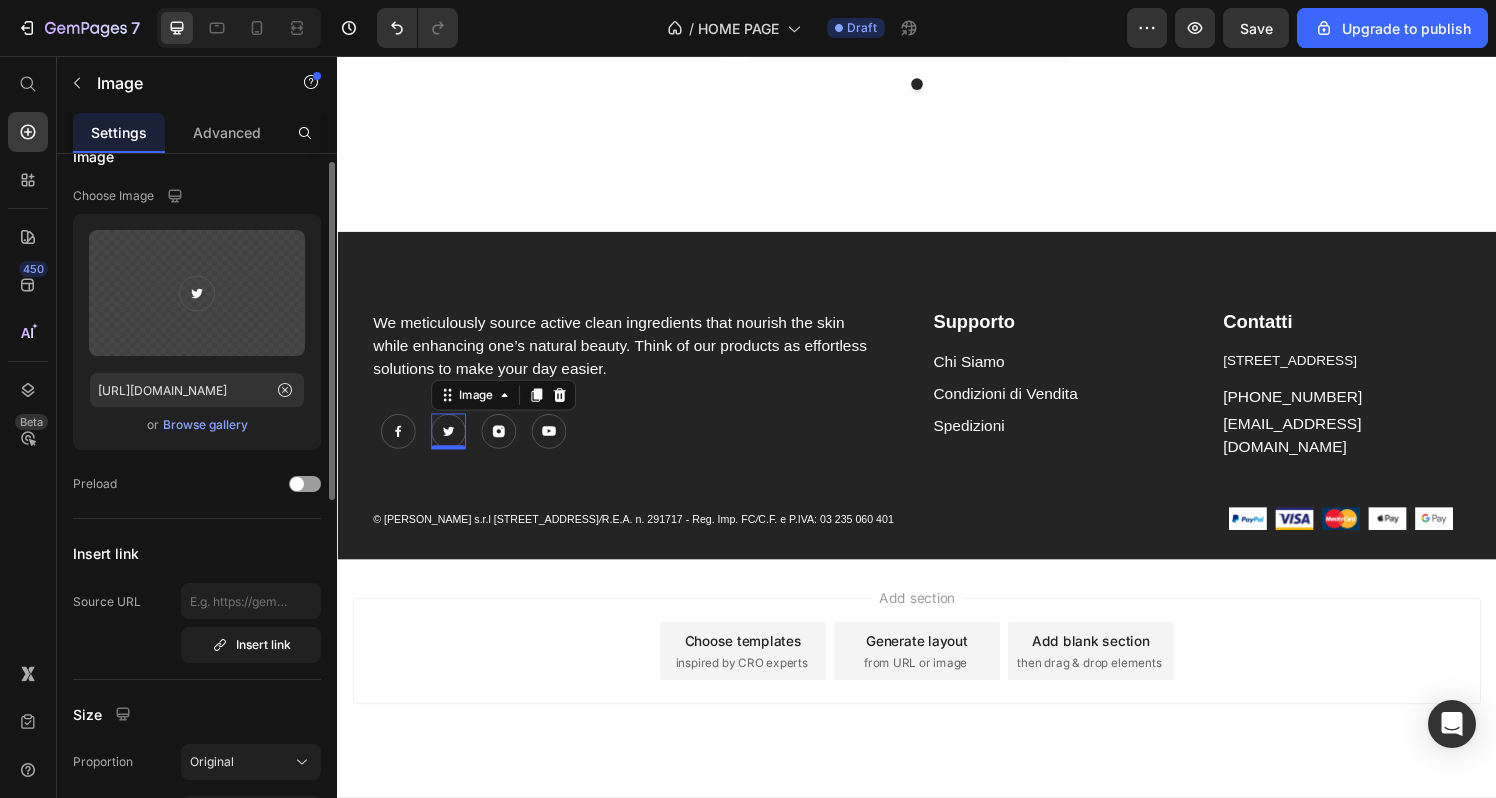 scroll, scrollTop: 0, scrollLeft: 0, axis: both 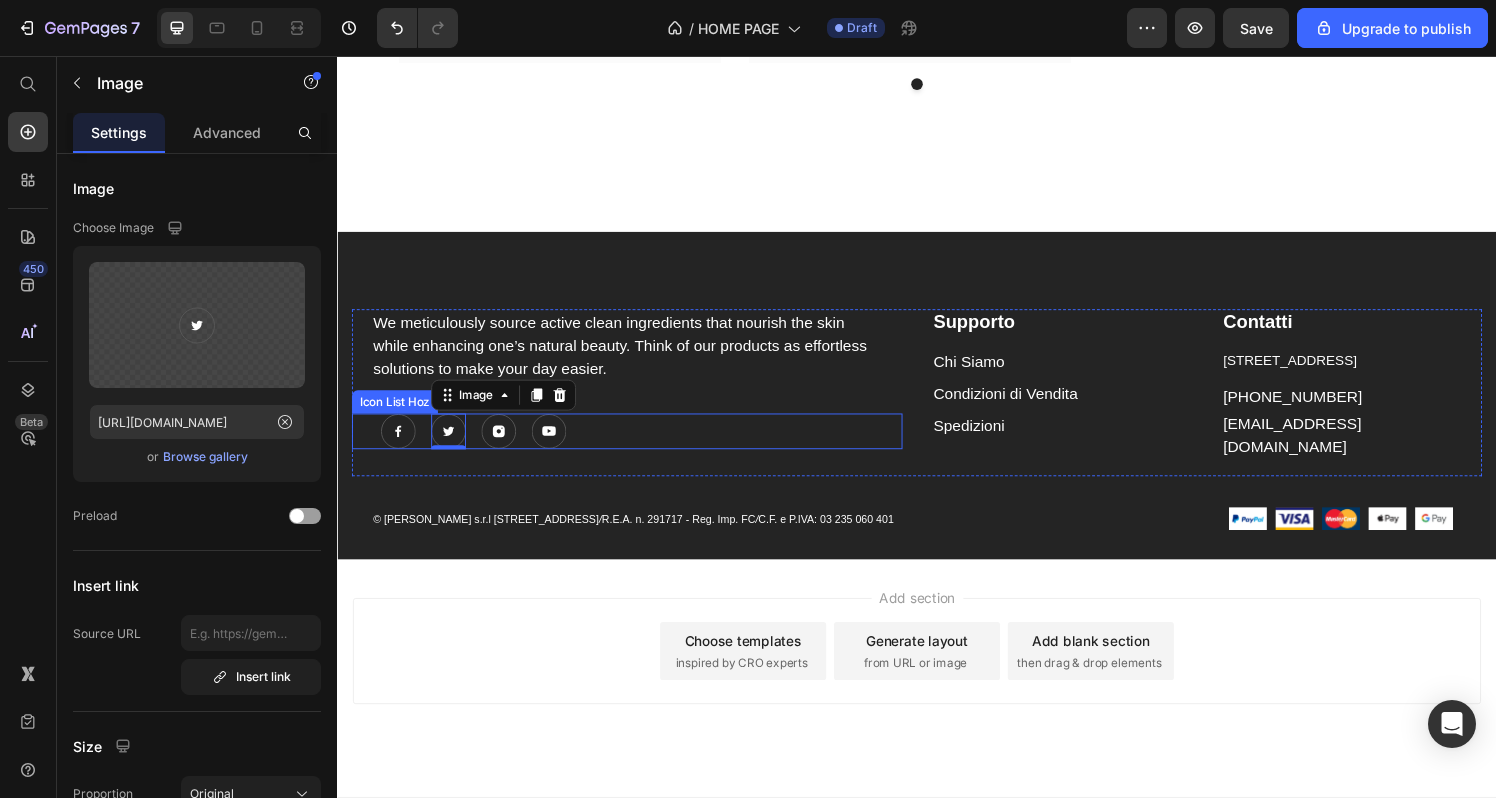 click on "Image Image   0 Image Image" at bounding box center [652, 444] 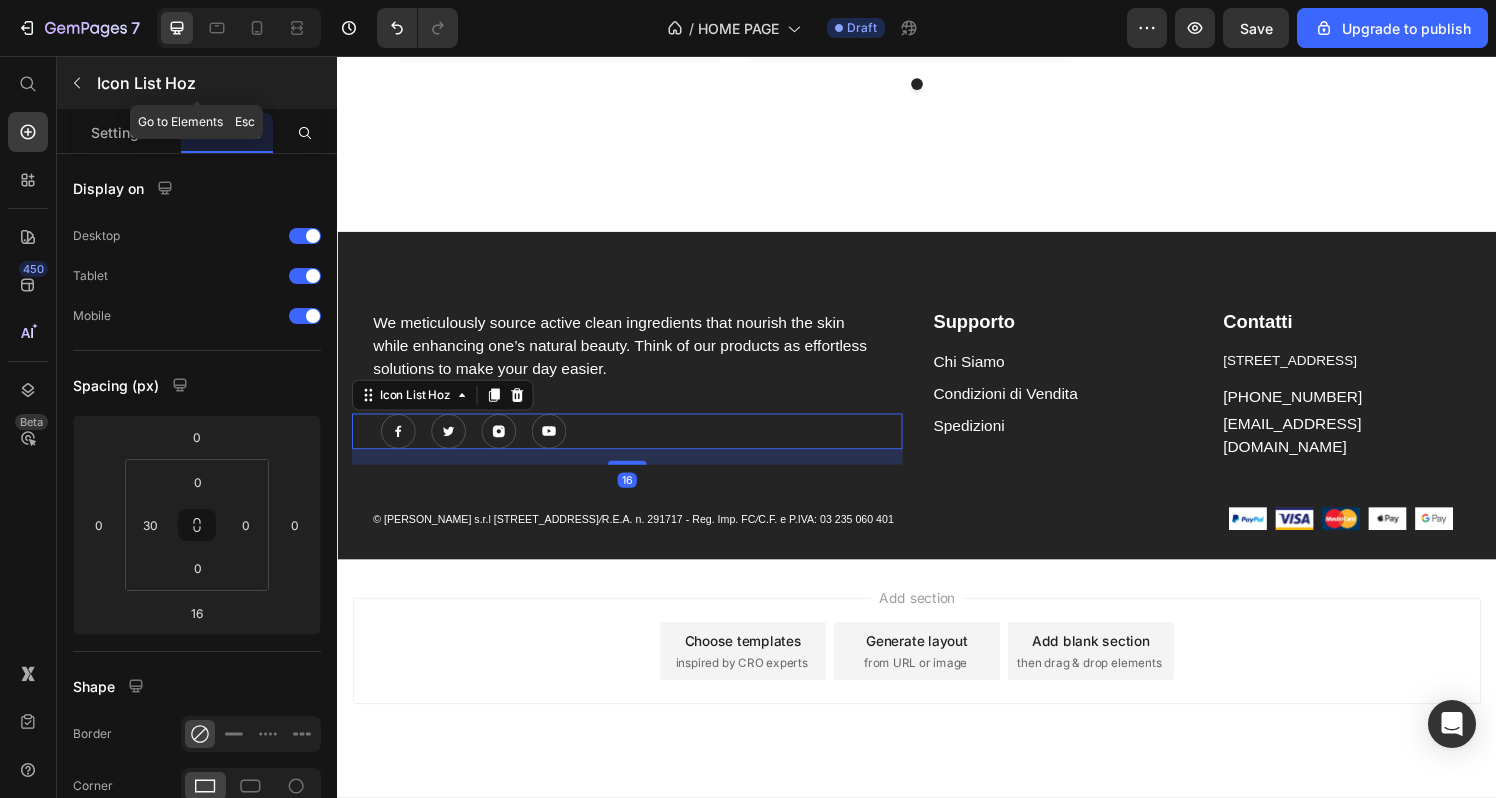 click 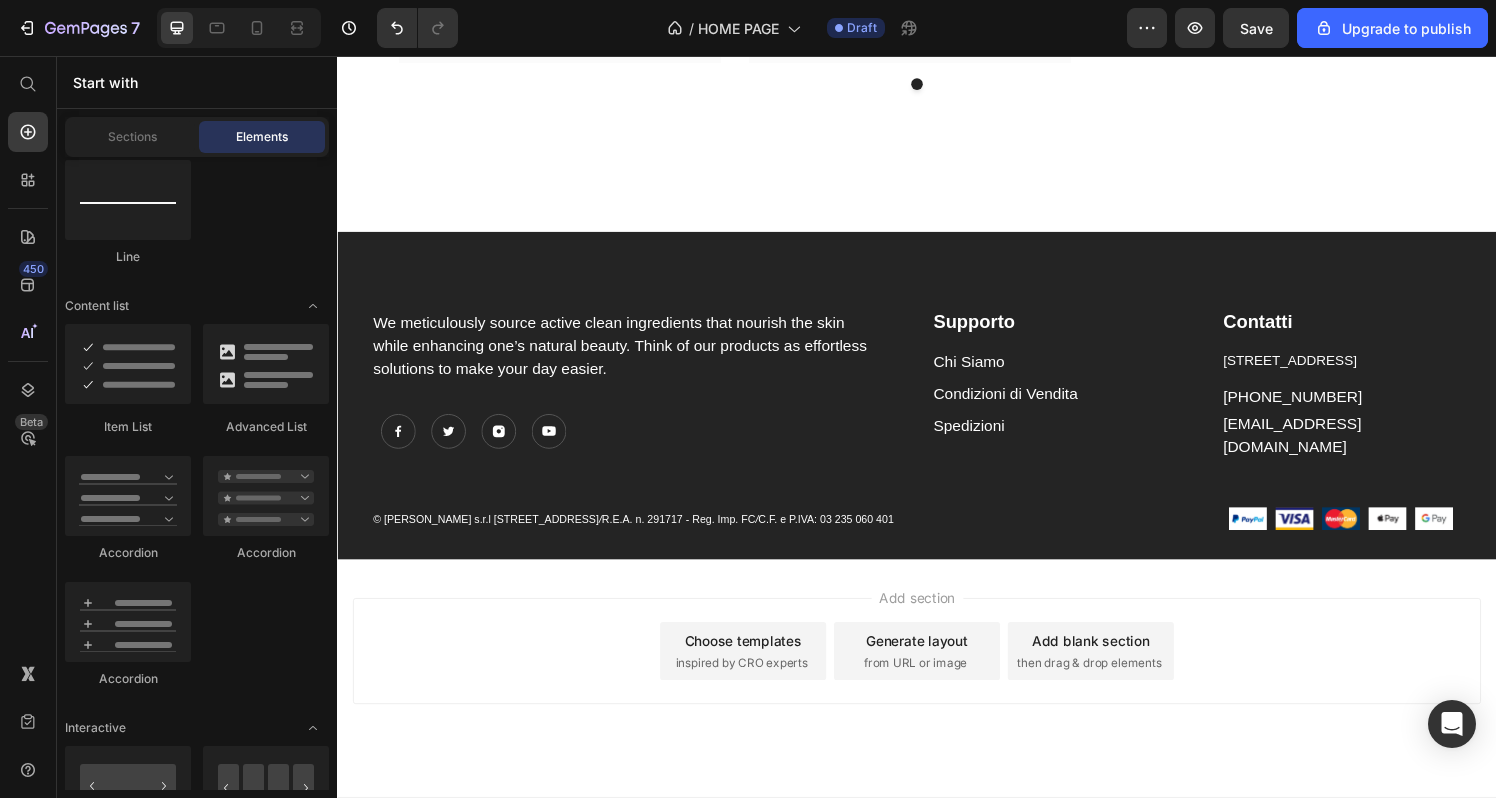 scroll, scrollTop: 0, scrollLeft: 0, axis: both 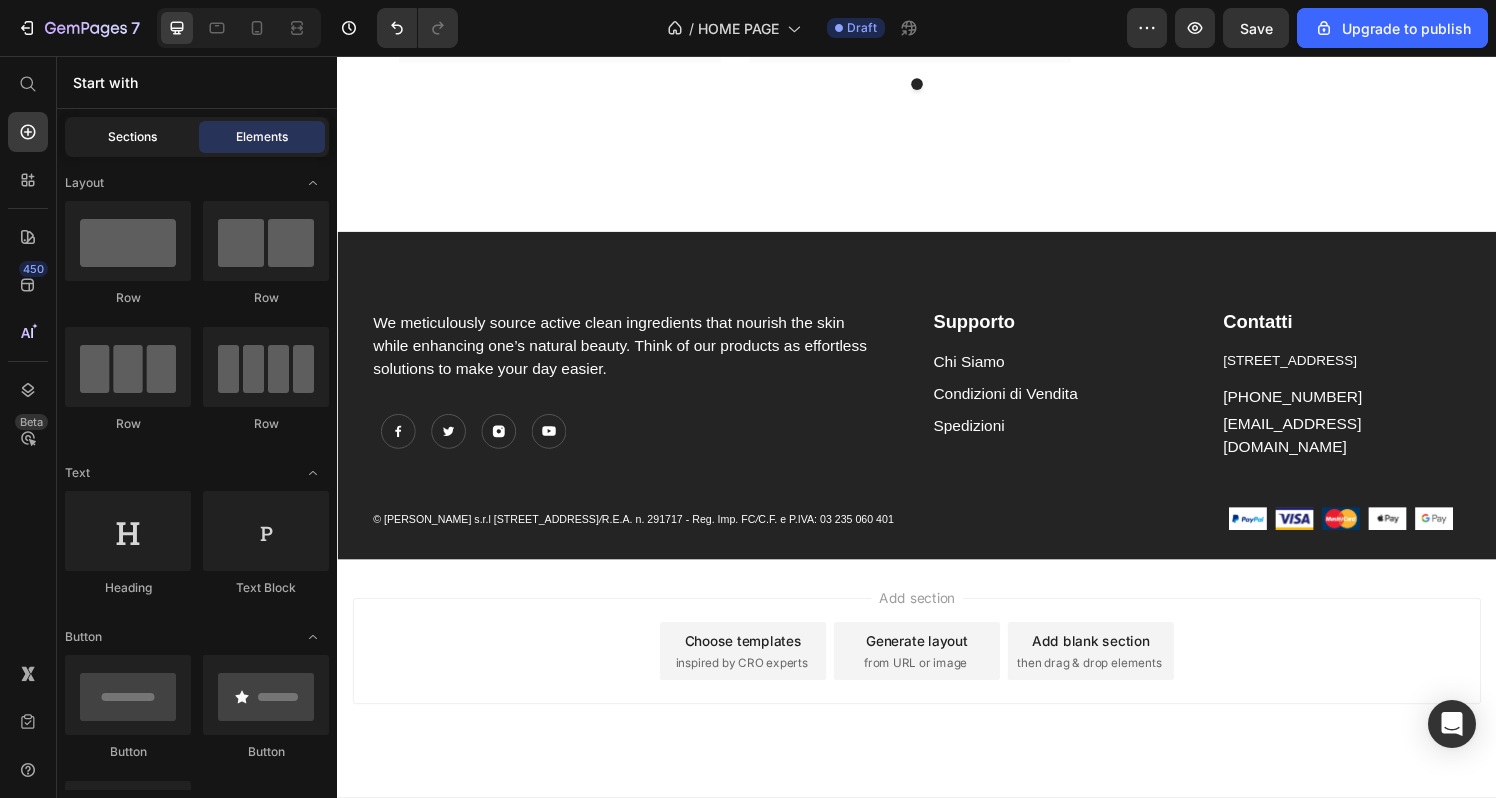 click on "Sections" at bounding box center (132, 137) 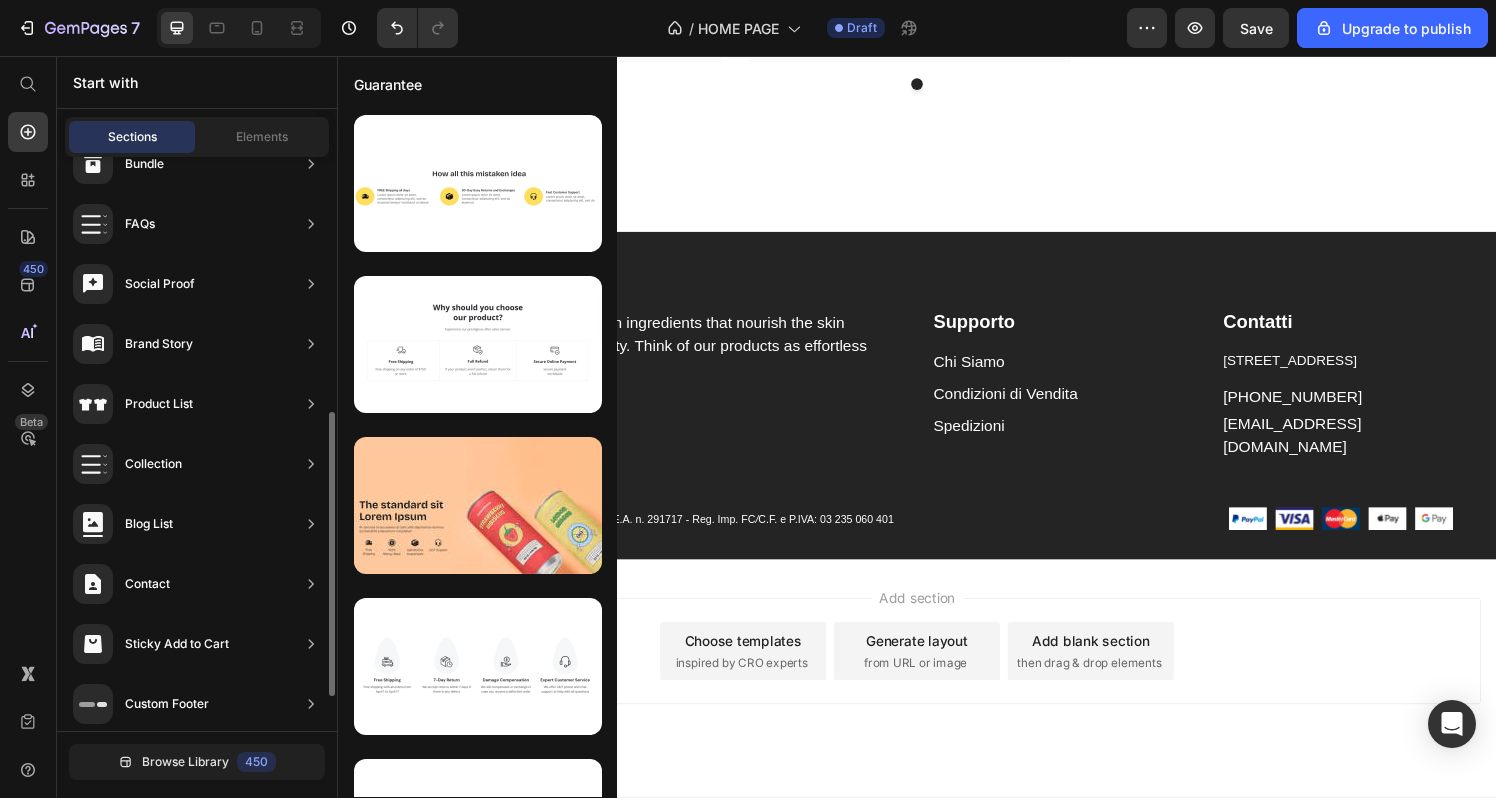 scroll, scrollTop: 586, scrollLeft: 0, axis: vertical 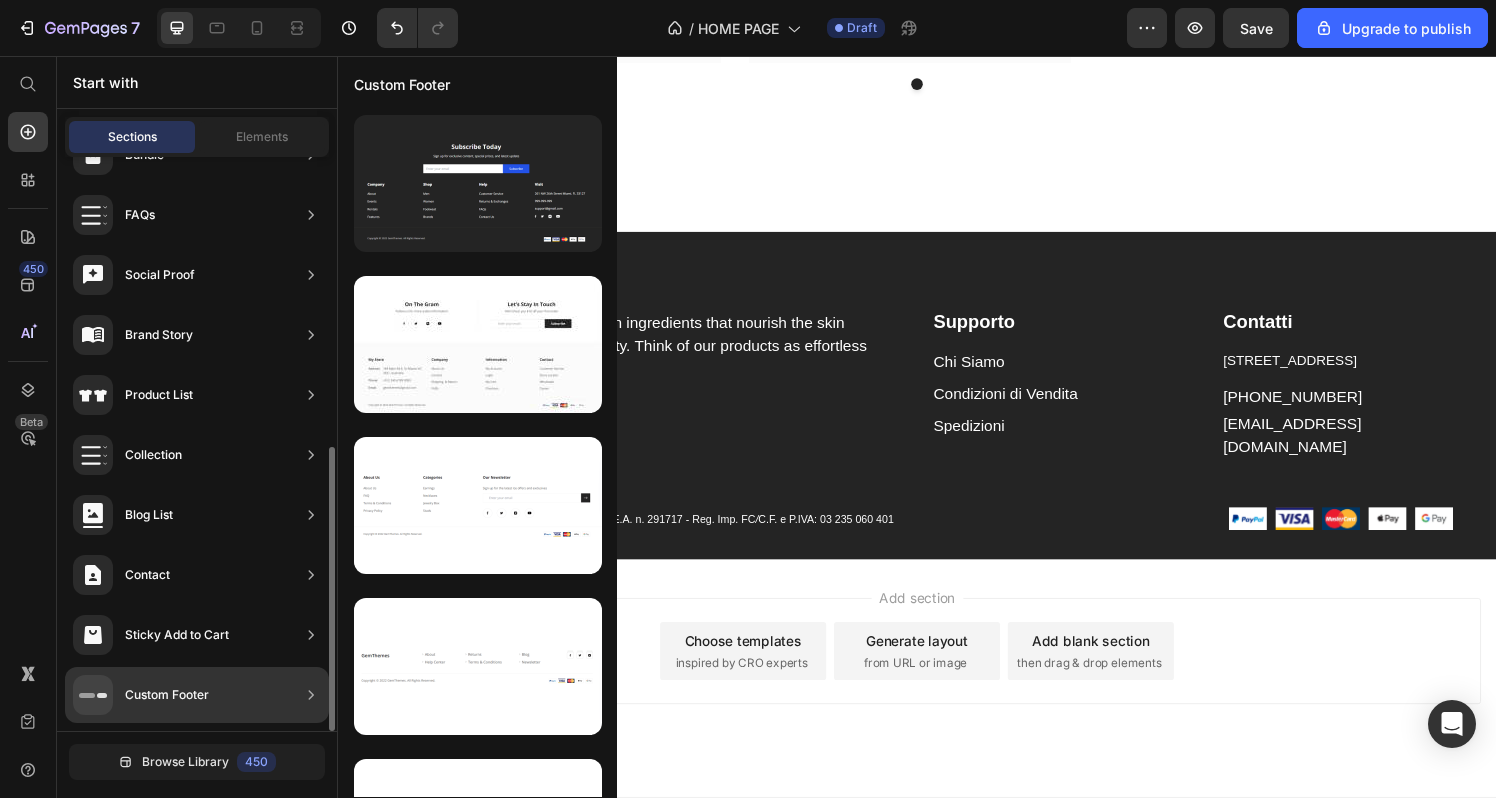 click on "Custom Footer" 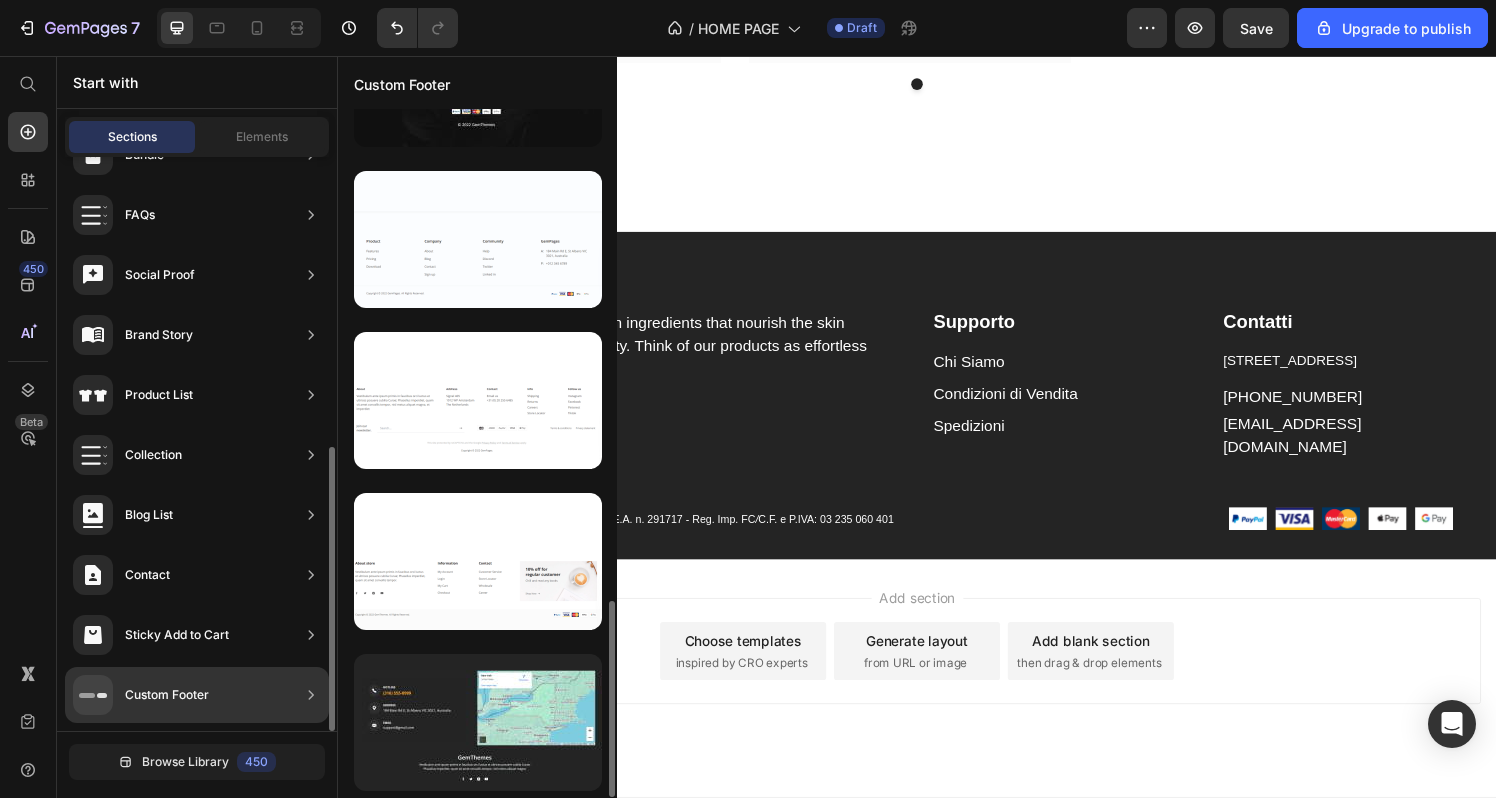 scroll, scrollTop: 0, scrollLeft: 0, axis: both 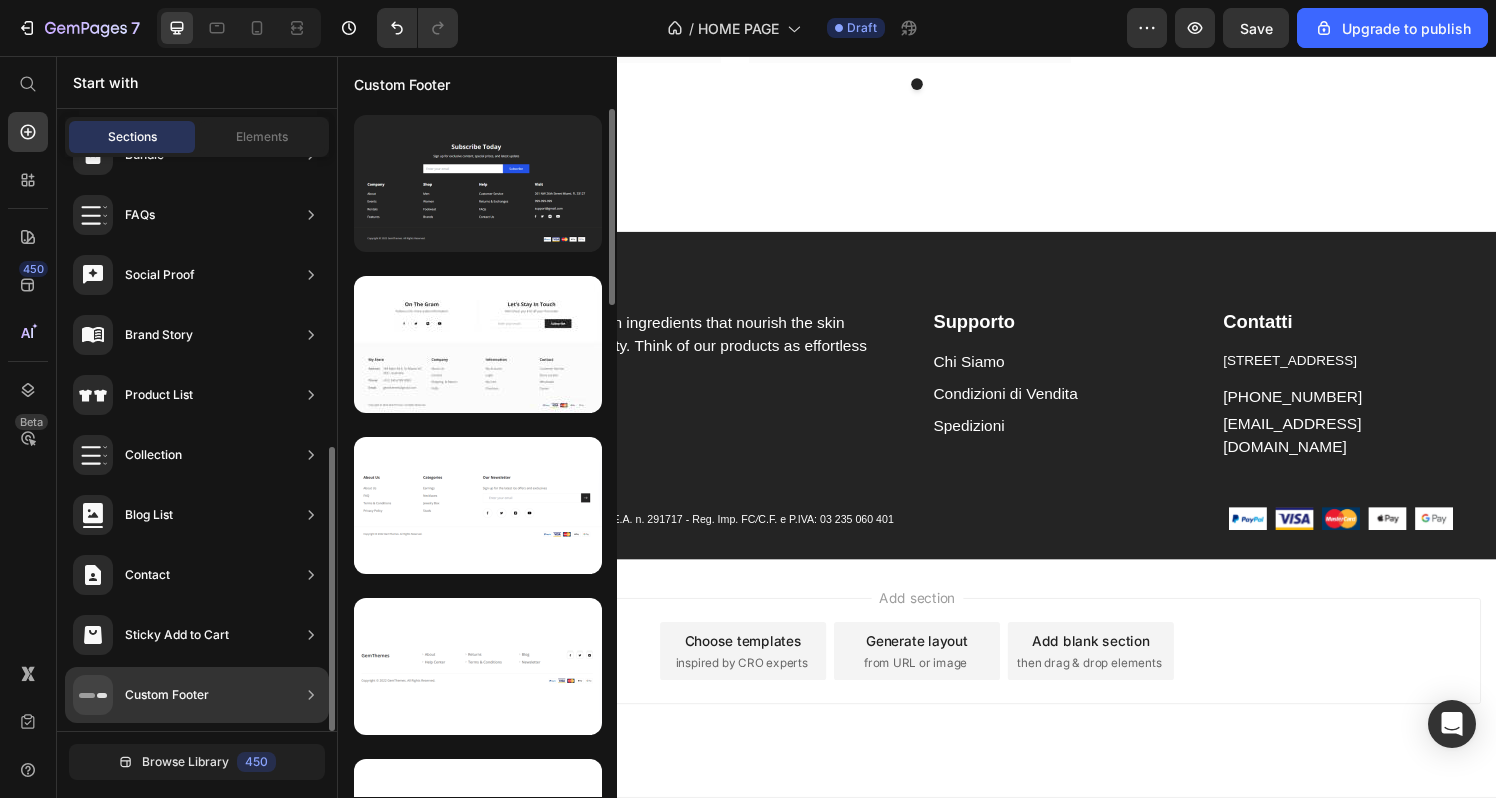 click on "Custom Footer" at bounding box center (167, 695) 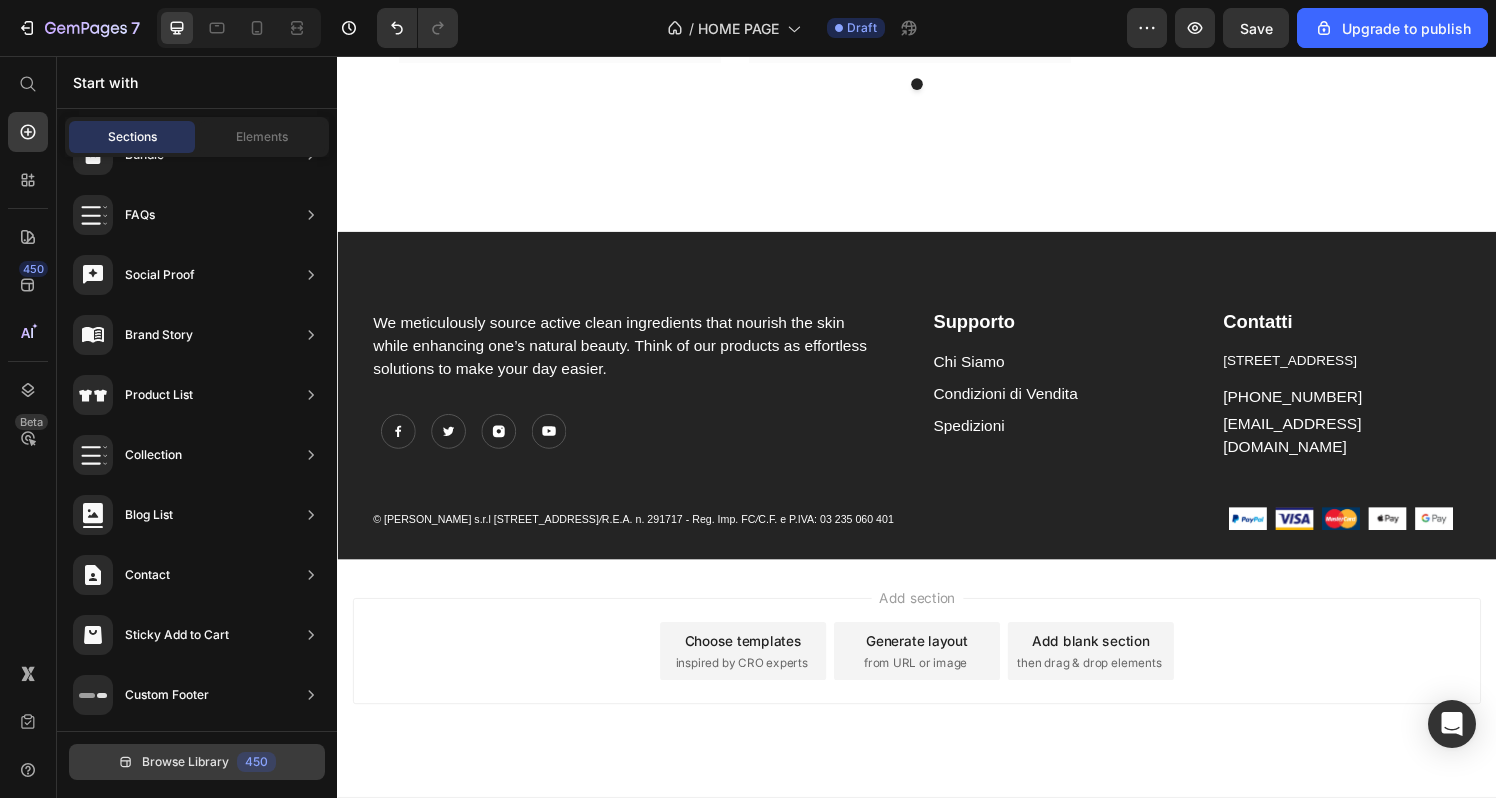 click on "Browse Library 450" at bounding box center [197, 762] 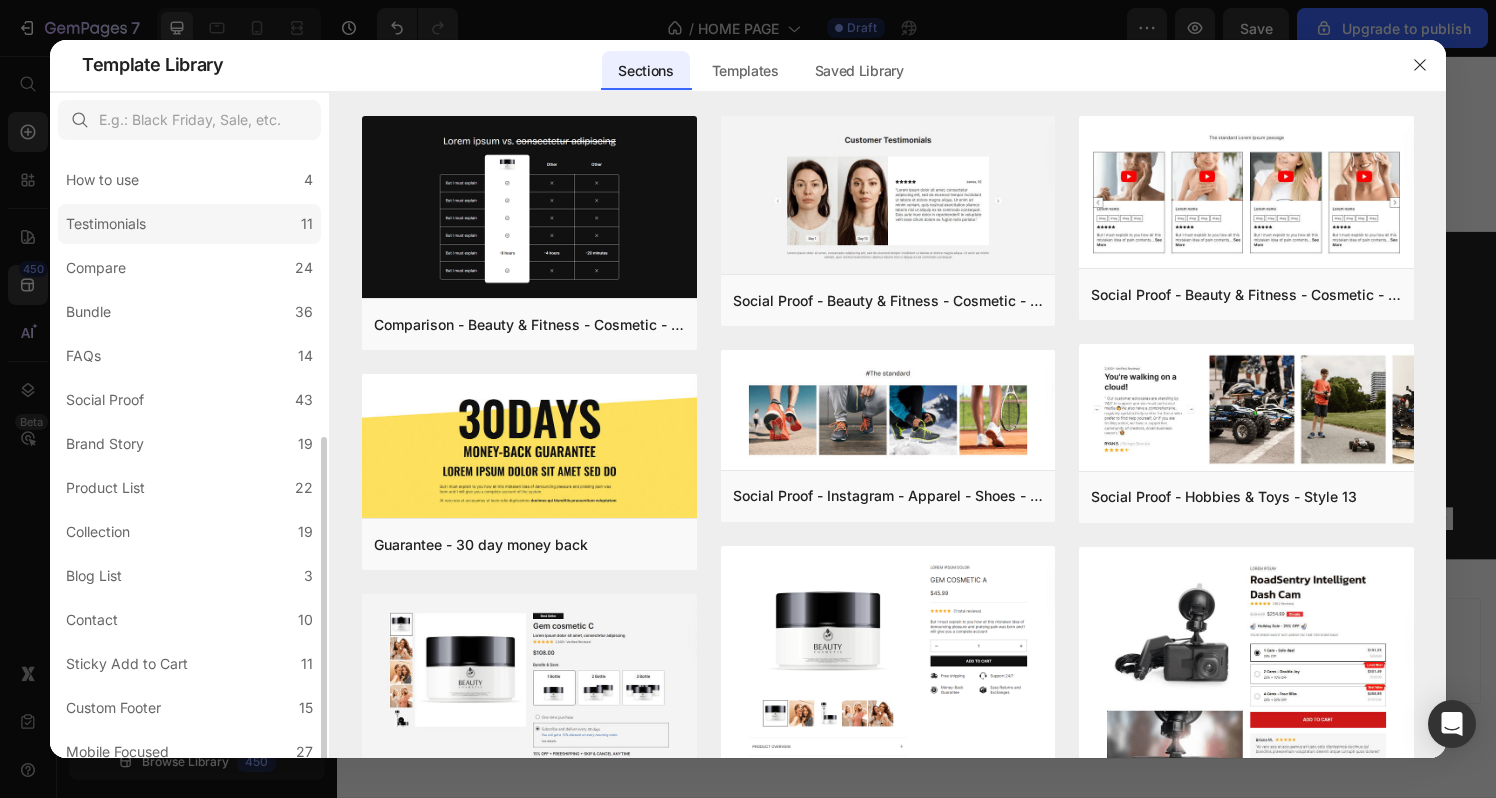 scroll, scrollTop: 370, scrollLeft: 0, axis: vertical 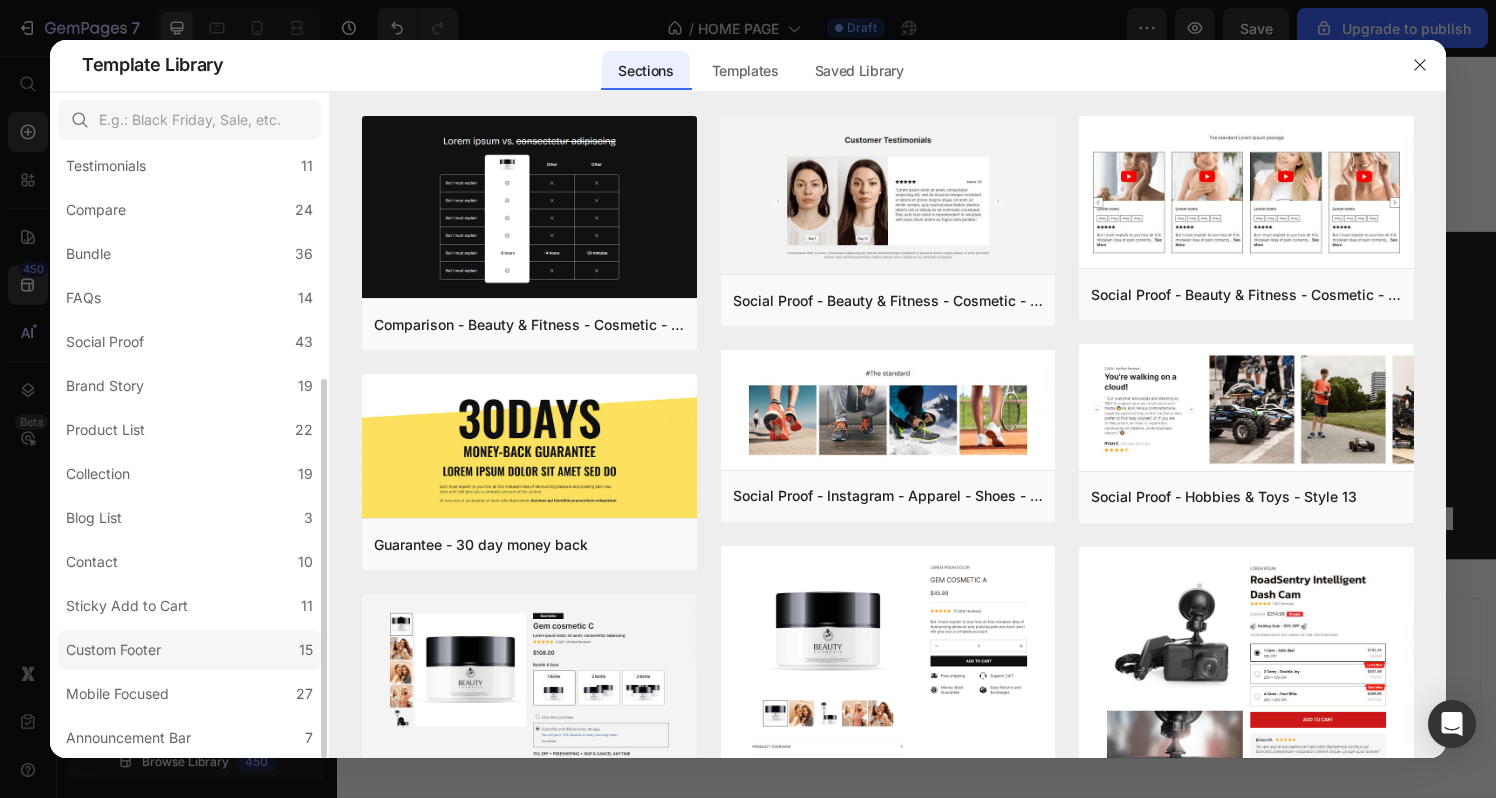 click on "Custom Footer 15" 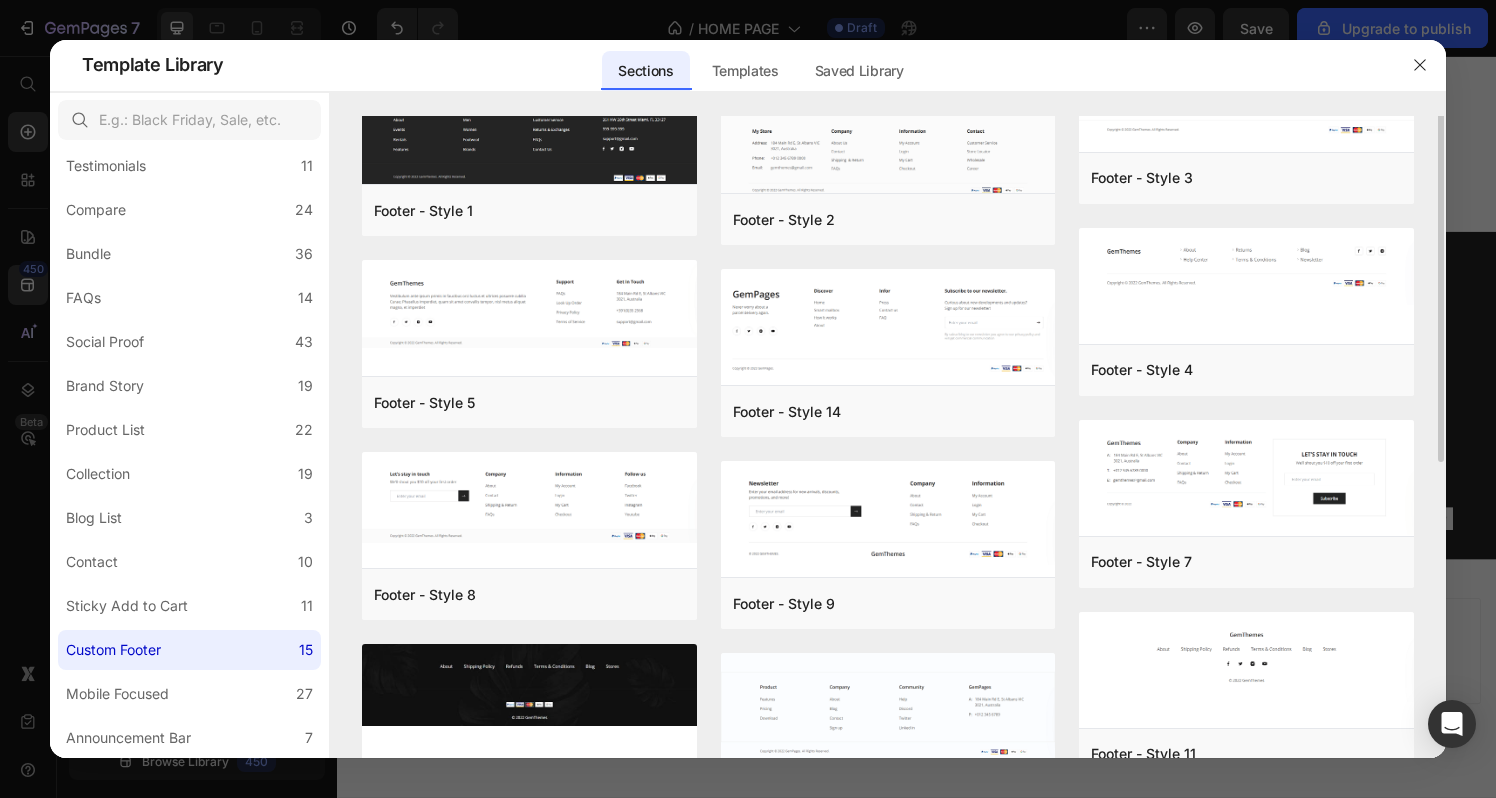 scroll, scrollTop: 0, scrollLeft: 0, axis: both 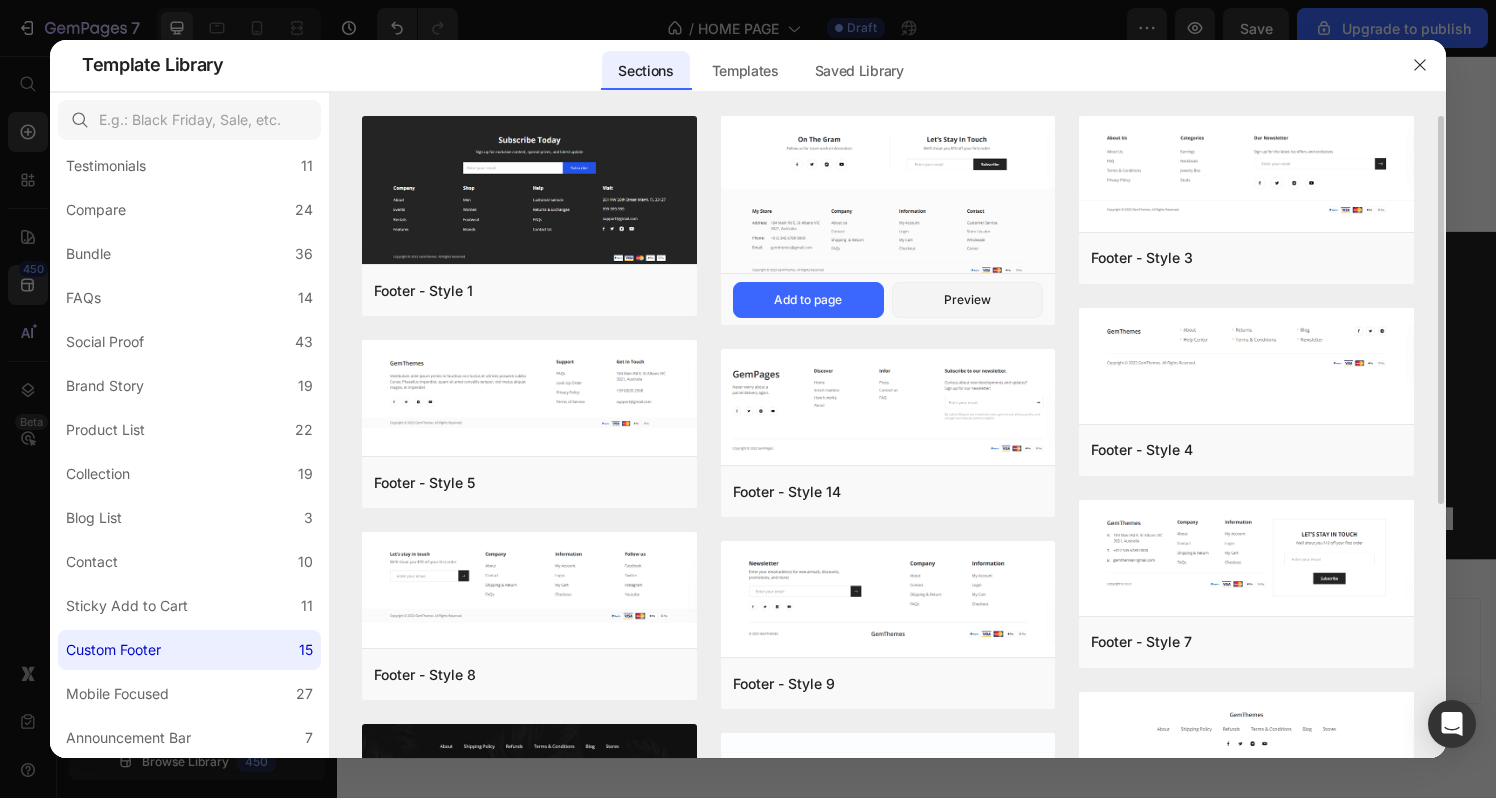 click at bounding box center [888, 196] 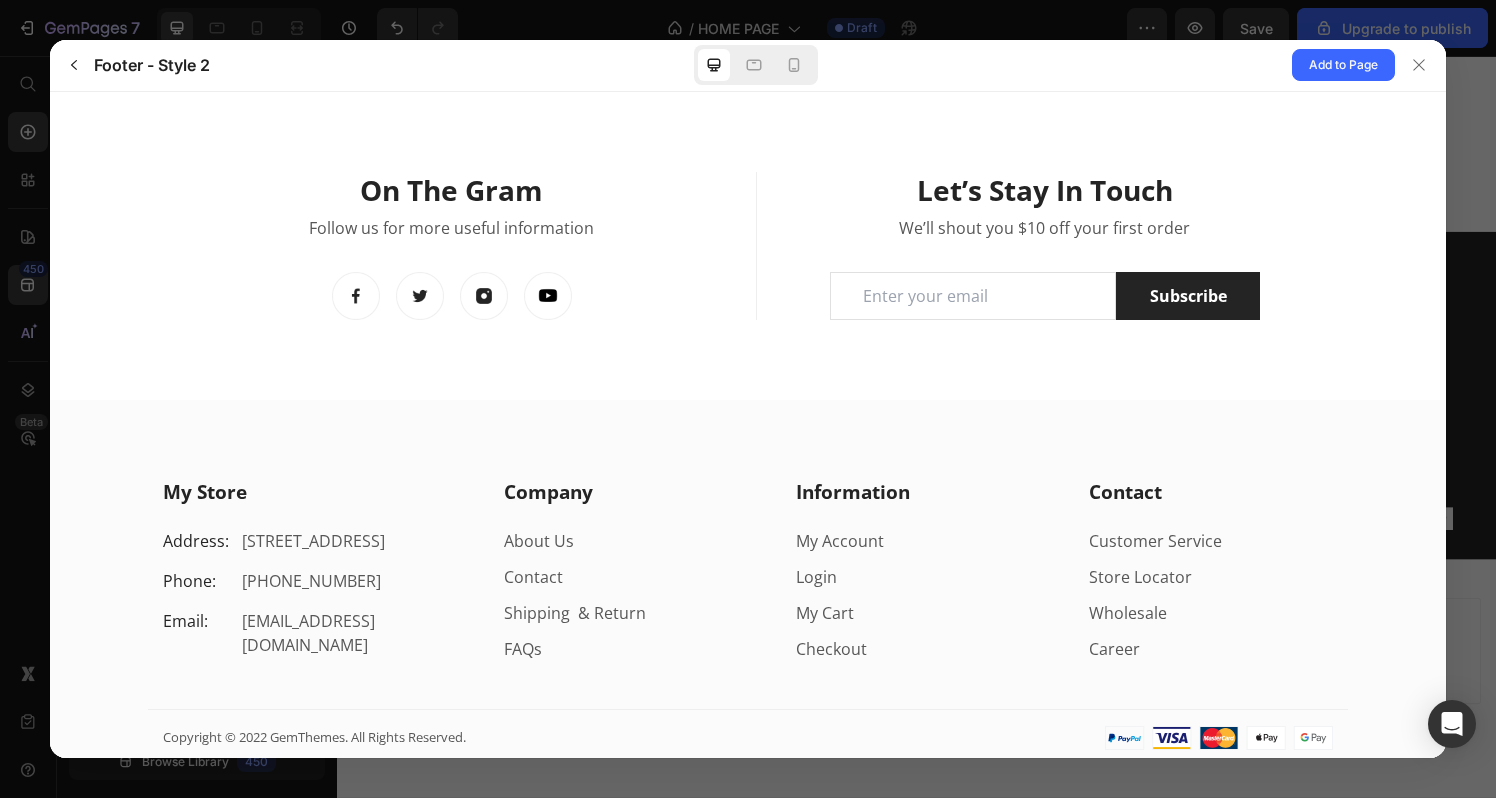 scroll, scrollTop: 8, scrollLeft: 0, axis: vertical 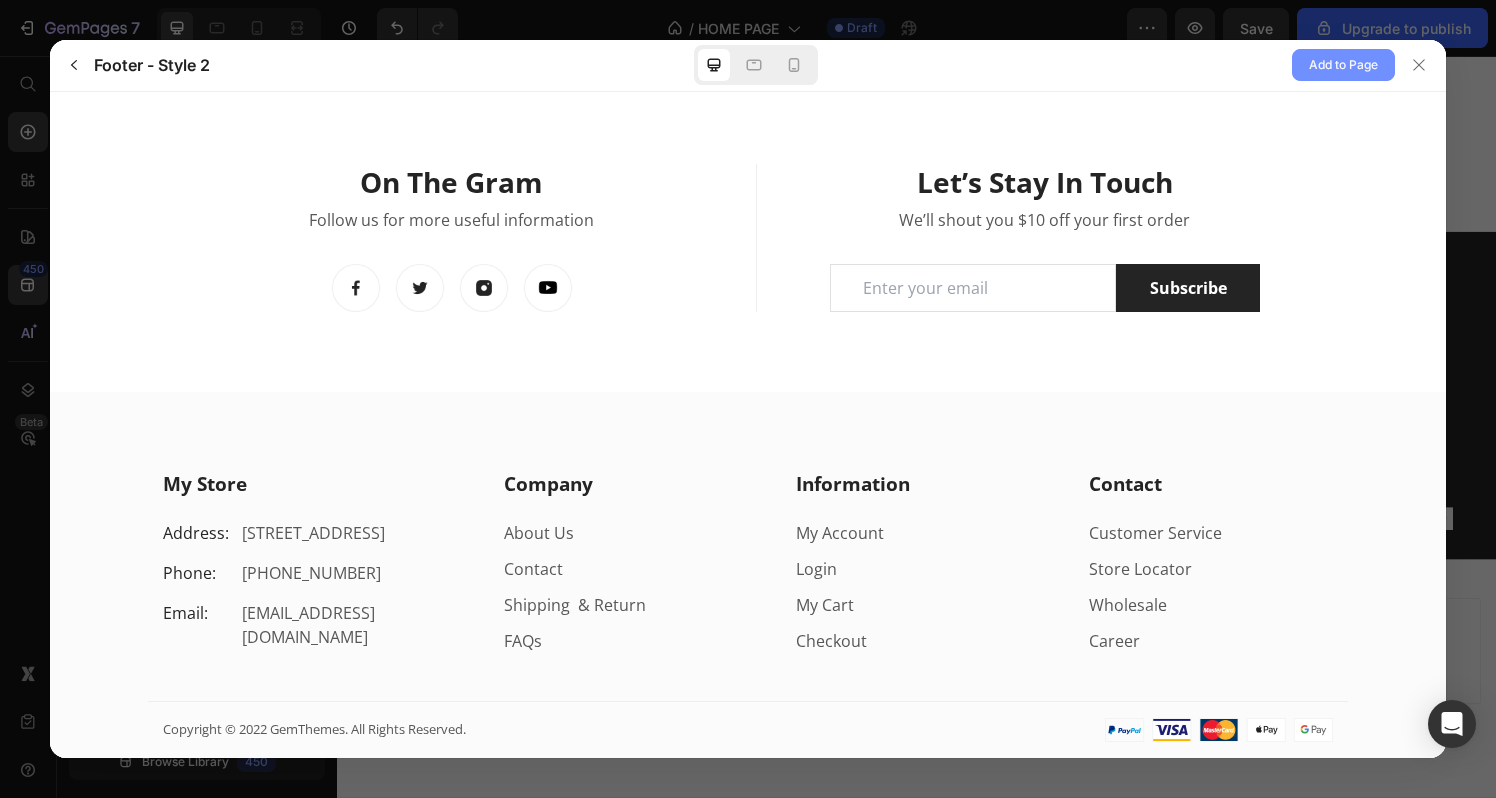 click on "Add to Page" 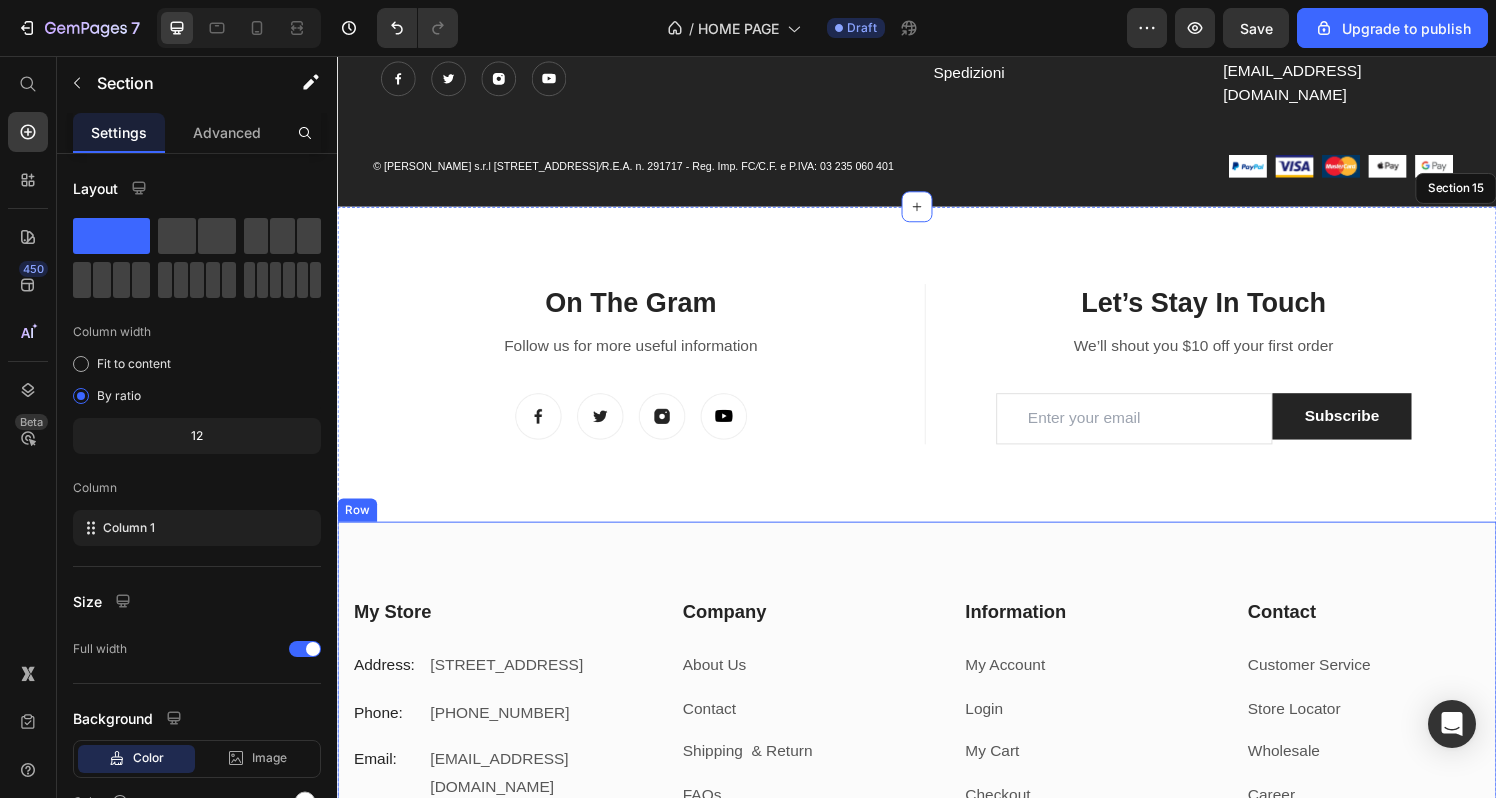 scroll, scrollTop: 4533, scrollLeft: 0, axis: vertical 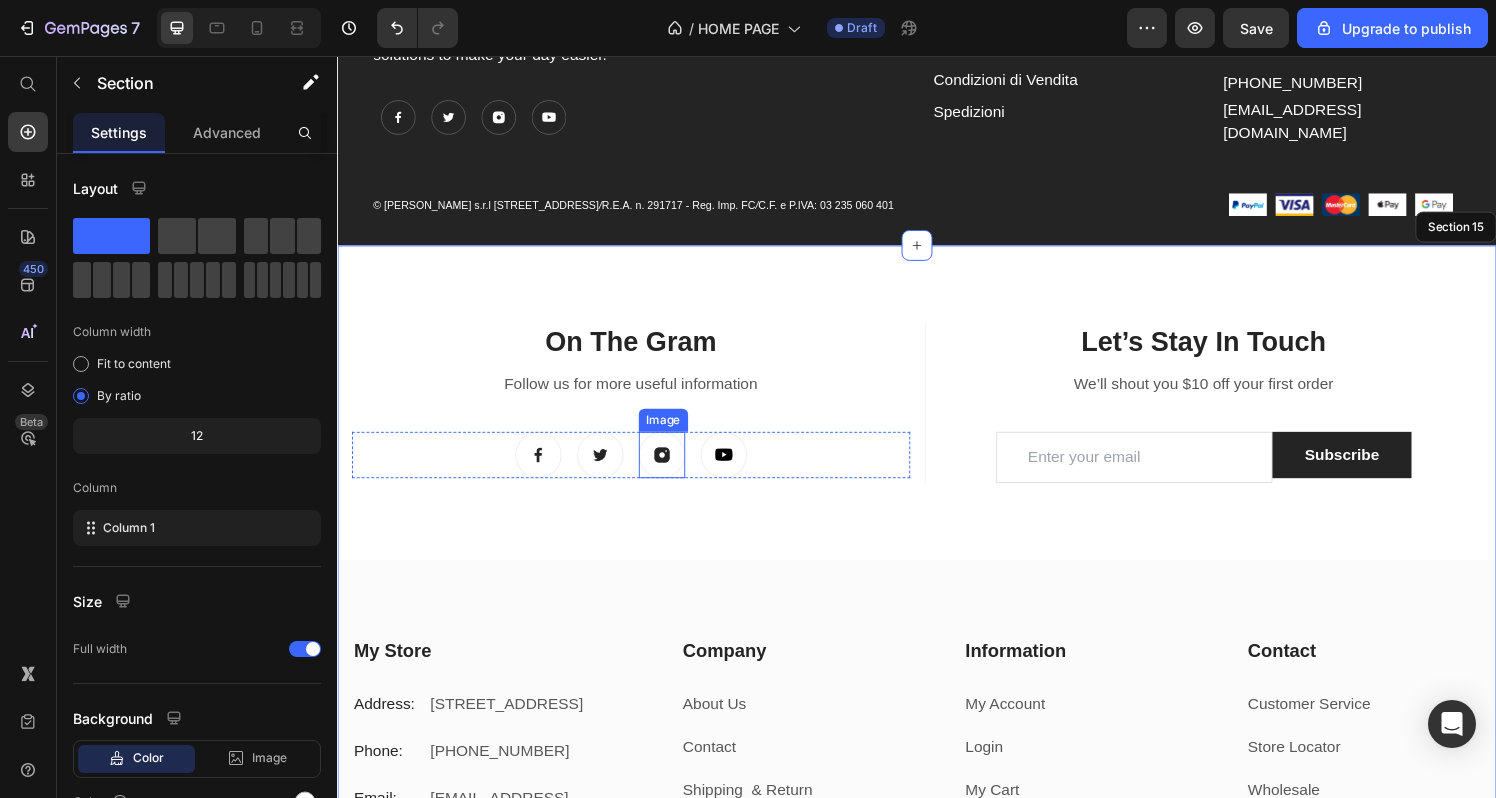 click at bounding box center [673, 469] 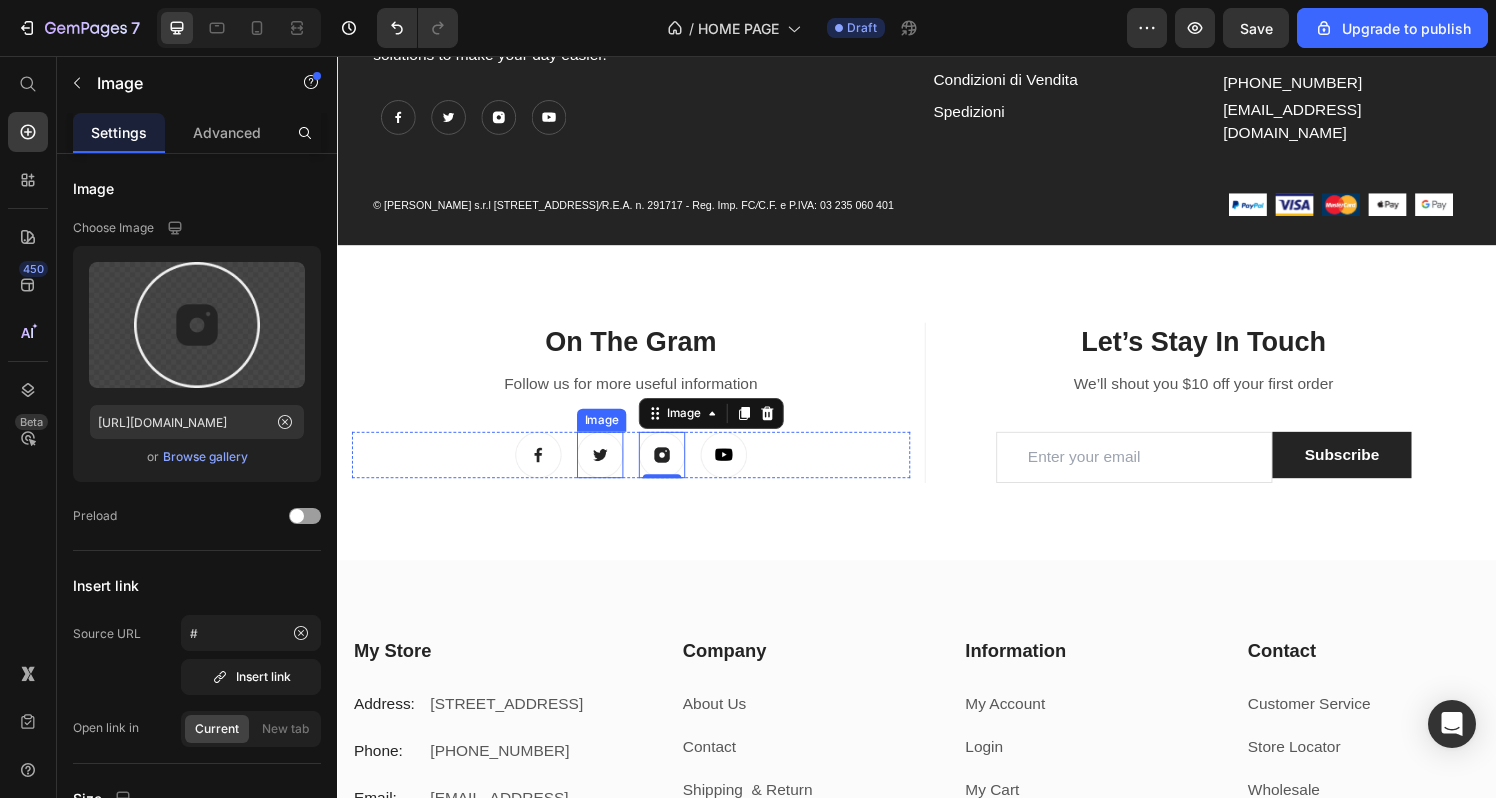 click at bounding box center [609, 469] 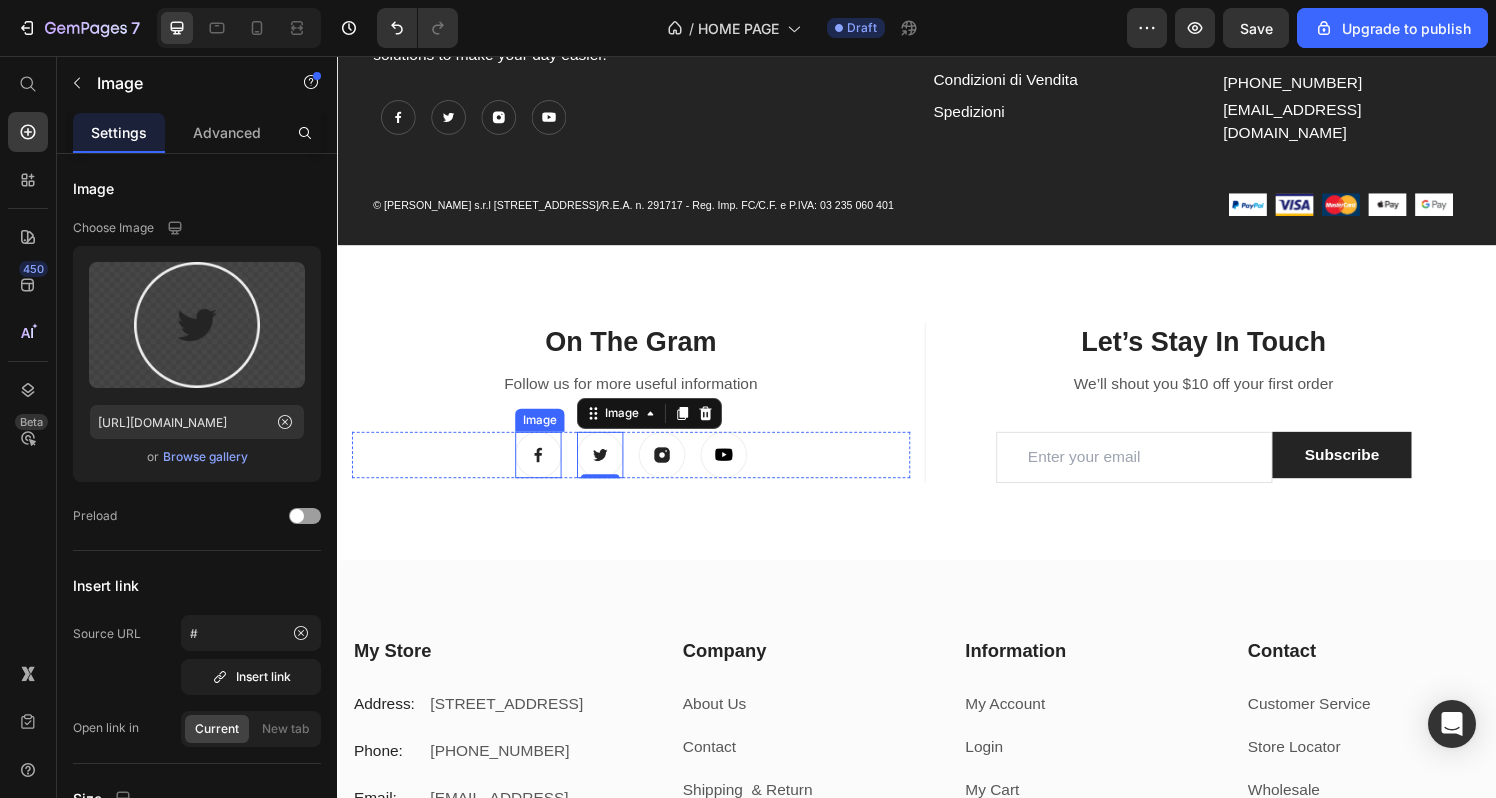 click at bounding box center [545, 469] 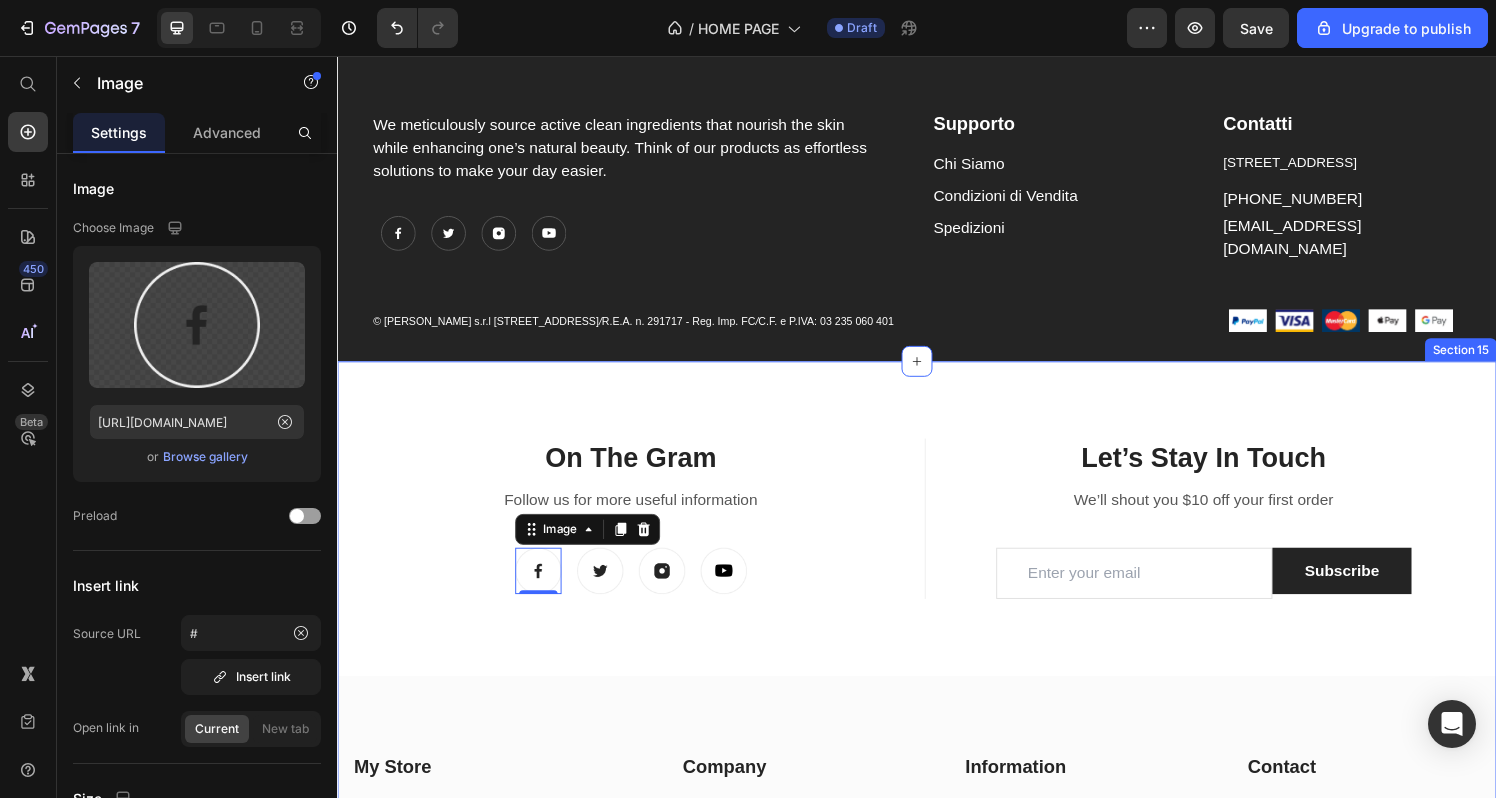 scroll, scrollTop: 4196, scrollLeft: 0, axis: vertical 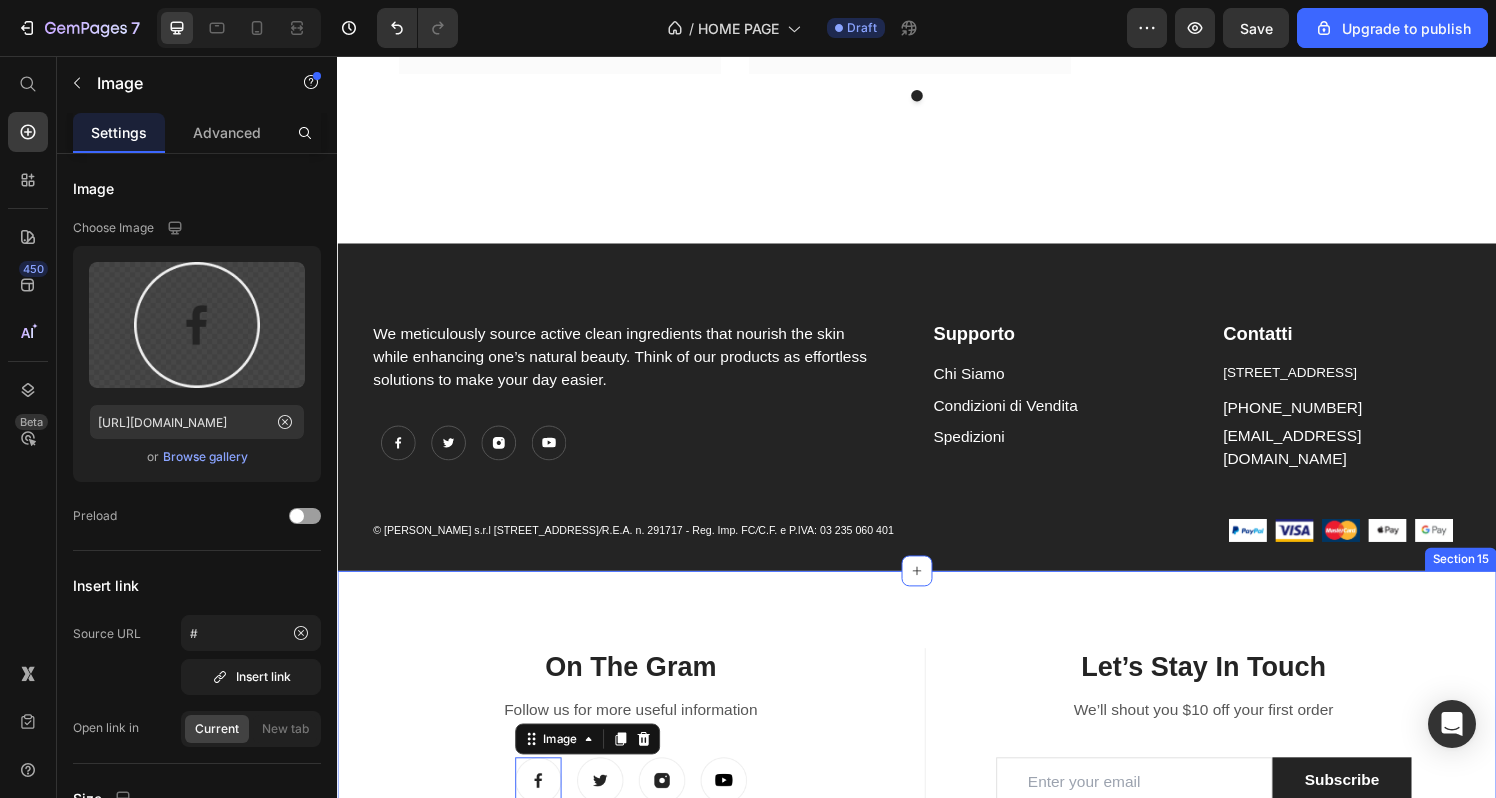 click on "On The Gram Heading Follow us for more useful information Text block Image   0 Image Image Image Row                Title Line Let’s Stay In Touch Heading We’ll shout you $10 off your first order Text block Email Field Subscribe Submit Button Row Newsletter Row Let’s Stay In Touch Heading We’ll shout you $10 off your first order Text block Email Field Subscribe Submit Button Row Newsletter Row Row My Store Heading Address: Text [STREET_ADDRESS] Text block Row Phone: Text block [PHONE_NUMBER] Text block Row Email: Text block [EMAIL_ADDRESS][DOMAIN_NAME] Text block Row Company Heading About Us Text block Contact Text block Shipping  & Return Text block FAQs Text block Row Information Heading My Account Text block Login Text block My Cart Text block Checkout Text block Row Contact Heading Customer Service Text block Store Locator Text block Wholesale Text block Career Text block Row Row
My Store" at bounding box center (937, 954) 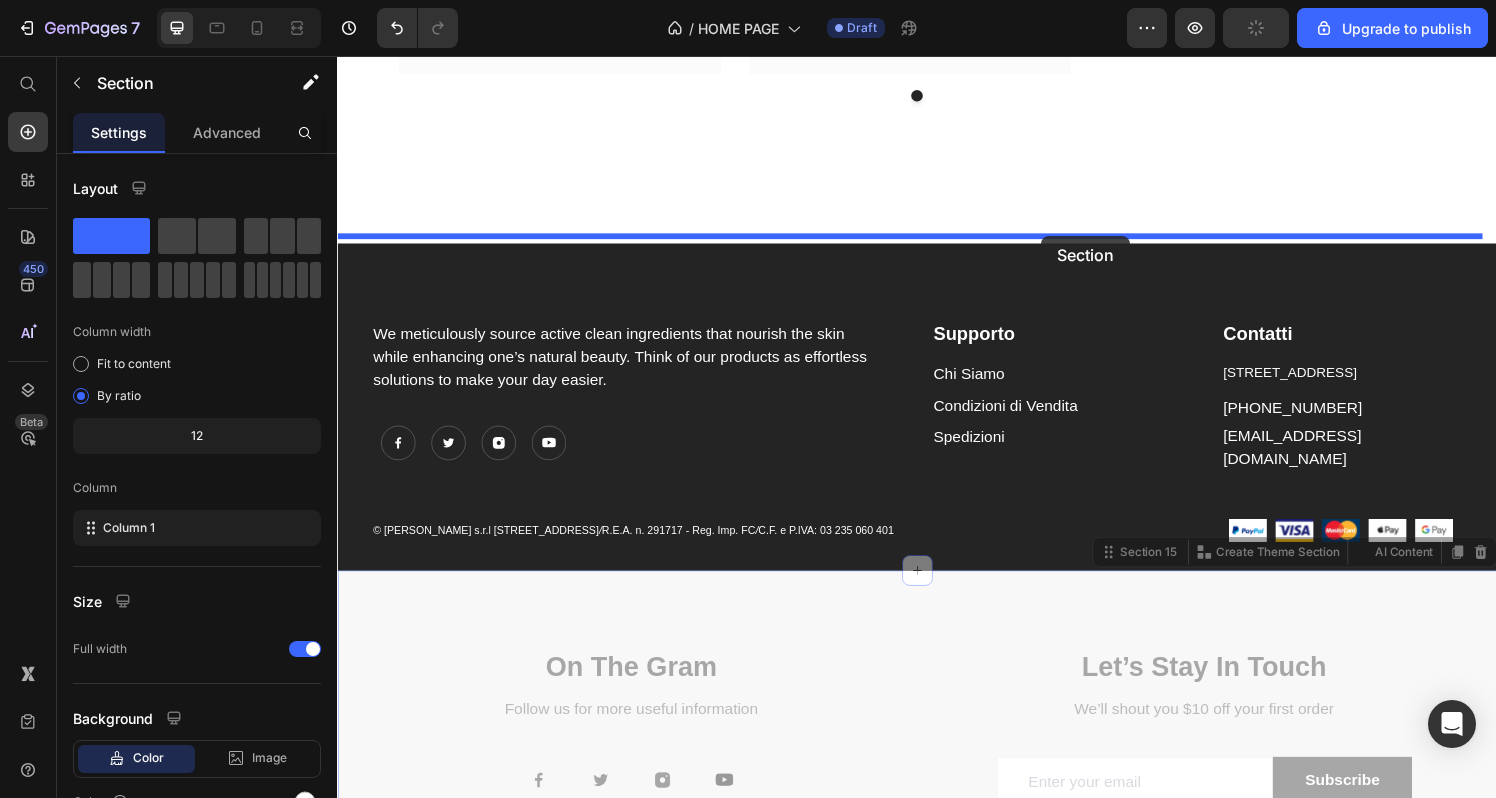 drag, startPoint x: 1124, startPoint y: 561, endPoint x: 1065, endPoint y: 241, distance: 325.39362 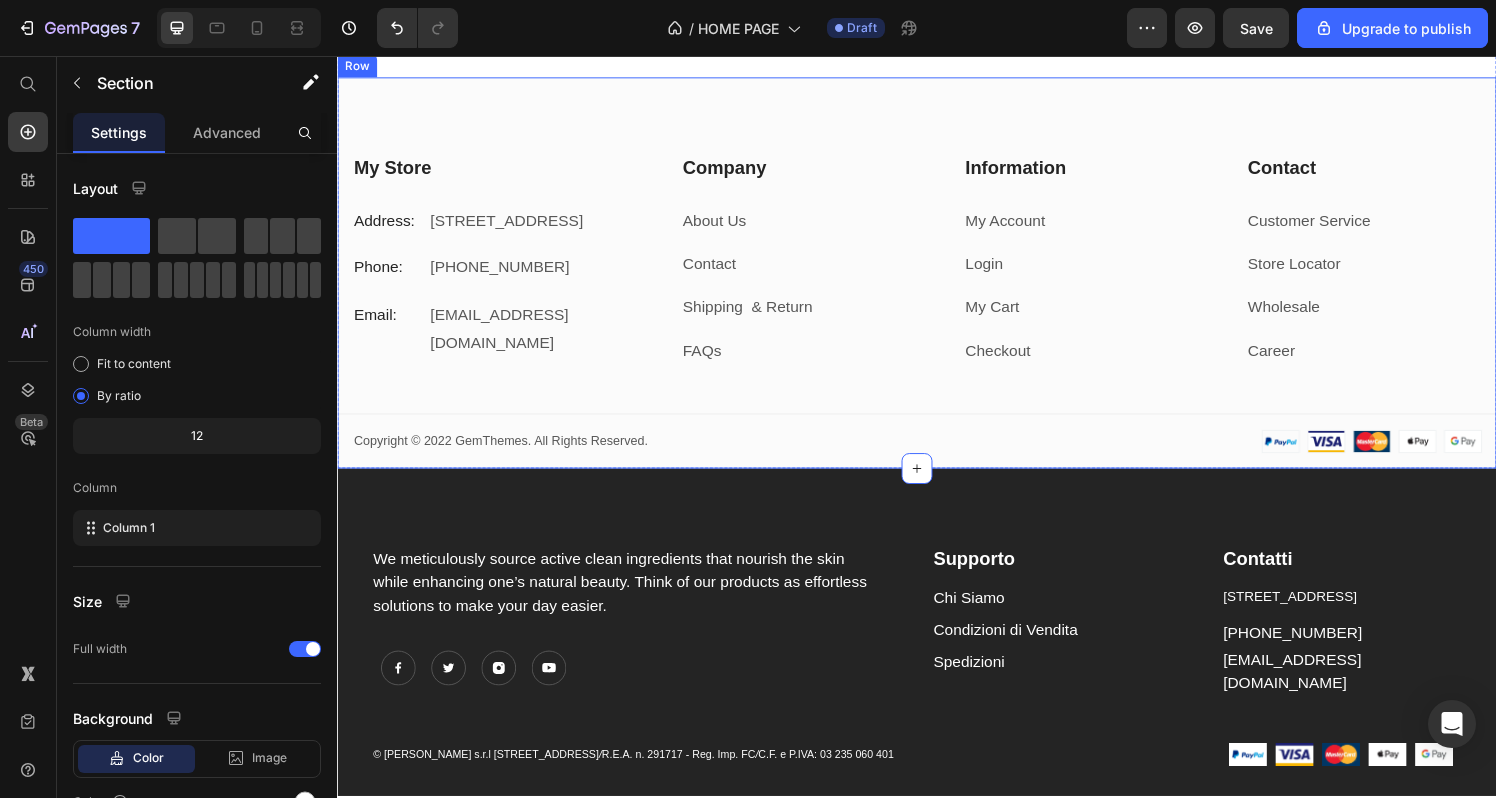 scroll, scrollTop: 4711, scrollLeft: 0, axis: vertical 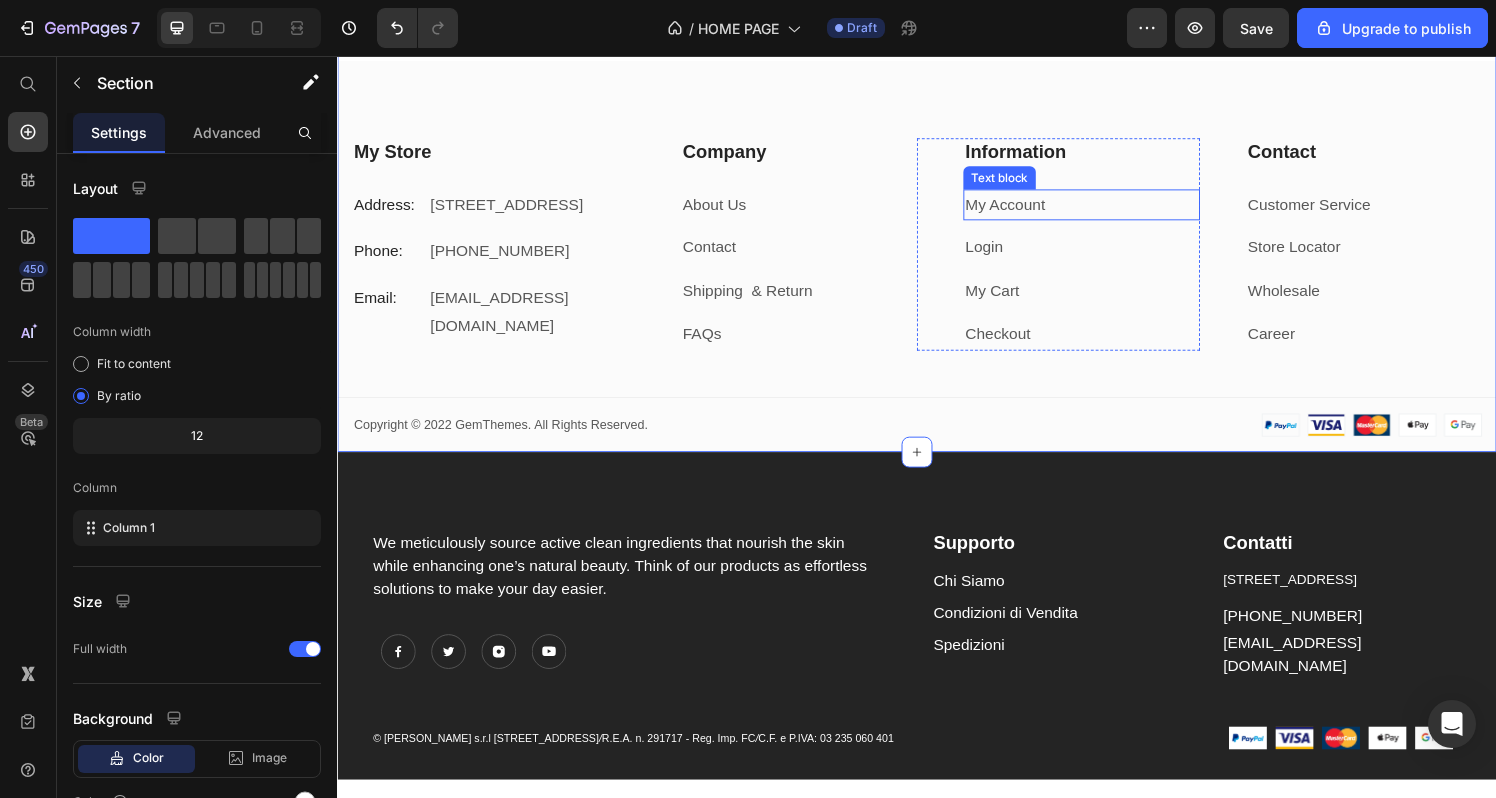 click on "My Account" at bounding box center (1028, 209) 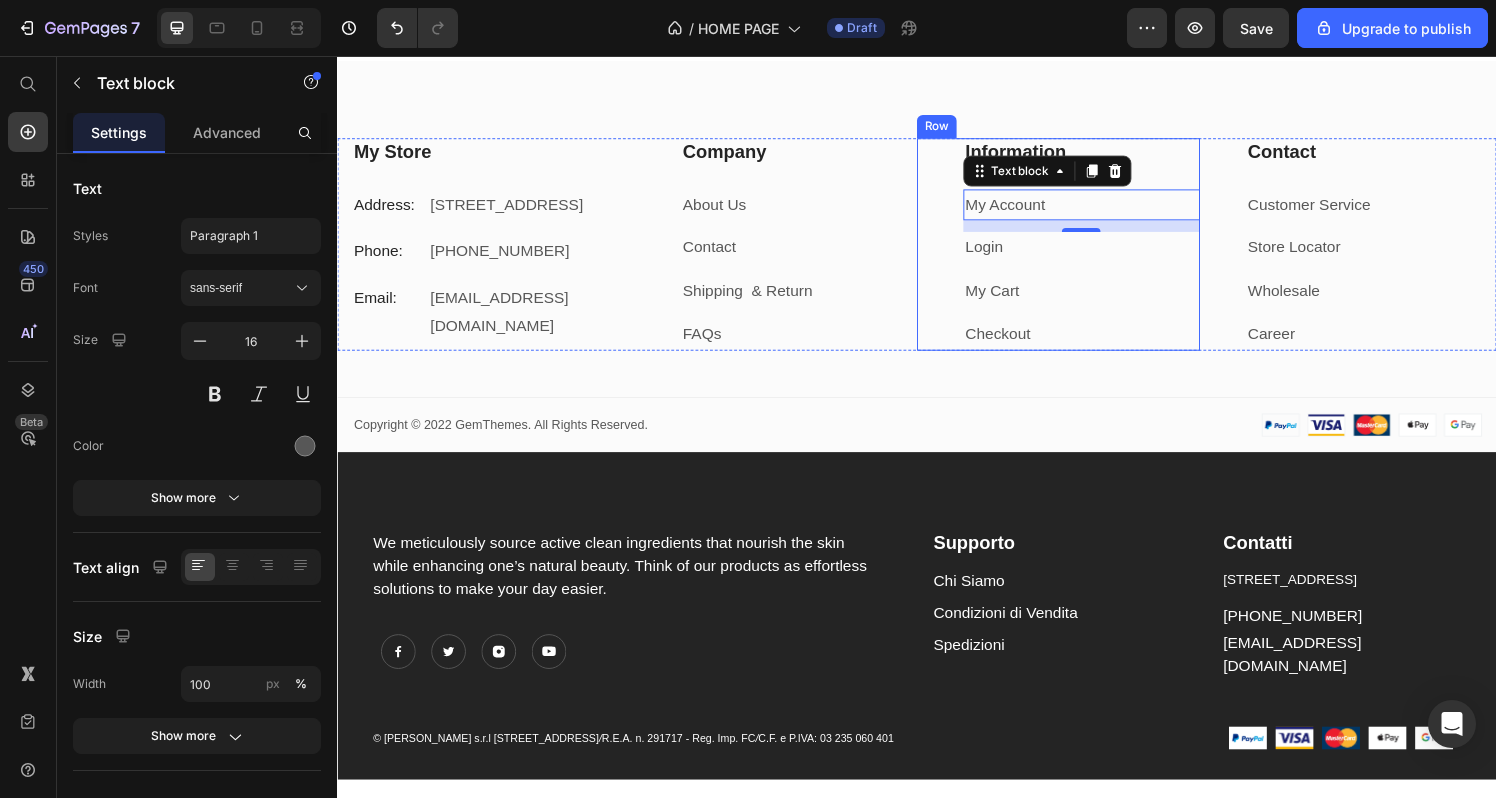 click on "Checkout" at bounding box center (1107, 344) 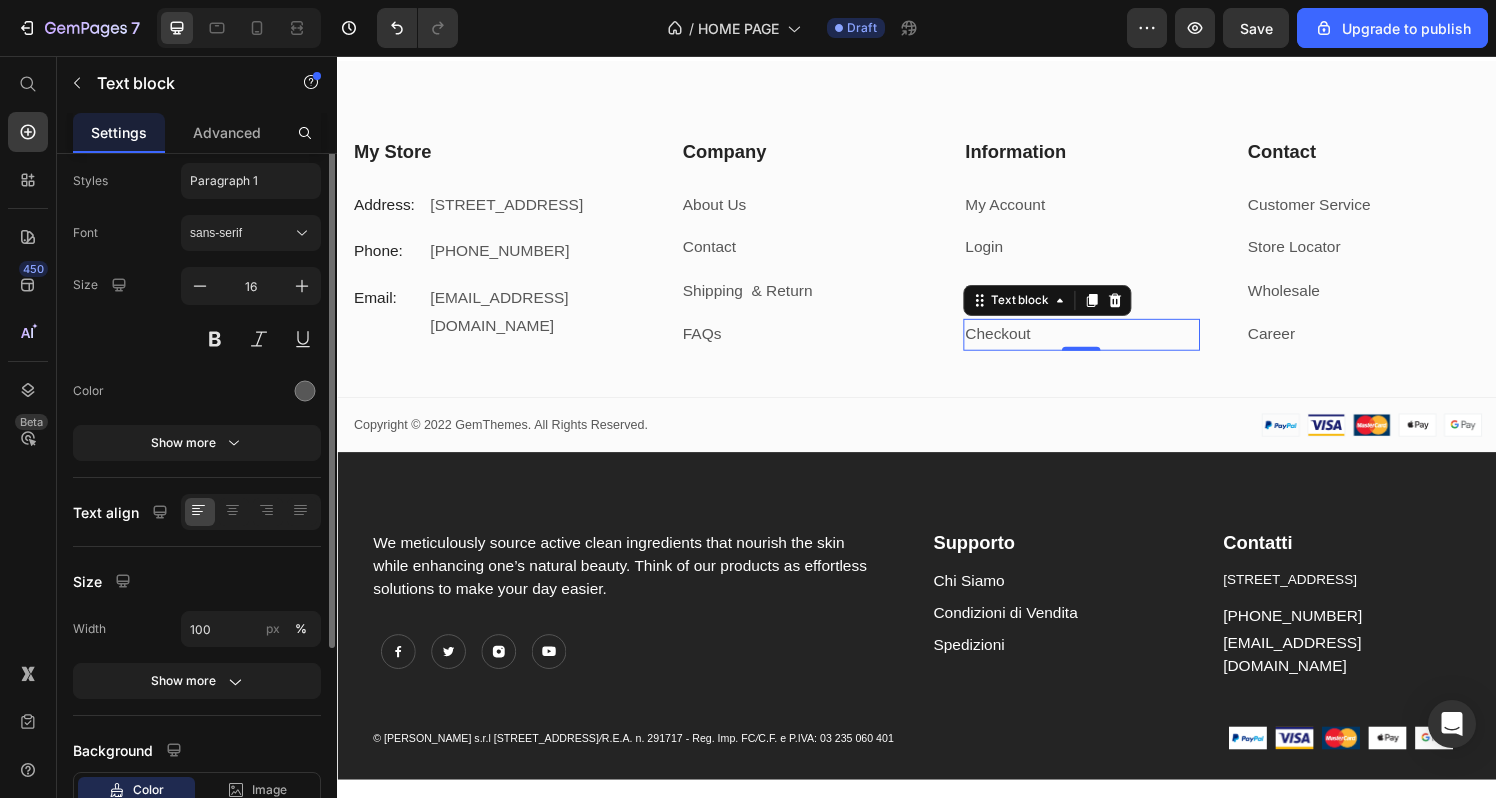 scroll, scrollTop: 0, scrollLeft: 0, axis: both 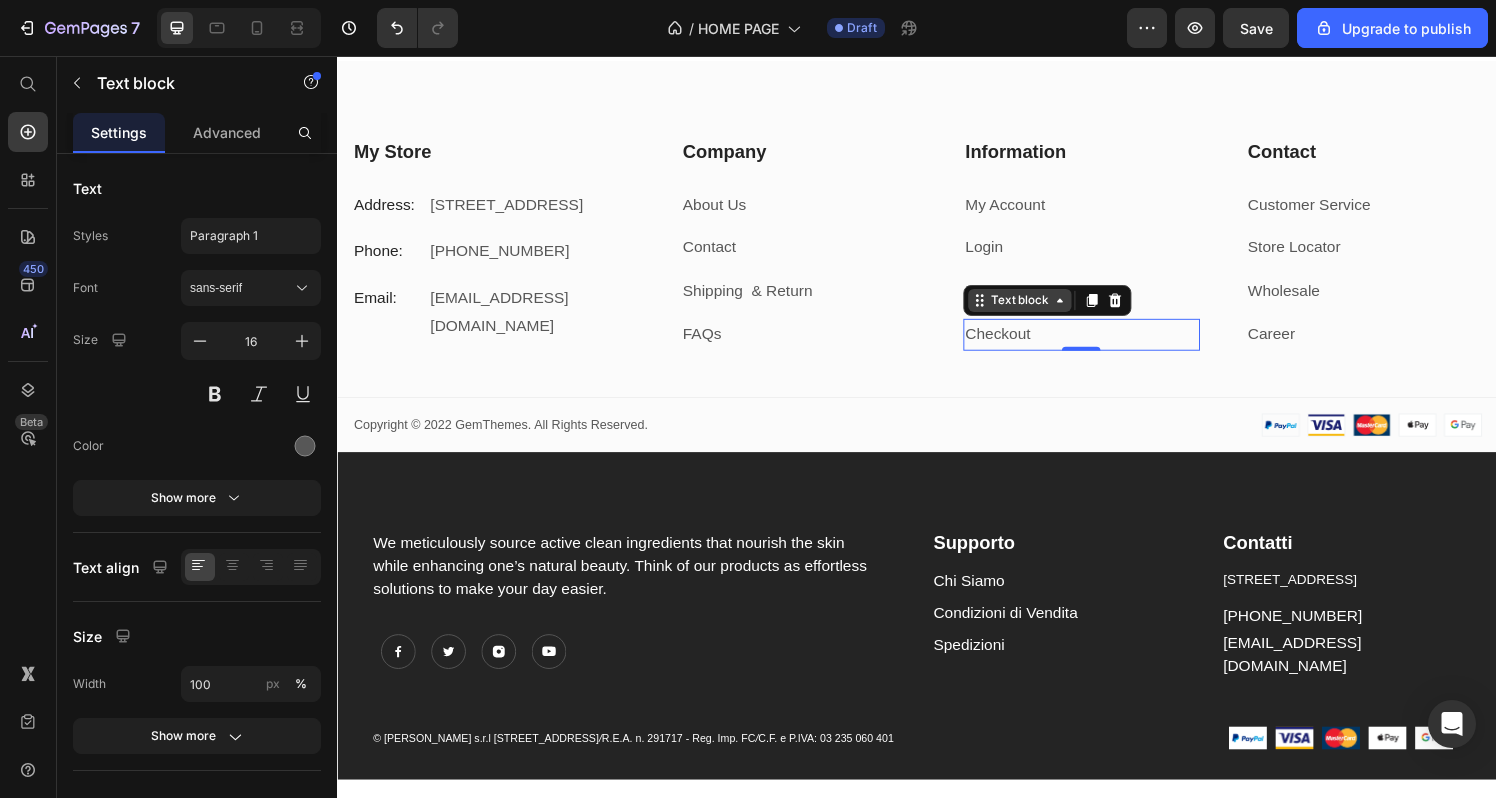 click on "Text block" at bounding box center (1043, 309) 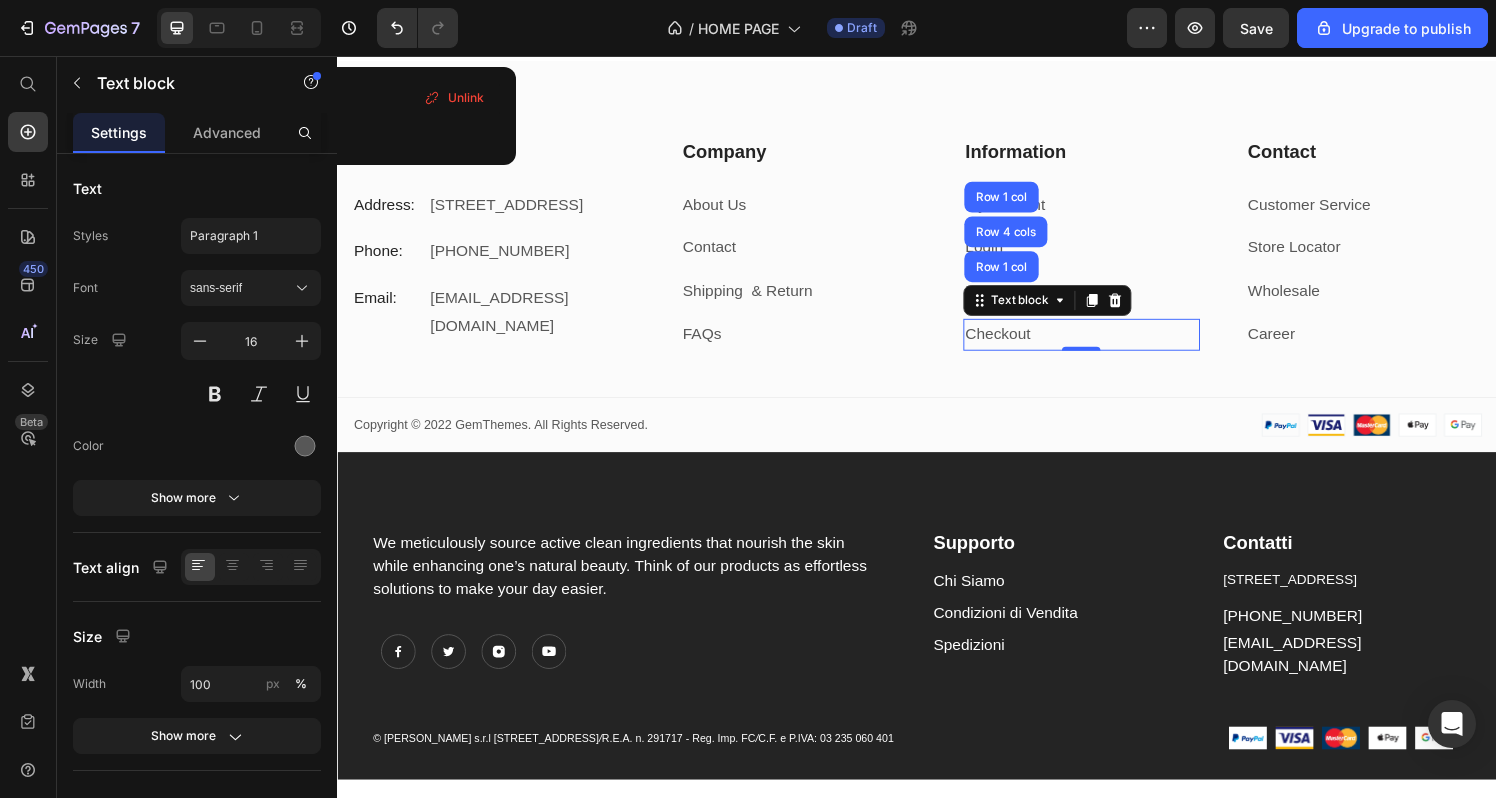 click on "Checkout" at bounding box center (1021, 343) 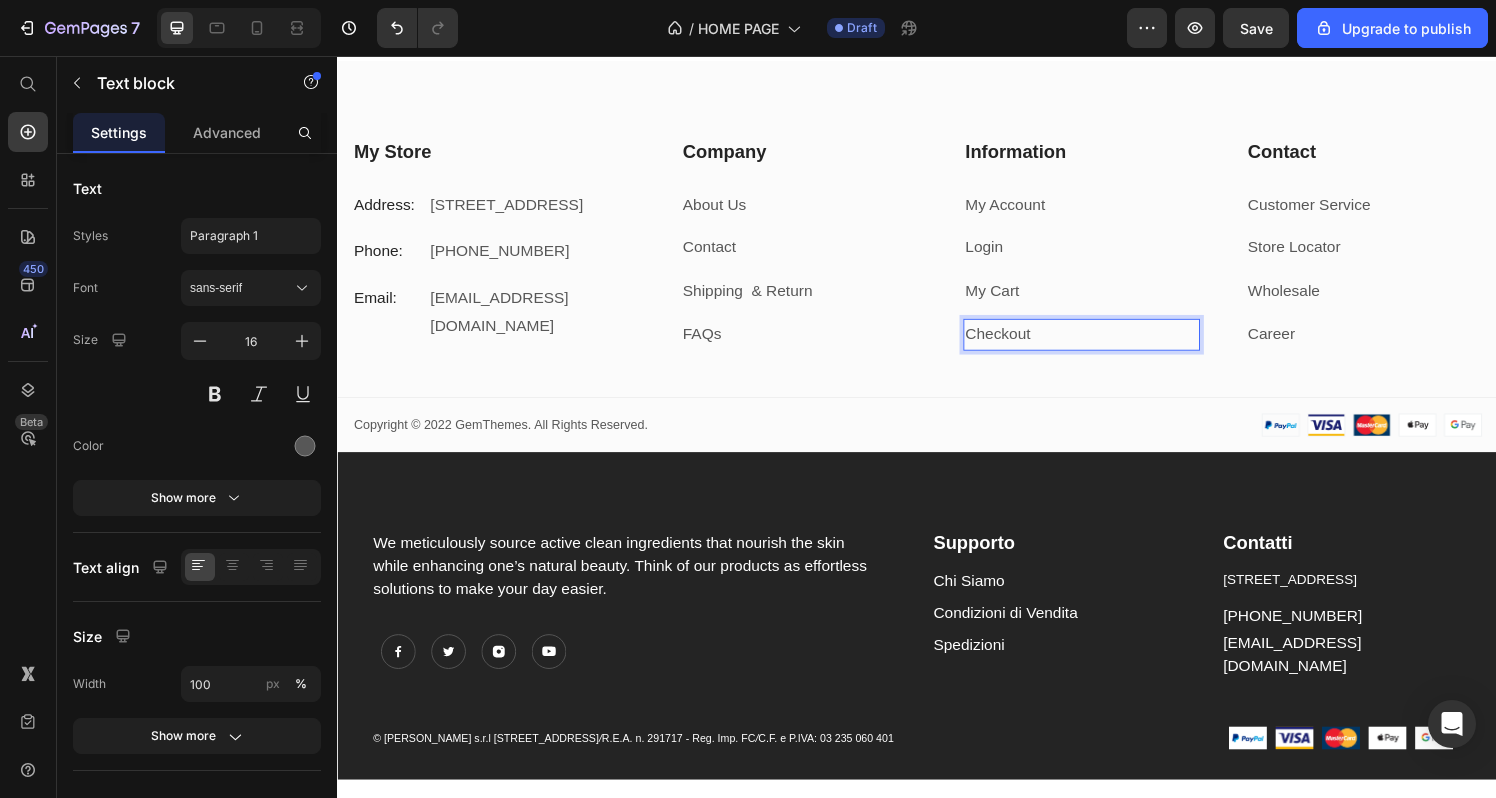 click on "Checkout" at bounding box center (1021, 343) 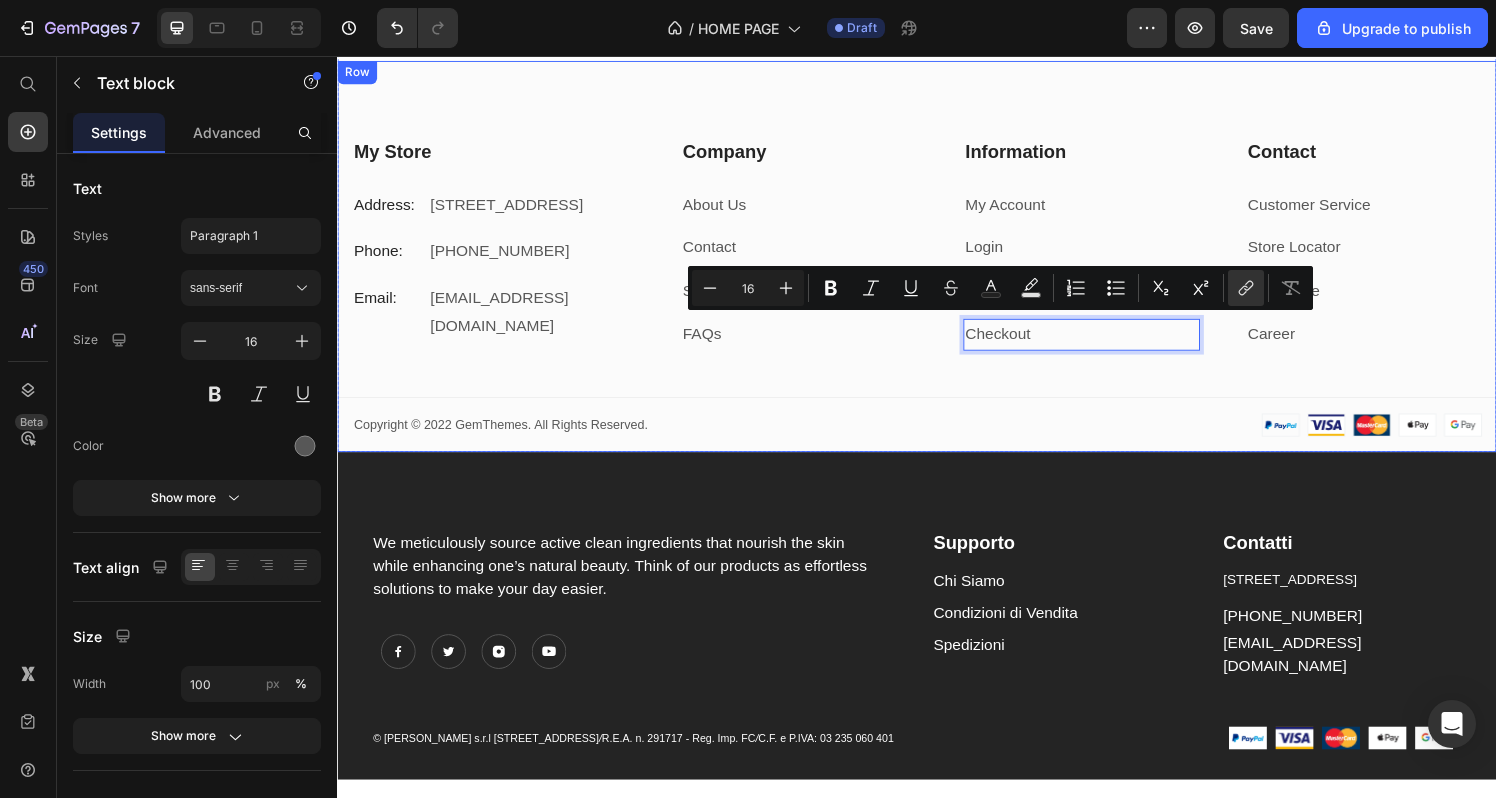 click on "My Store Heading Address: Text block [STREET_ADDRESS] Text block Row Phone: Text block [PHONE_NUMBER] Text block Row Email: Text block [EMAIL_ADDRESS][DOMAIN_NAME] Text block Row Company Heading About Us Text block Contact Text block Shipping  & Return Text block FAQs Text block Row Information Heading My Account Text block Login Text block My Cart Text block Checkout Text block Row 1 col Row 4 cols Row 1 col   0 Row Contact Heading Customer Service Text block Store Locator Text block Wholesale Text block Career Text block Row Row
My Store
Company
Information
Contact Accordion                Title Line Row Copyright © 2022 GemThemes. All Rights Reserved. Text block Image Row" at bounding box center [937, 303] 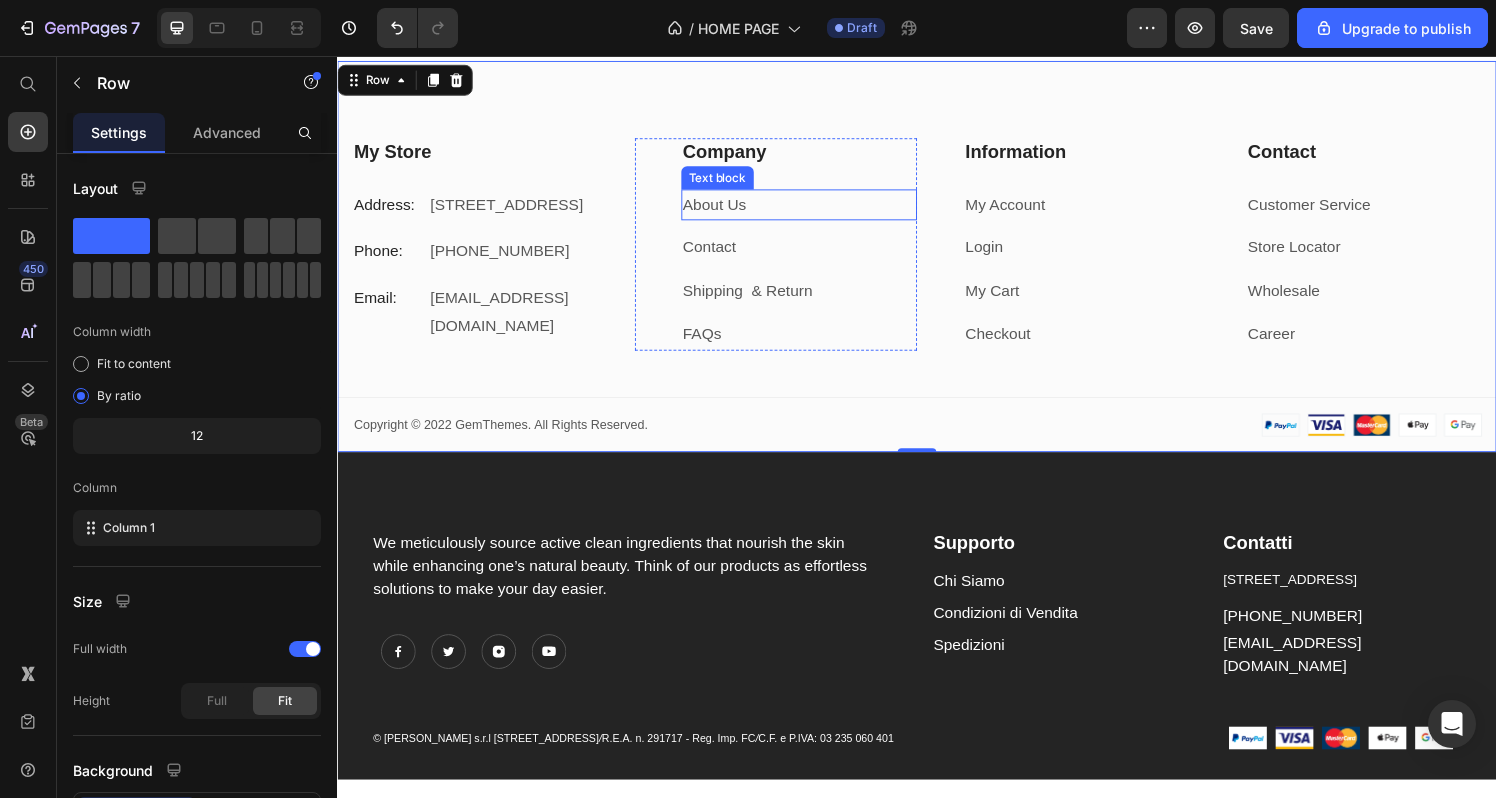 click on "About Us" at bounding box center (728, 209) 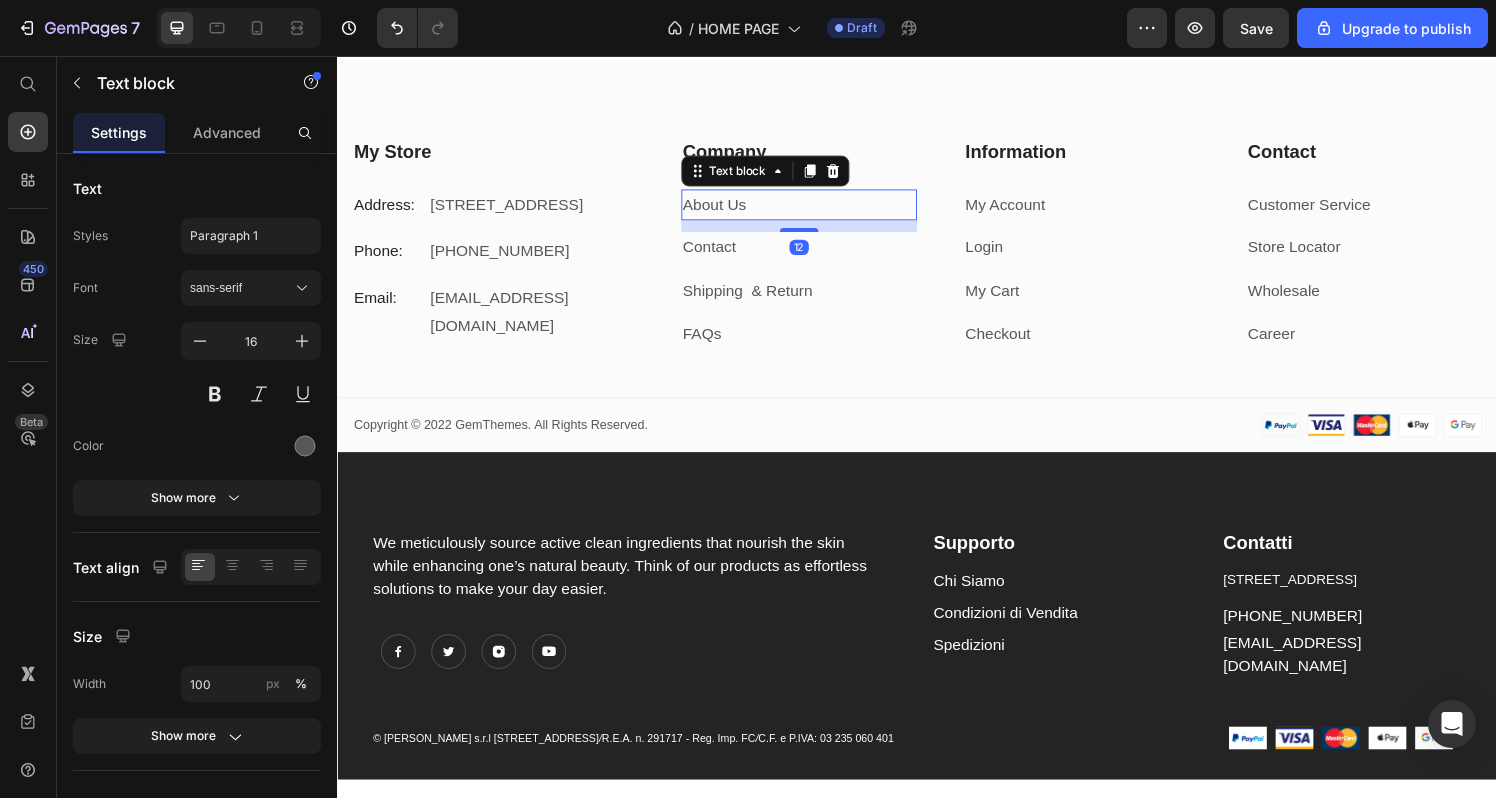 click on "Contact" at bounding box center (815, 254) 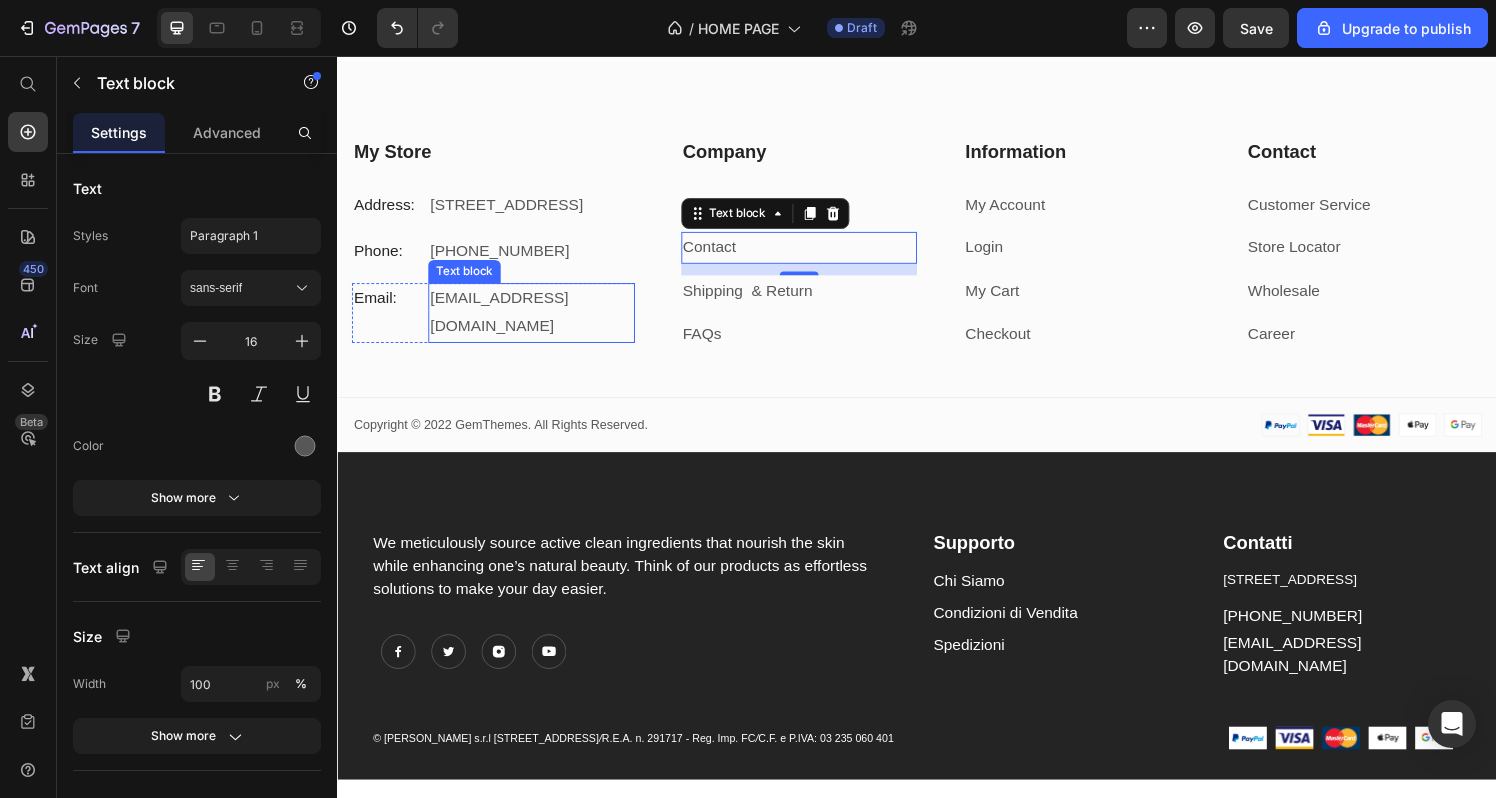 click on "[EMAIL_ADDRESS][DOMAIN_NAME]" at bounding box center (537, 322) 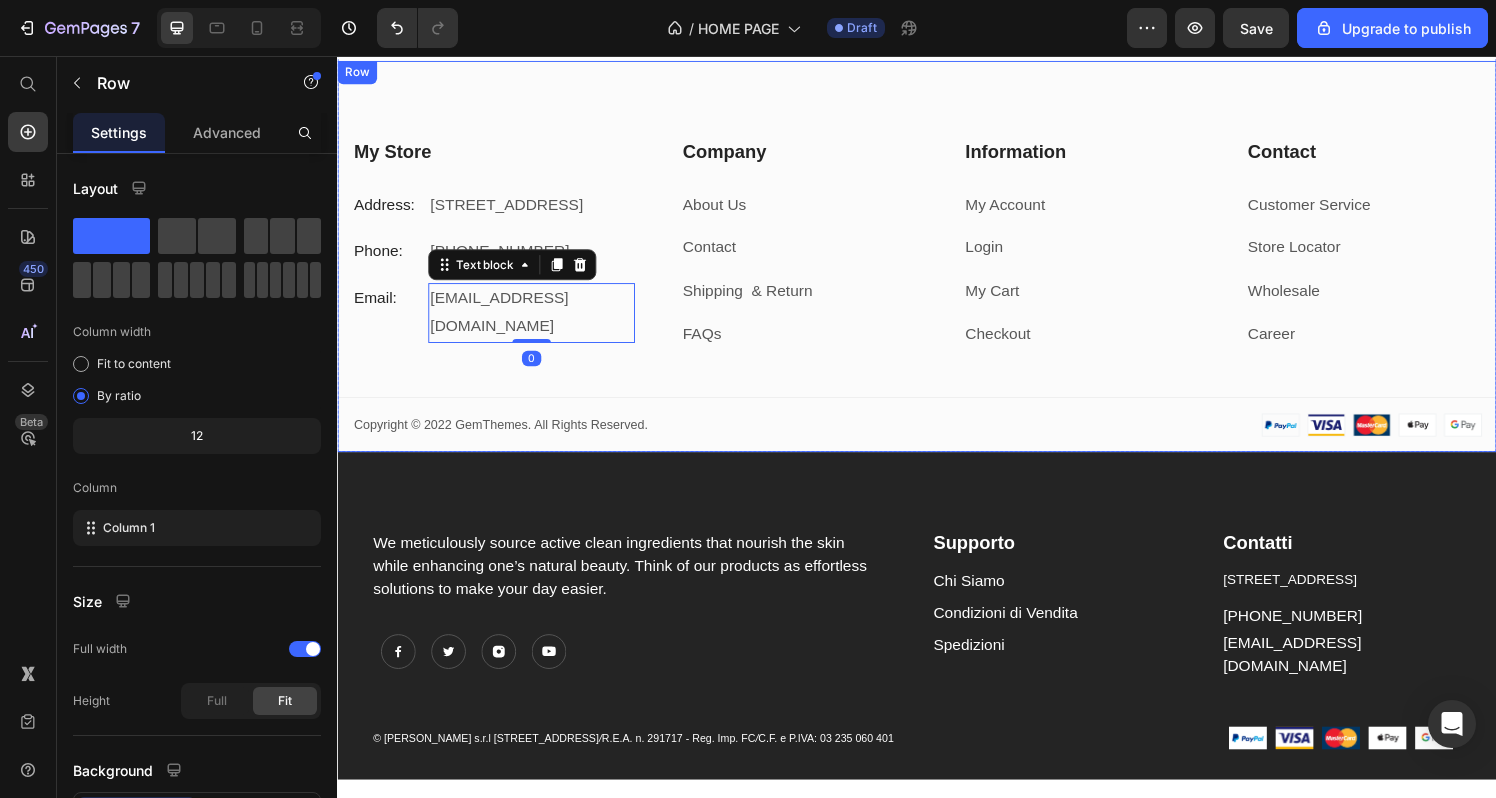 click on "My Store Heading Address: Text block [STREET_ADDRESS] Text block Row Phone: Text block [PHONE_NUMBER] Text block Row Email: Text block [EMAIL_ADDRESS][DOMAIN_NAME] Text block   0 Row Company Heading About Us Text block Contact Text block Shipping  & Return Text block FAQs Text block Row Information Heading My Account Text block Login Text block My Cart Text block Checkout Text block Row Contact Heading Customer Service Text block Store Locator Text block Wholesale Text block Career Text block Row Row
My Store
Company
Information
Contact Accordion                Title Line Row Copyright © 2022 GemThemes. All Rights Reserved. Text block Image Row" at bounding box center [937, 303] 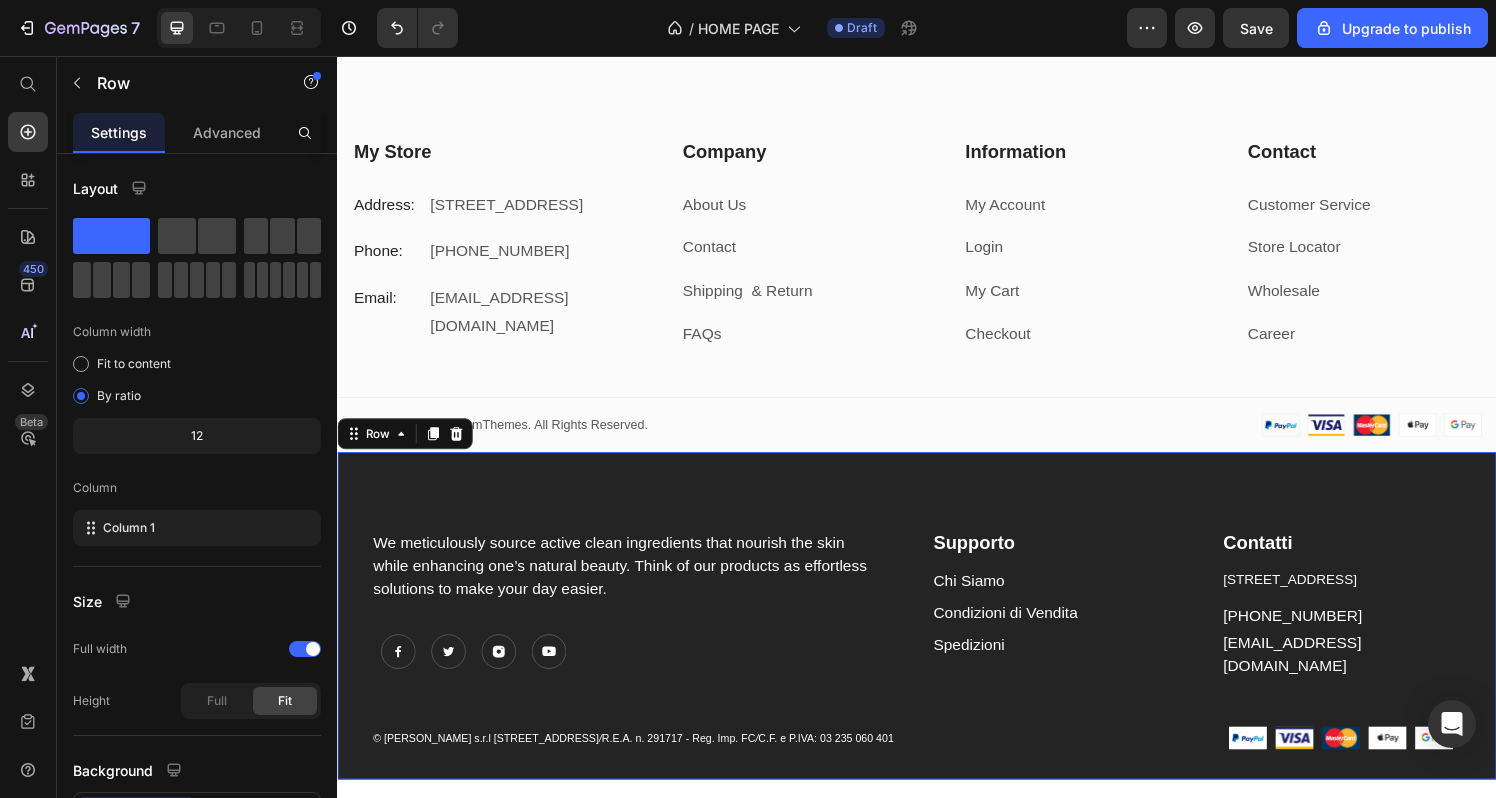 click on "We meticulously source active clean ingredients that nourish the skin while enhancing one’s natural beauty. Think of our products as effortless solutions to make your day easier. Text block Image Image Image Image Icon List Hoz Supporto Text block Chi Siamo Text block Condizioni di Vendita Text block Spedizioni Text block Contatti Text block [STREET_ADDRESS] Text block [PHONE_NUMBER] Text block [EMAIL_ADDRESS][DOMAIN_NAME]  Text block Row Row © Maekò s.r.l [STREET_ADDRESS]  /   R.E.A. n. 291717 - Reg. Imp. FC  /  C.F. e P.IVA: 03 235 060 401 Text block Image Image Image Image Image Icon List Hoz Row Row   0" at bounding box center (937, 635) 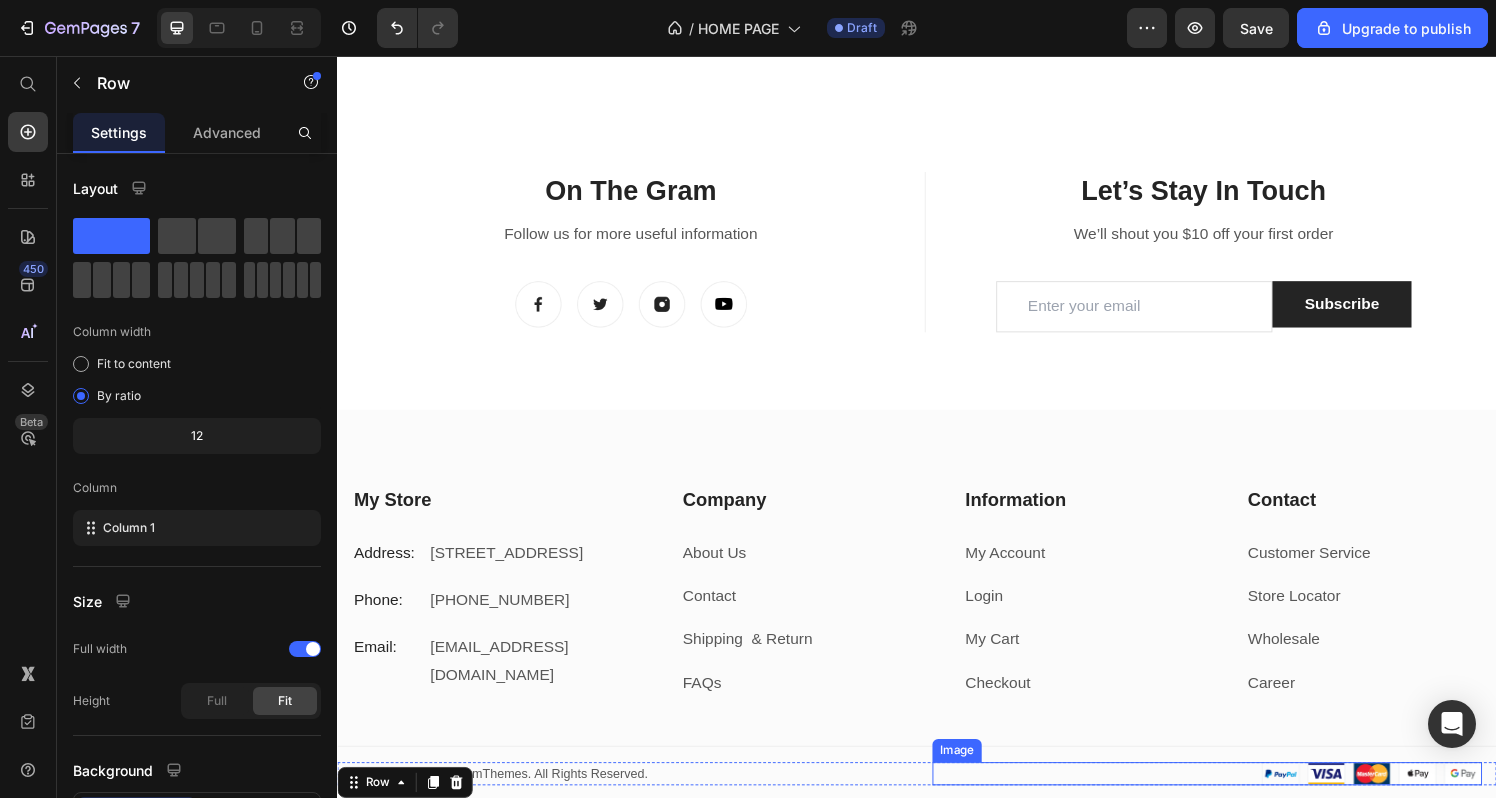 scroll, scrollTop: 4348, scrollLeft: 0, axis: vertical 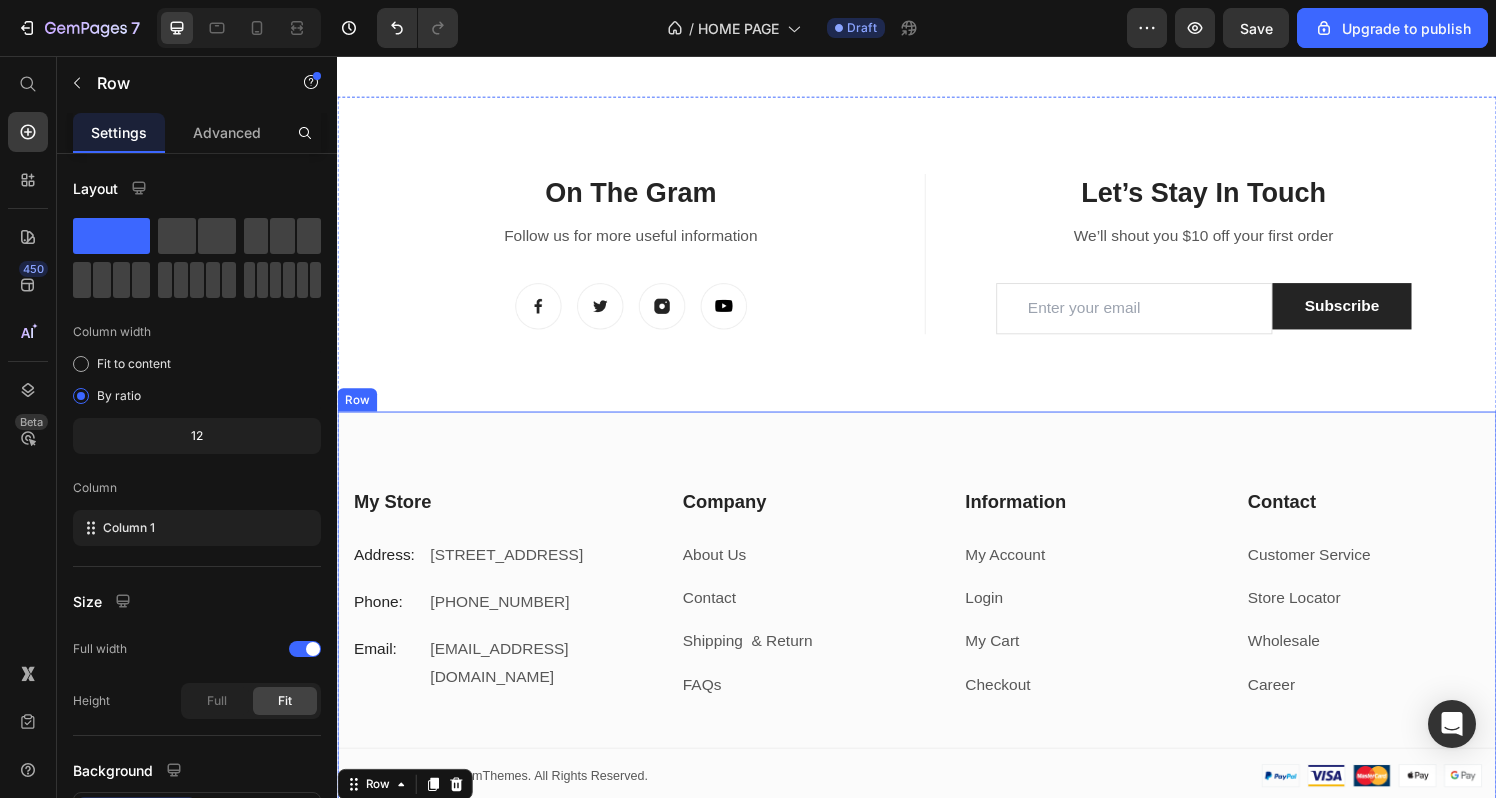 click on "My Store Heading Address: Text block [STREET_ADDRESS] Text block Row Phone: Text block [PHONE_NUMBER] Text block Row Email: Text block [EMAIL_ADDRESS][DOMAIN_NAME] Text block Row Company Heading About Us Text block Contact Text block Shipping  & Return Text block FAQs Text block Row Information Heading My Account Text block Login Text block My Cart Text block Checkout Text block Row Contact Heading Customer Service Text block Store Locator Text block Wholesale Text block Career Text block Row Row
My Store
Company
Information
Contact Accordion                Title Line Row Copyright © 2022 GemThemes. All Rights Reserved. Text block Image Row Row" at bounding box center (937, 626) 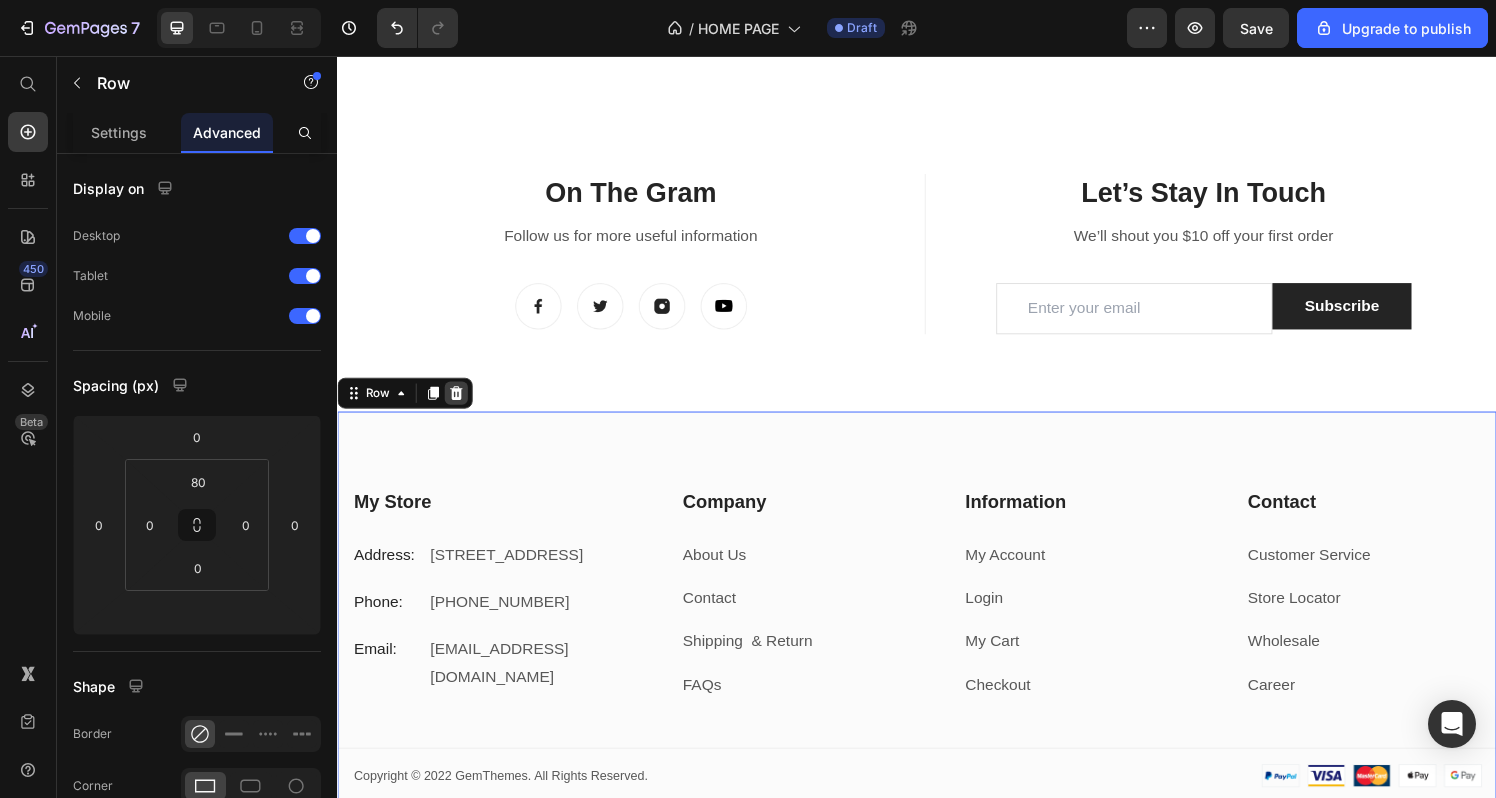 click 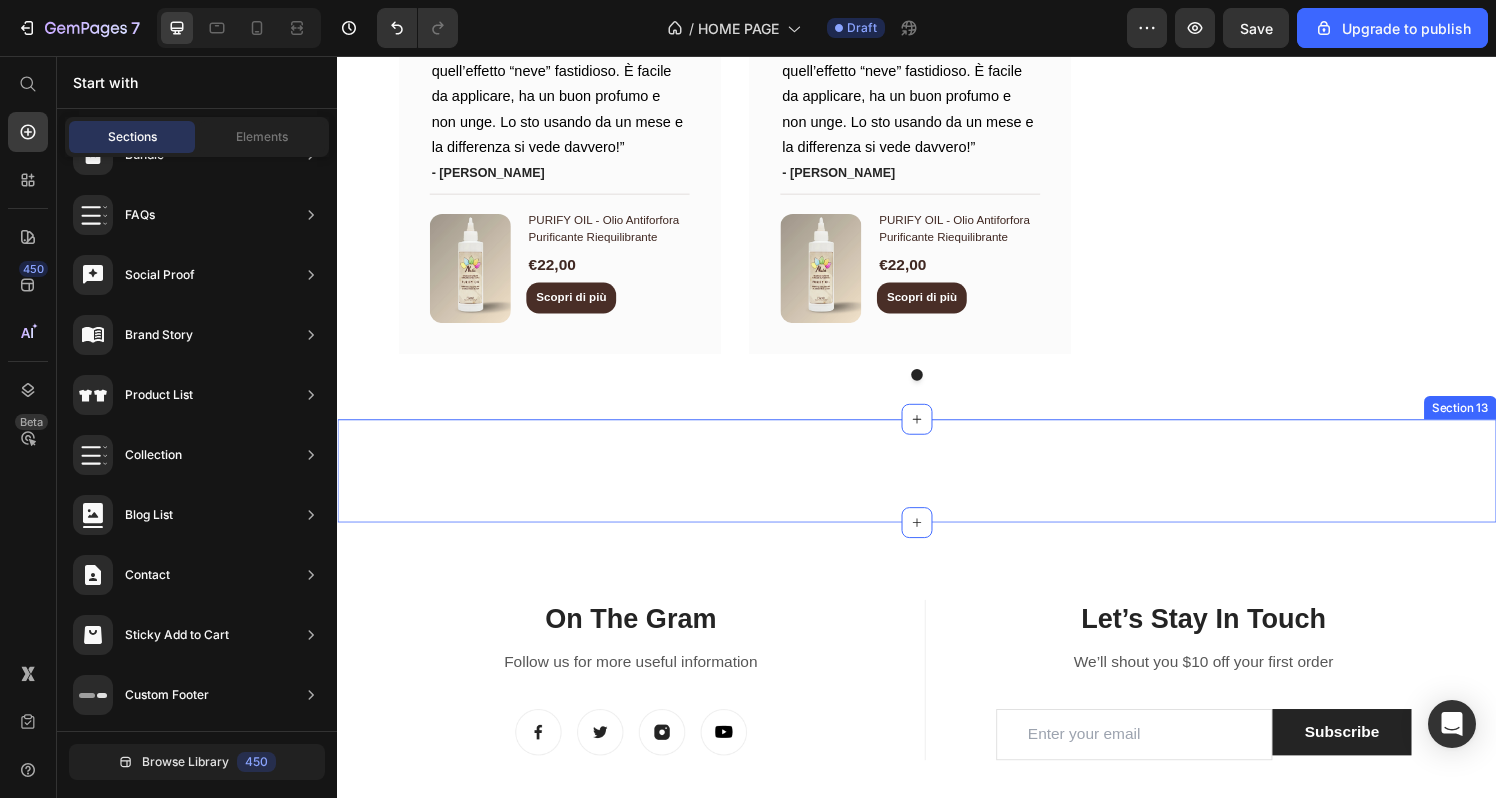 scroll, scrollTop: 3916, scrollLeft: 0, axis: vertical 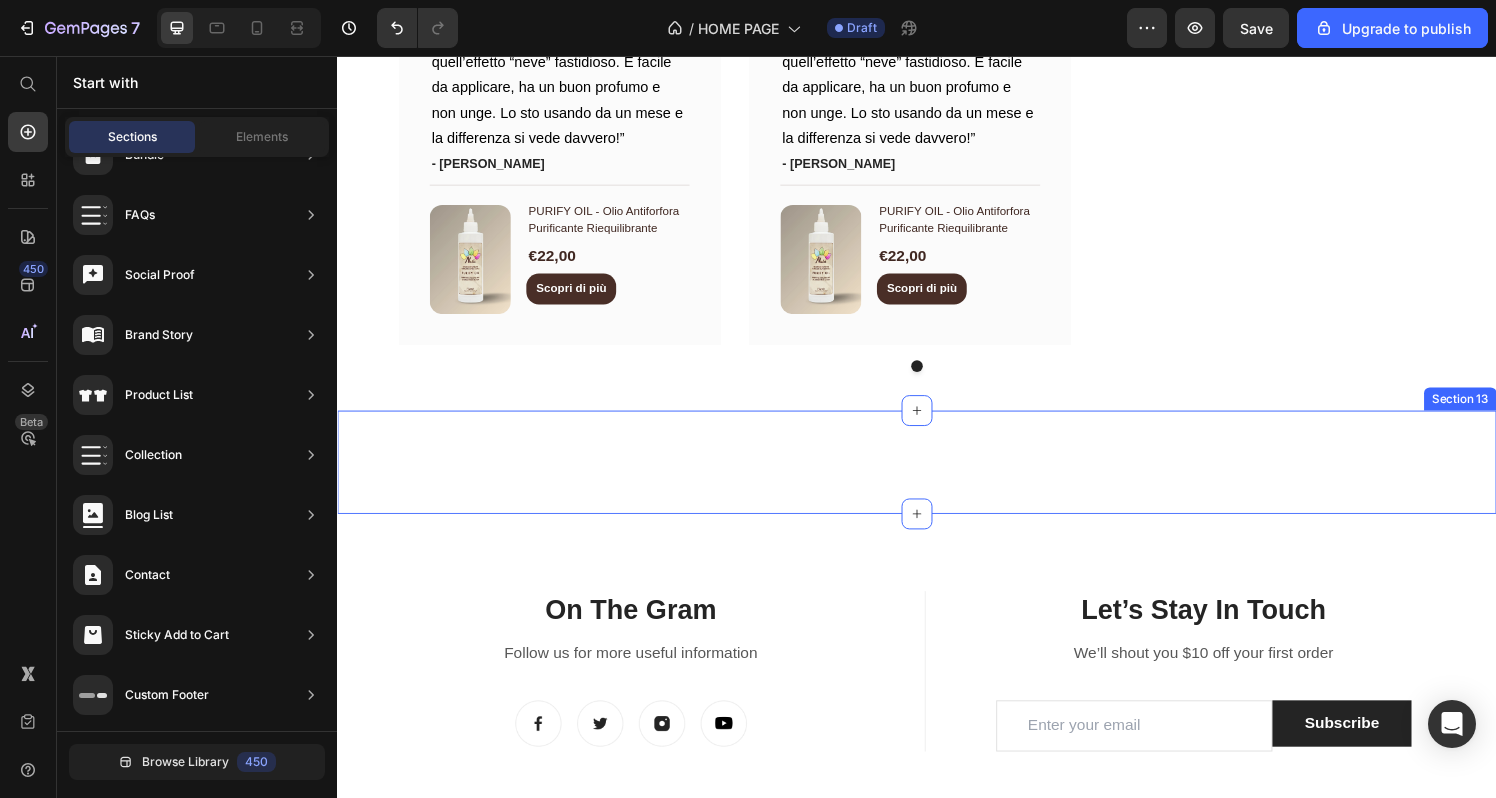 click on "Image Section 13" at bounding box center (937, 476) 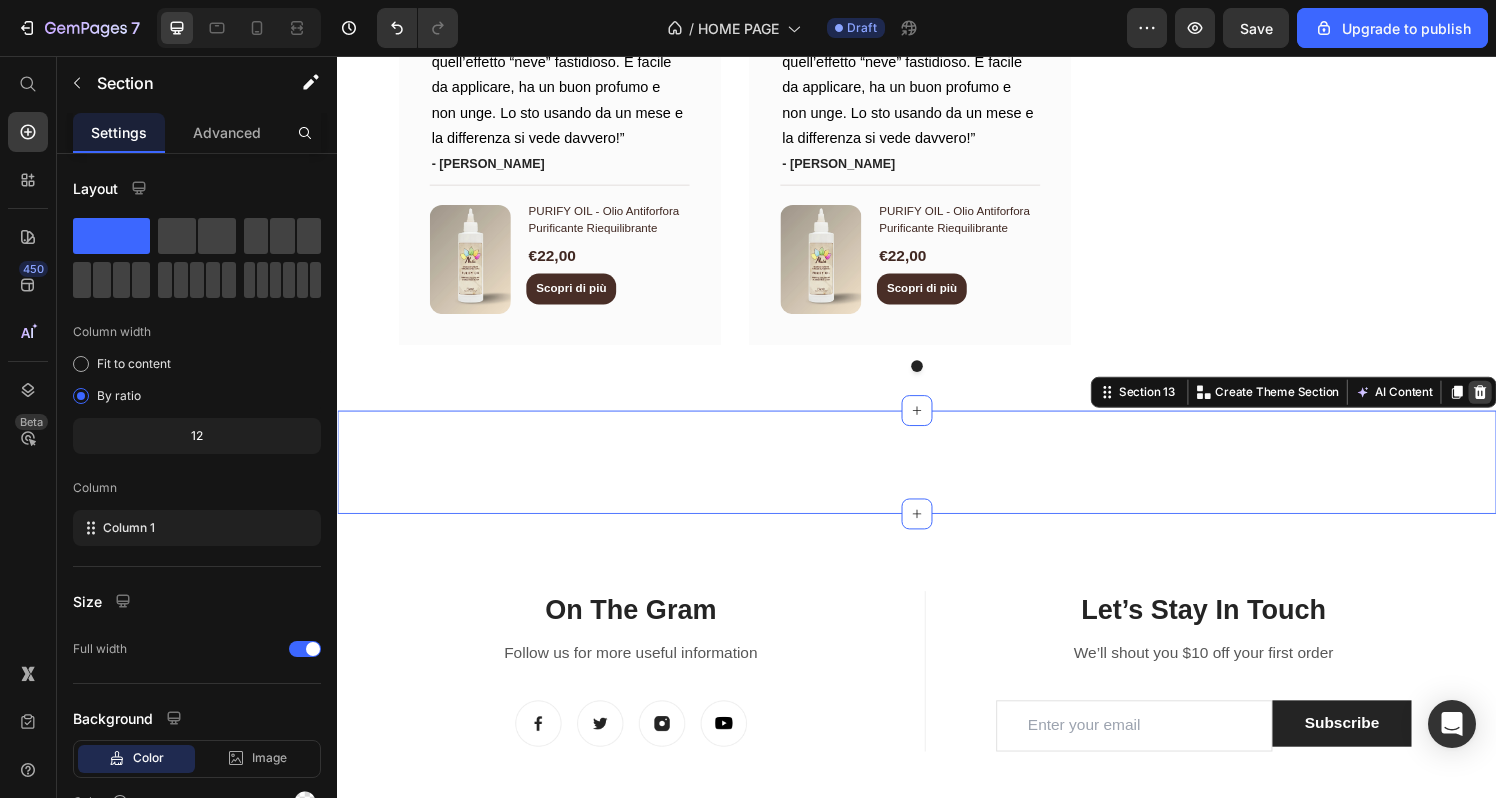 click 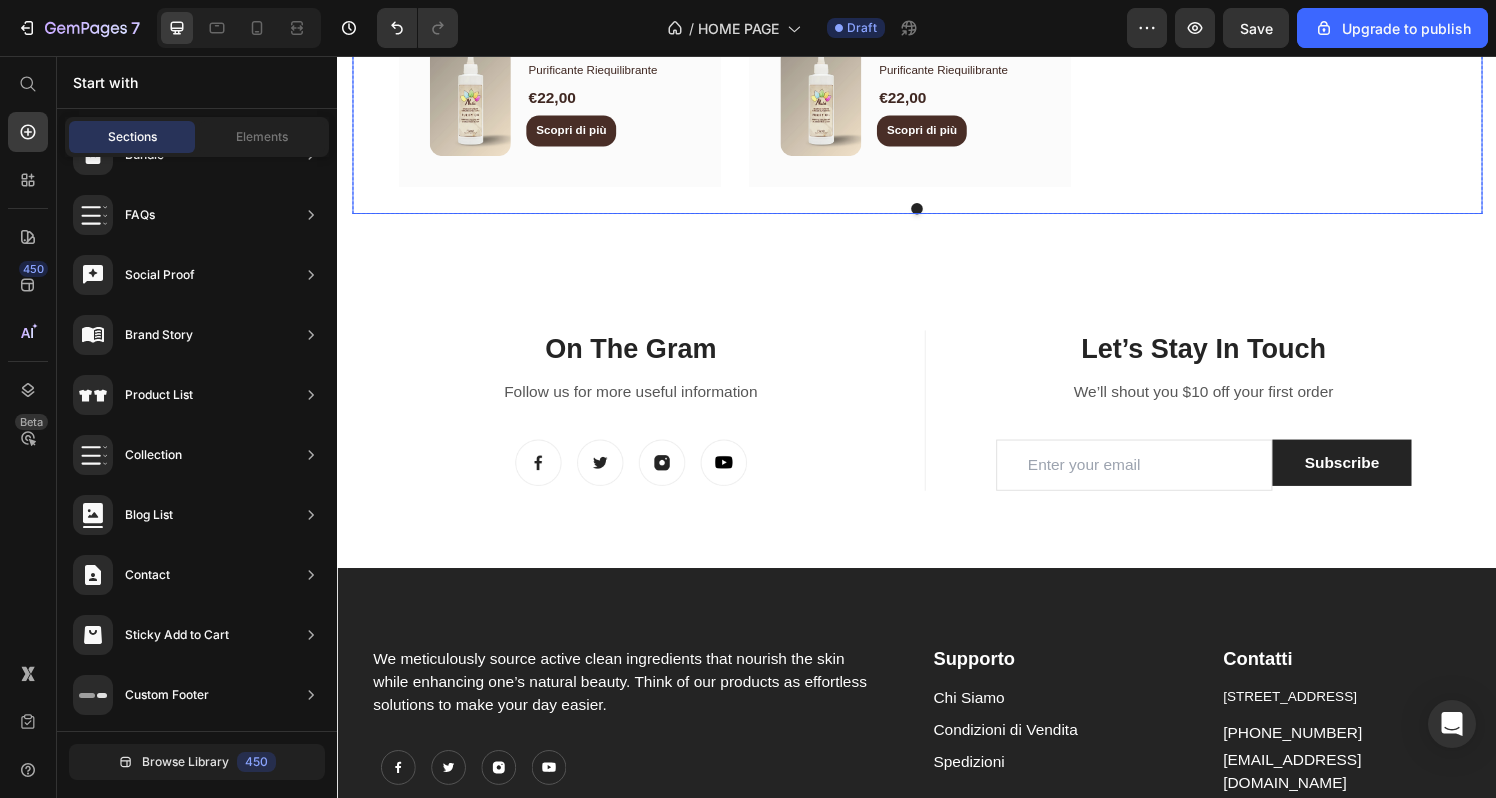 scroll, scrollTop: 4081, scrollLeft: 0, axis: vertical 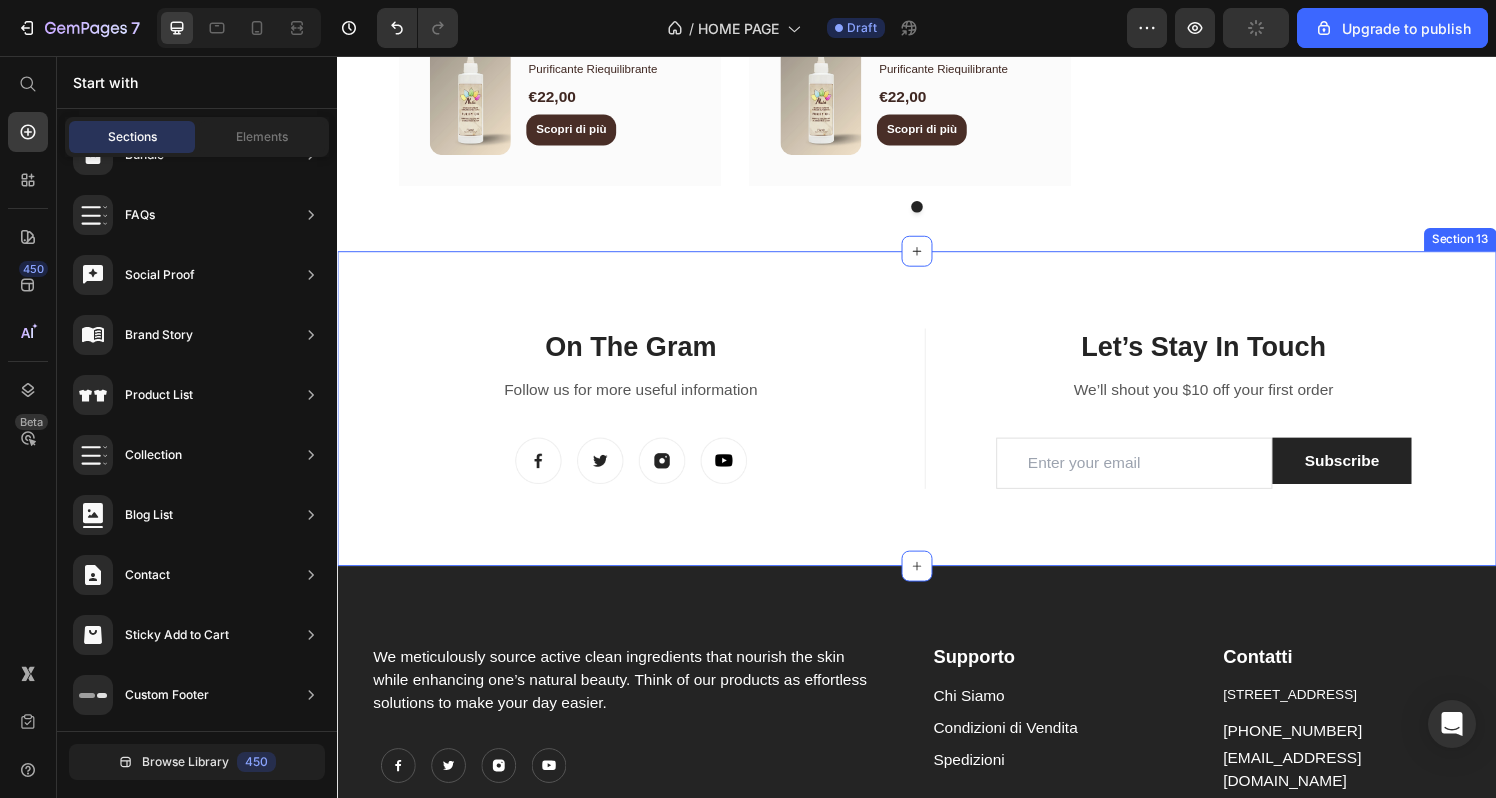 click on "On The Gram Heading Follow us for more useful information Text block Image Image Image Image Row                Title Line Let’s Stay In Touch Heading We’ll shout you $10 off your first order Text block Email Field Subscribe Submit Button Row Newsletter Row Let’s Stay In Touch Heading We’ll shout you $10 off your first order Text block Email Field Subscribe Submit Button Row Newsletter Row Row Section 13" at bounding box center [937, 421] 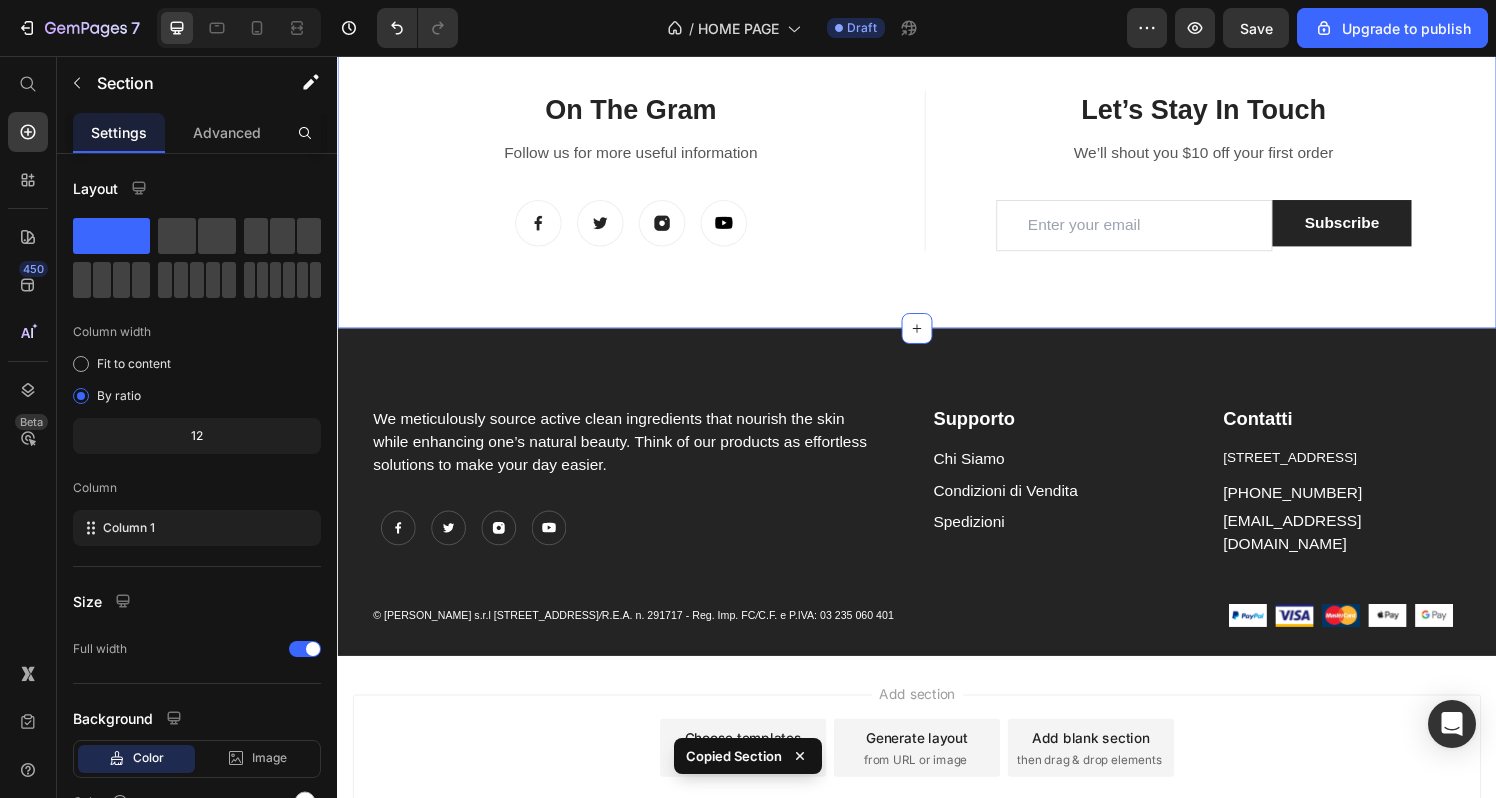 scroll, scrollTop: 4355, scrollLeft: 0, axis: vertical 